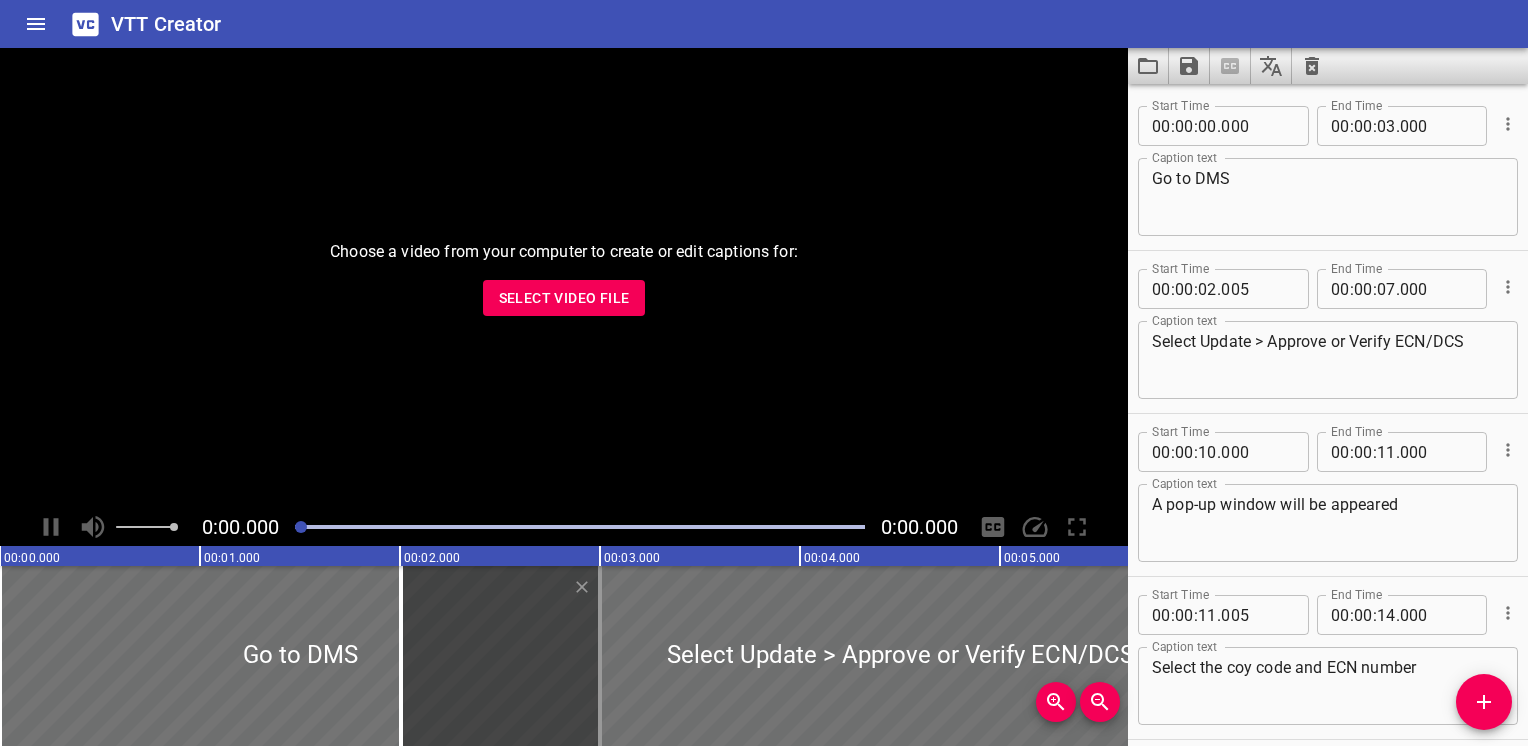 scroll, scrollTop: 0, scrollLeft: 0, axis: both 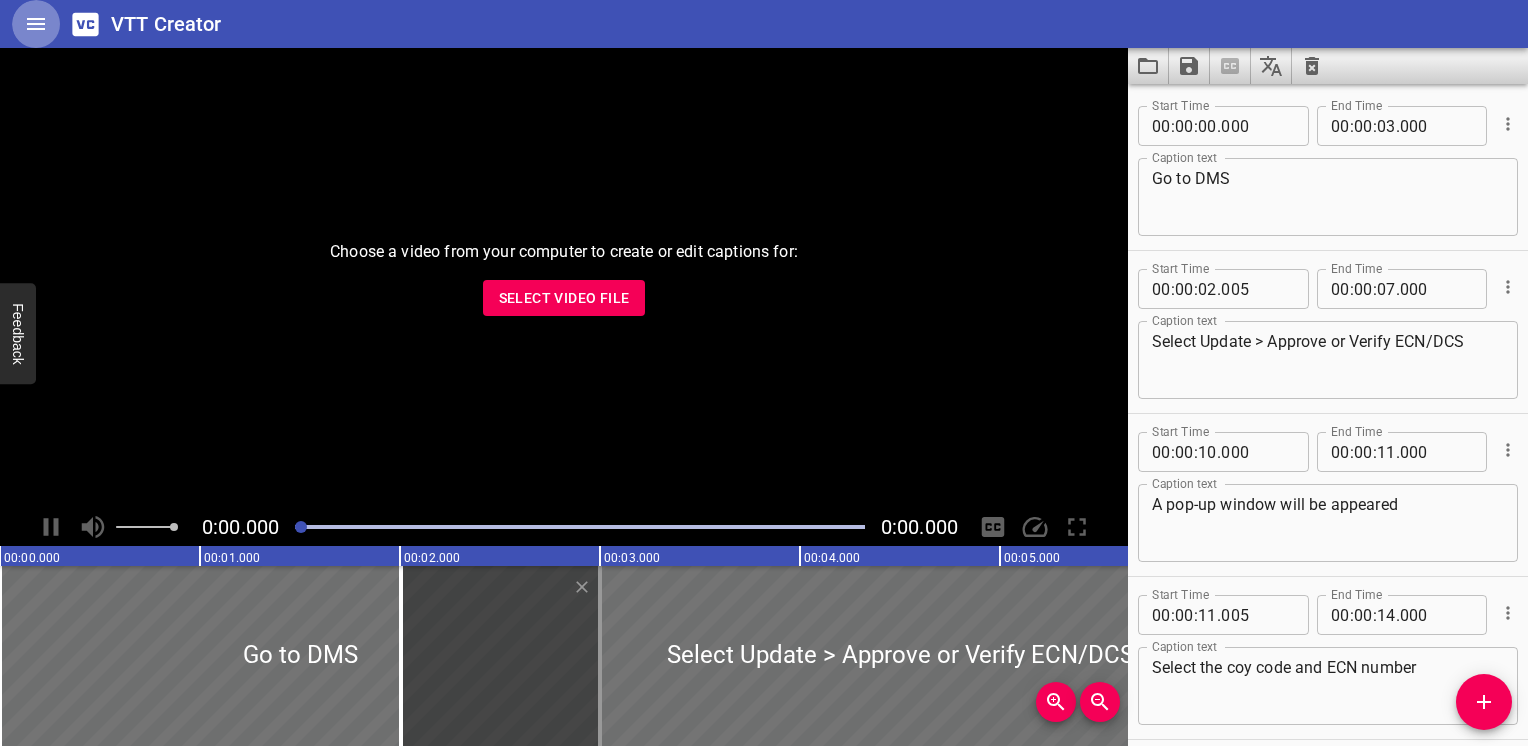 click 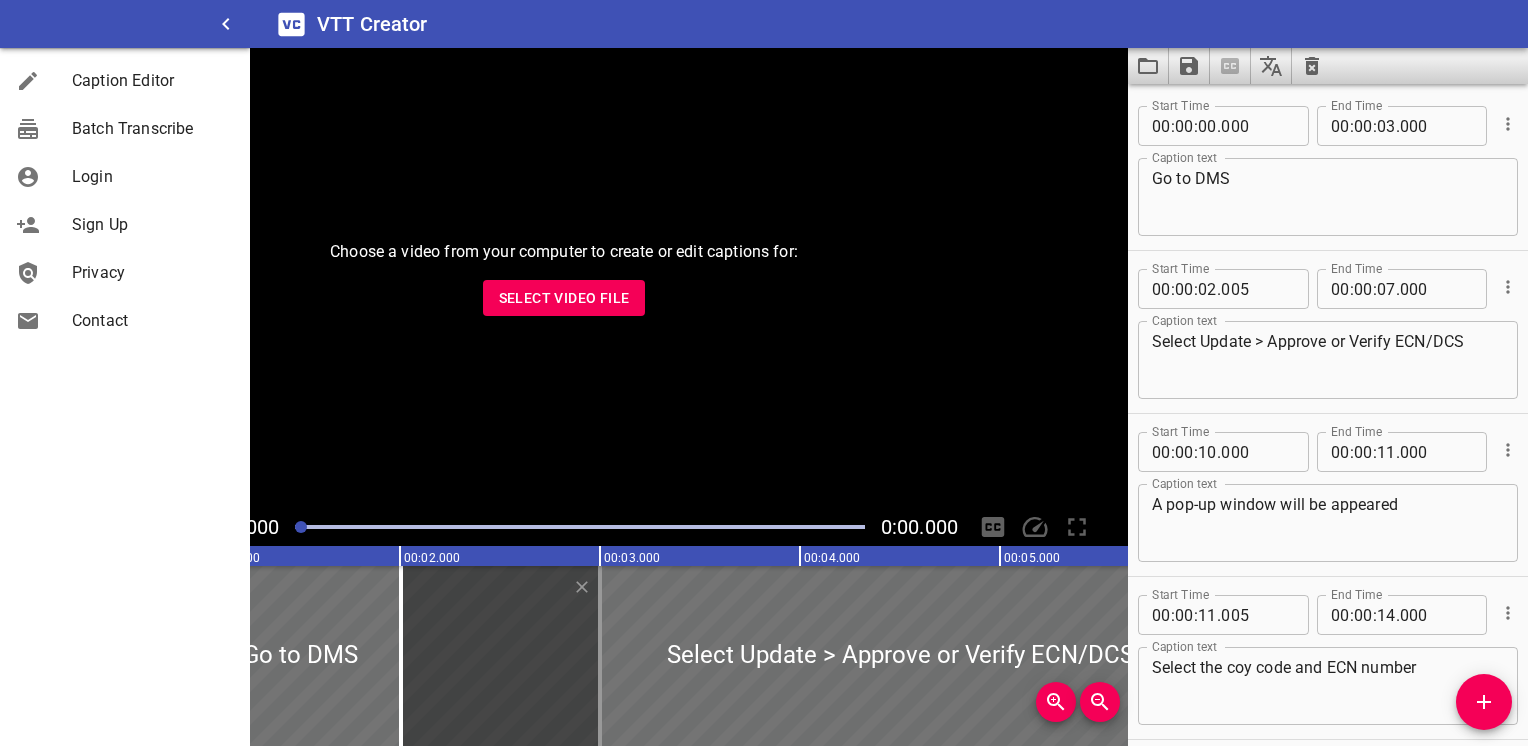 click on "Caption Editor" at bounding box center (153, 81) 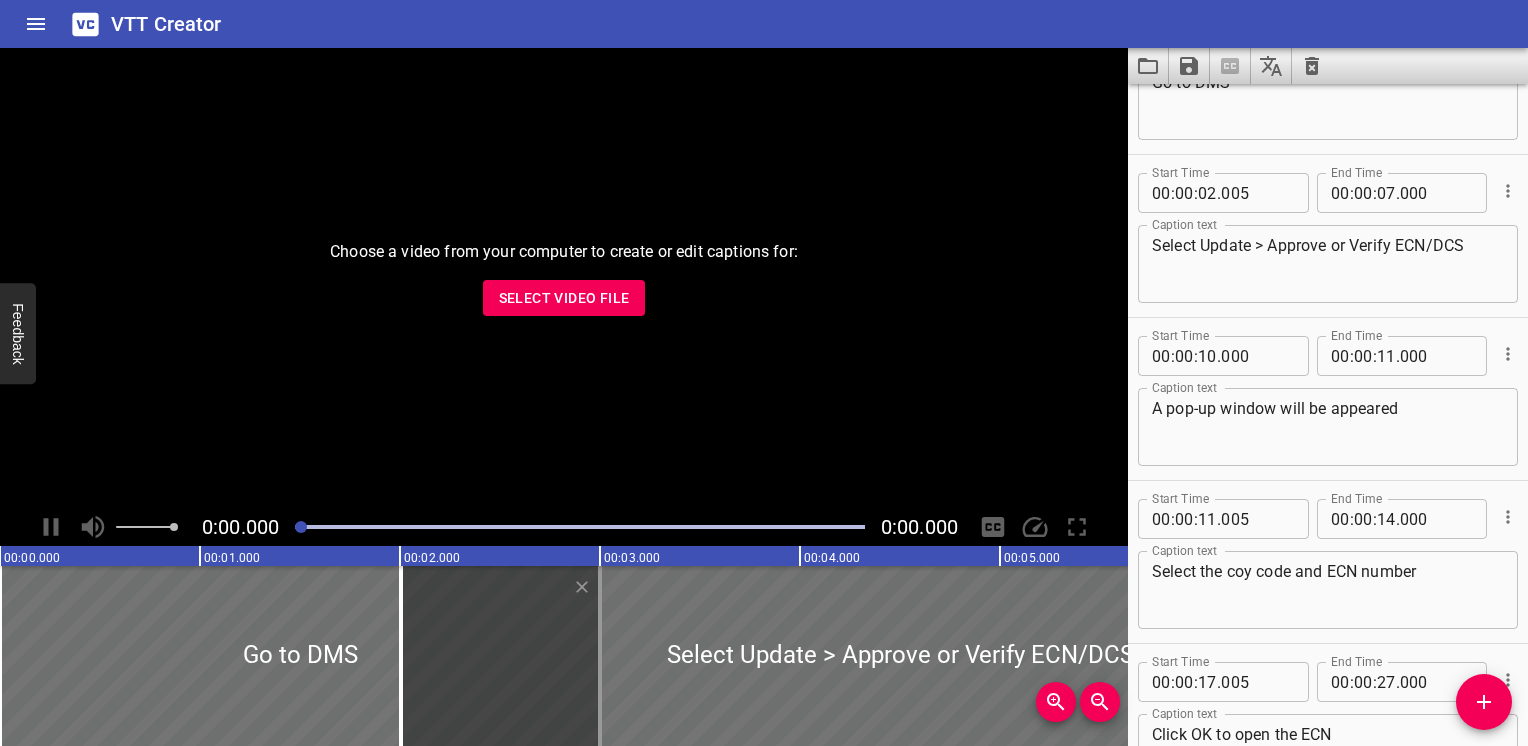 scroll, scrollTop: 0, scrollLeft: 0, axis: both 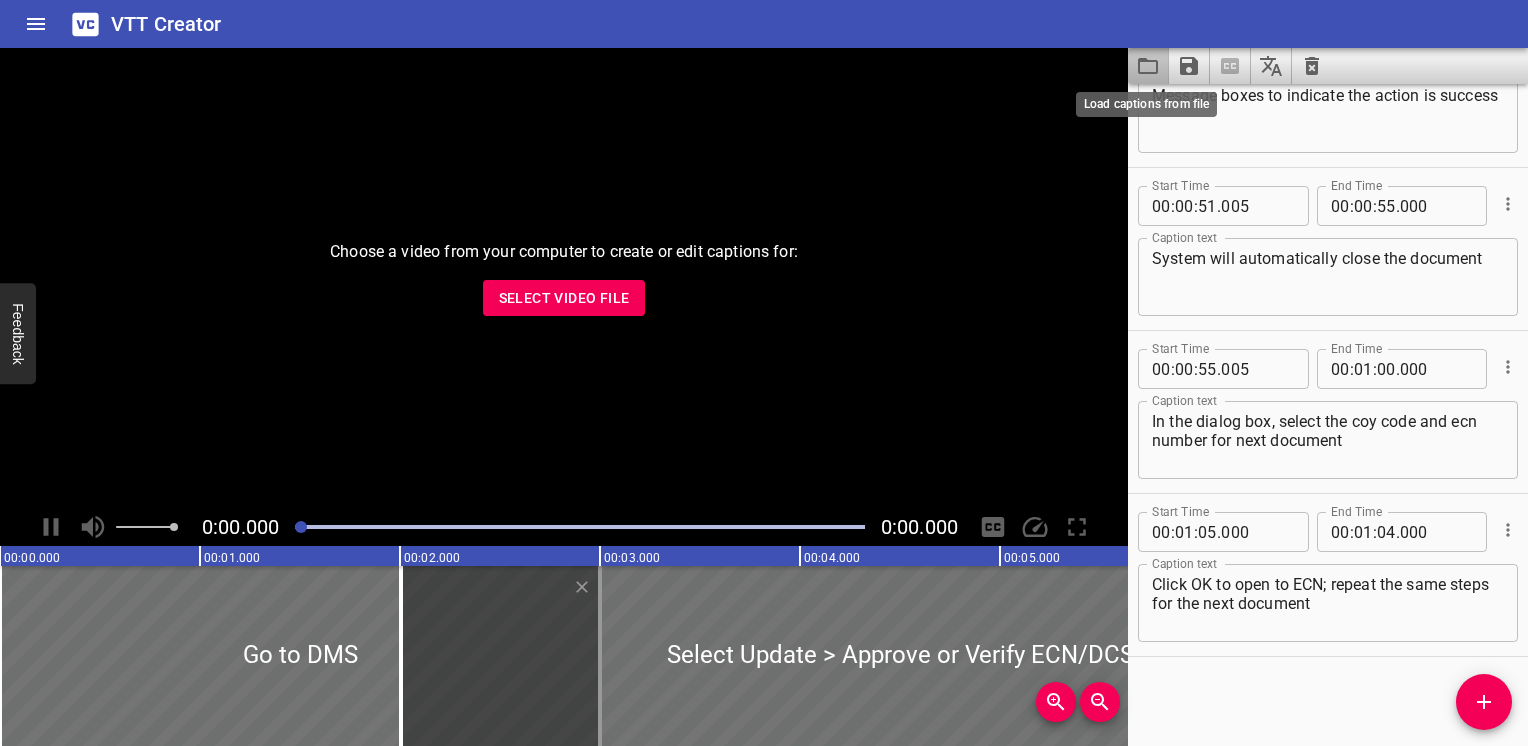 click 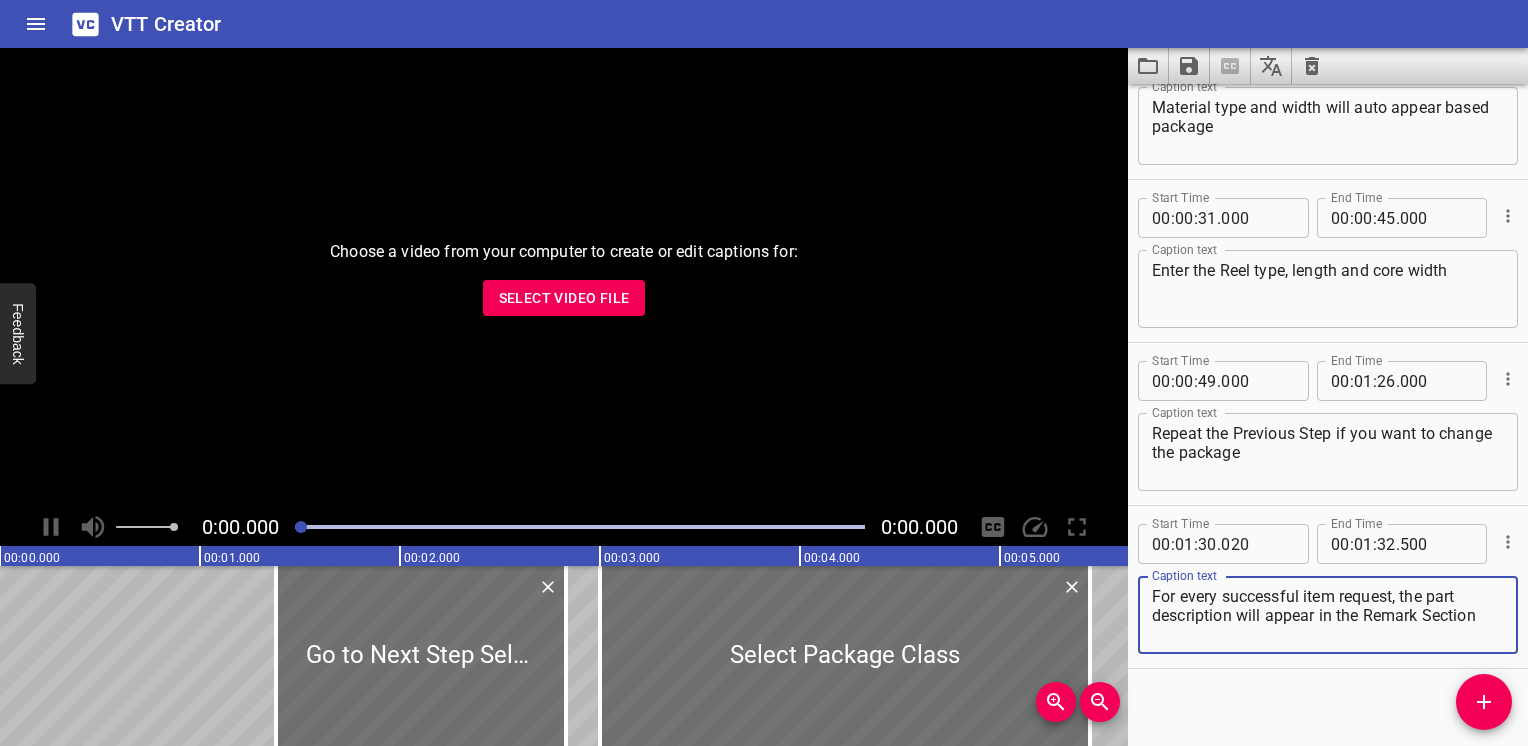scroll, scrollTop: 736, scrollLeft: 0, axis: vertical 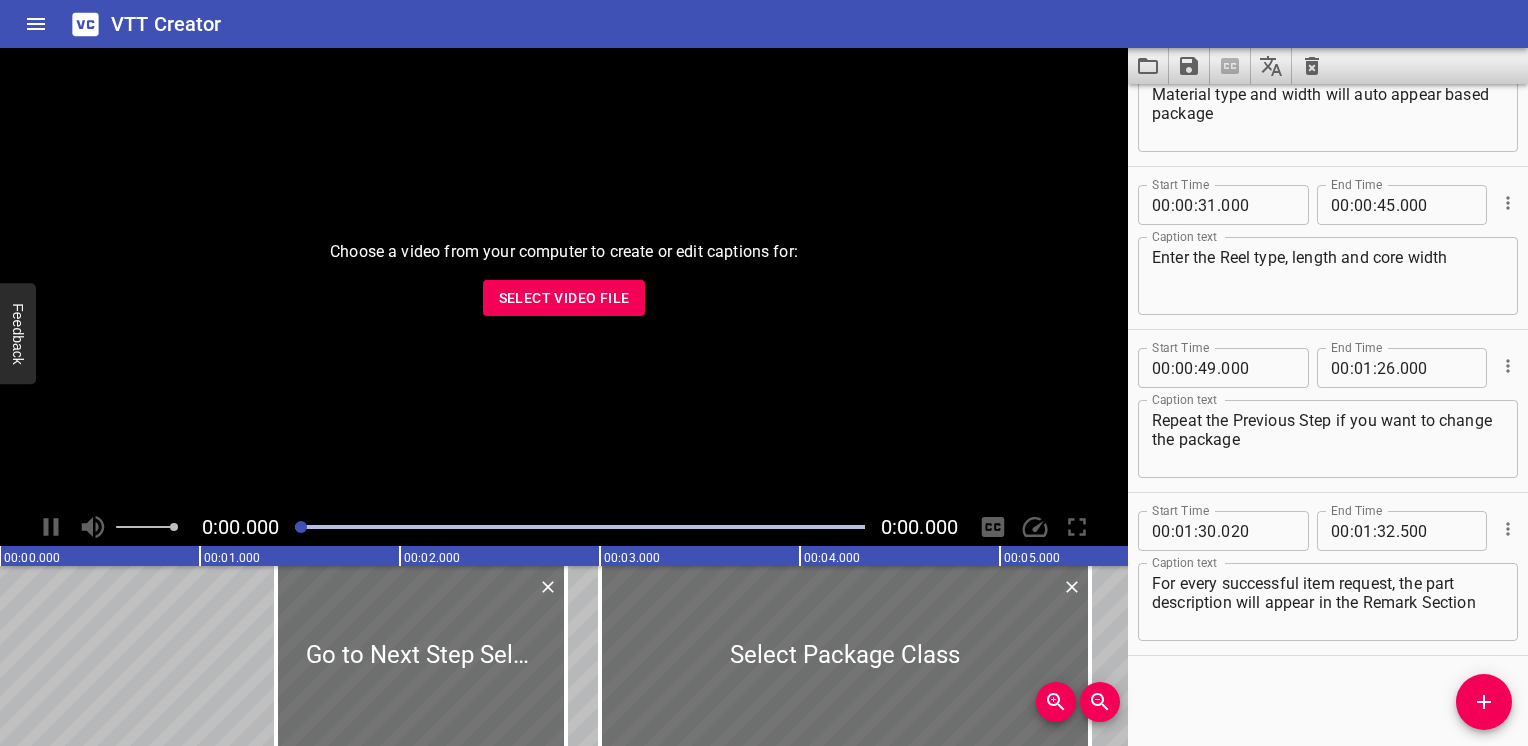 click on "VTT Creator" at bounding box center (764, 24) 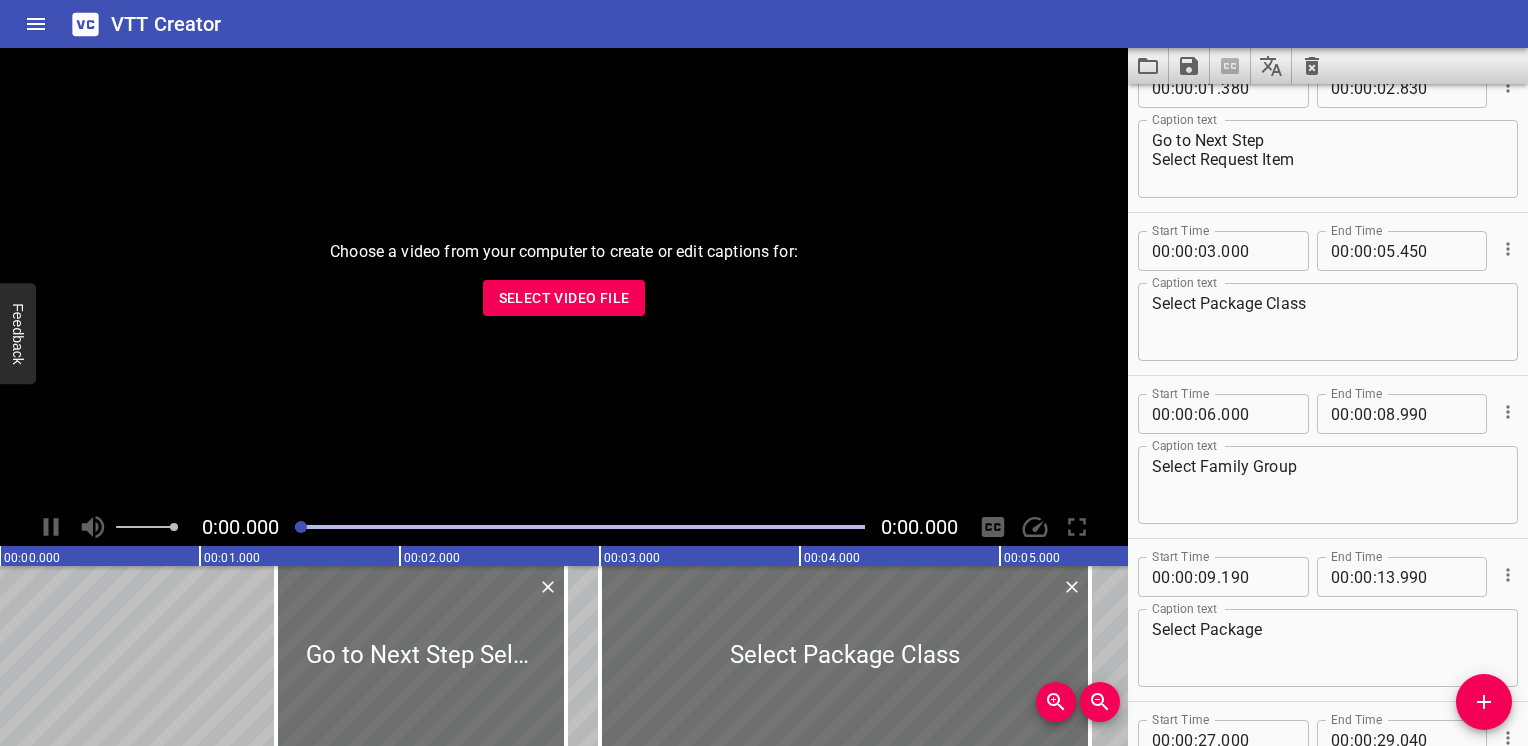 scroll, scrollTop: 36, scrollLeft: 0, axis: vertical 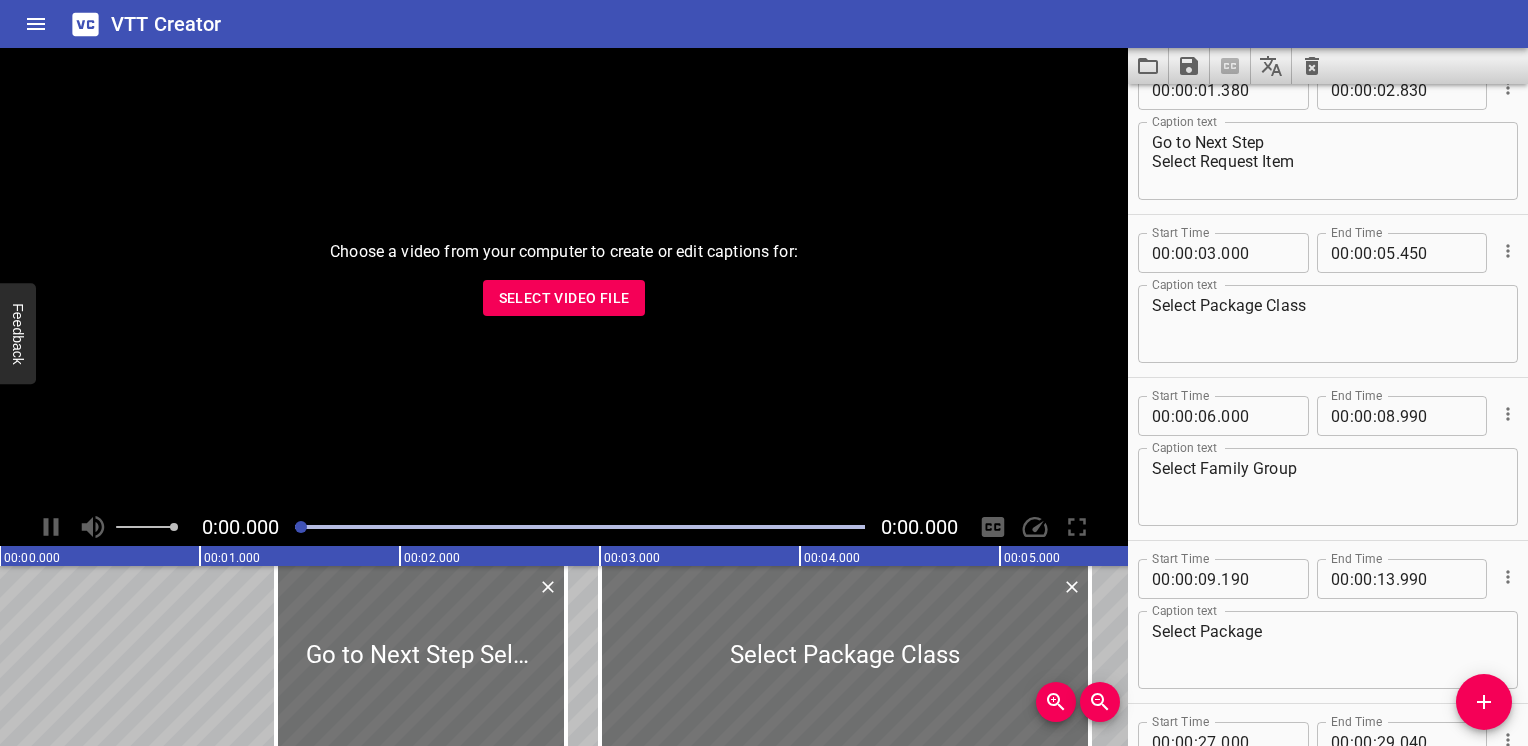 click on "VTT Creator" at bounding box center (764, 24) 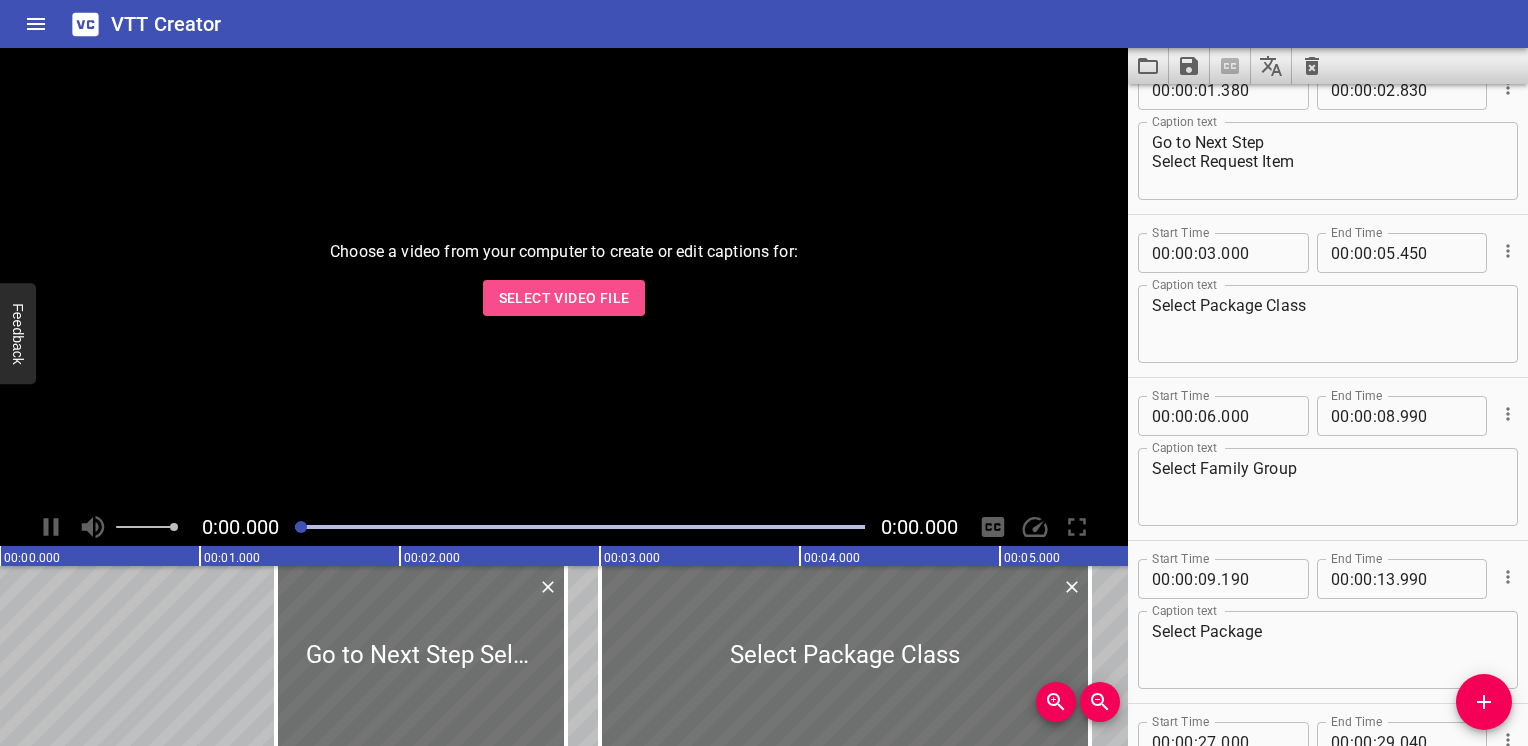 click on "Select Video File" at bounding box center (564, 298) 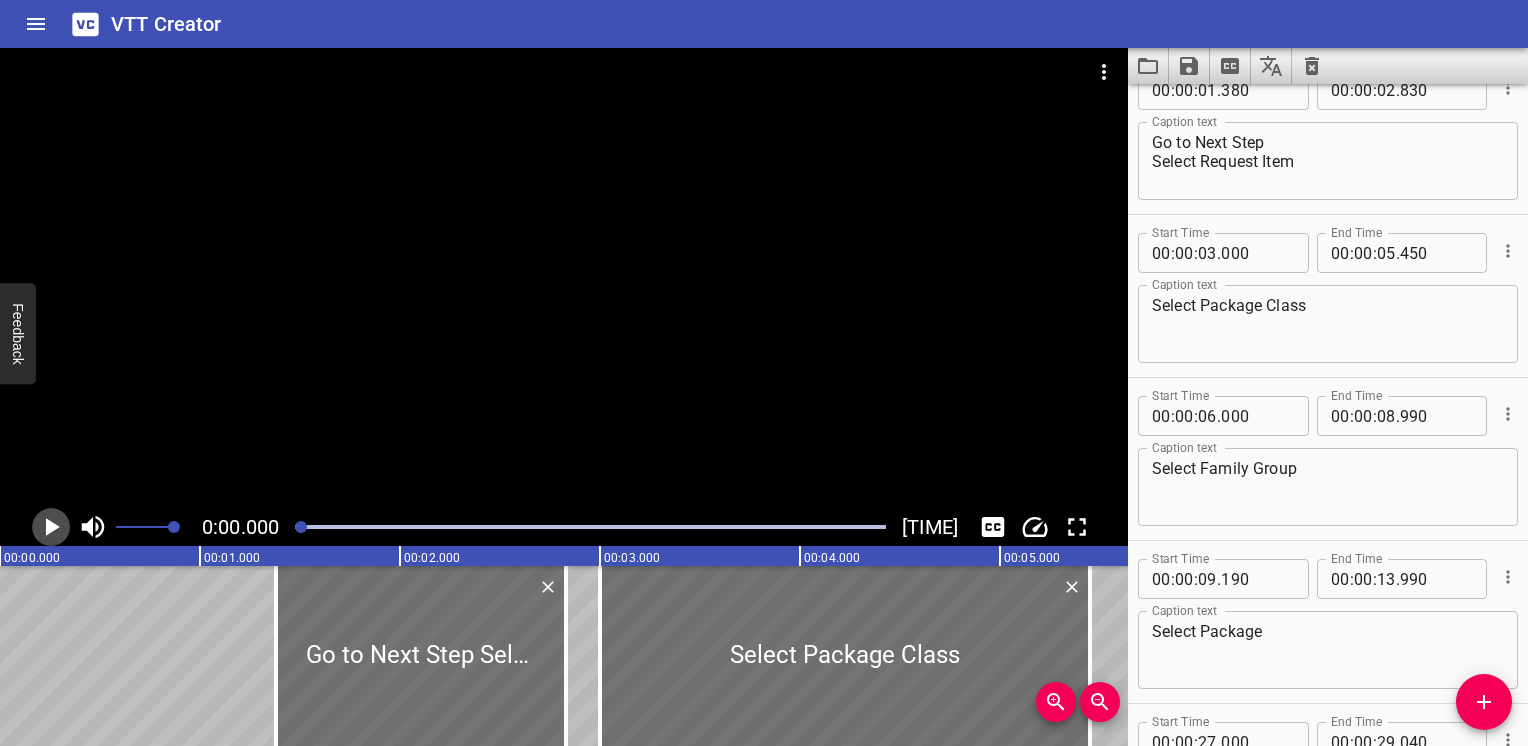 click 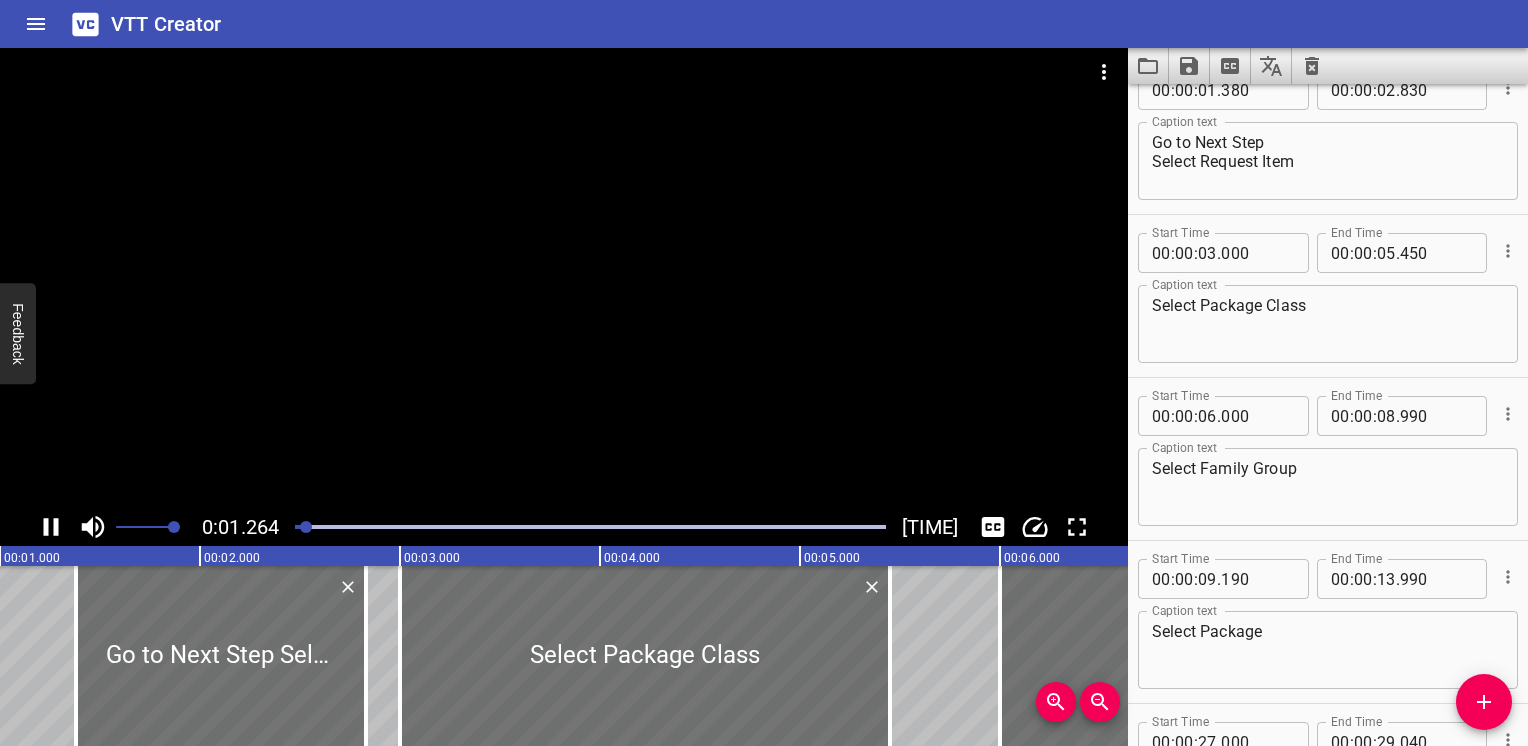 scroll, scrollTop: 0, scrollLeft: 252, axis: horizontal 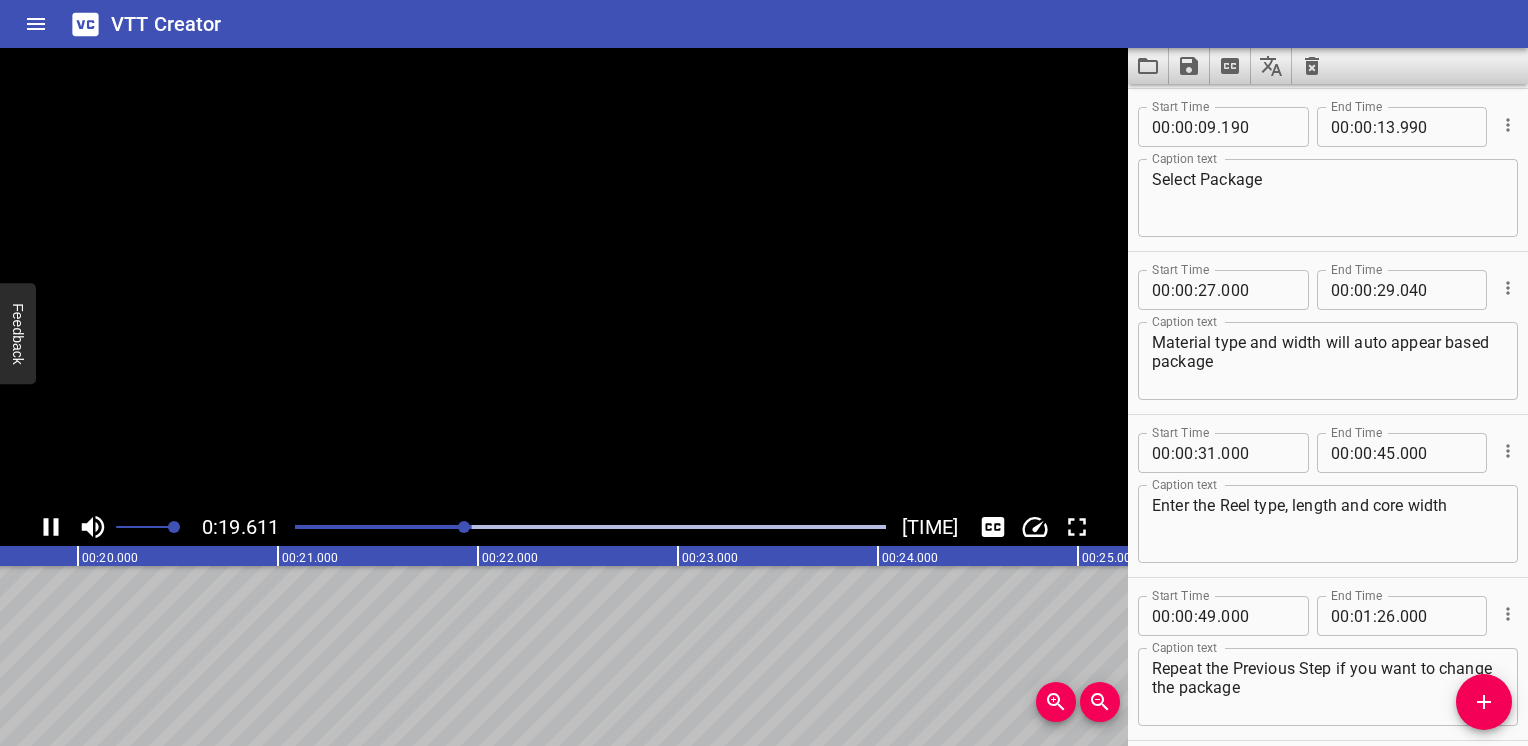 click at bounding box center [564, 278] 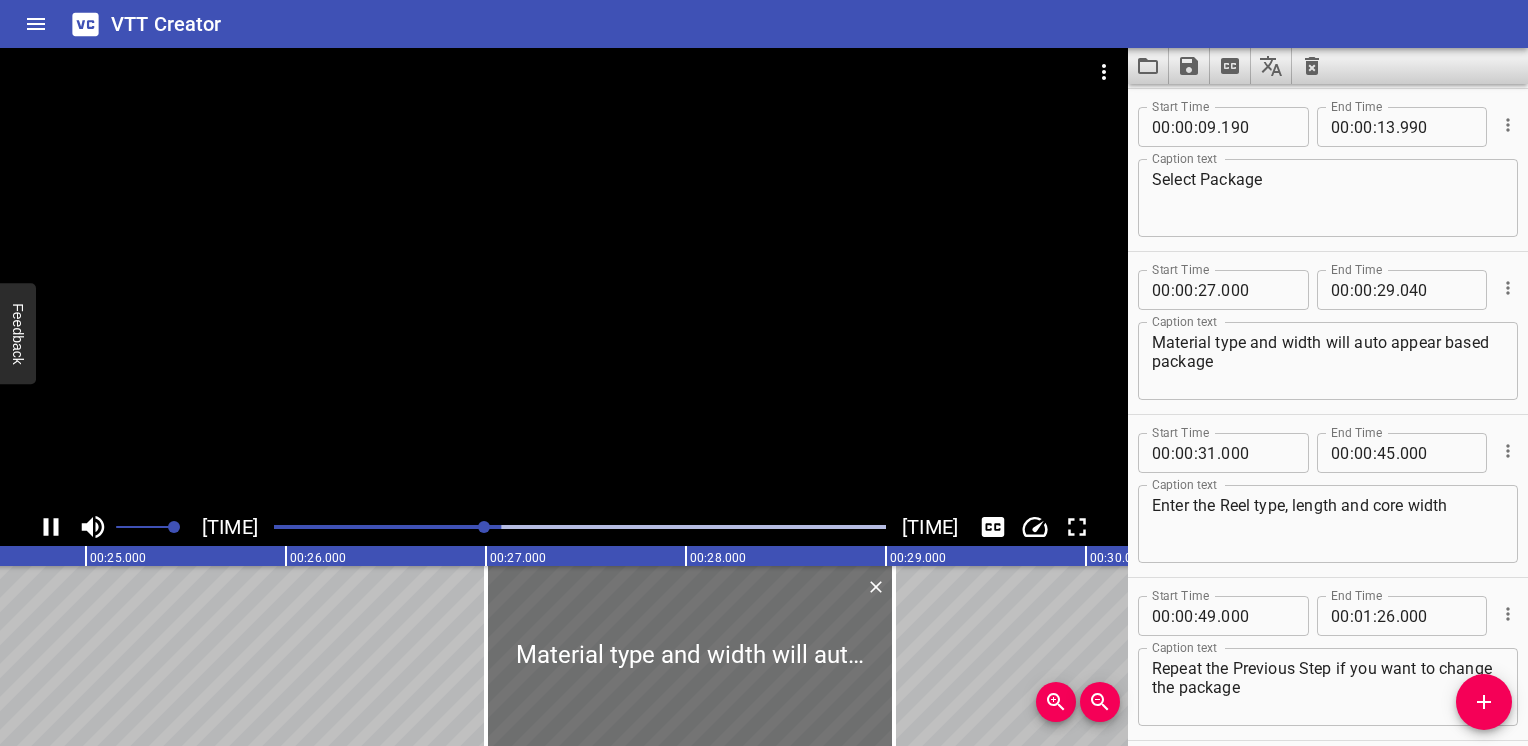 click at bounding box center (564, 278) 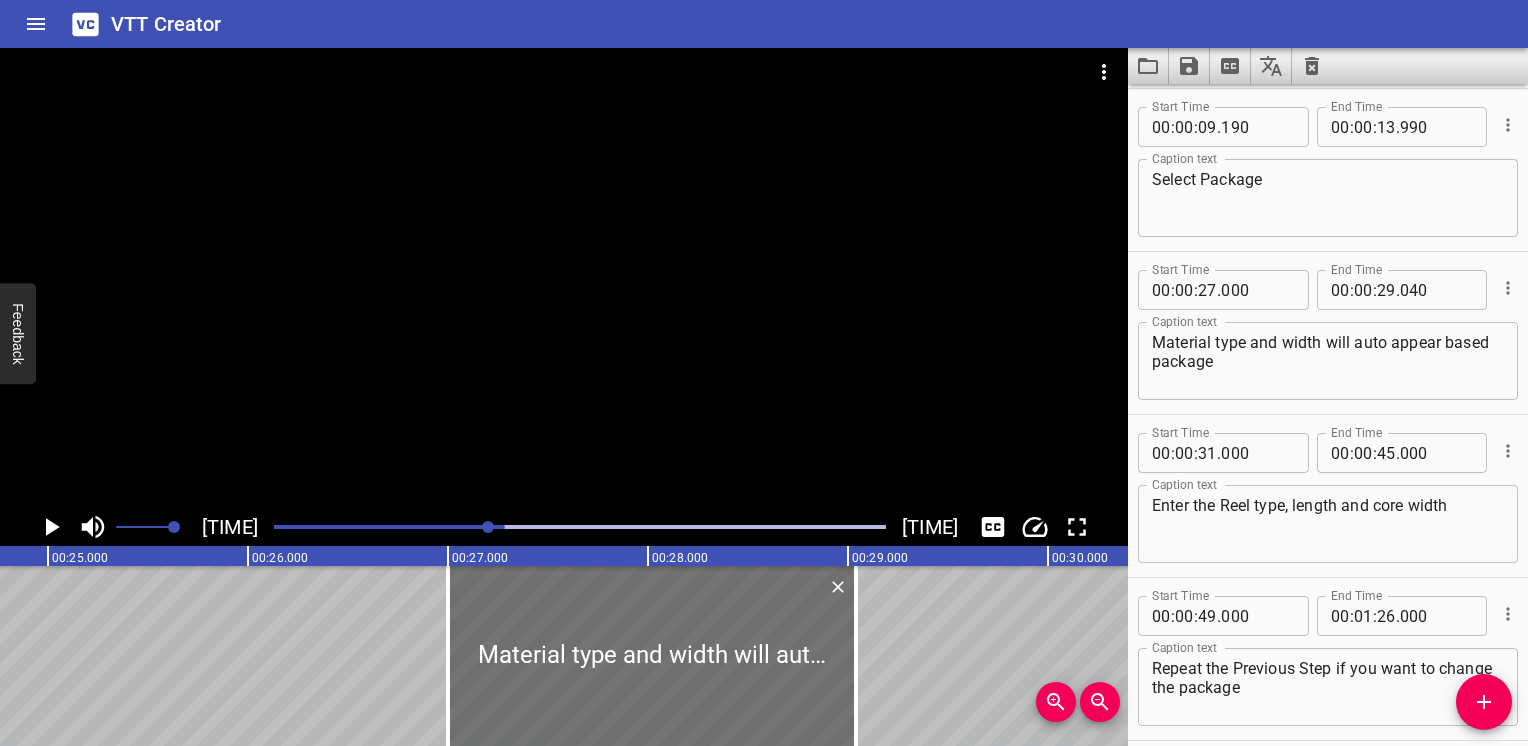 click at bounding box center [564, 278] 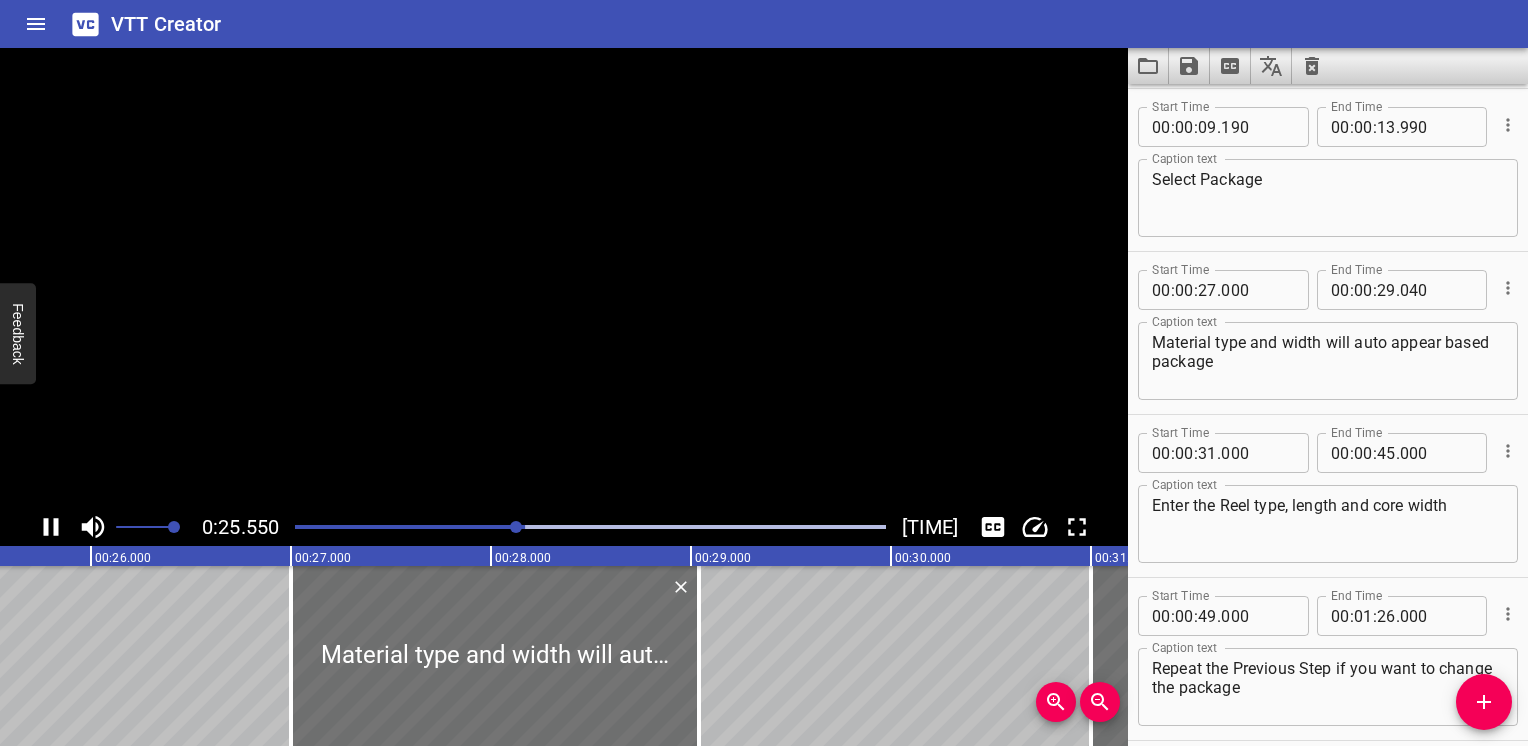 click at bounding box center [564, 278] 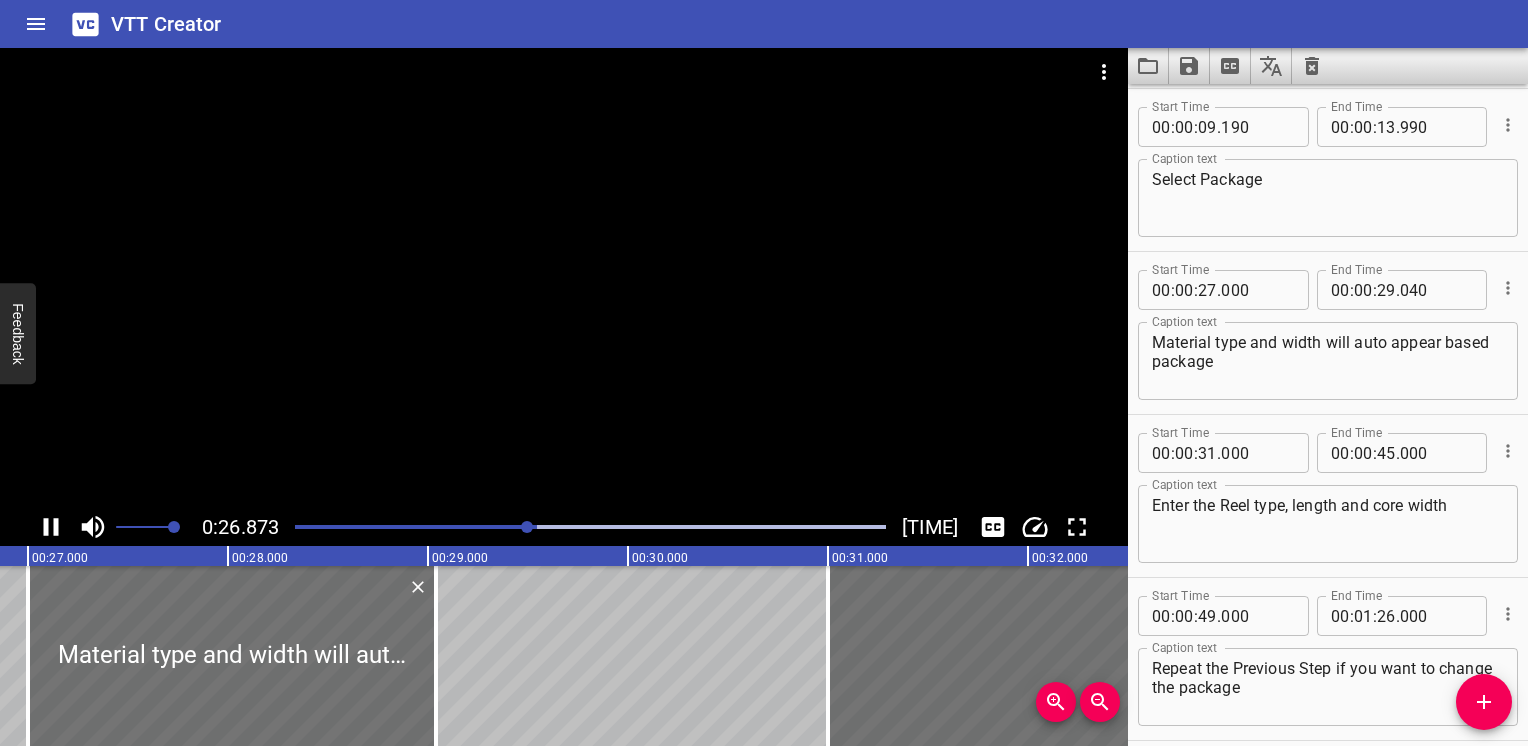 scroll, scrollTop: 0, scrollLeft: 5374, axis: horizontal 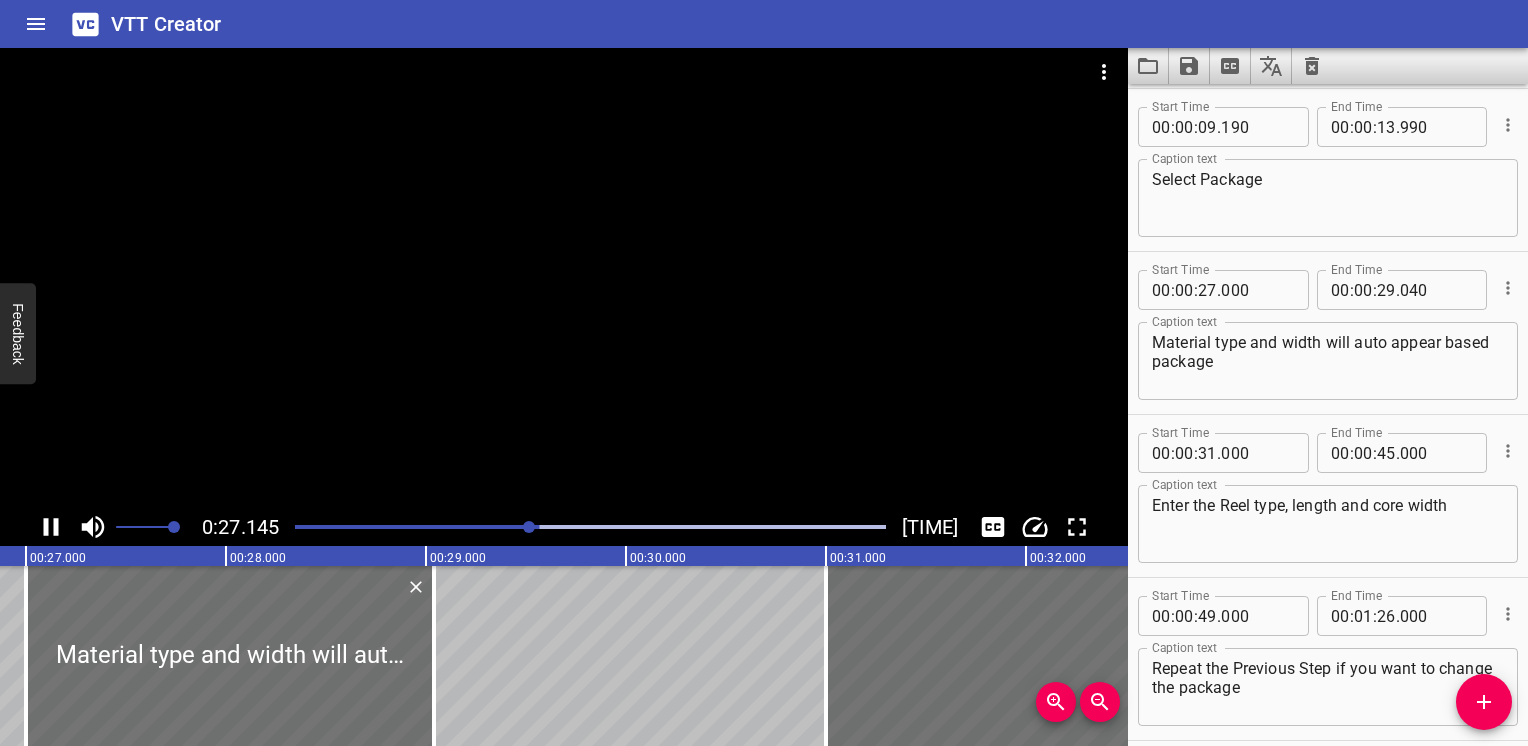 click at bounding box center [564, 278] 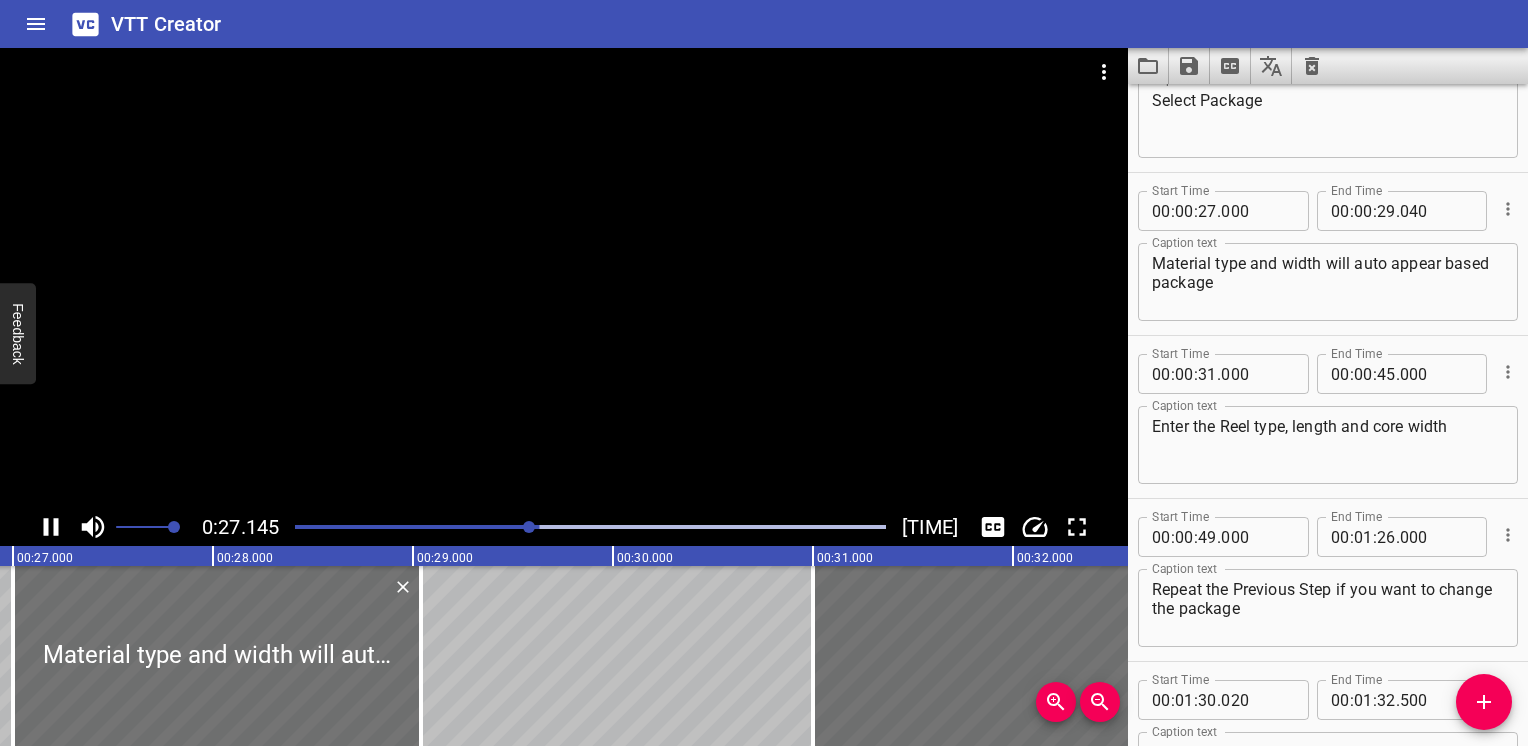 scroll, scrollTop: 652, scrollLeft: 0, axis: vertical 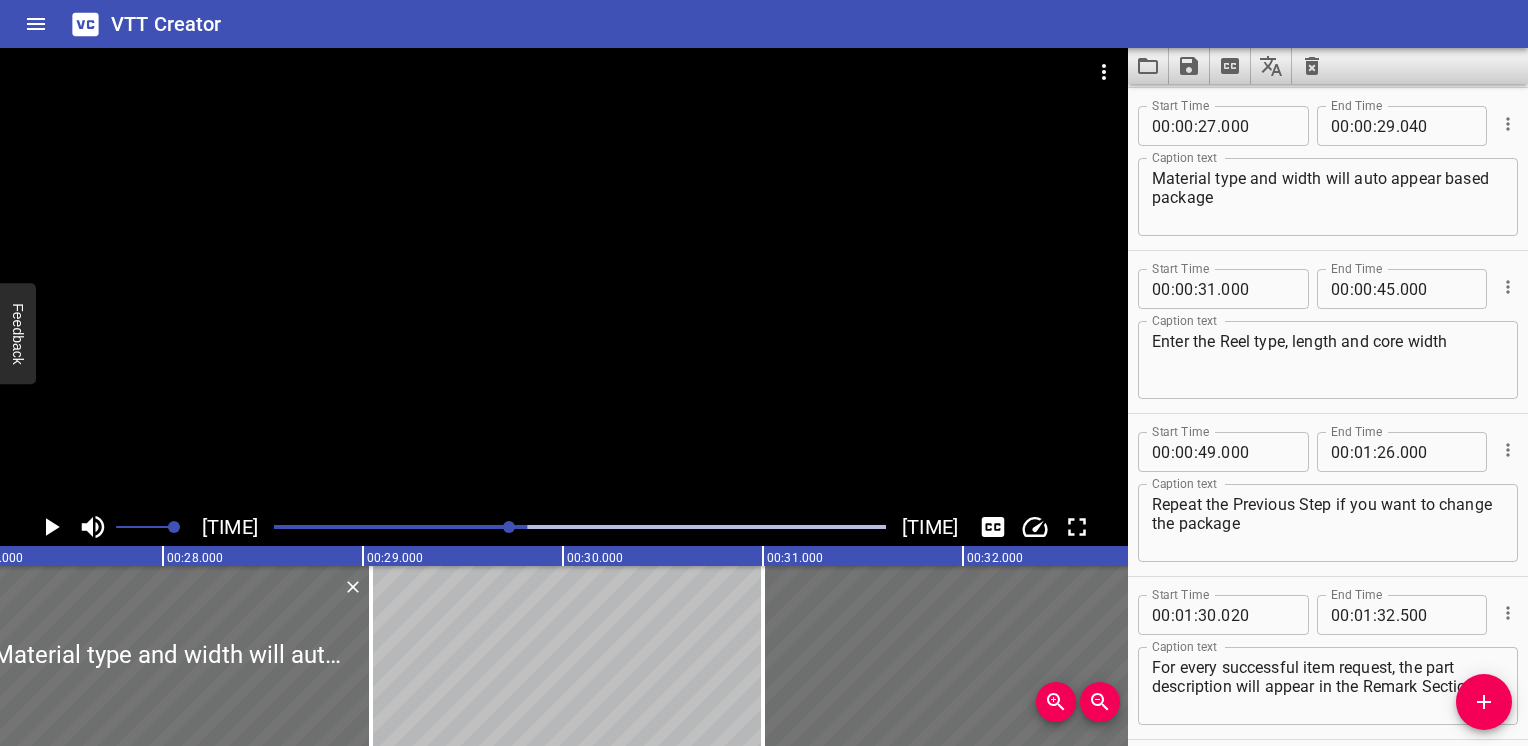 click at bounding box center (564, 278) 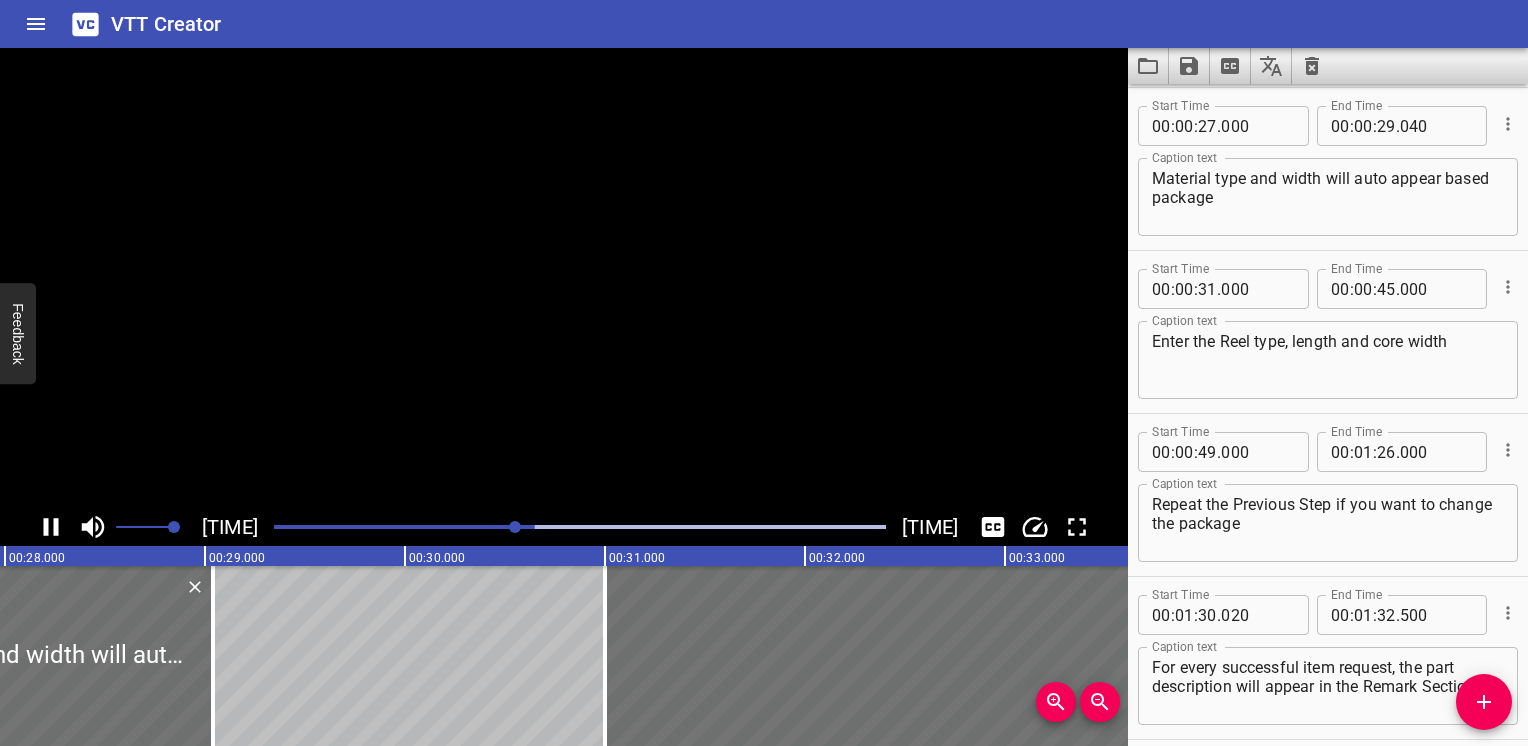 click at bounding box center [564, 278] 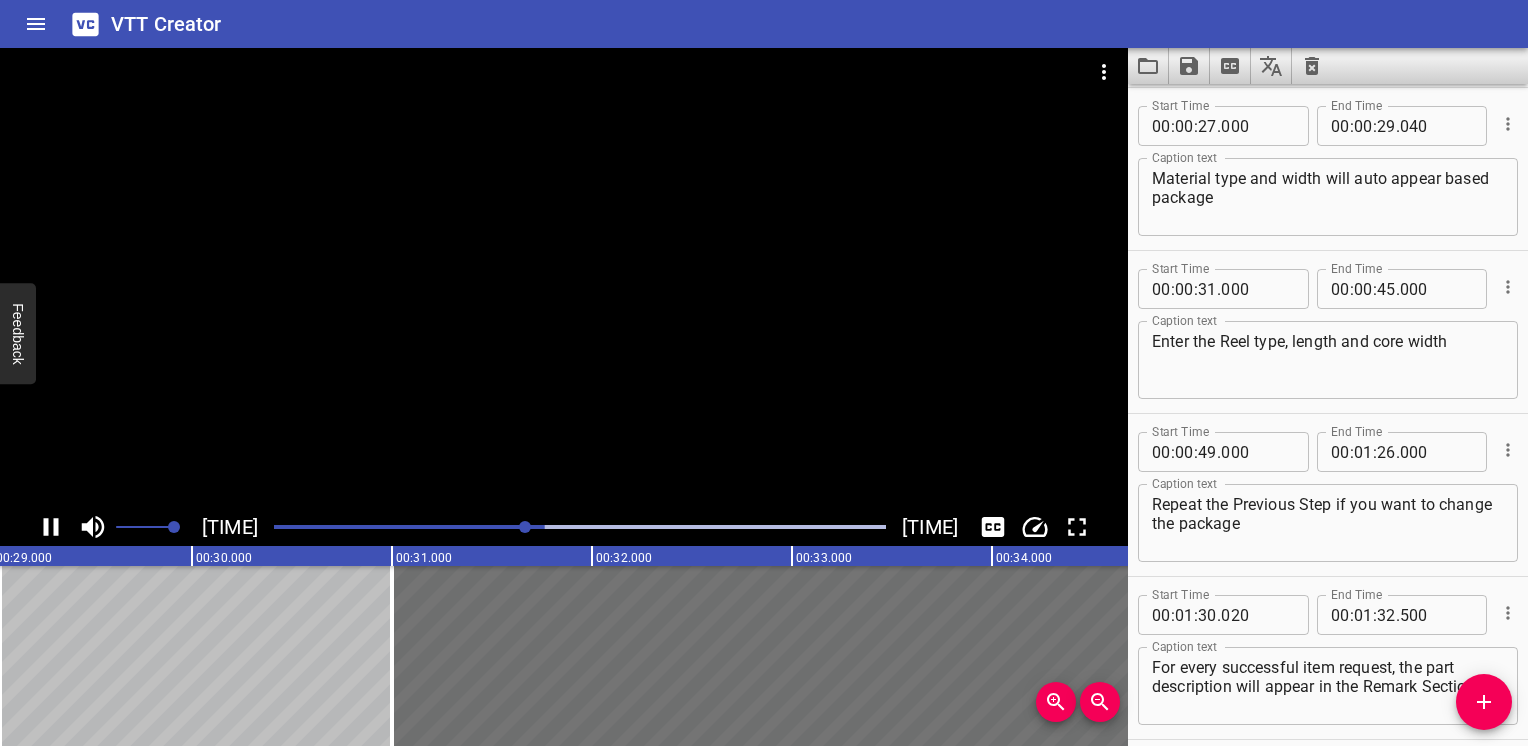 click at bounding box center [564, 278] 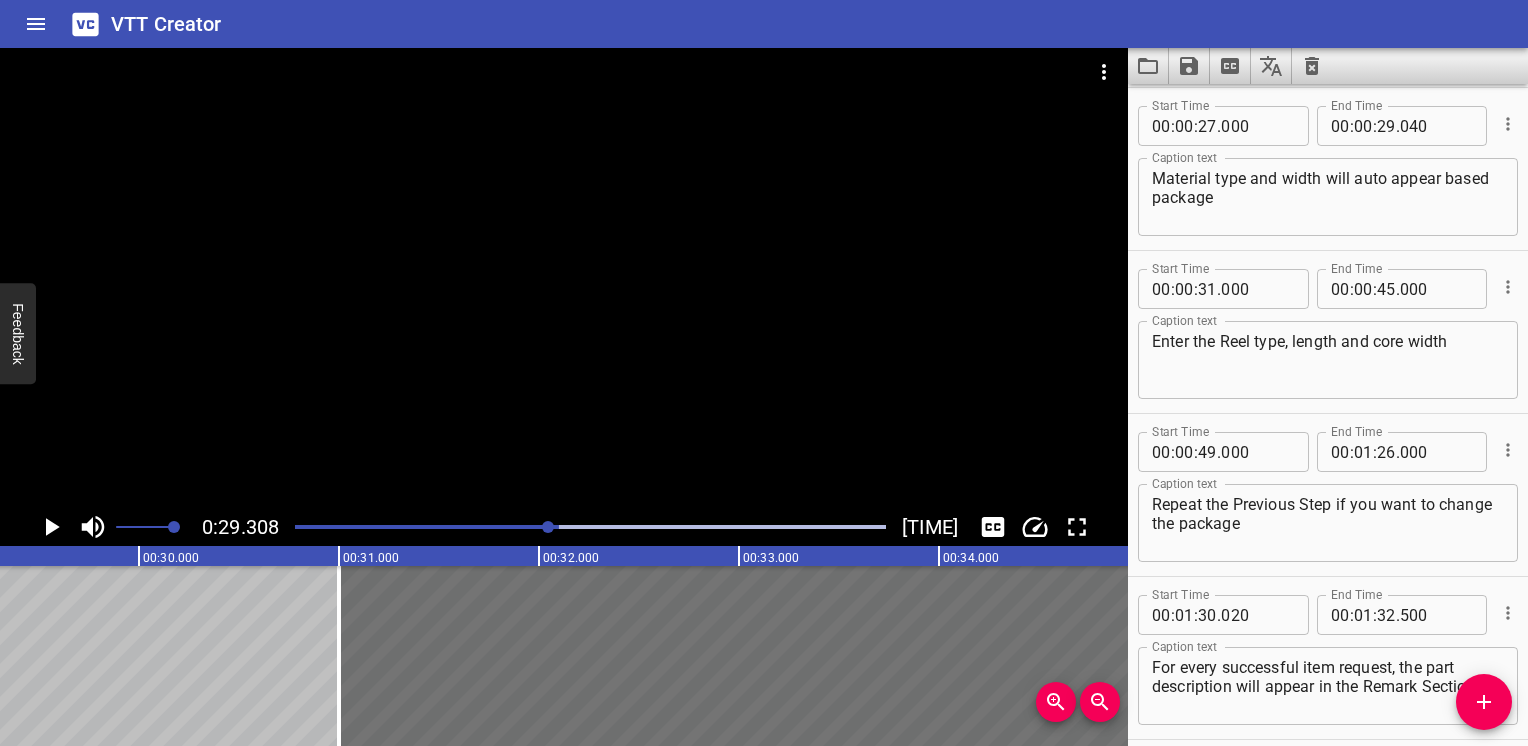 click at bounding box center (590, 527) 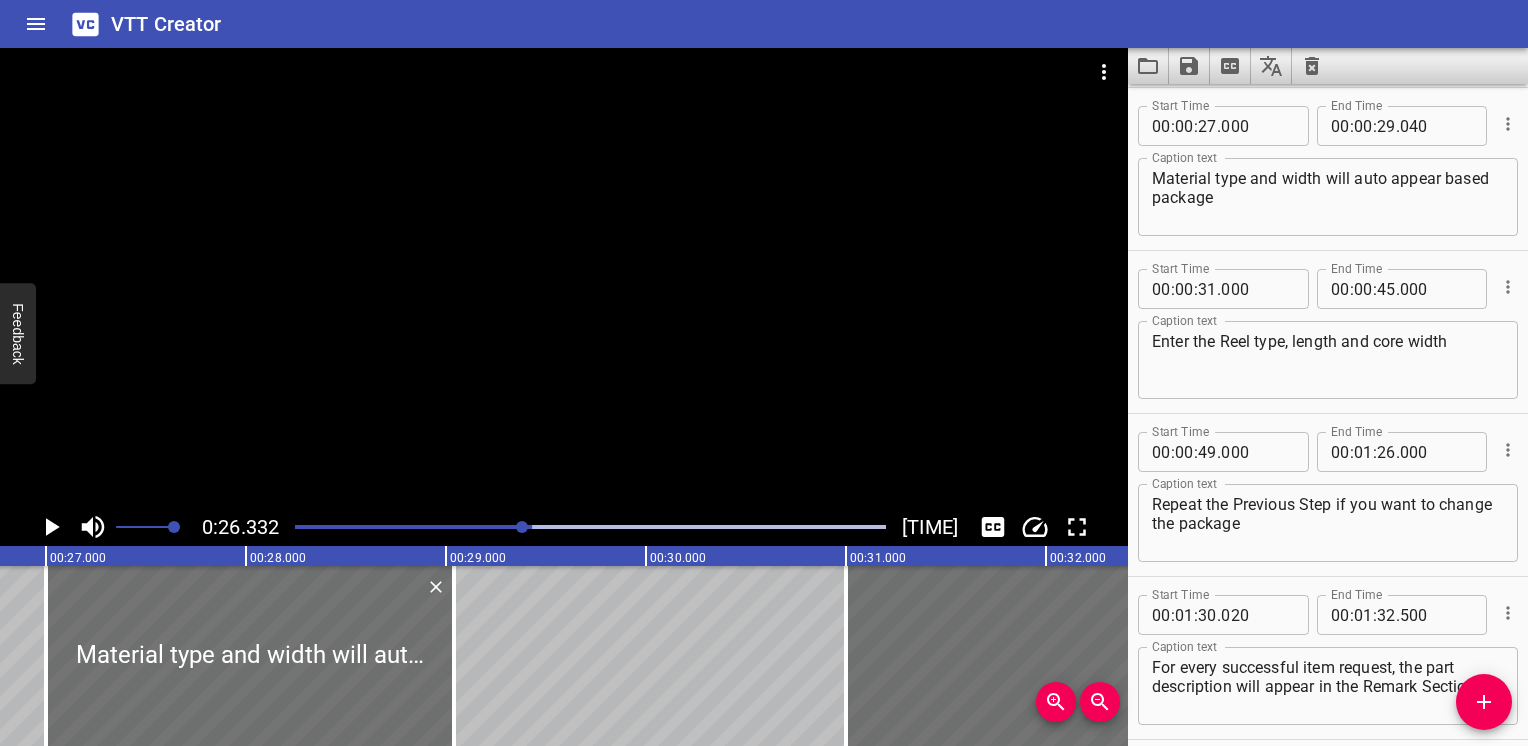 scroll, scrollTop: 0, scrollLeft: 5266, axis: horizontal 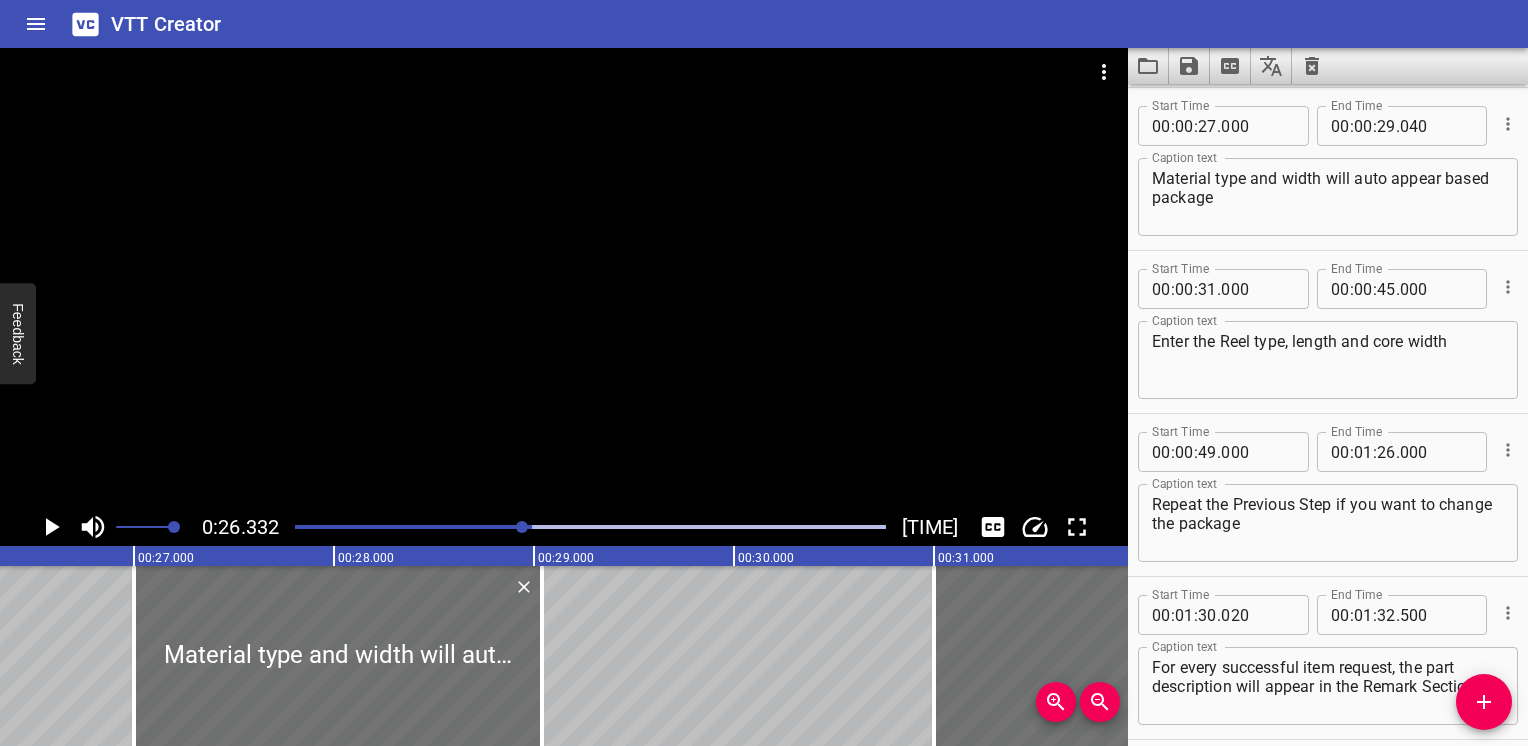 click at bounding box center (236, 527) 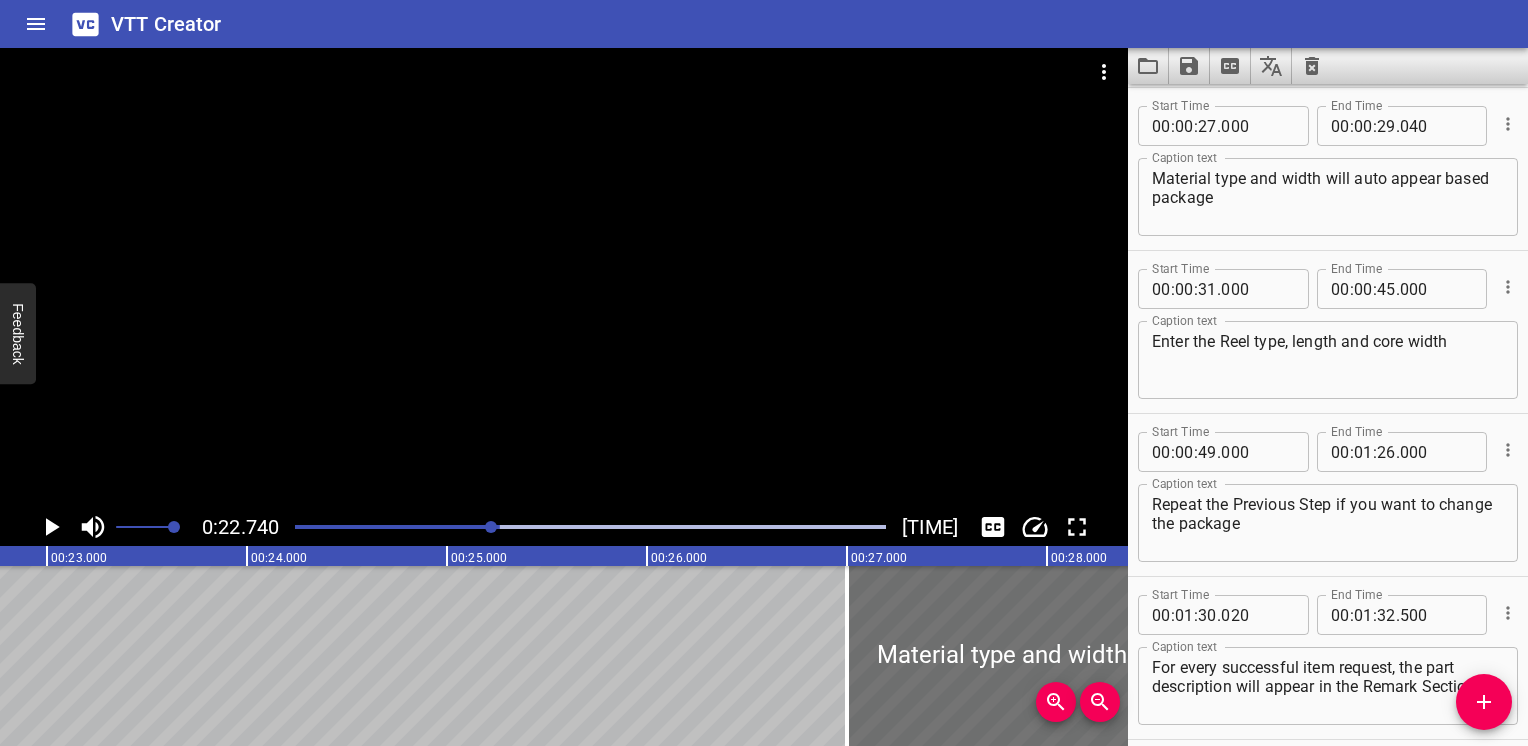 scroll, scrollTop: 0, scrollLeft: 4548, axis: horizontal 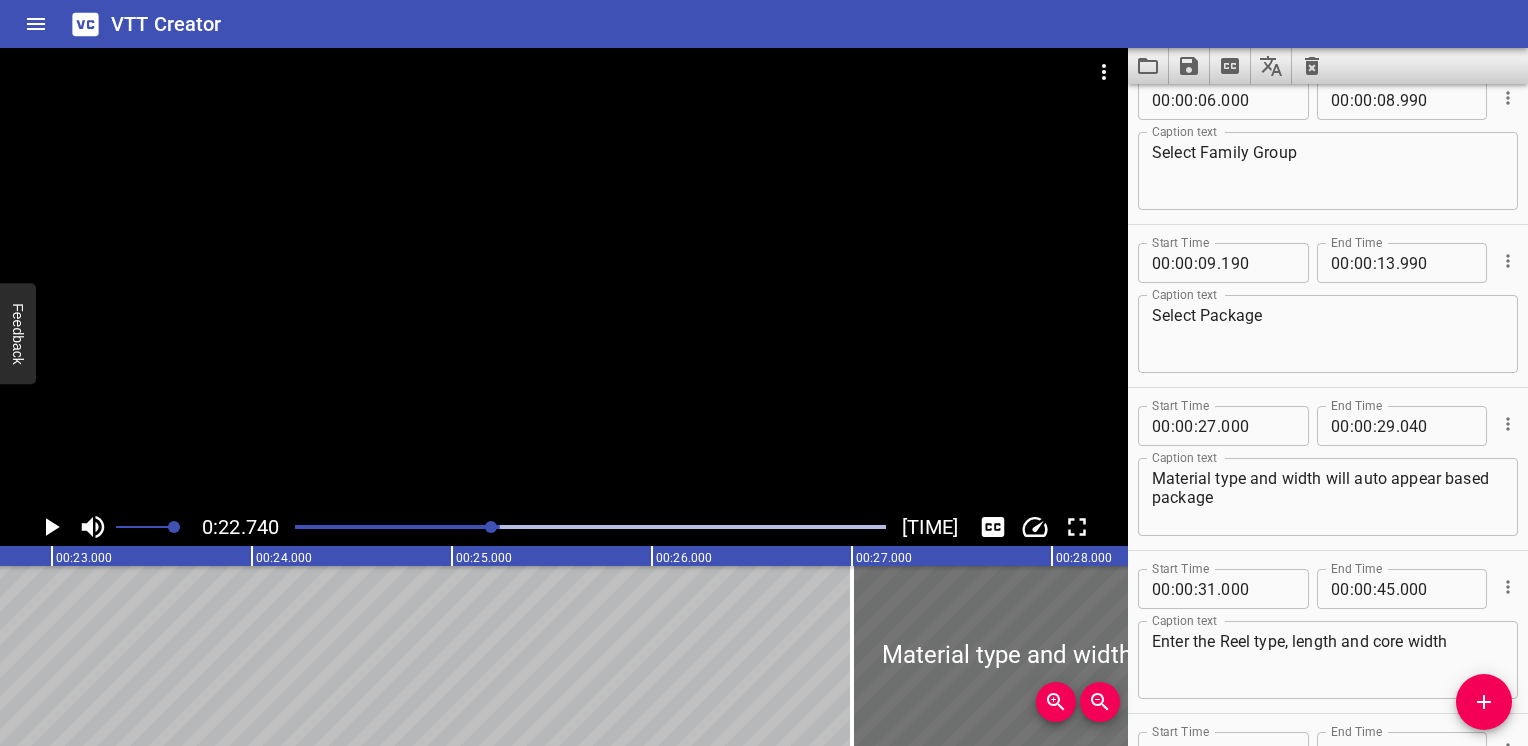 click at bounding box center [590, 527] 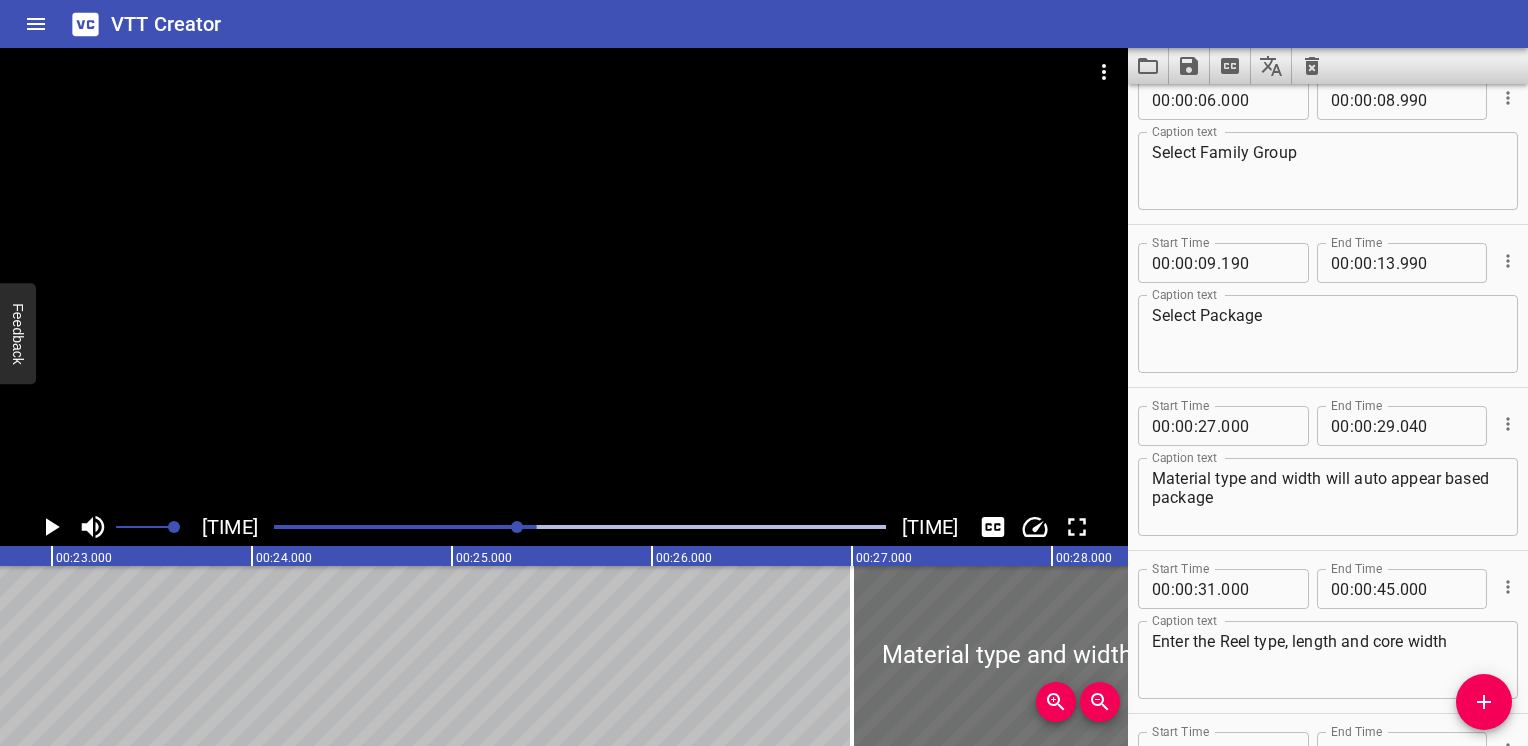 scroll, scrollTop: 604, scrollLeft: 0, axis: vertical 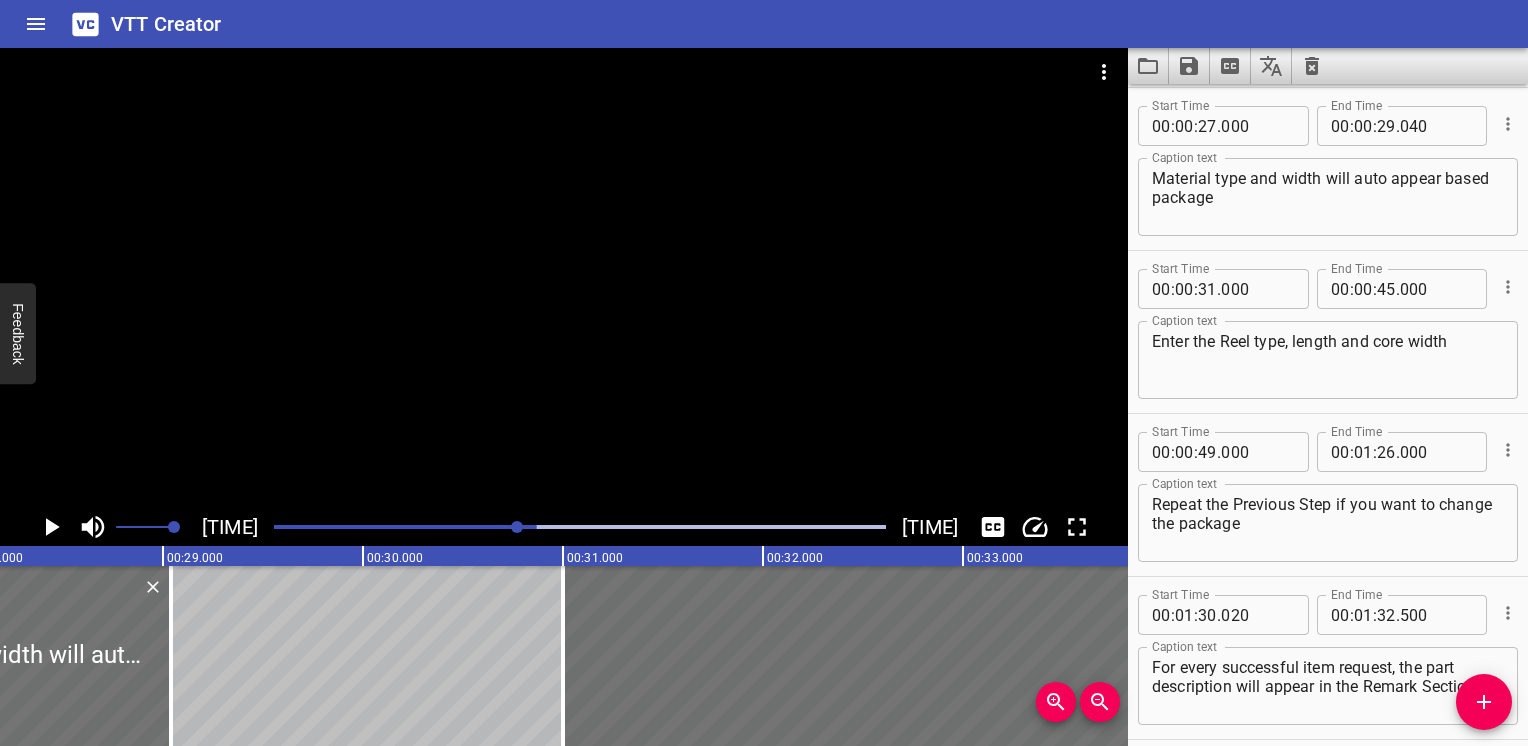 click at bounding box center (231, 527) 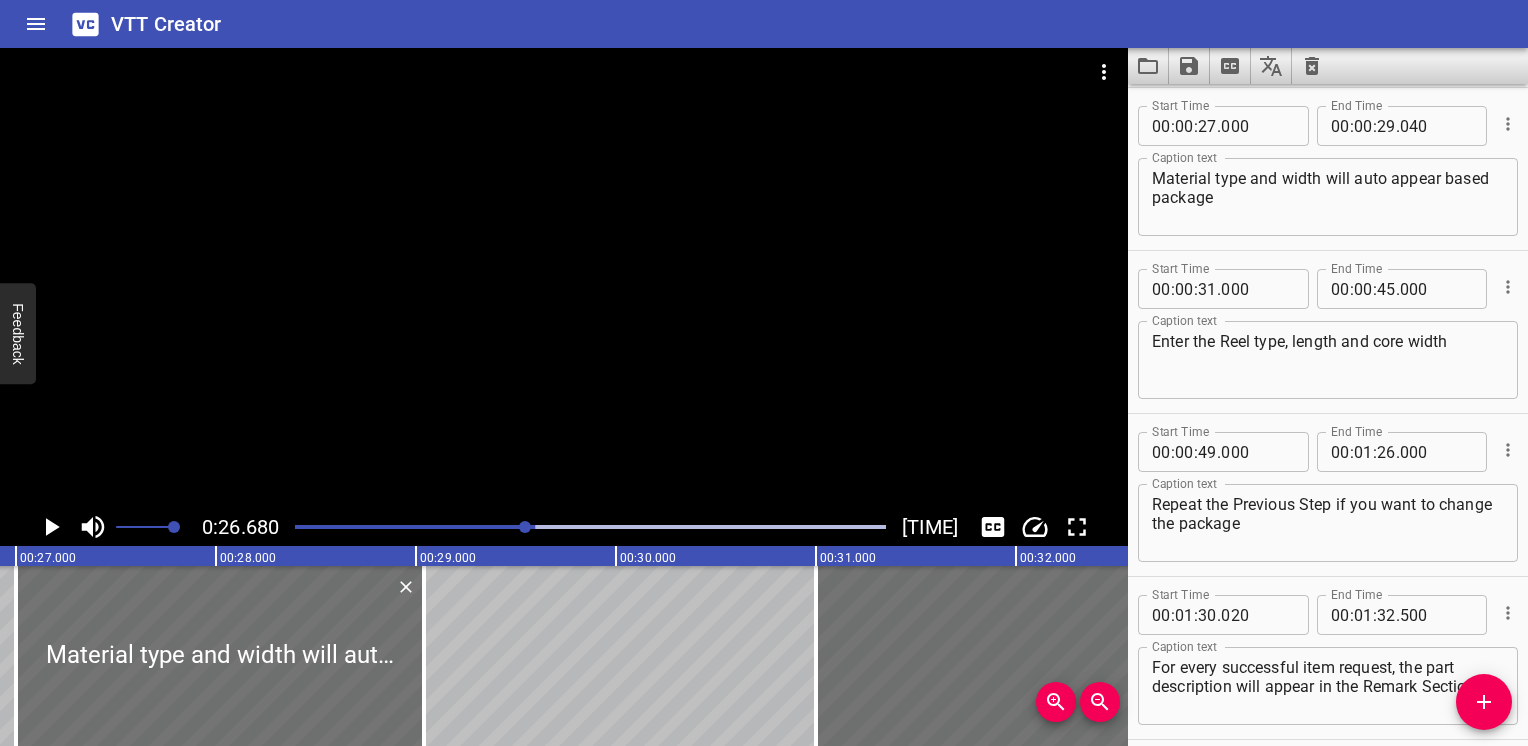 scroll, scrollTop: 0, scrollLeft: 5336, axis: horizontal 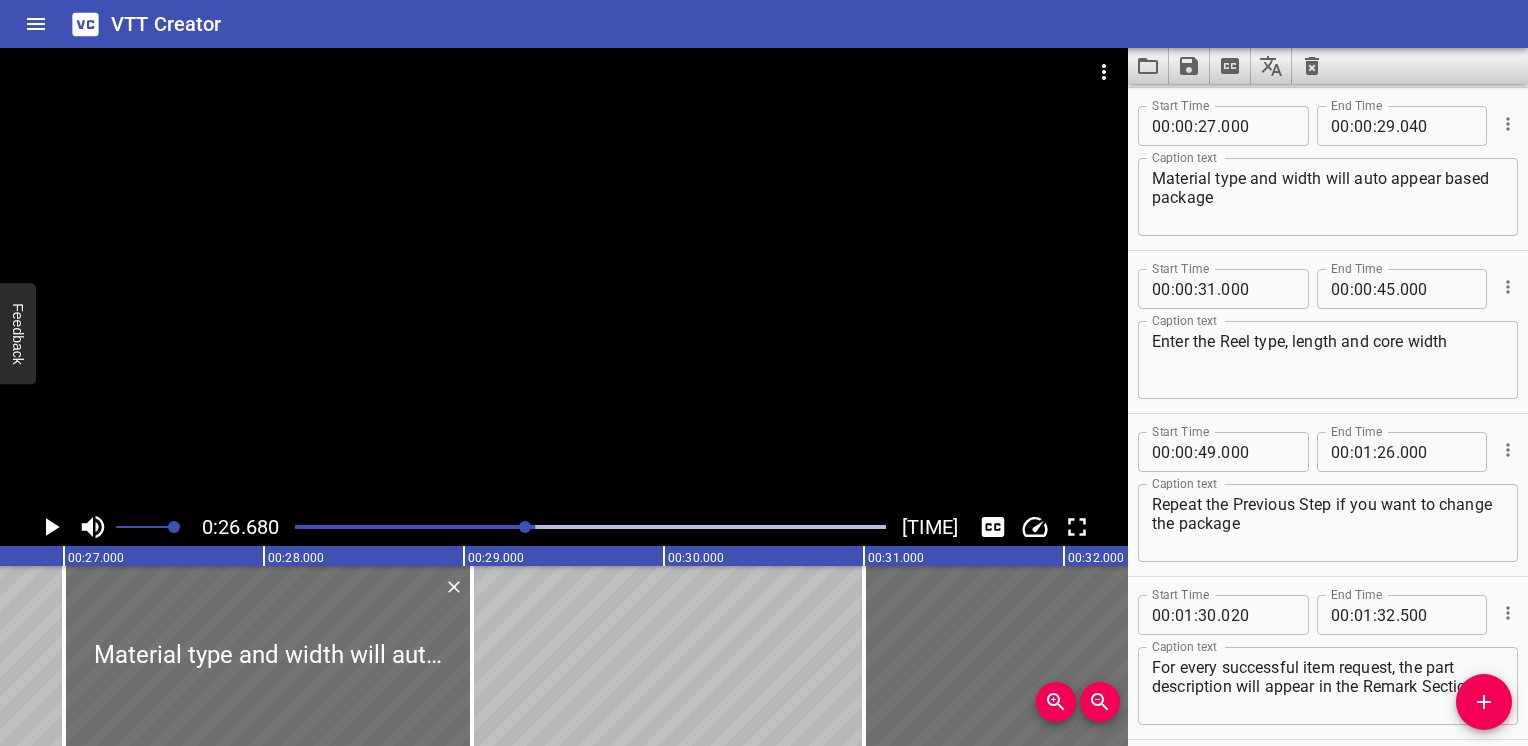 click at bounding box center [239, 527] 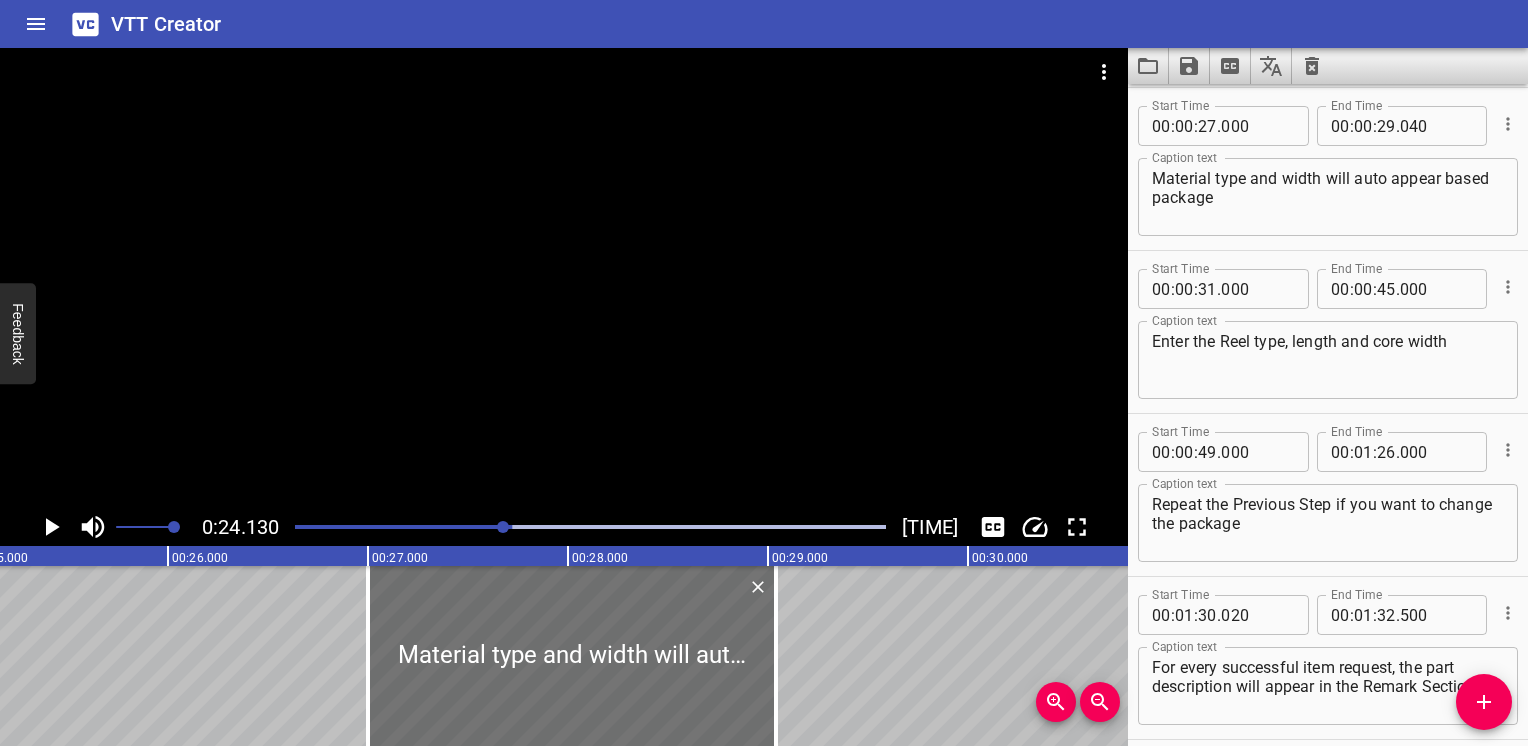 scroll, scrollTop: 0, scrollLeft: 4826, axis: horizontal 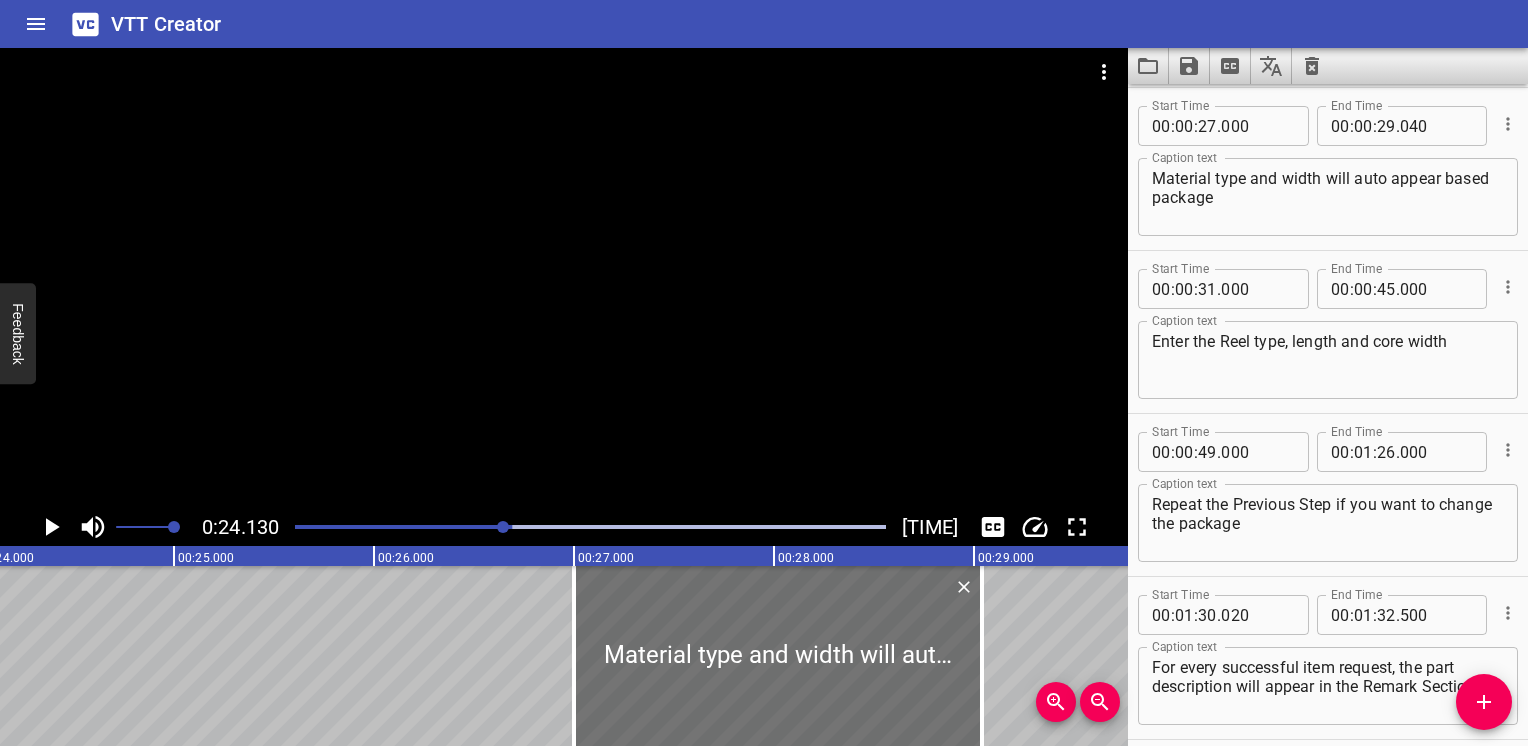 click at bounding box center (590, 527) 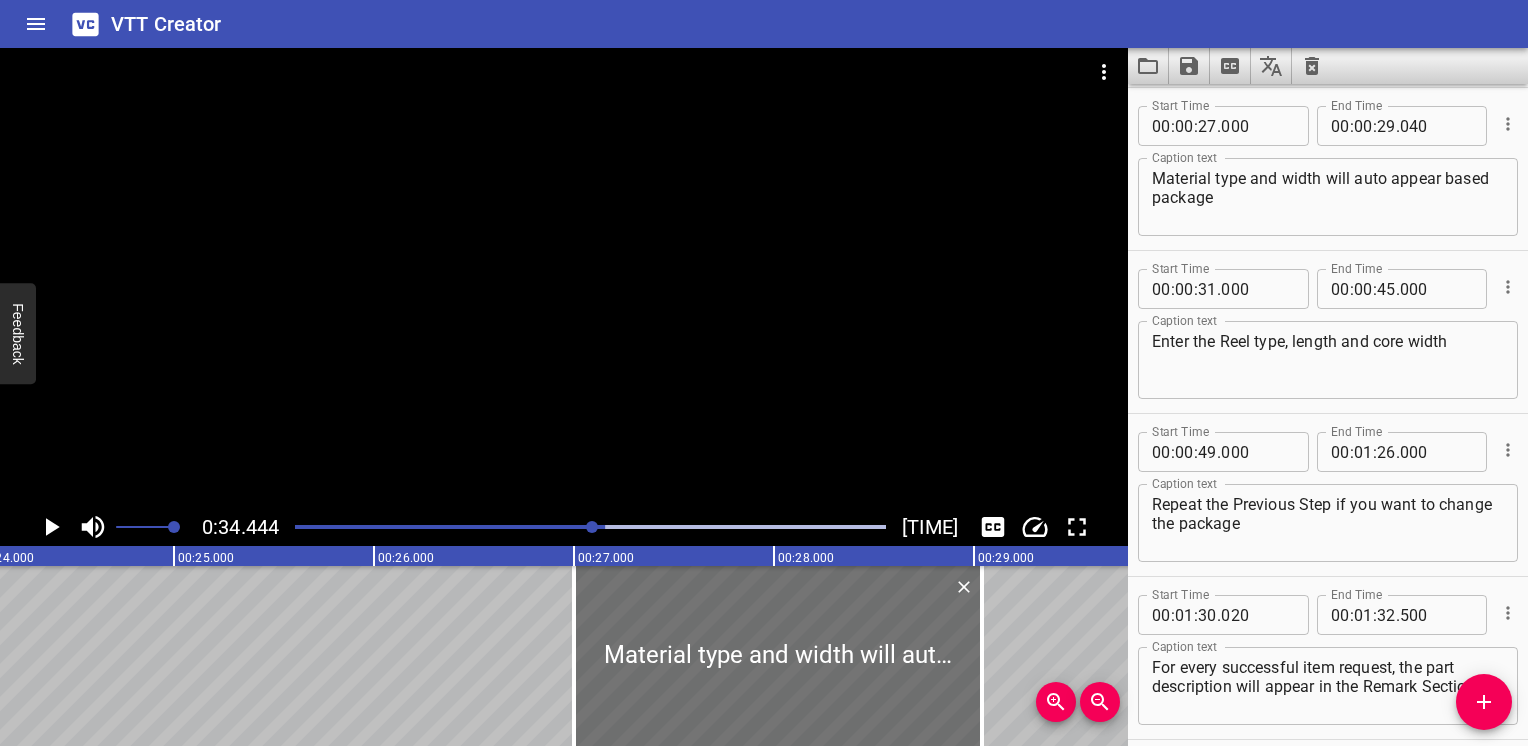 scroll, scrollTop: 736, scrollLeft: 0, axis: vertical 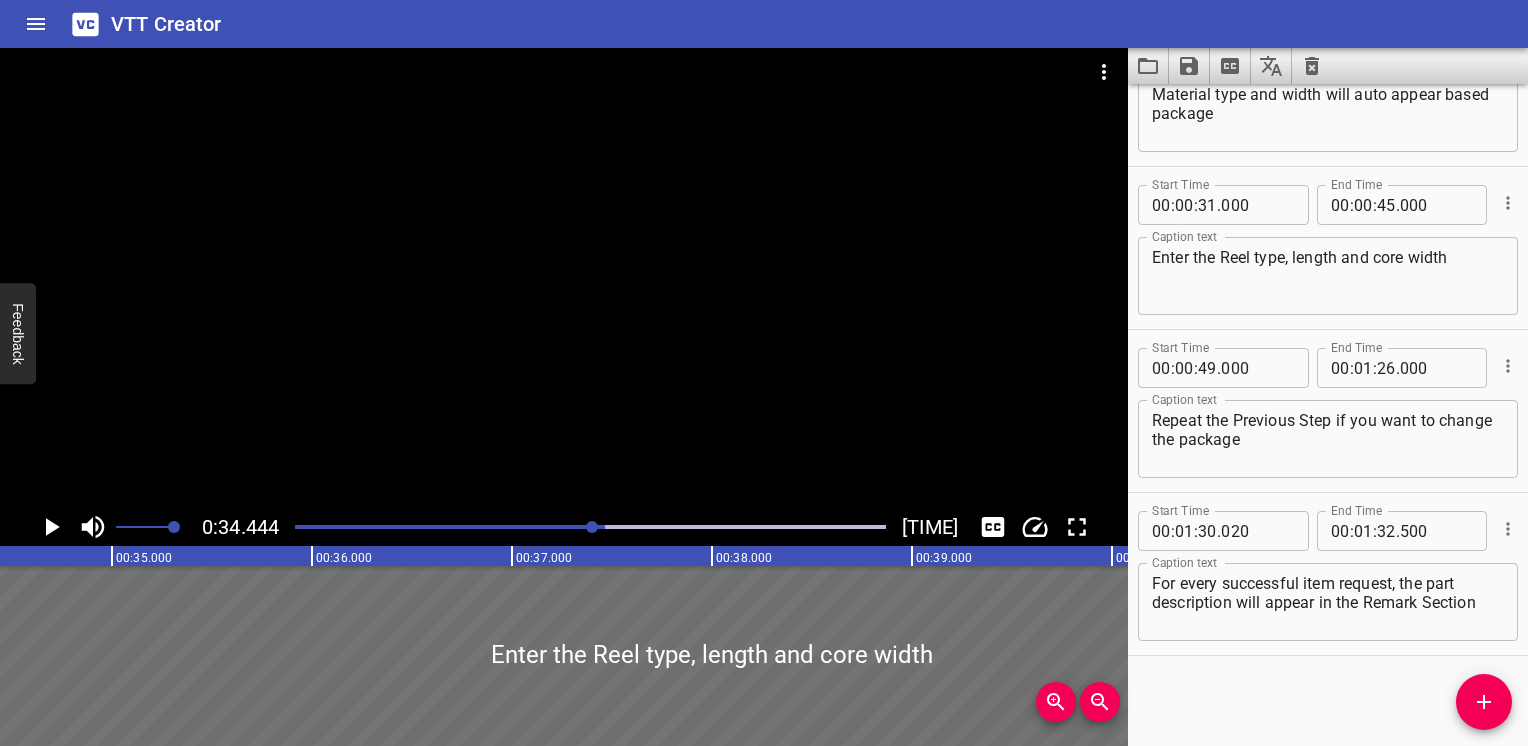 click at bounding box center (309, 527) 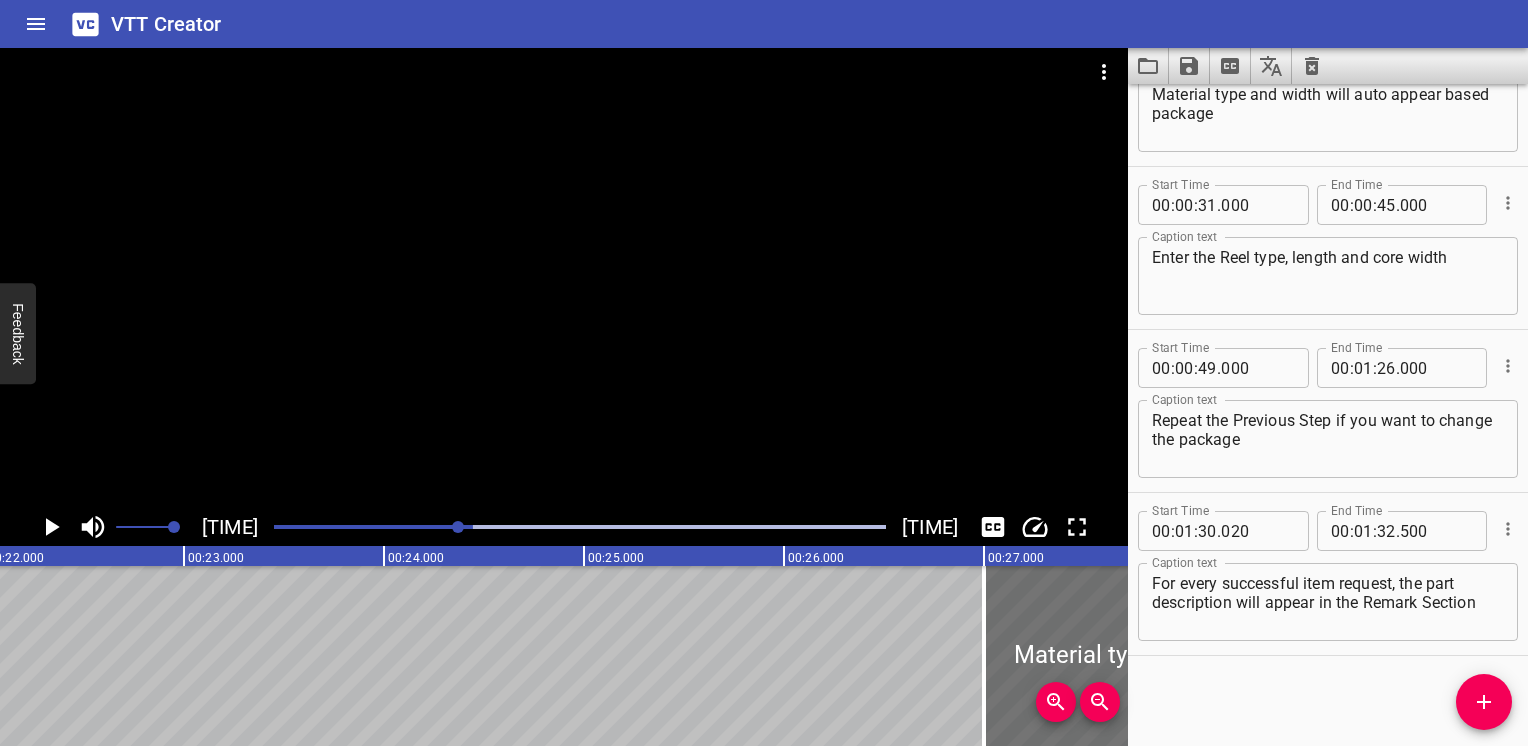 scroll, scrollTop: 0, scrollLeft: 4269, axis: horizontal 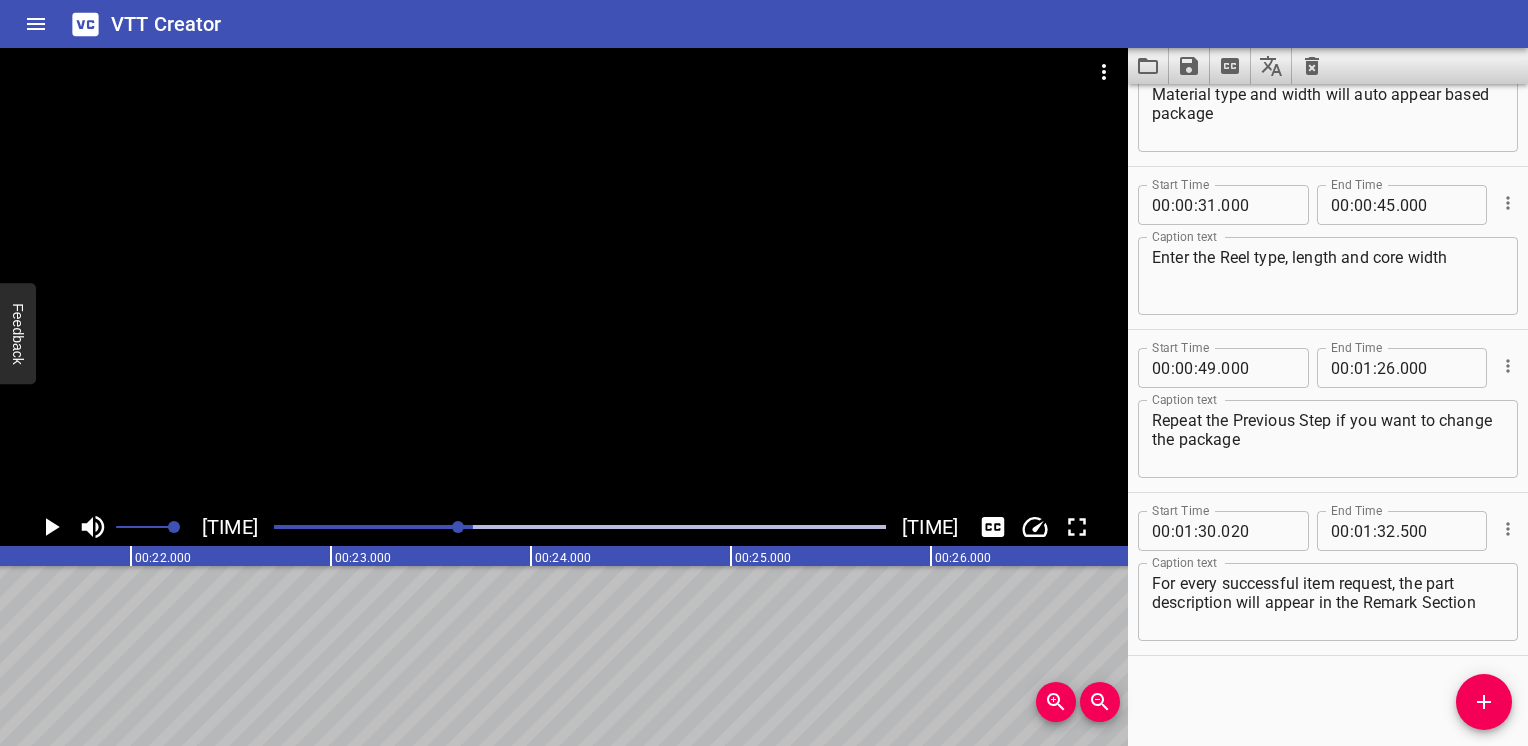 click at bounding box center (167, 527) 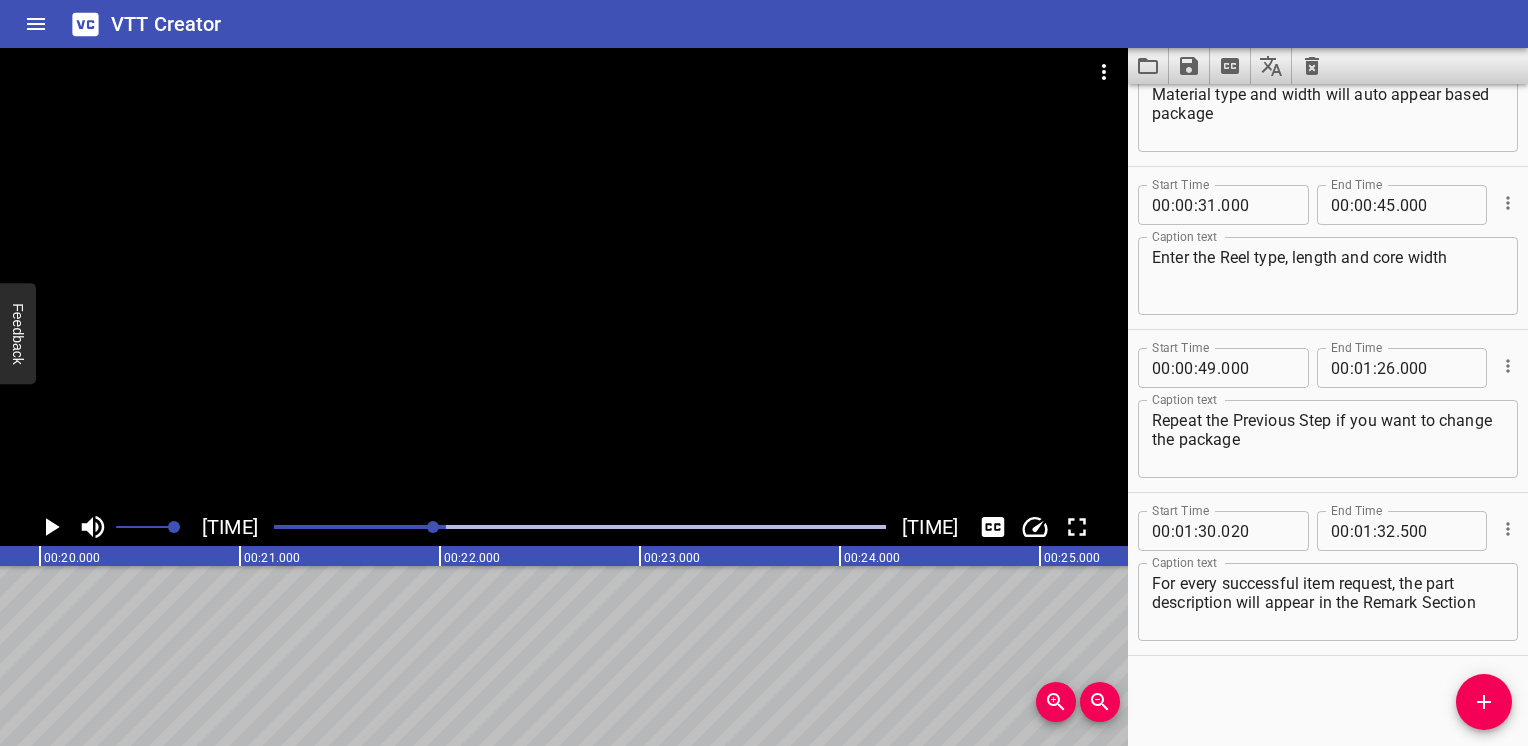 scroll, scrollTop: 0, scrollLeft: 3690, axis: horizontal 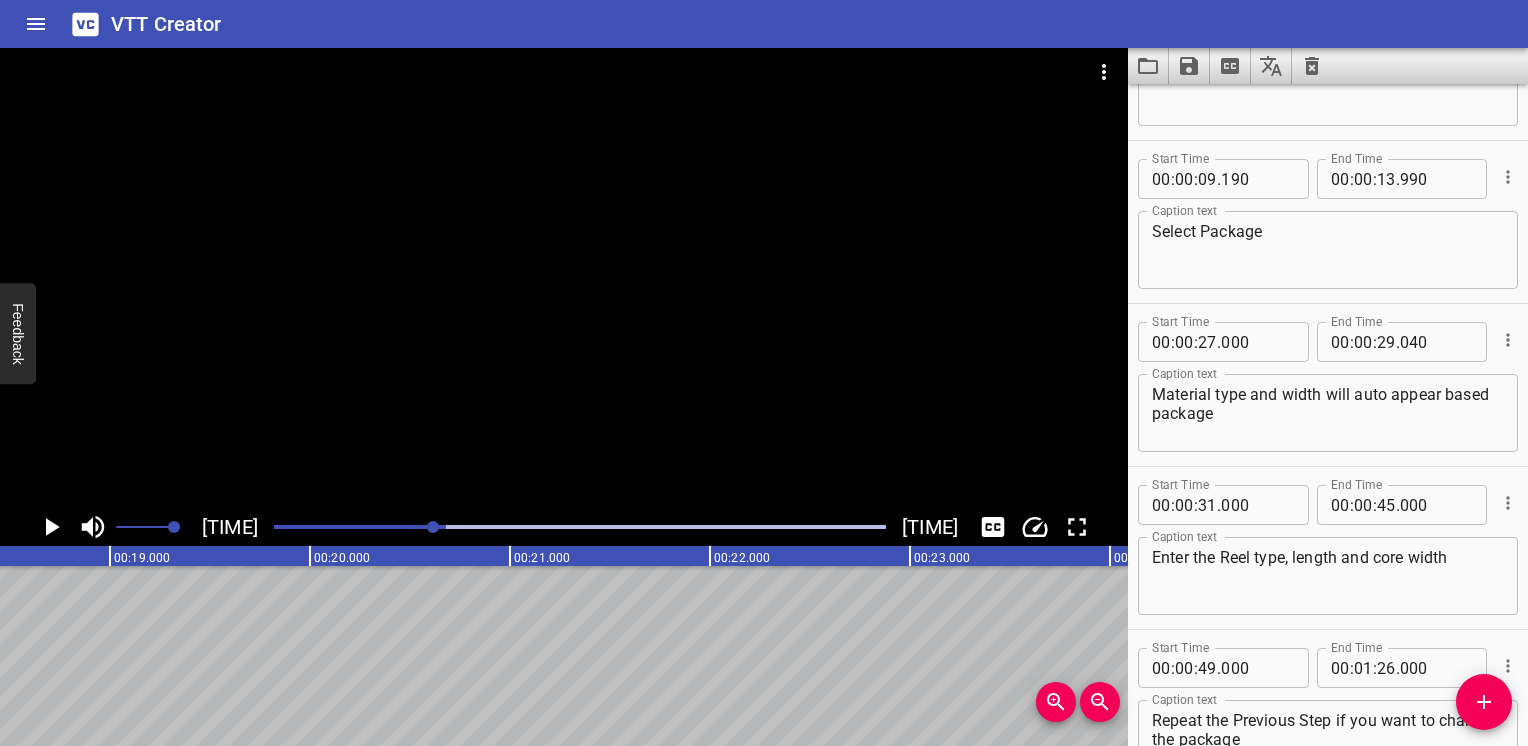 click on "Start Time [TIME] End Time" at bounding box center (1328, 340) 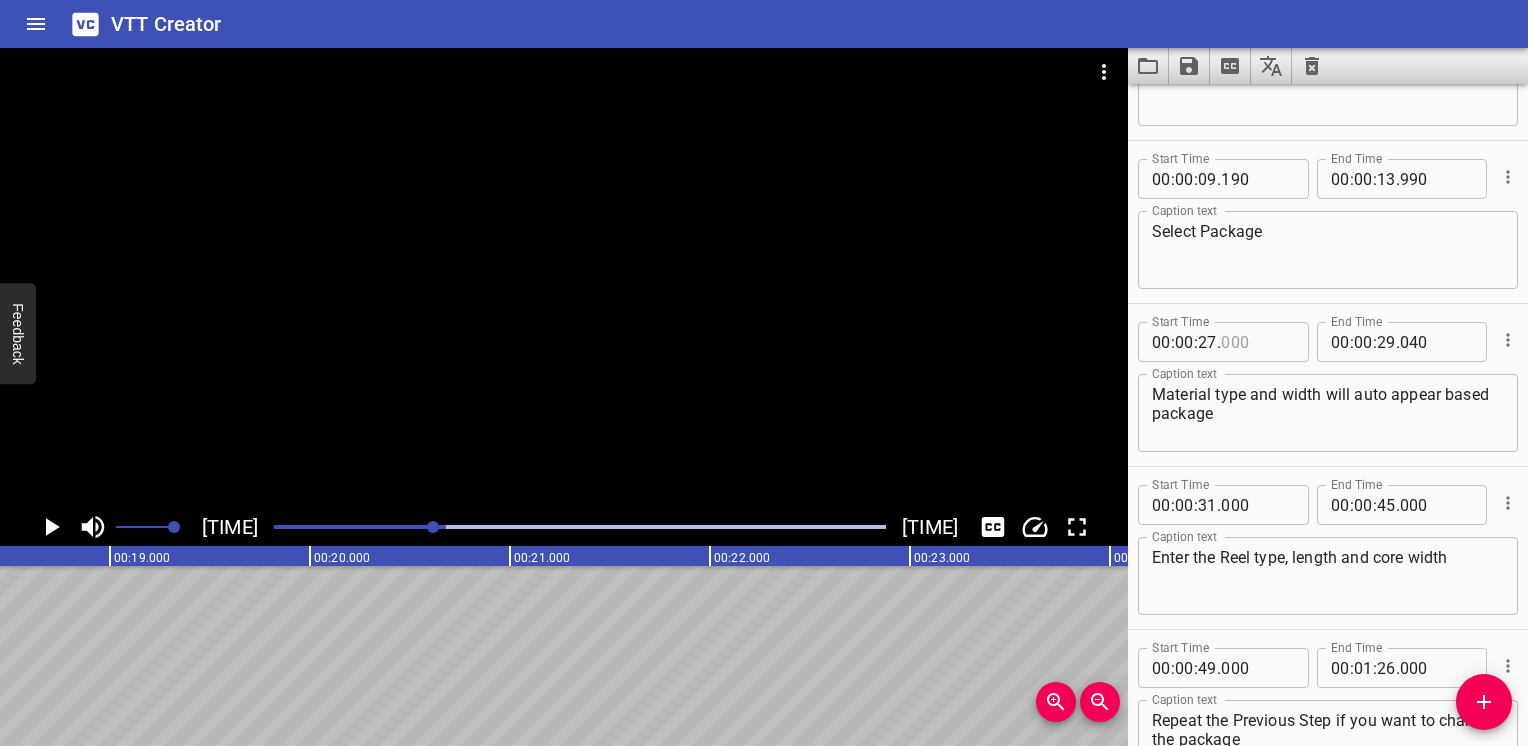 drag, startPoint x: 1248, startPoint y: 314, endPoint x: 1292, endPoint y: 309, distance: 44.28318 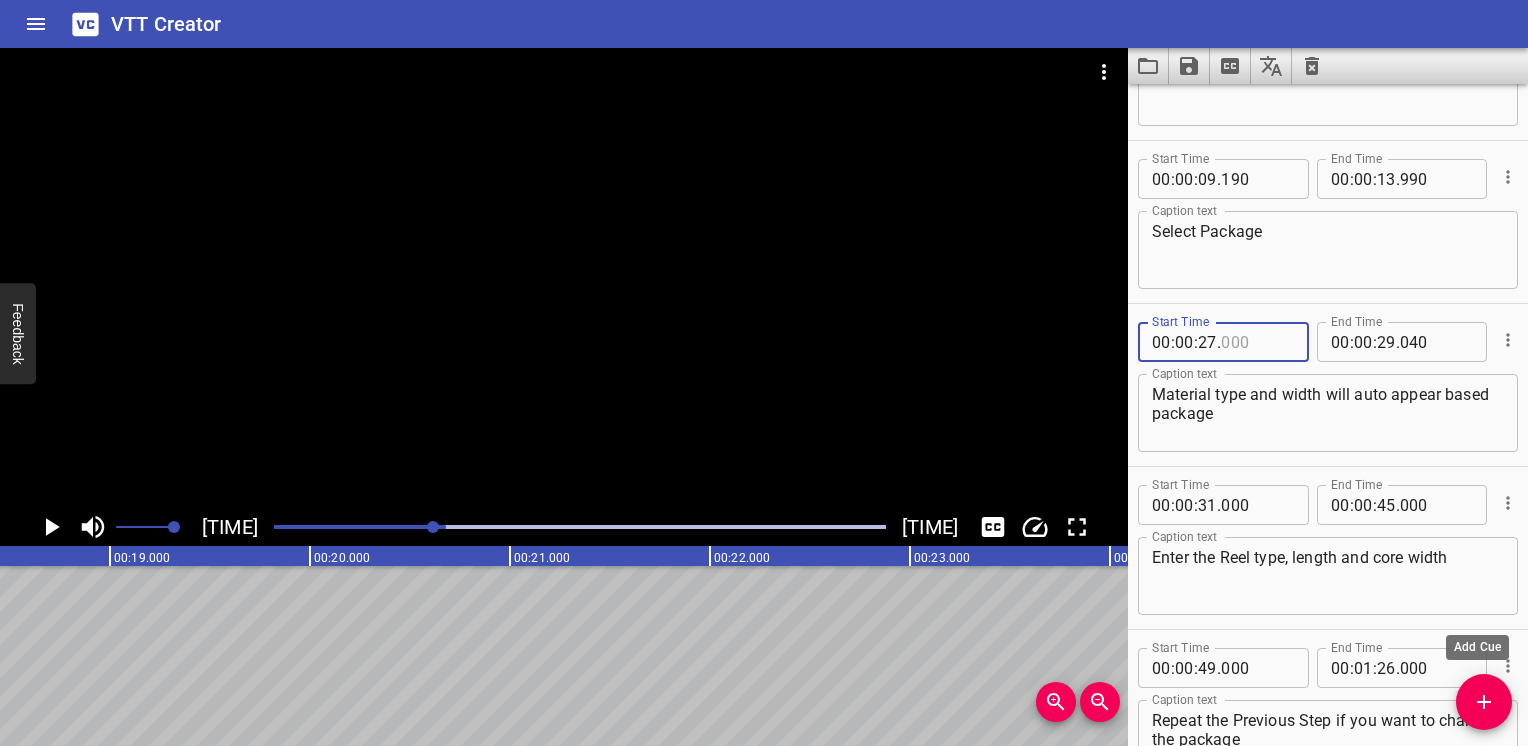type on "000" 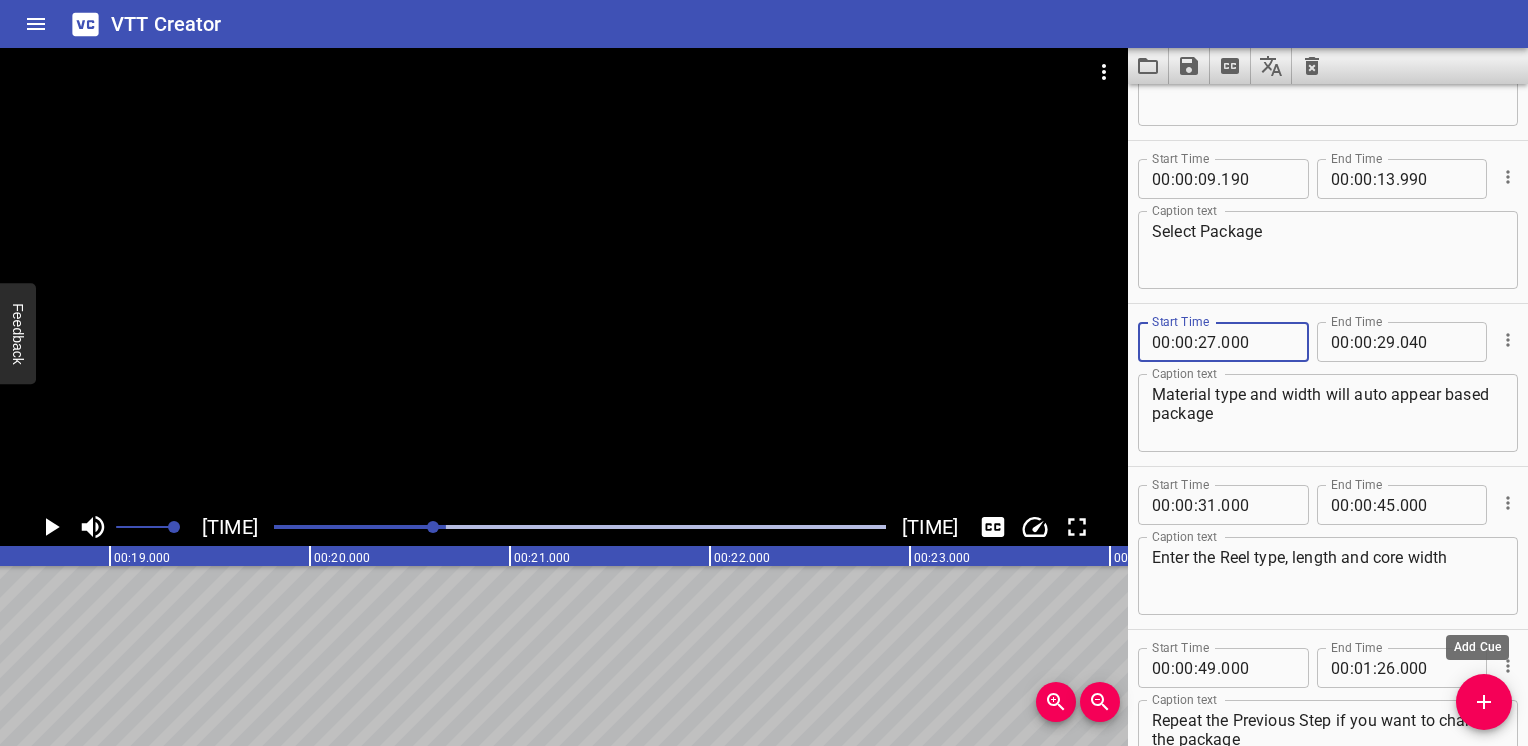 click 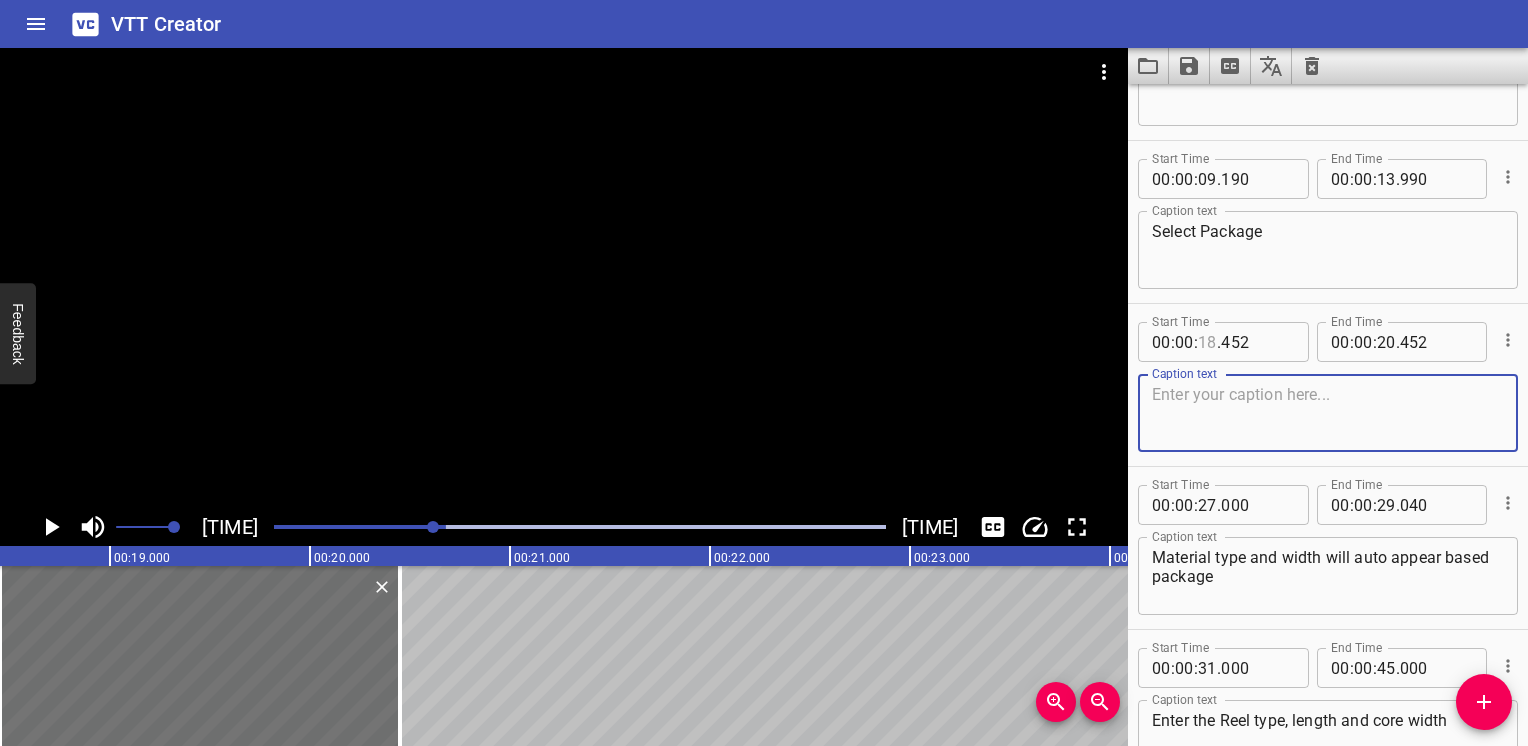 click at bounding box center (1207, 342) 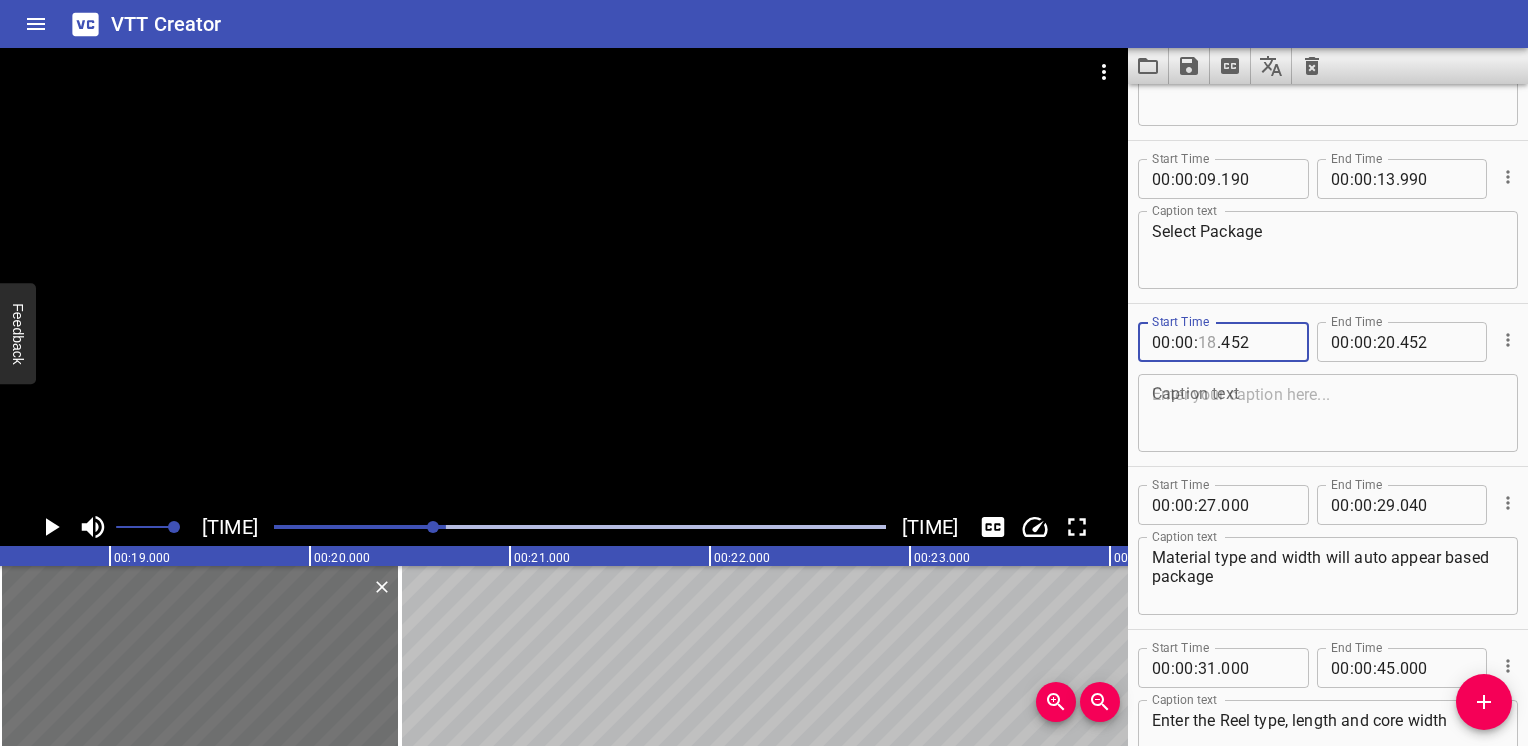 drag, startPoint x: 1200, startPoint y: 341, endPoint x: 1276, endPoint y: 342, distance: 76.00658 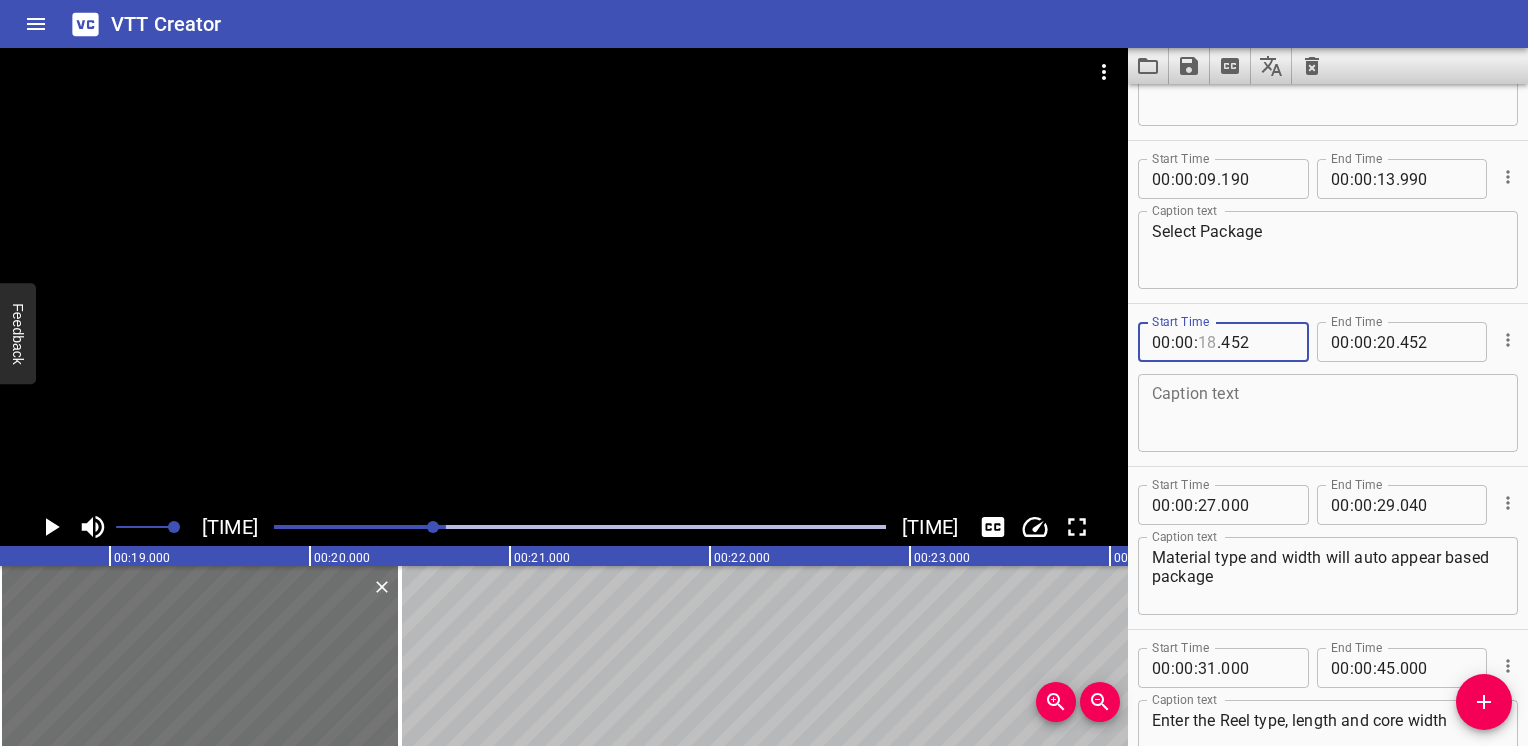 click on "00 : 00 : . [TIME]" at bounding box center (1223, 342) 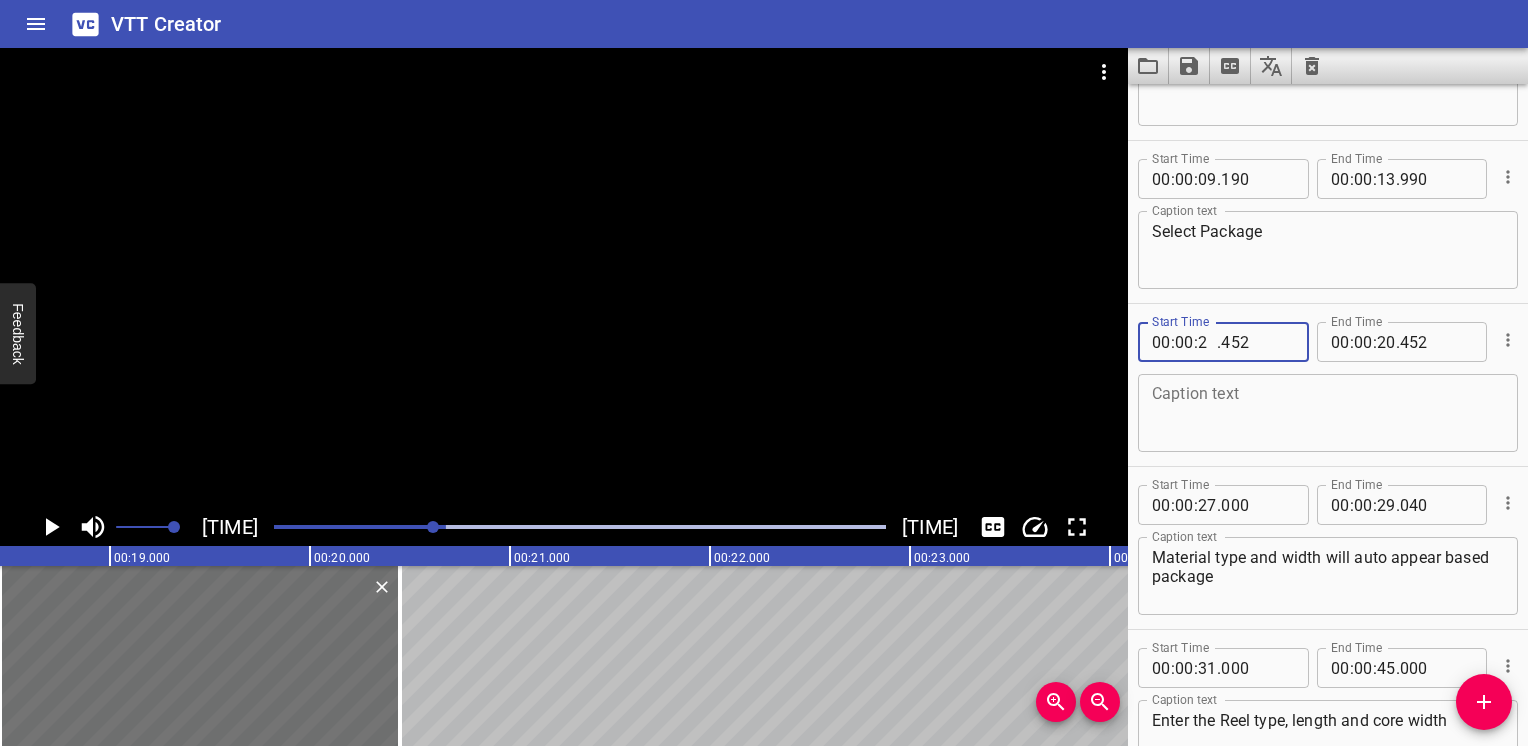 type on "21" 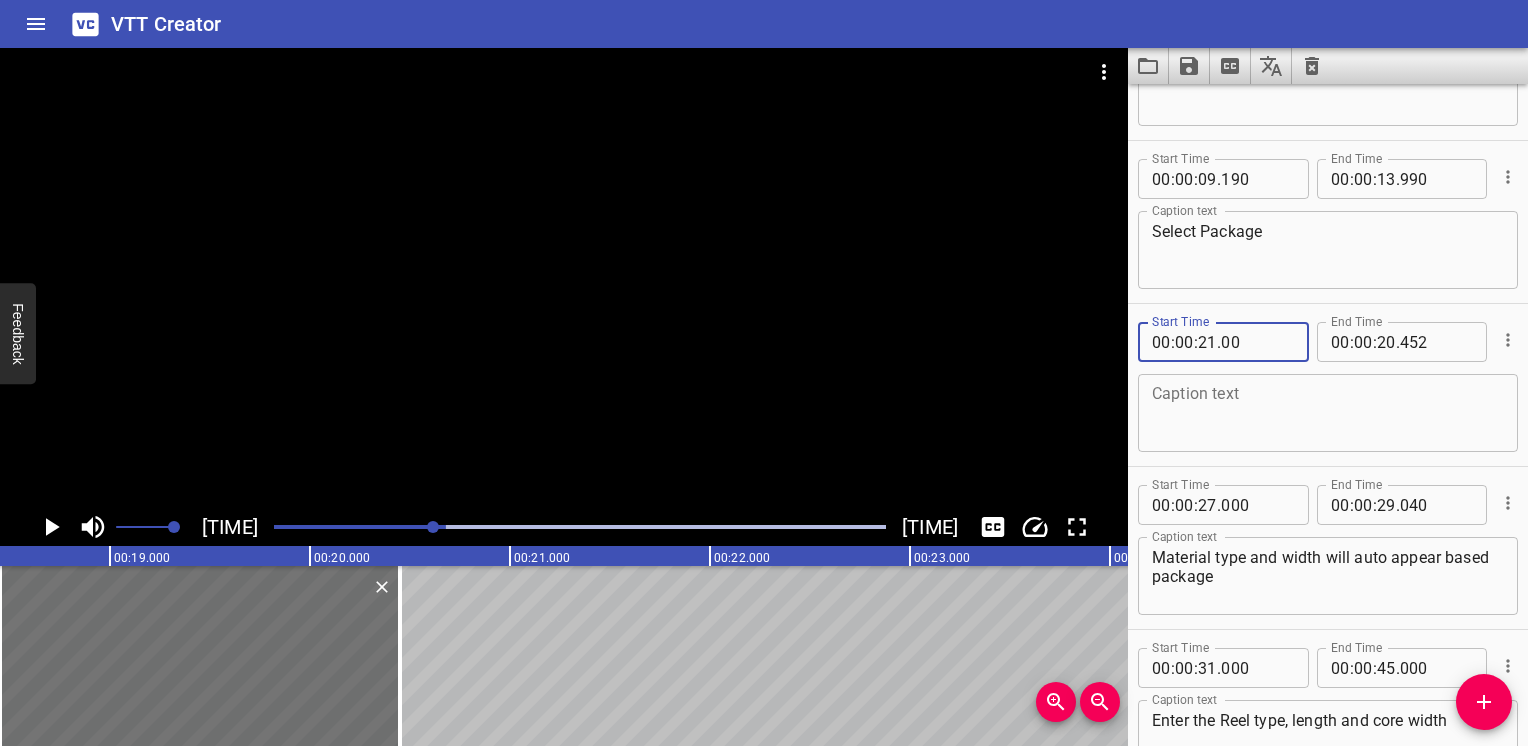 type on "000" 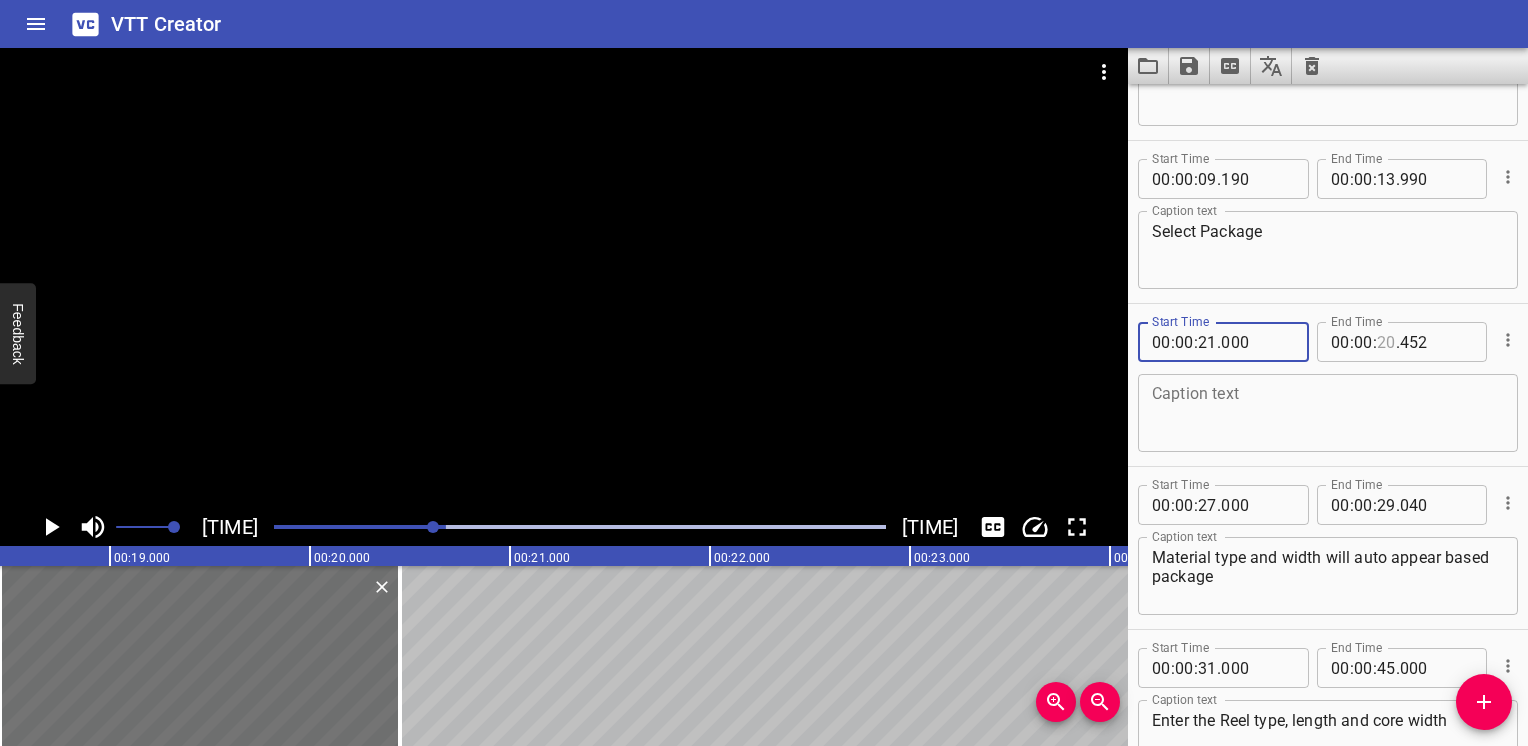 click at bounding box center (1386, 342) 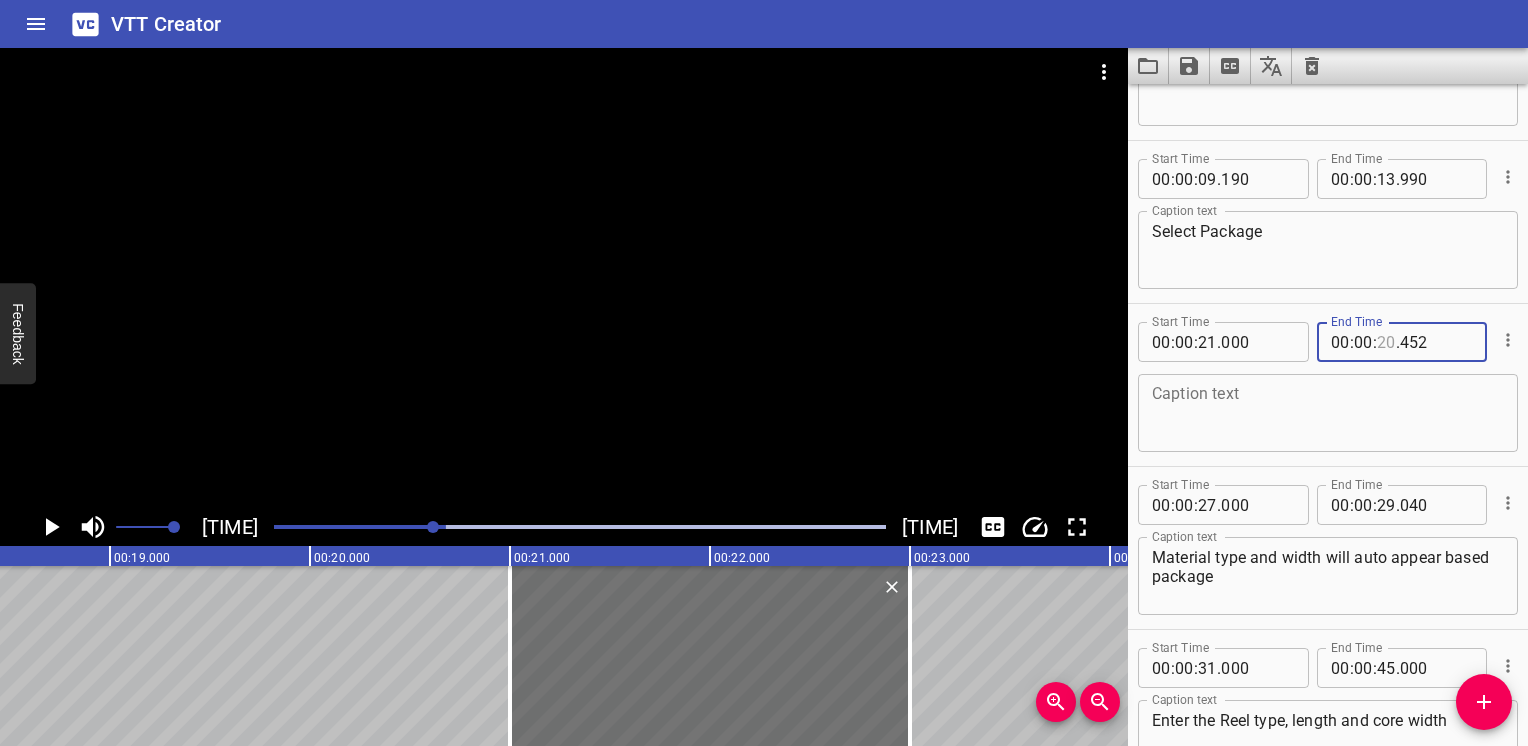 type on "20" 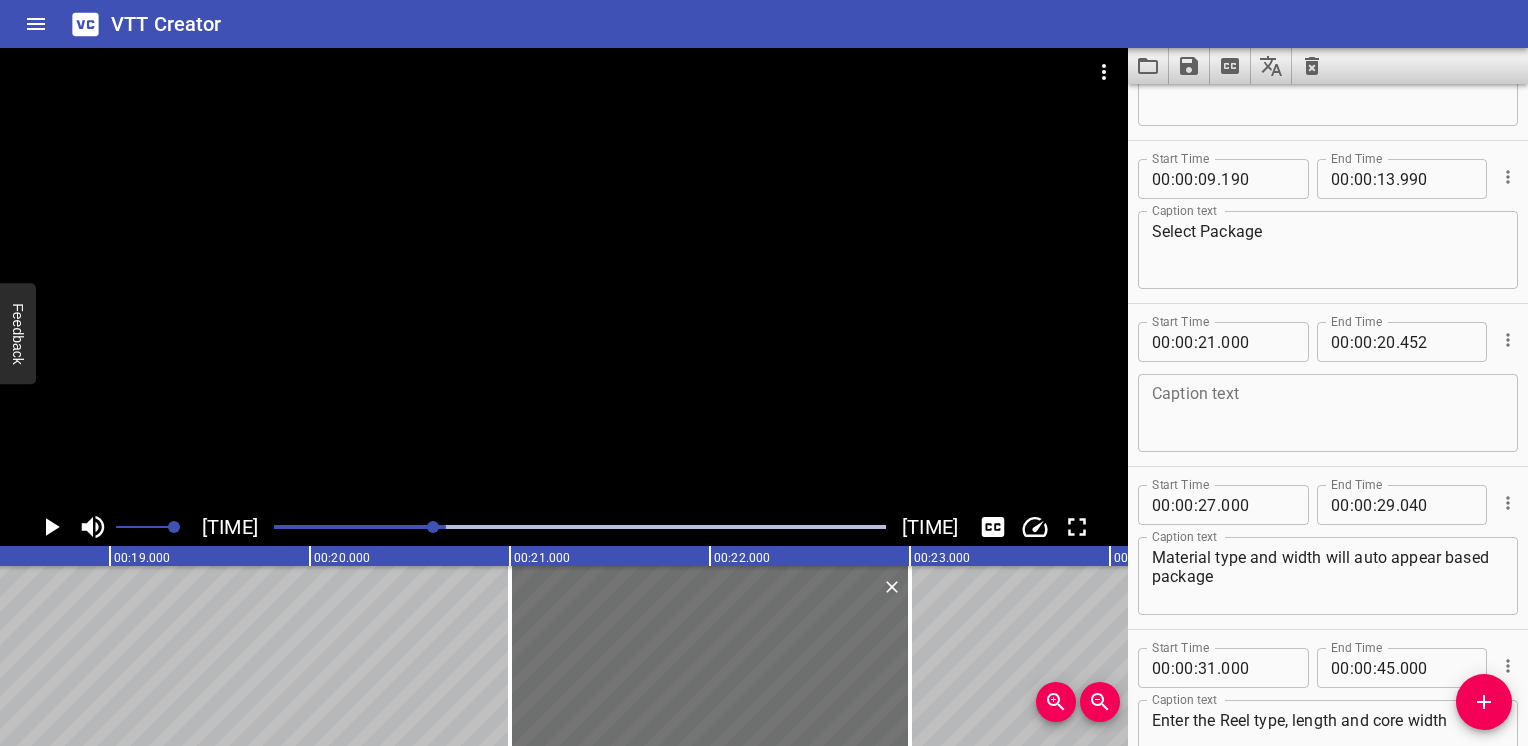 click at bounding box center (580, 527) 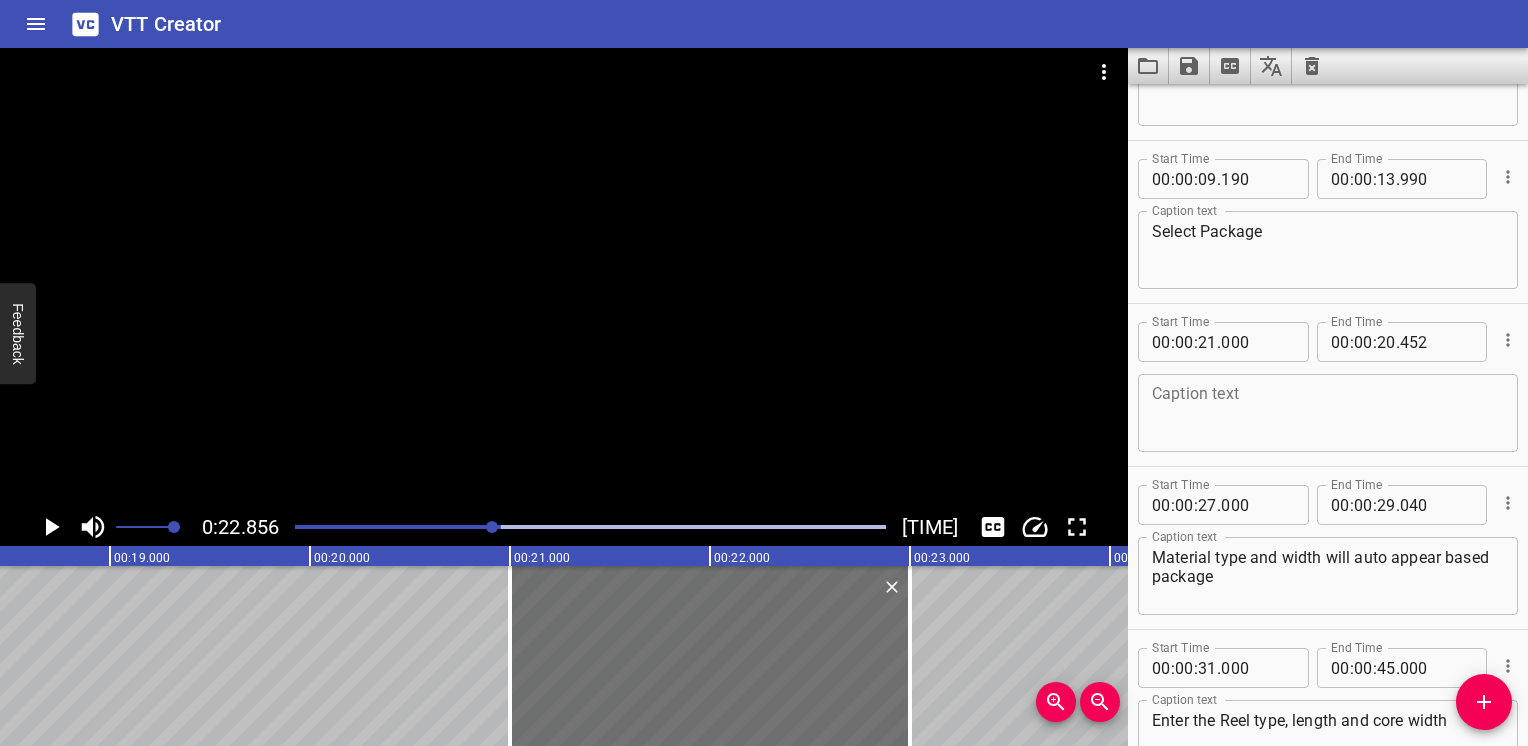 scroll, scrollTop: 642, scrollLeft: 0, axis: vertical 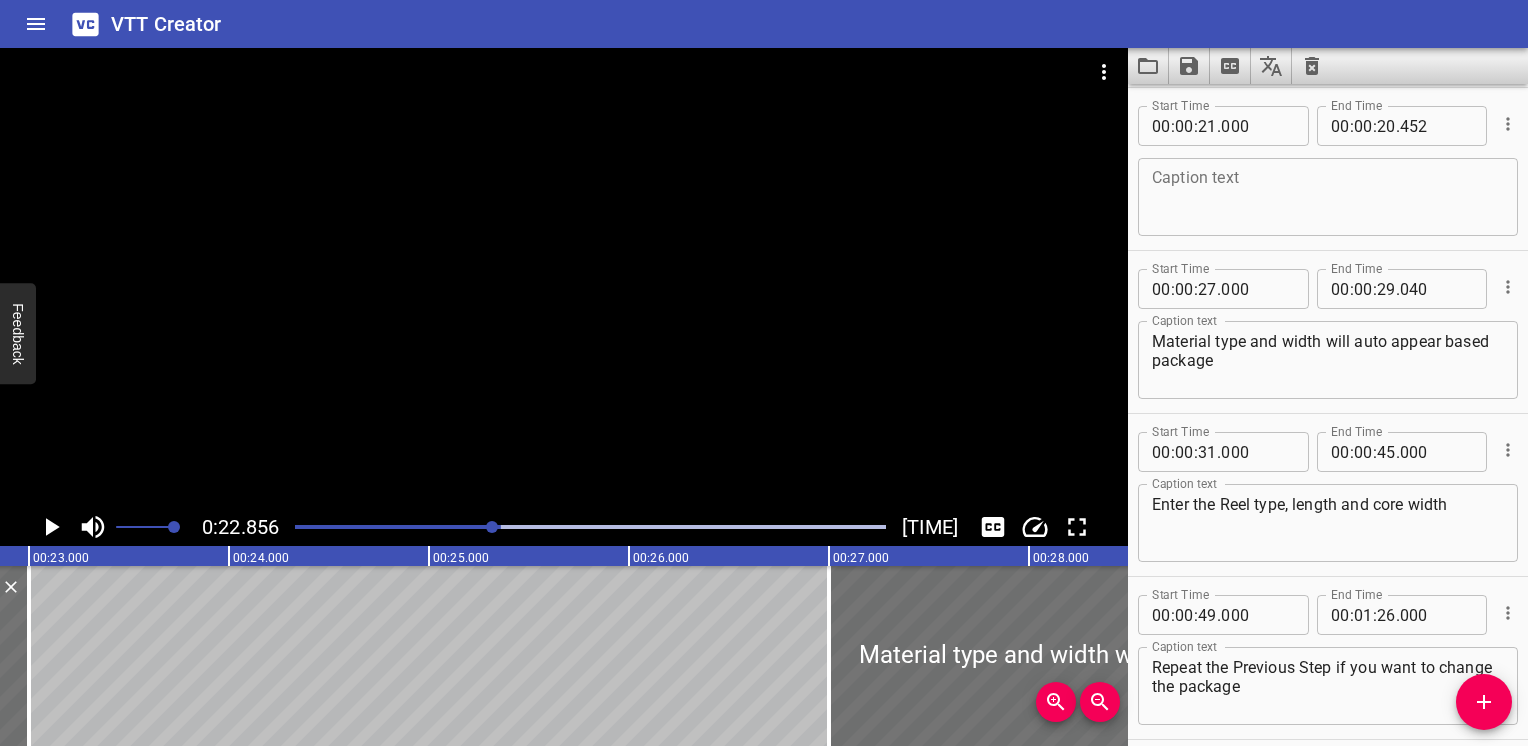 click at bounding box center [590, 527] 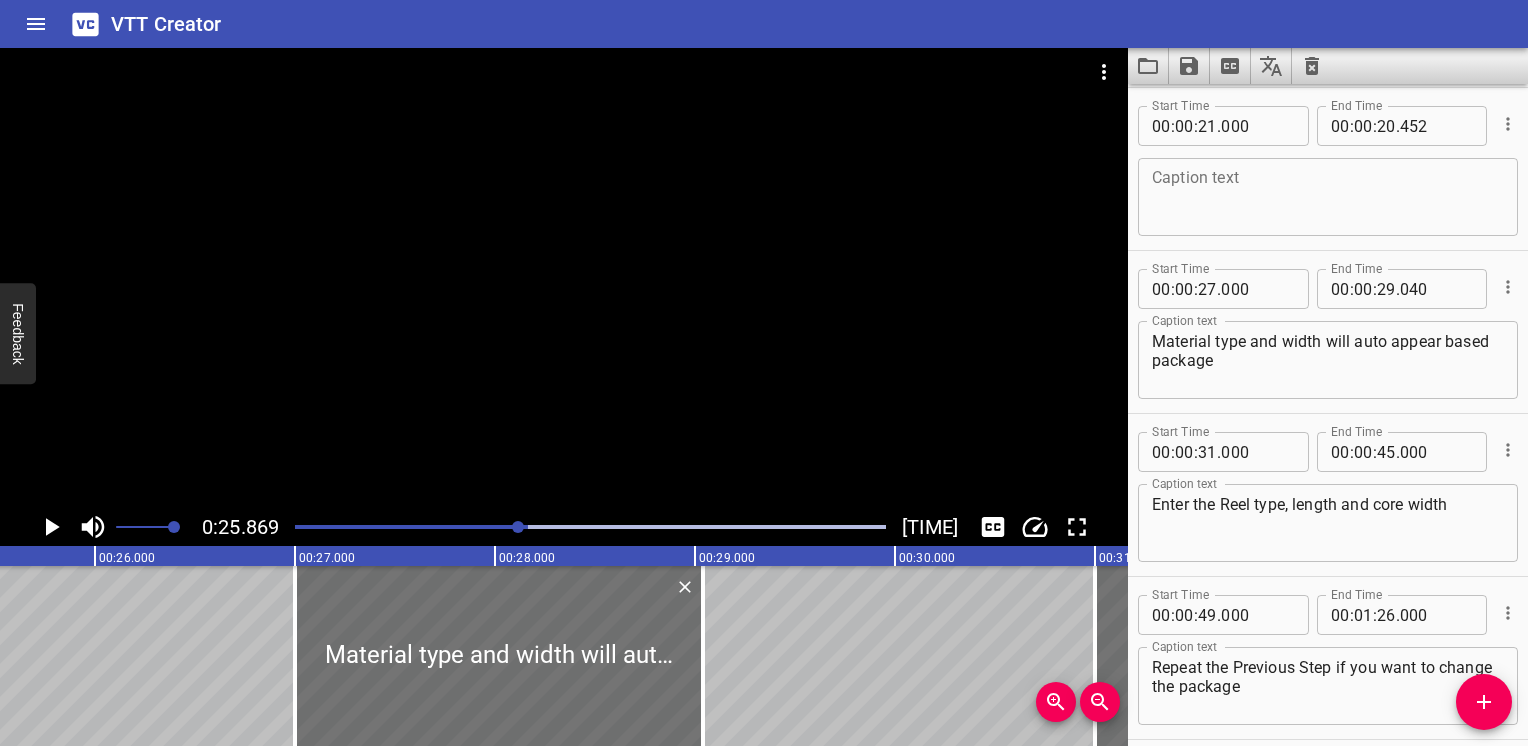 scroll, scrollTop: 0, scrollLeft: 5173, axis: horizontal 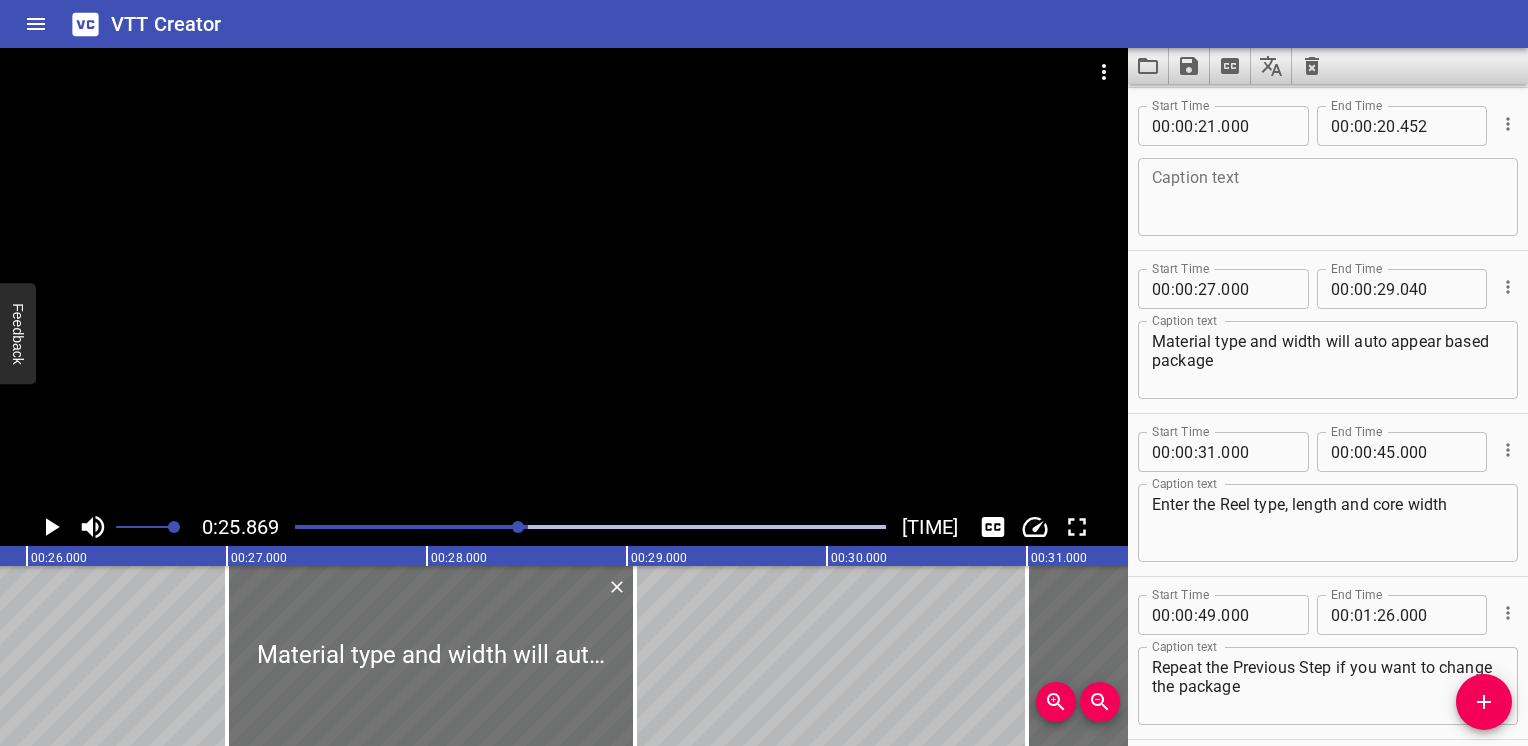 click at bounding box center (590, 527) 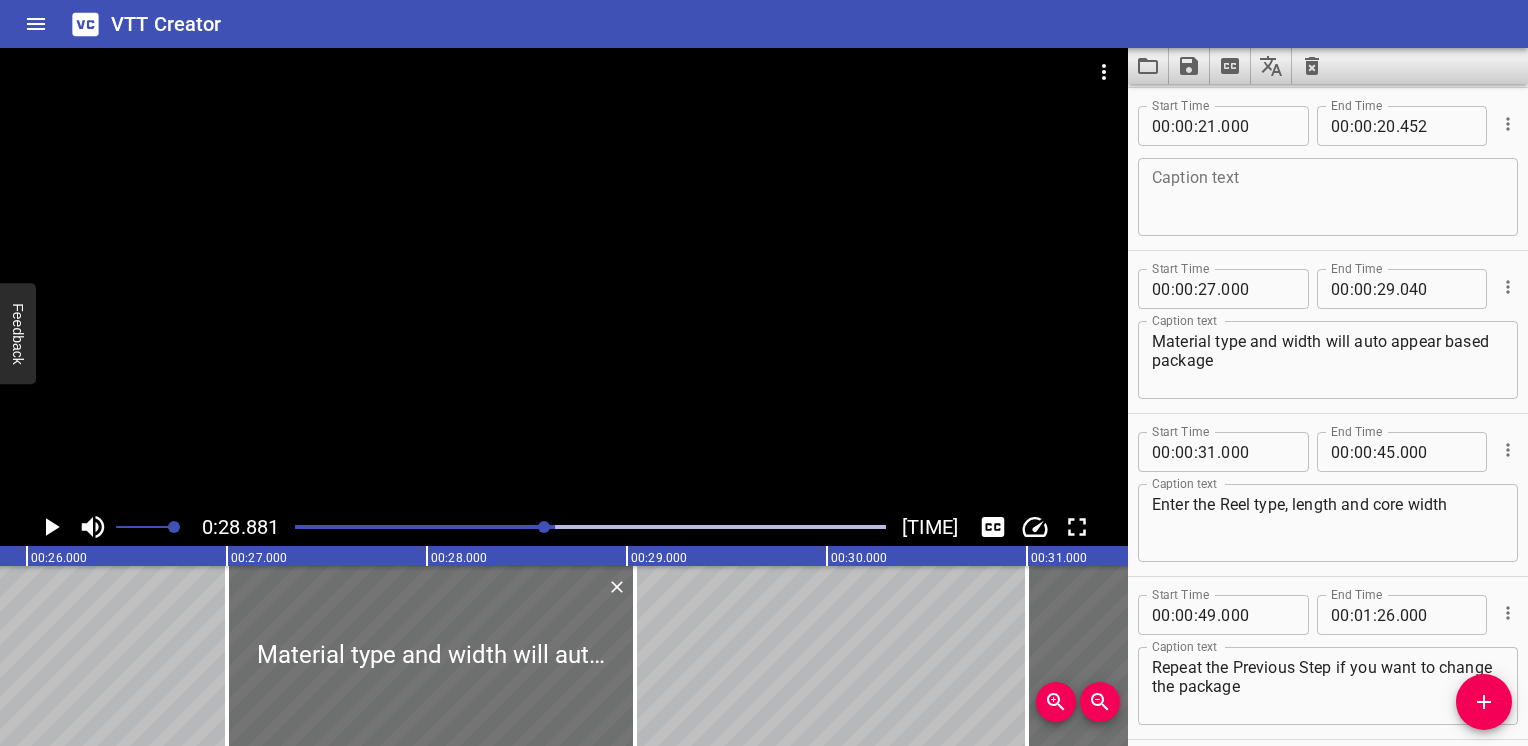 scroll, scrollTop: 693, scrollLeft: 0, axis: vertical 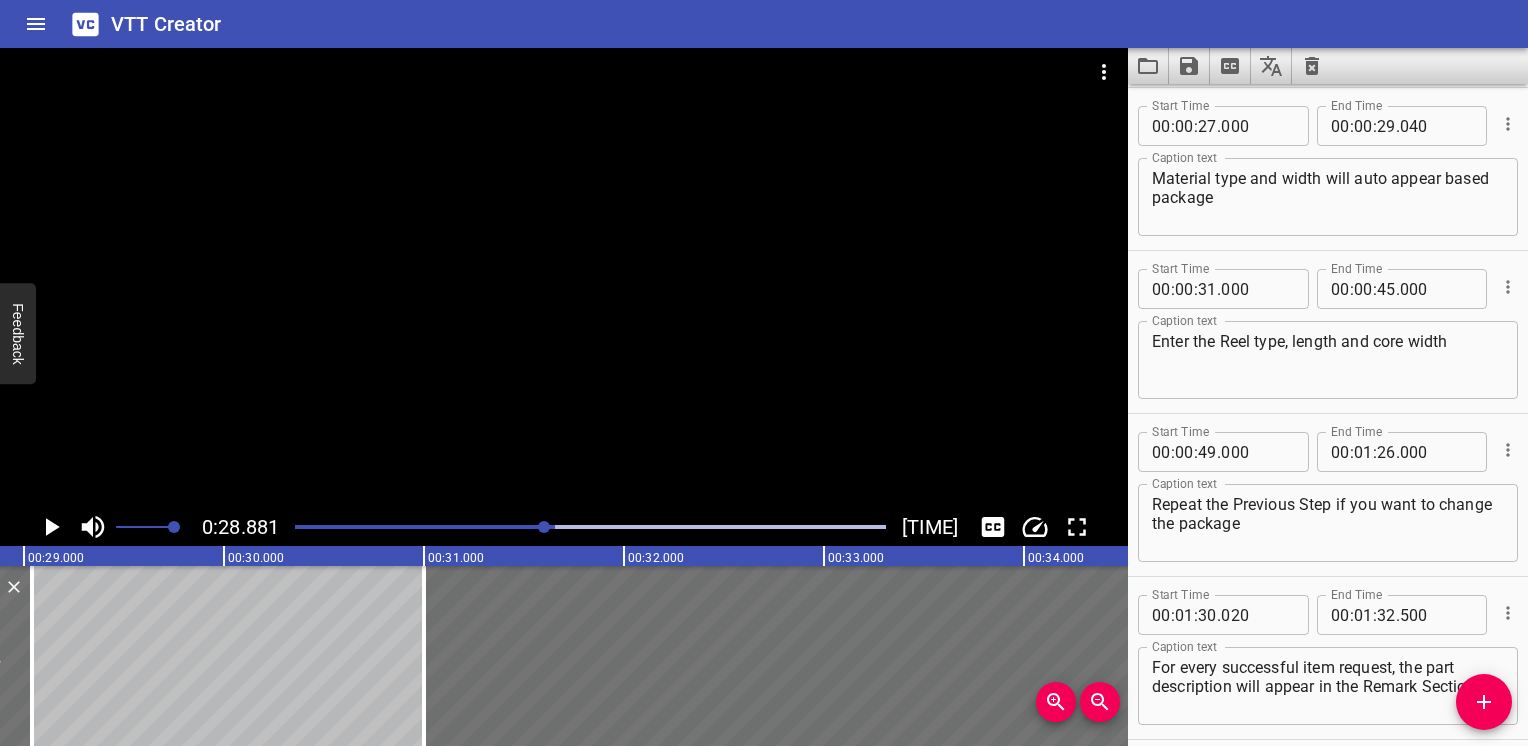 click at bounding box center [590, 527] 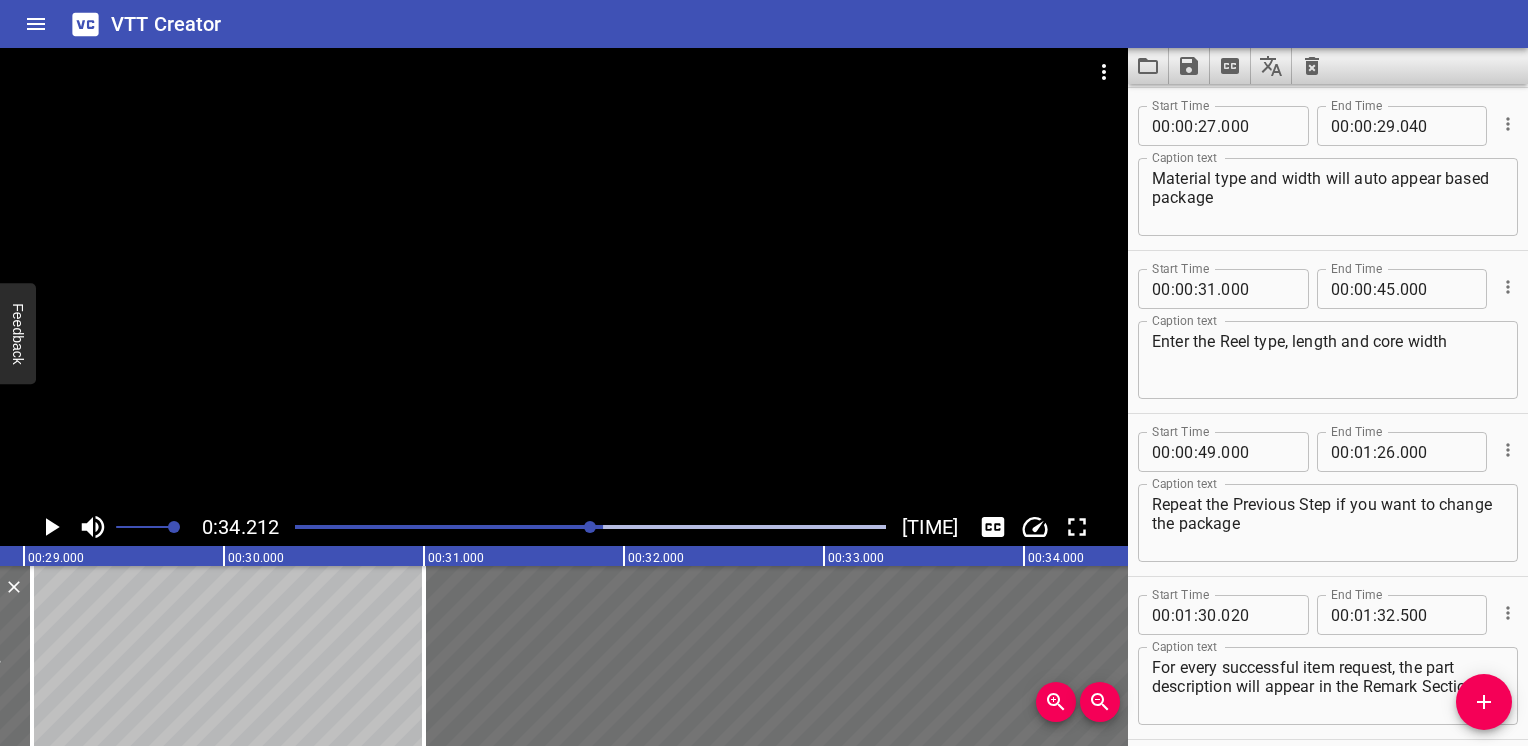 scroll, scrollTop: 881, scrollLeft: 0, axis: vertical 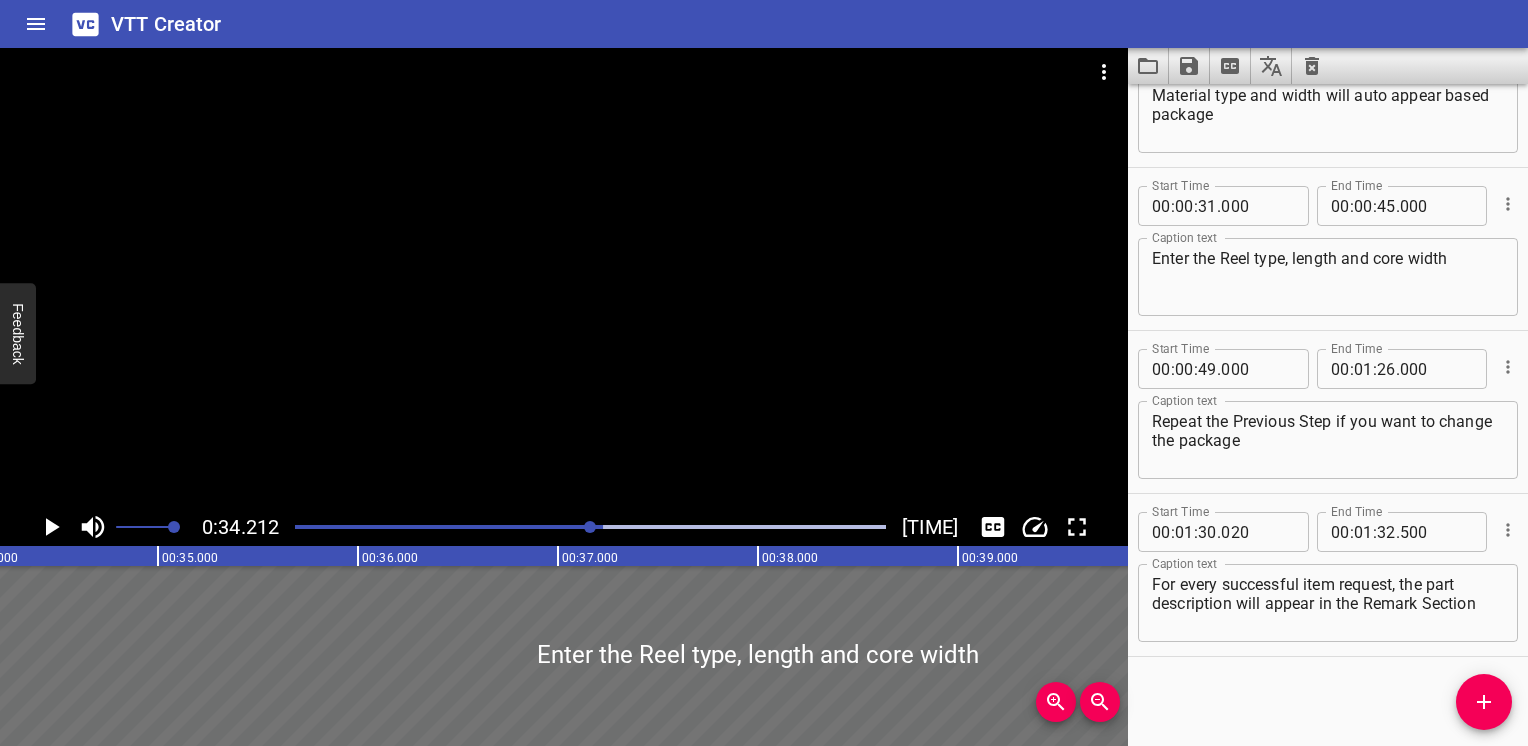 click at bounding box center [590, 527] 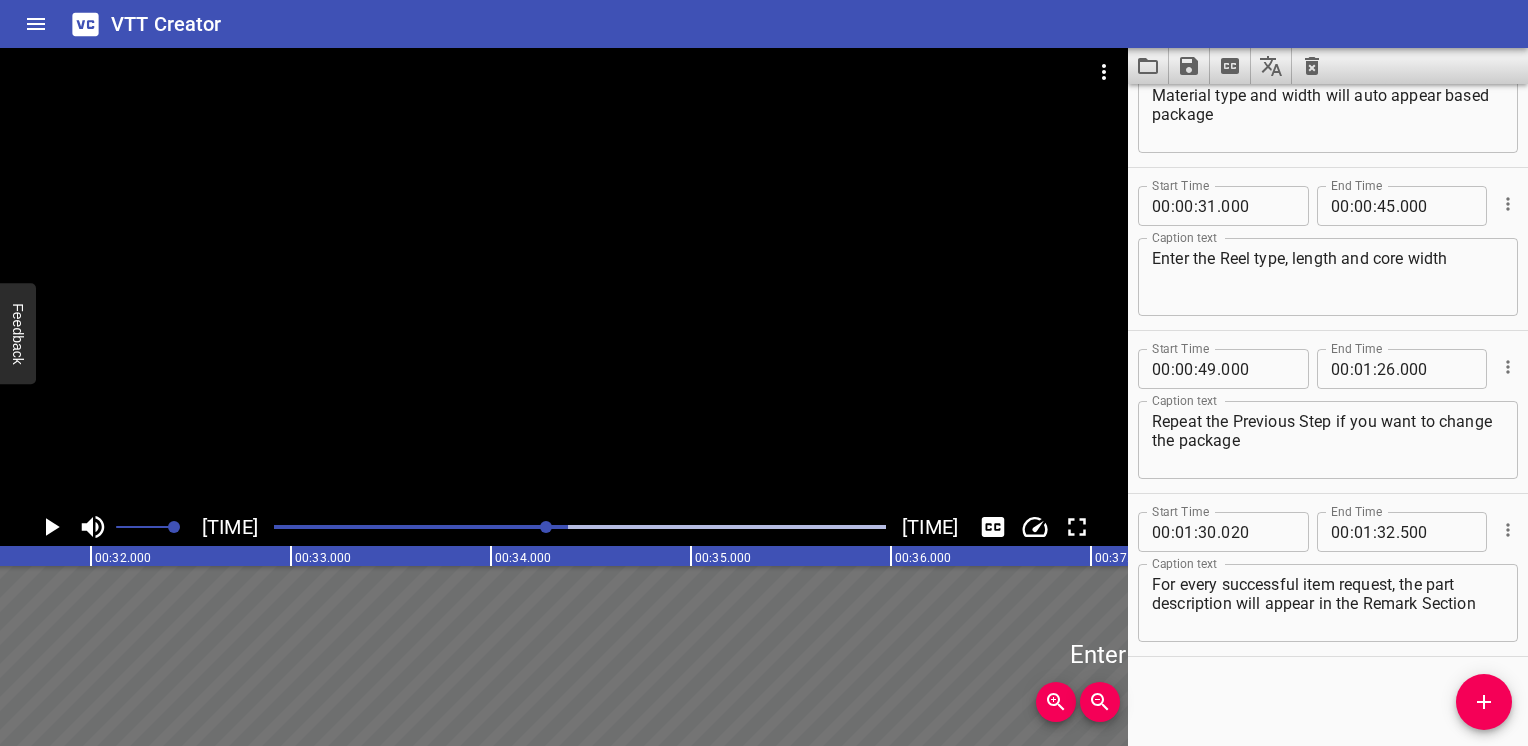 click at bounding box center [262, 527] 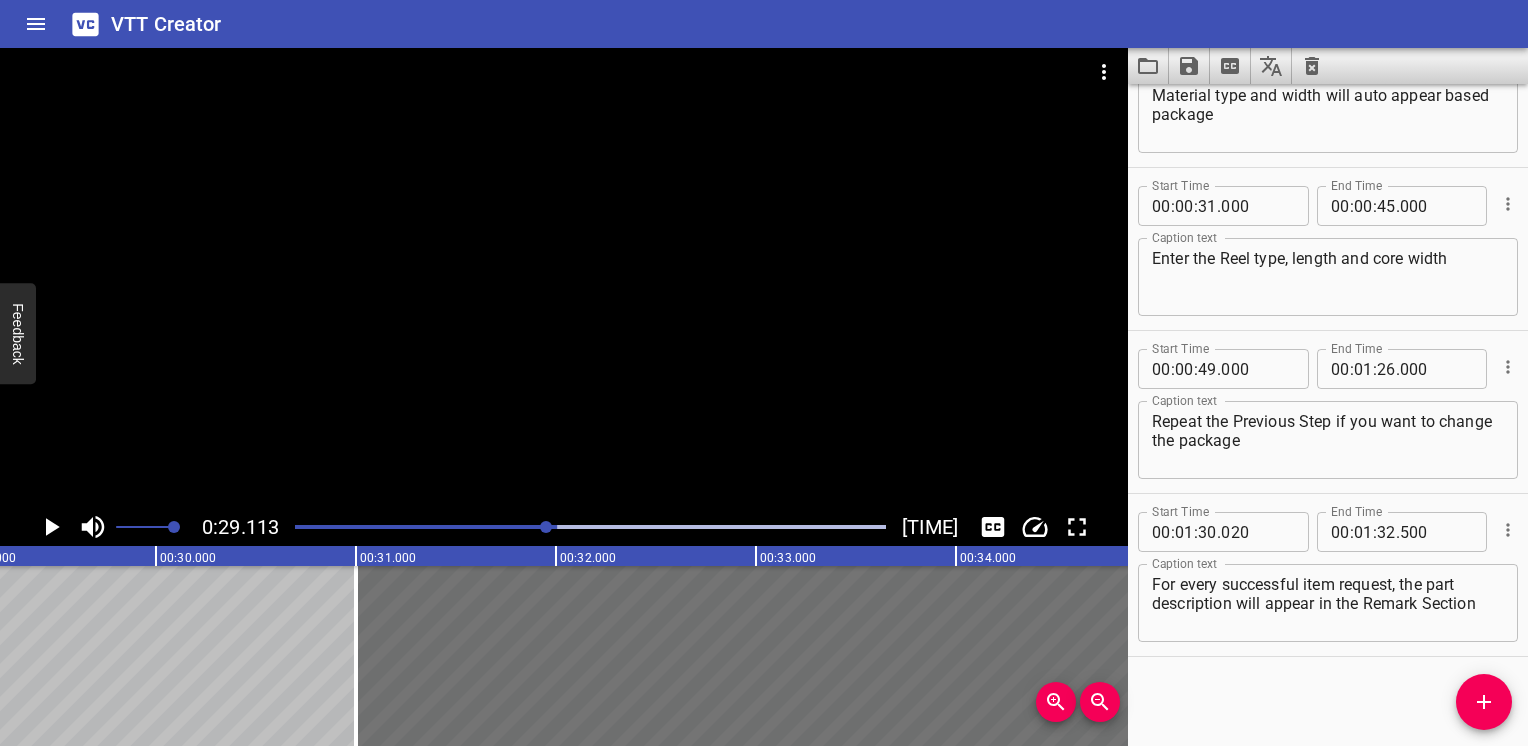 scroll, scrollTop: 0, scrollLeft: 5822, axis: horizontal 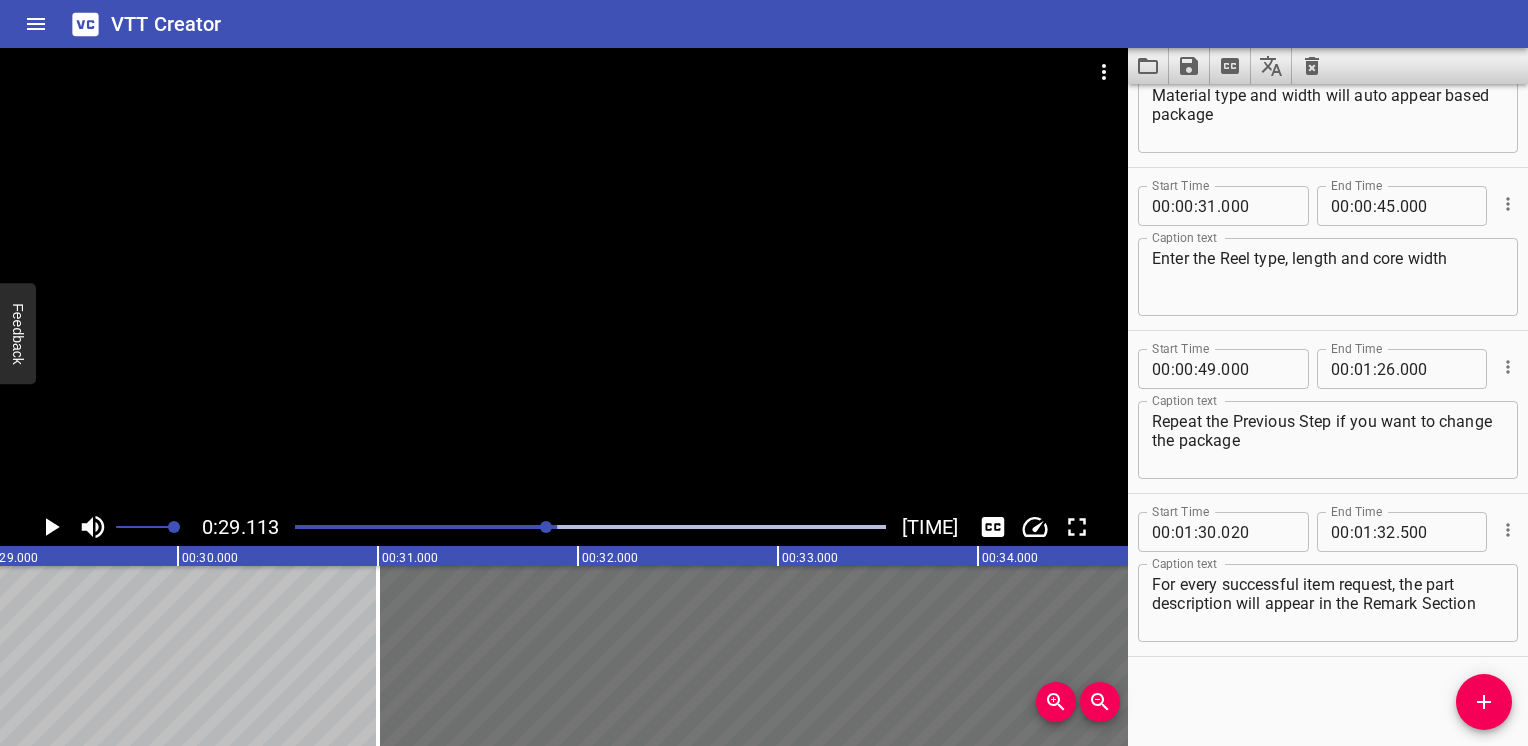 click at bounding box center [261, 527] 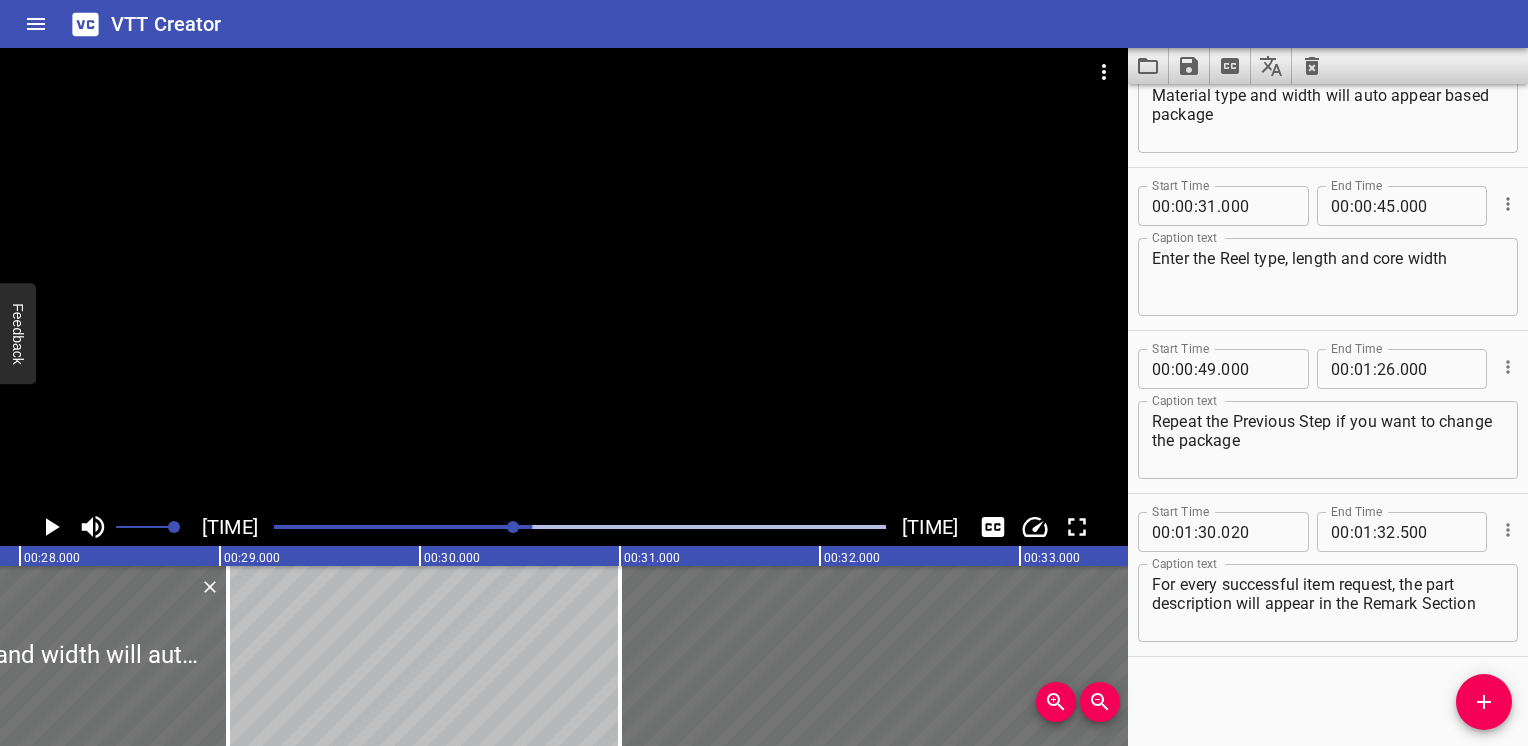 scroll, scrollTop: 0, scrollLeft: 5544, axis: horizontal 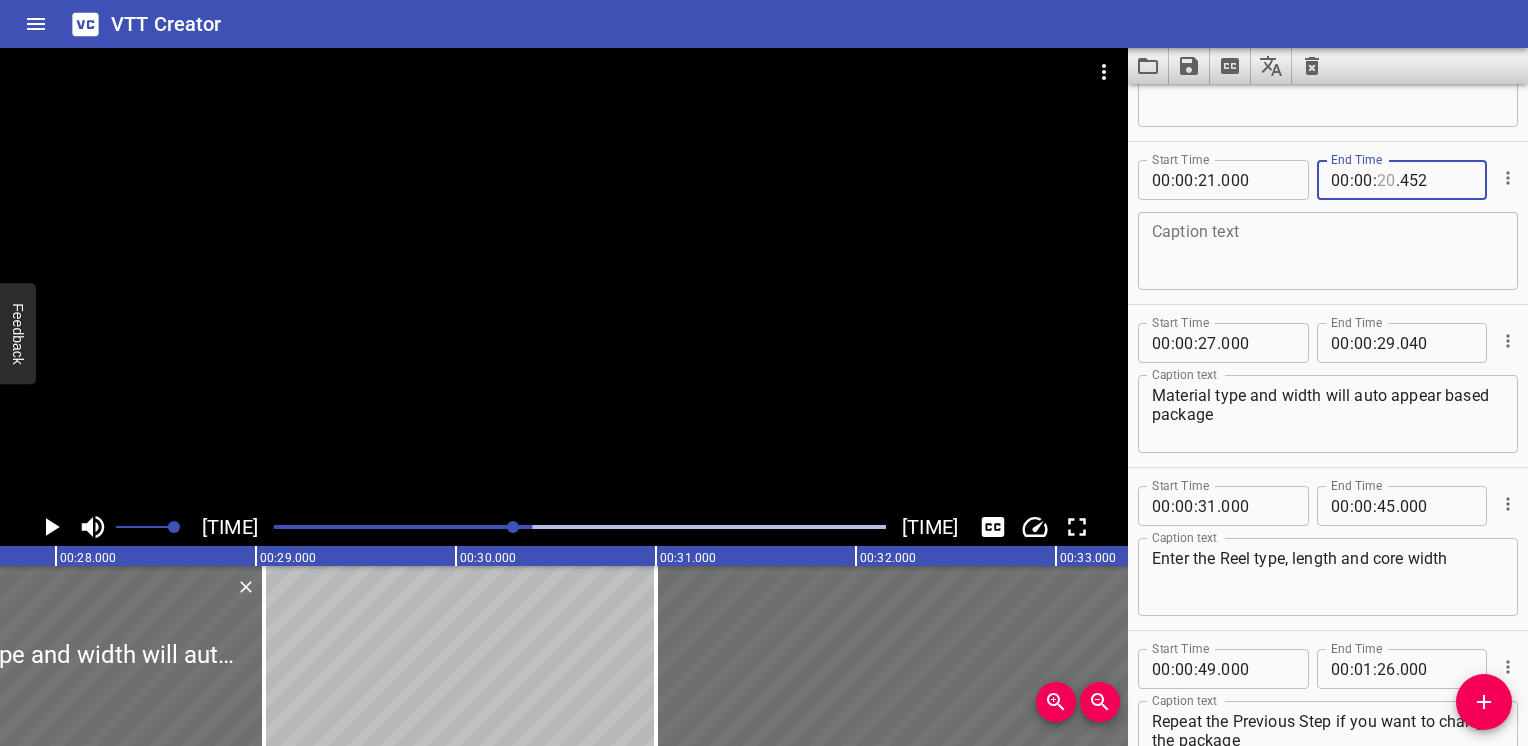 drag, startPoint x: 1377, startPoint y: 178, endPoint x: 1452, endPoint y: 186, distance: 75.42546 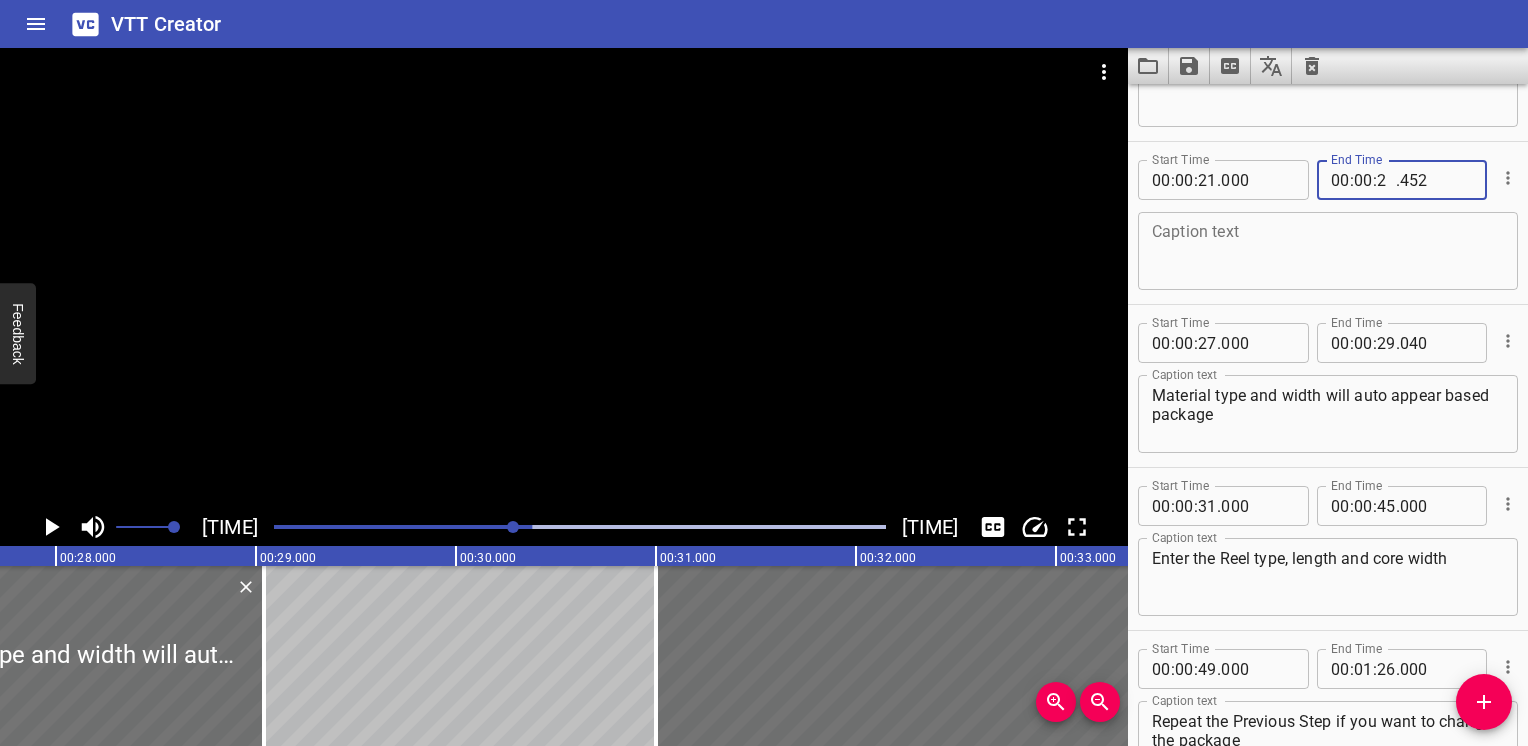 type on "27" 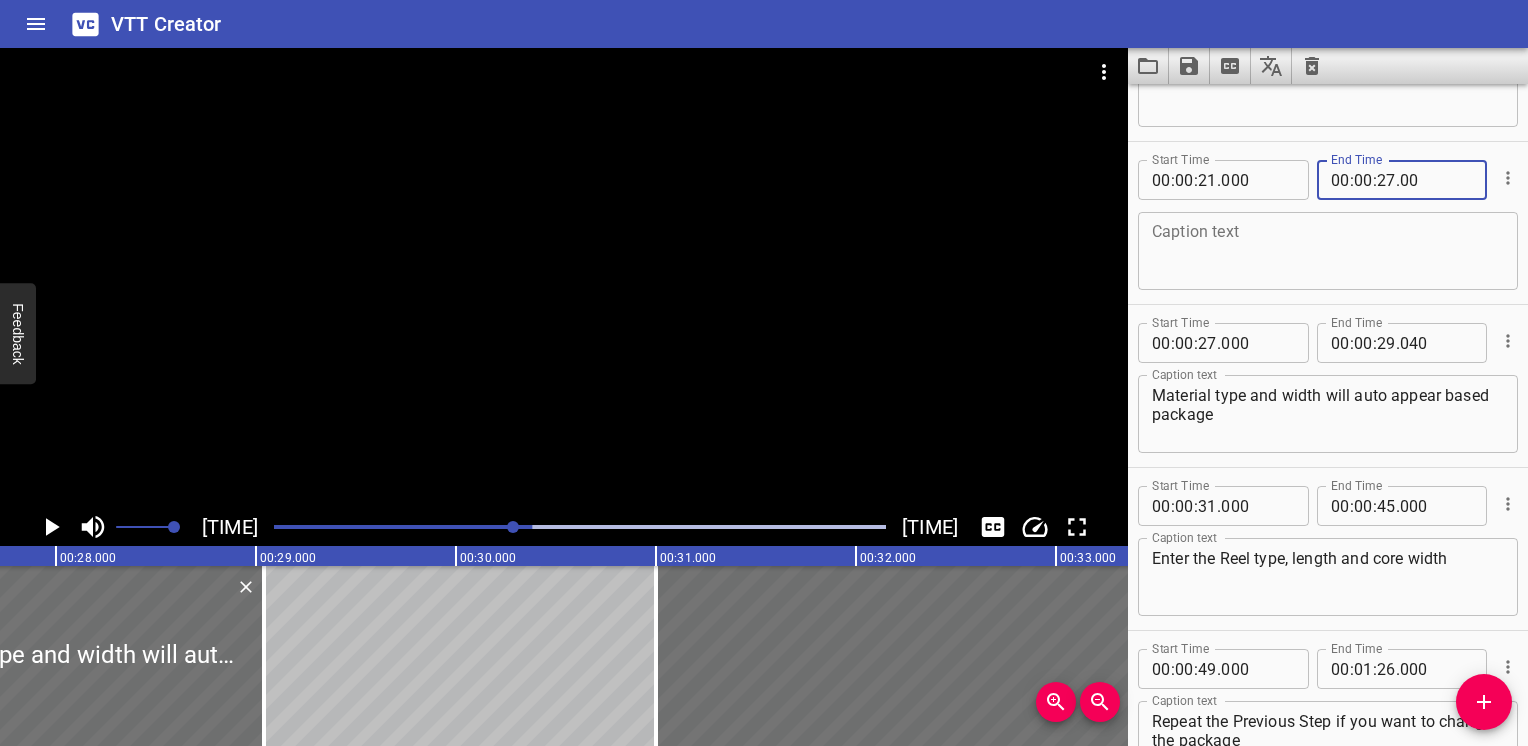 type on "000" 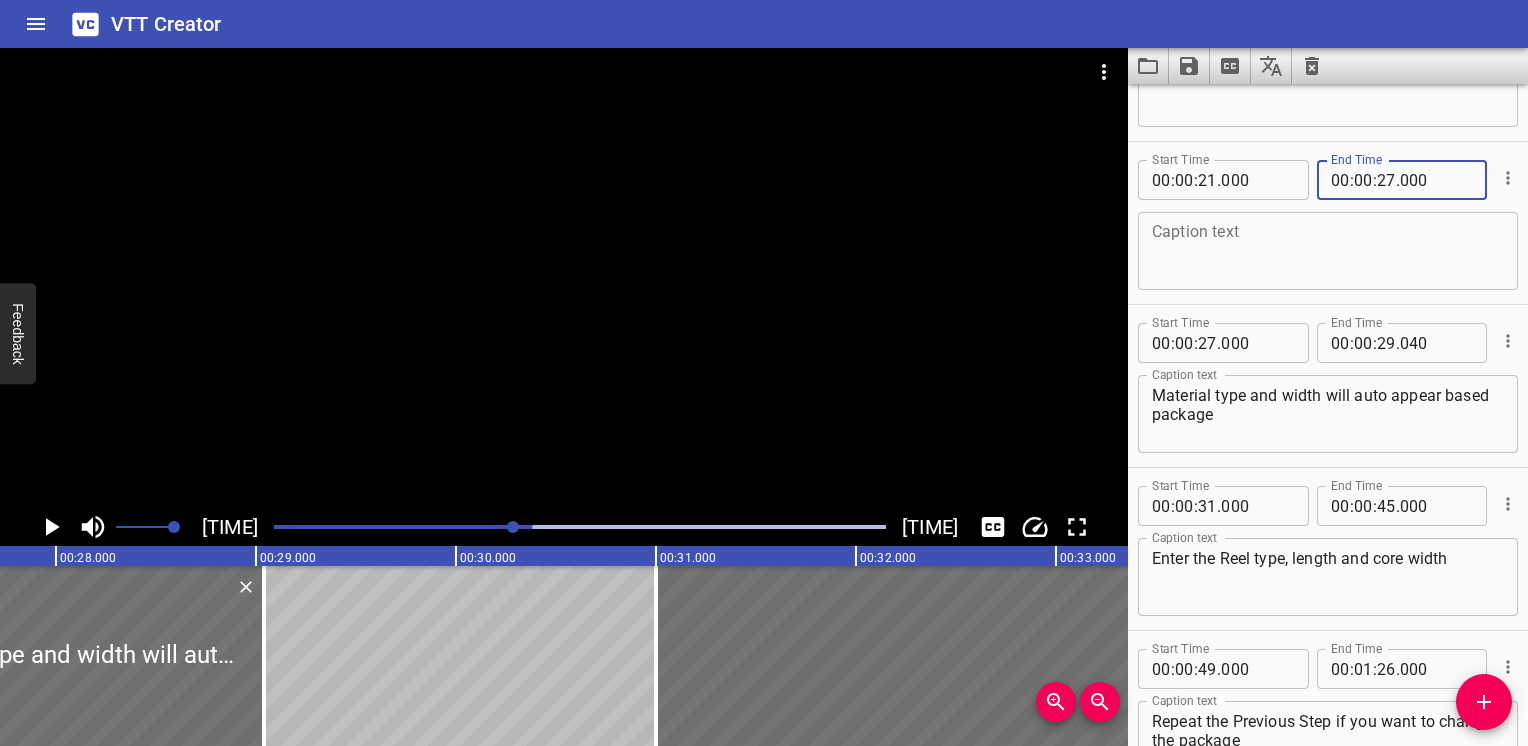 click at bounding box center [1328, 251] 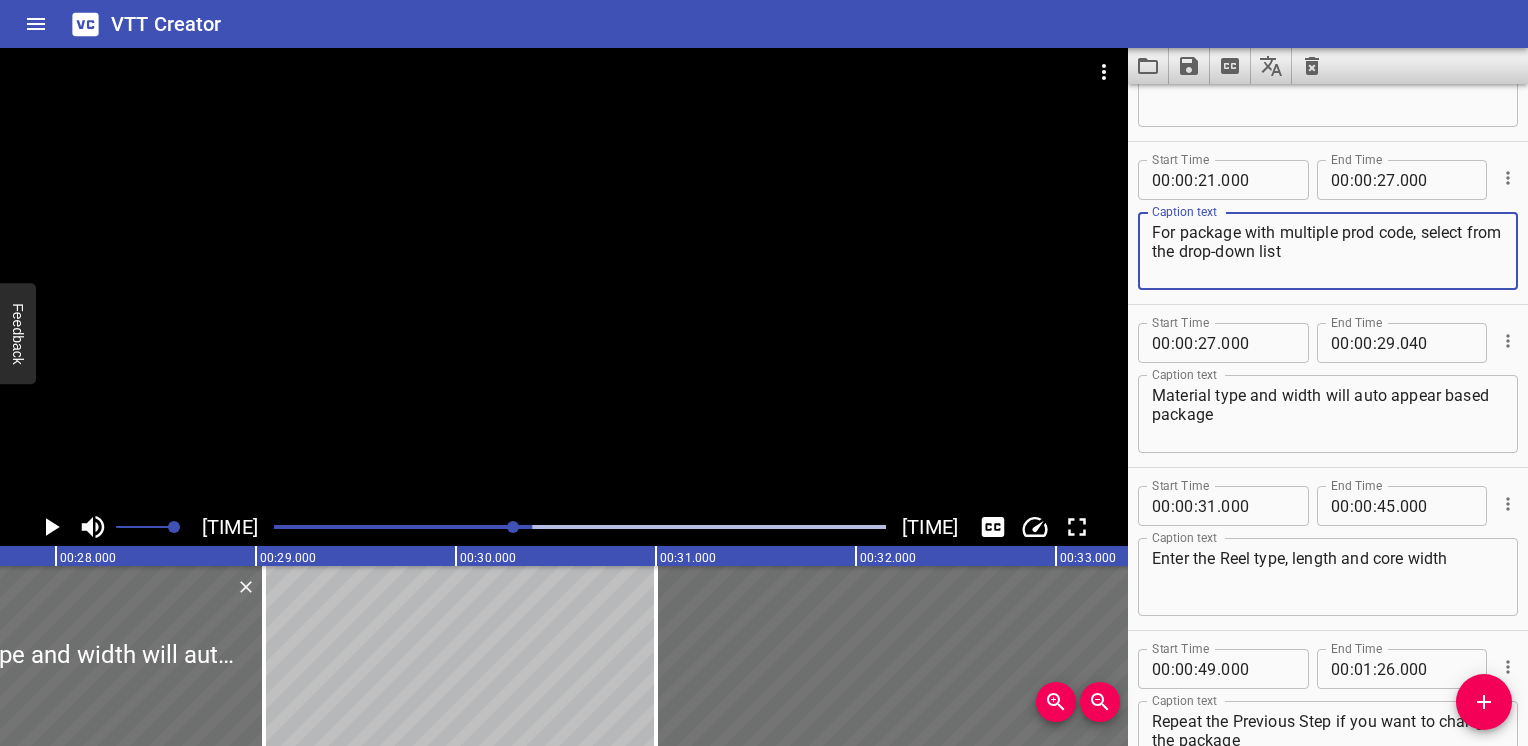 type on "For package with multiple prod code, select from the drop-down list" 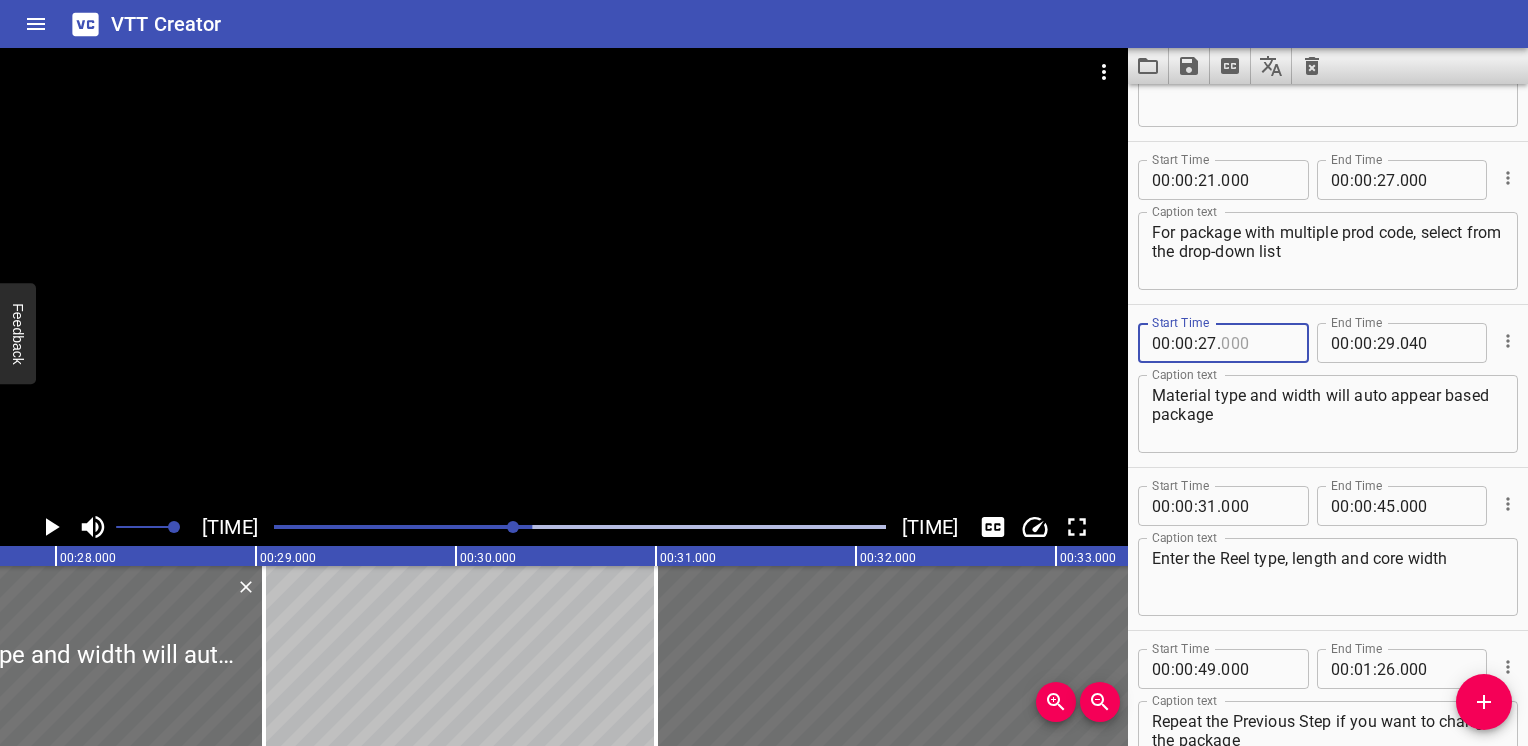 click at bounding box center [1257, 343] 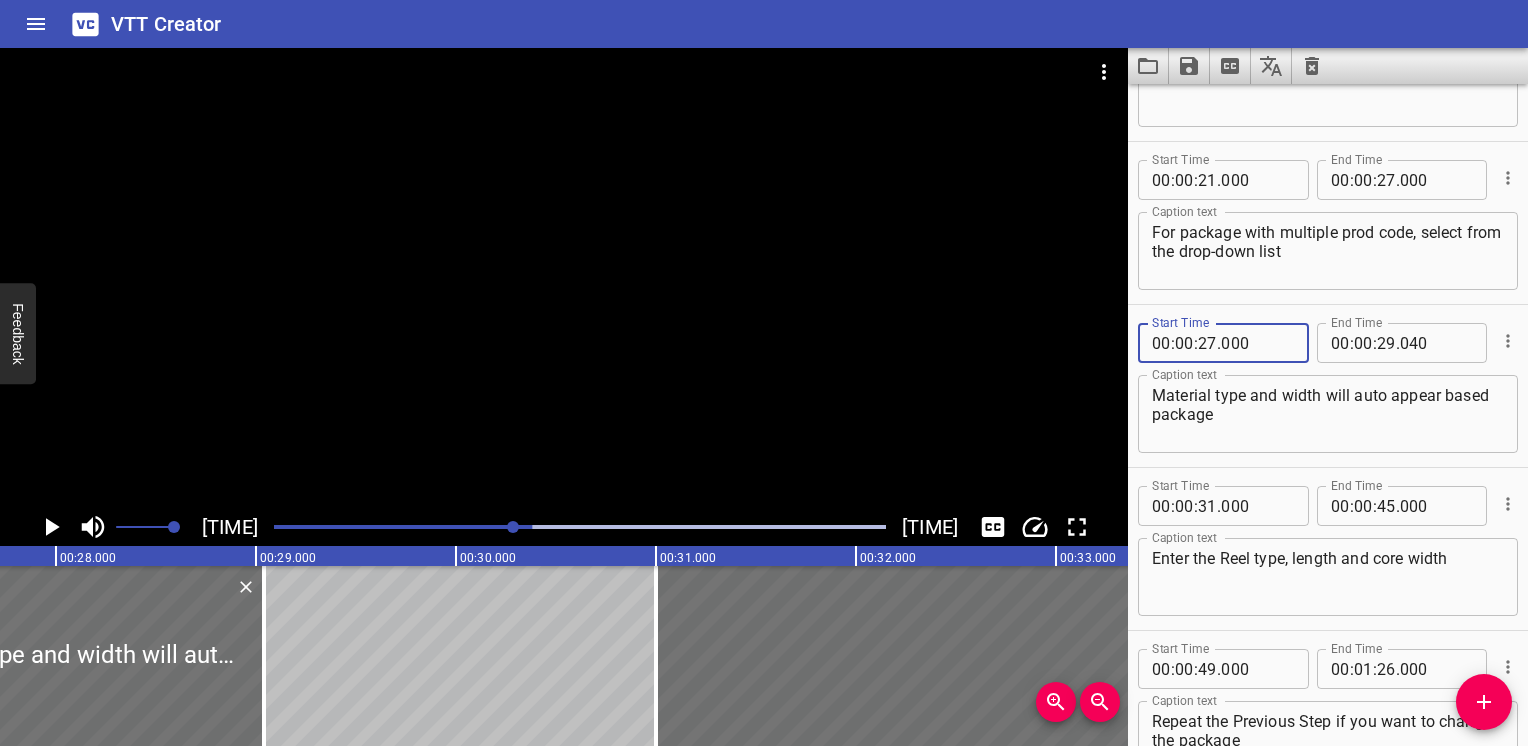 click on "Material type and width will auto appear based package" at bounding box center (1328, 414) 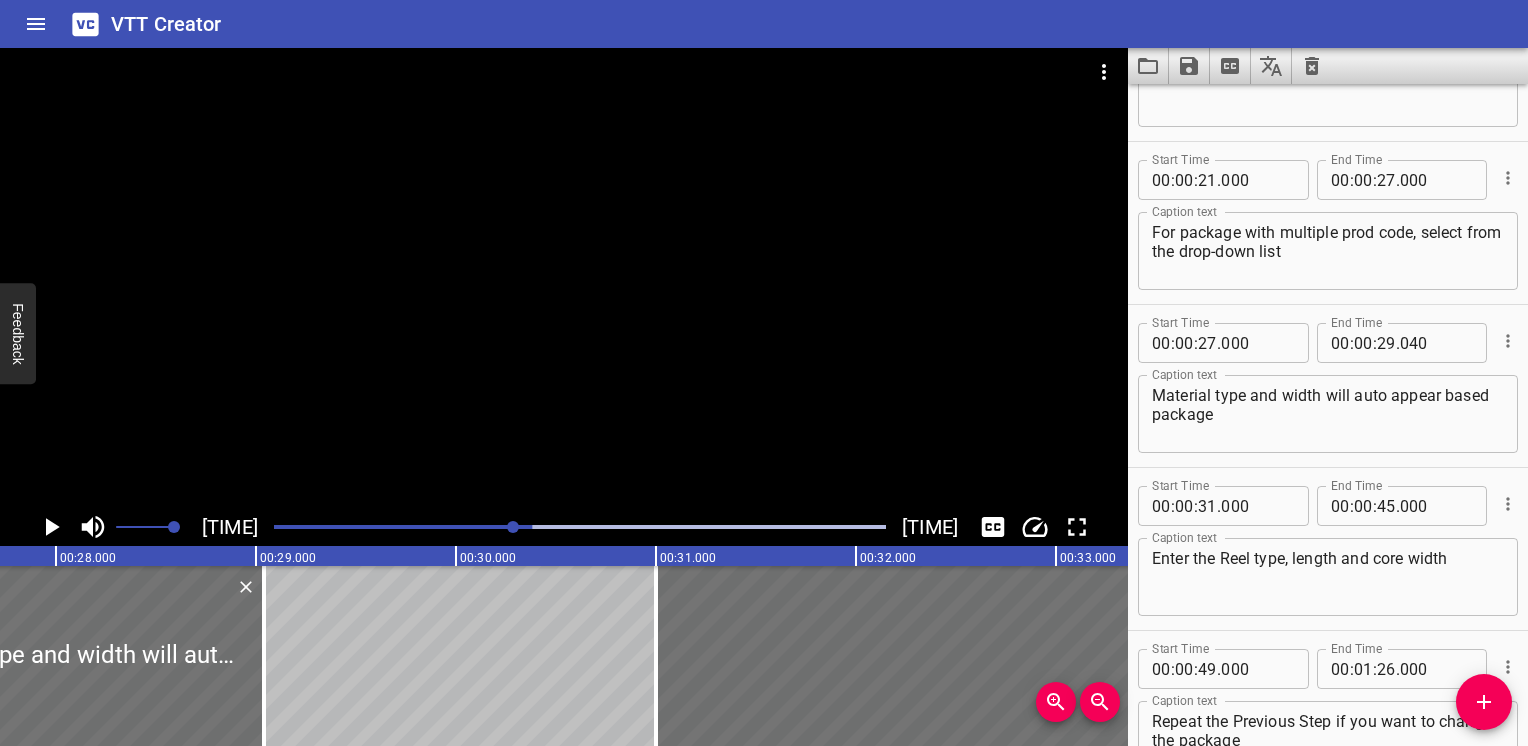 click at bounding box center [580, 527] 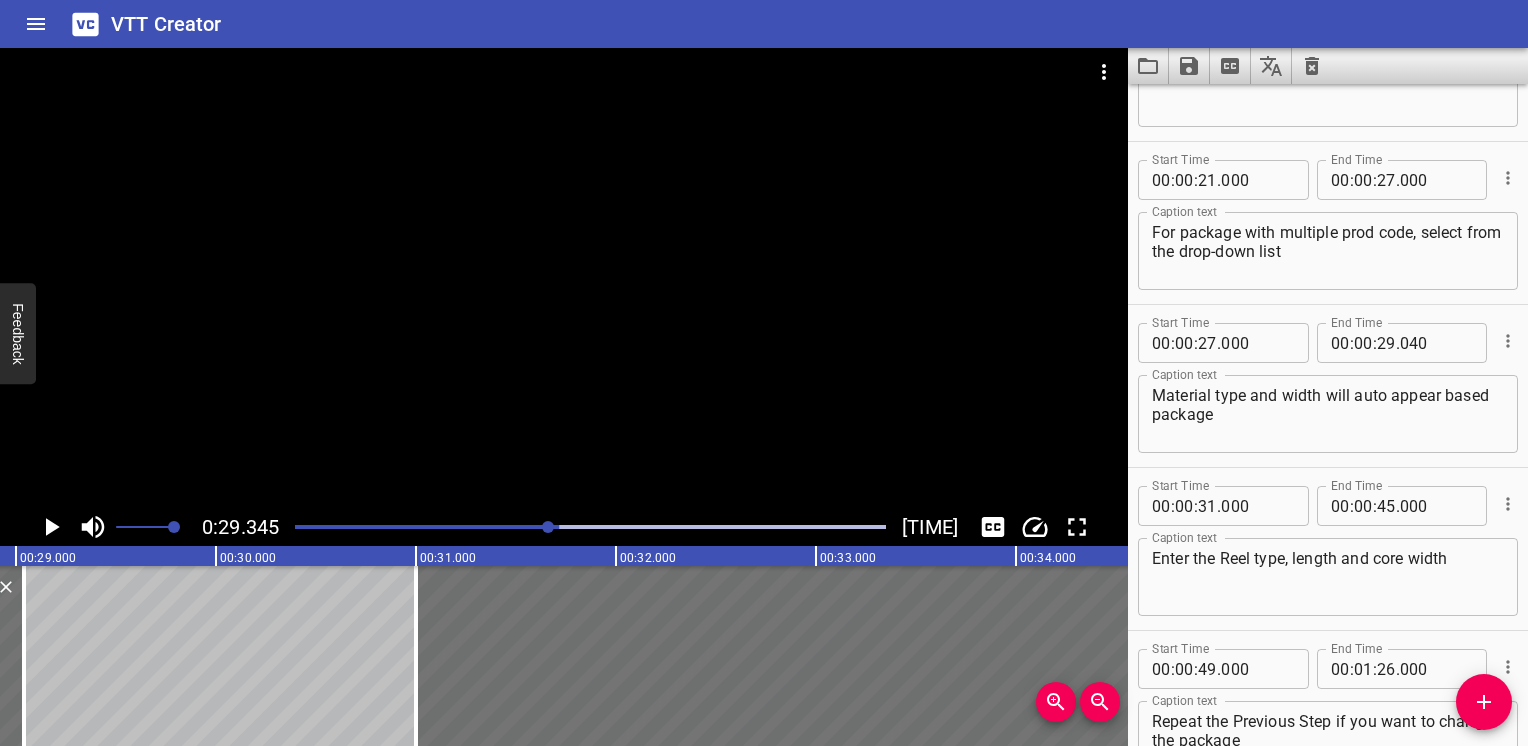 scroll, scrollTop: 0, scrollLeft: 5868, axis: horizontal 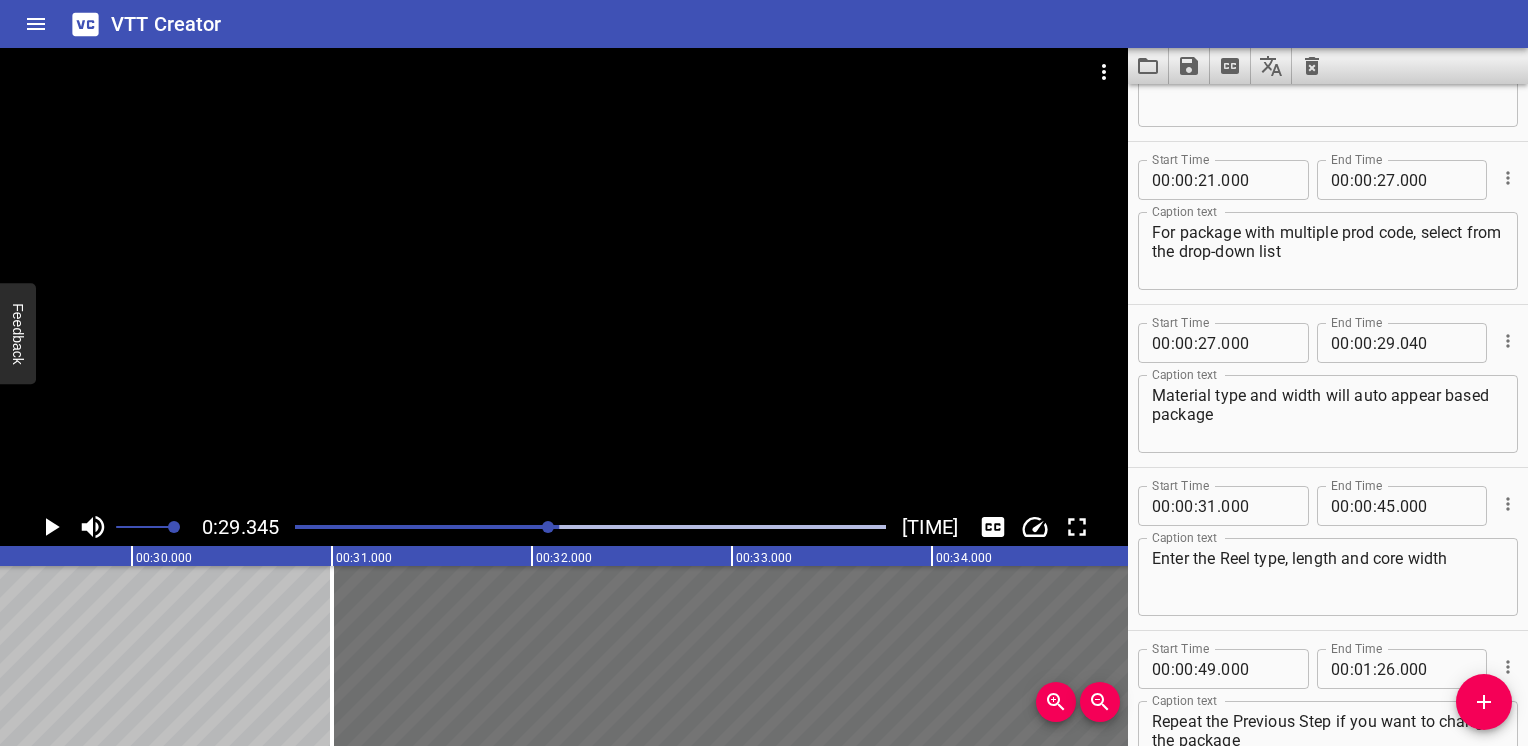click at bounding box center (263, 527) 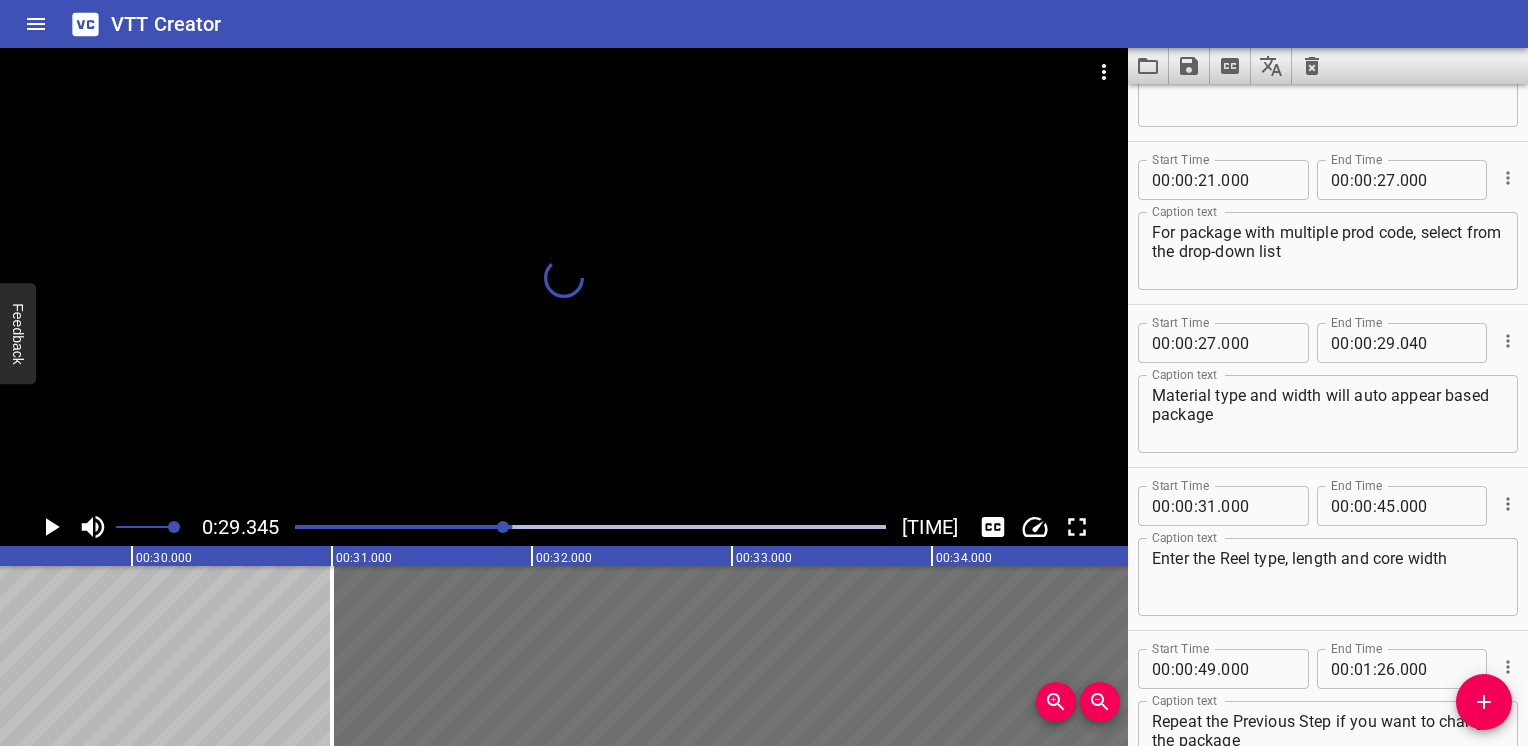 scroll, scrollTop: 679, scrollLeft: 0, axis: vertical 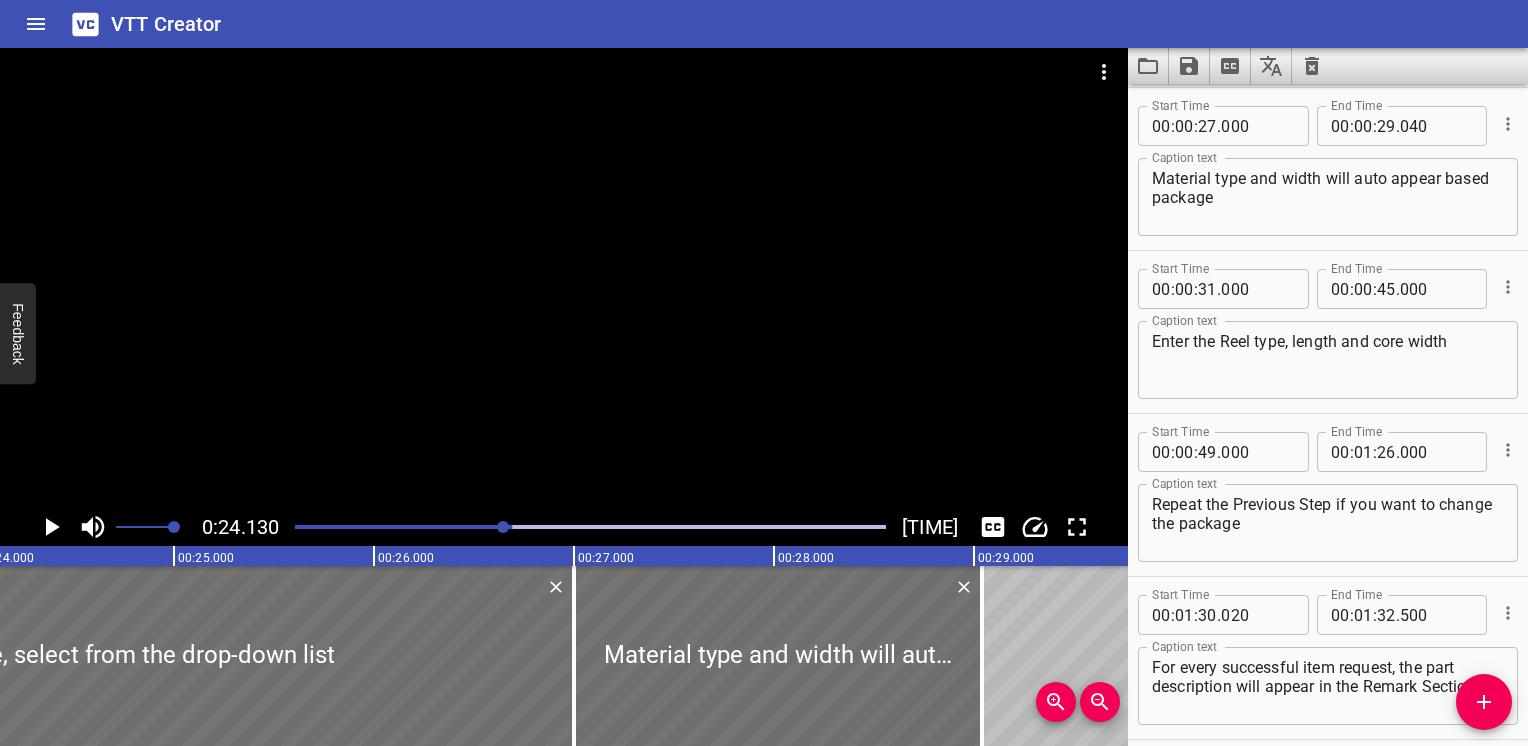 click at bounding box center [590, 527] 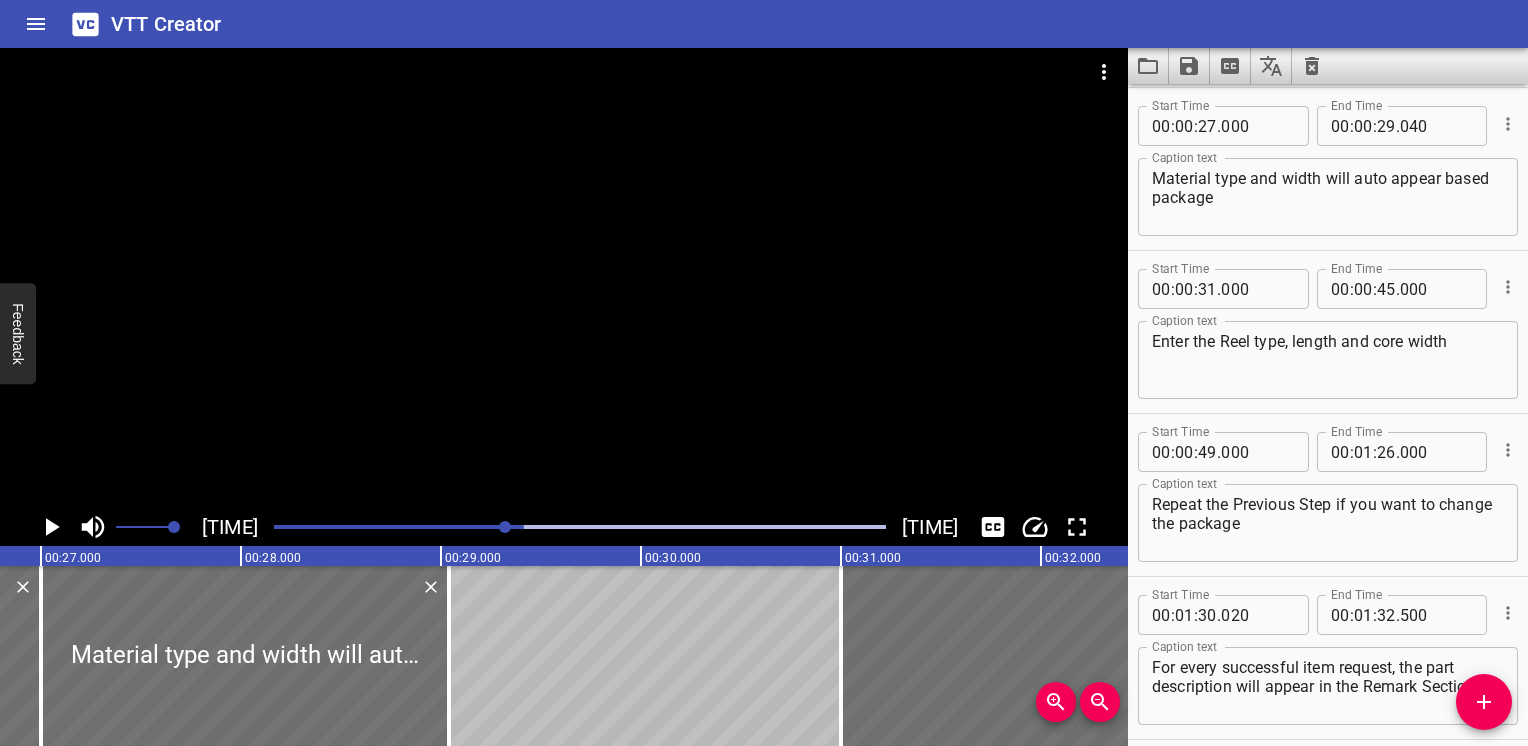 click at bounding box center (580, 527) 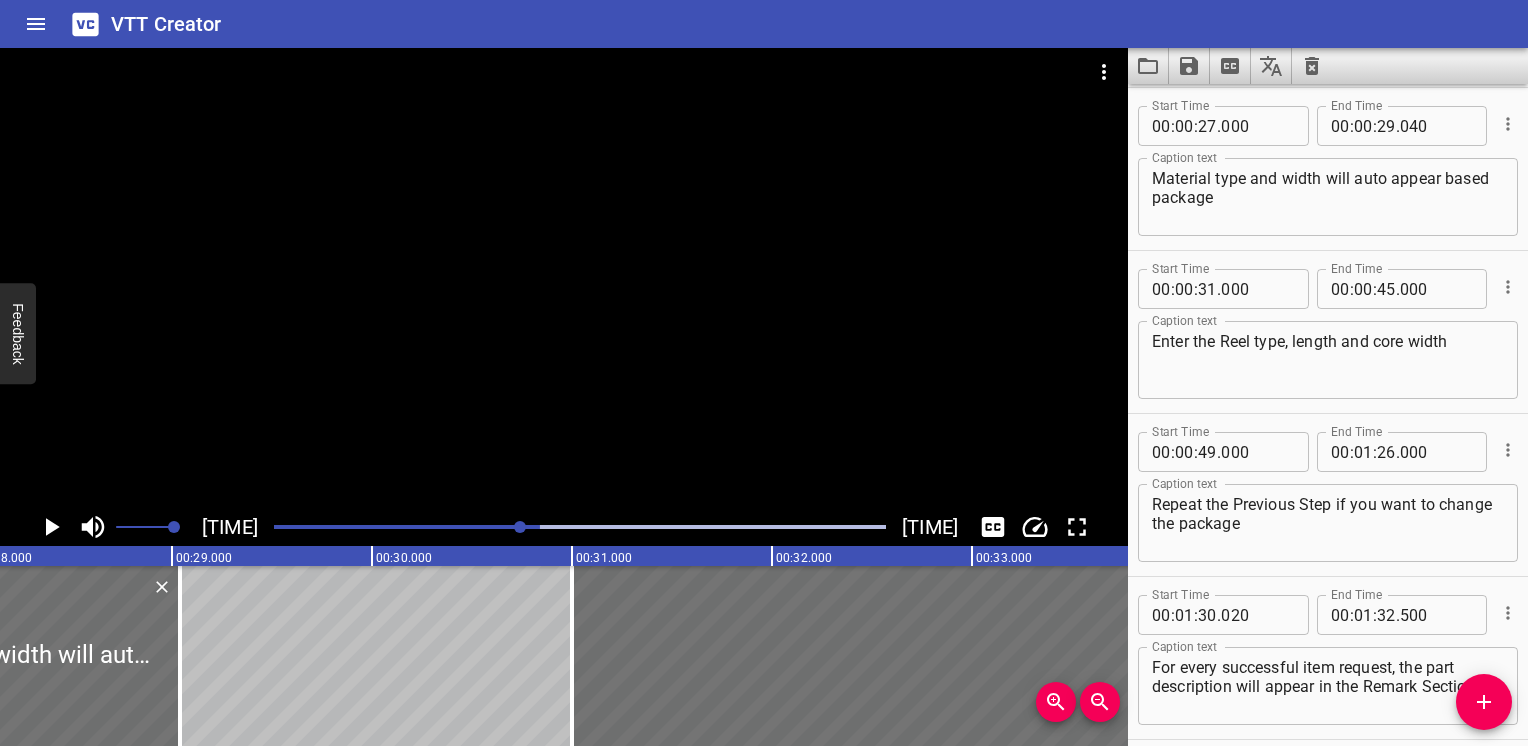 scroll, scrollTop: 0, scrollLeft: 5706, axis: horizontal 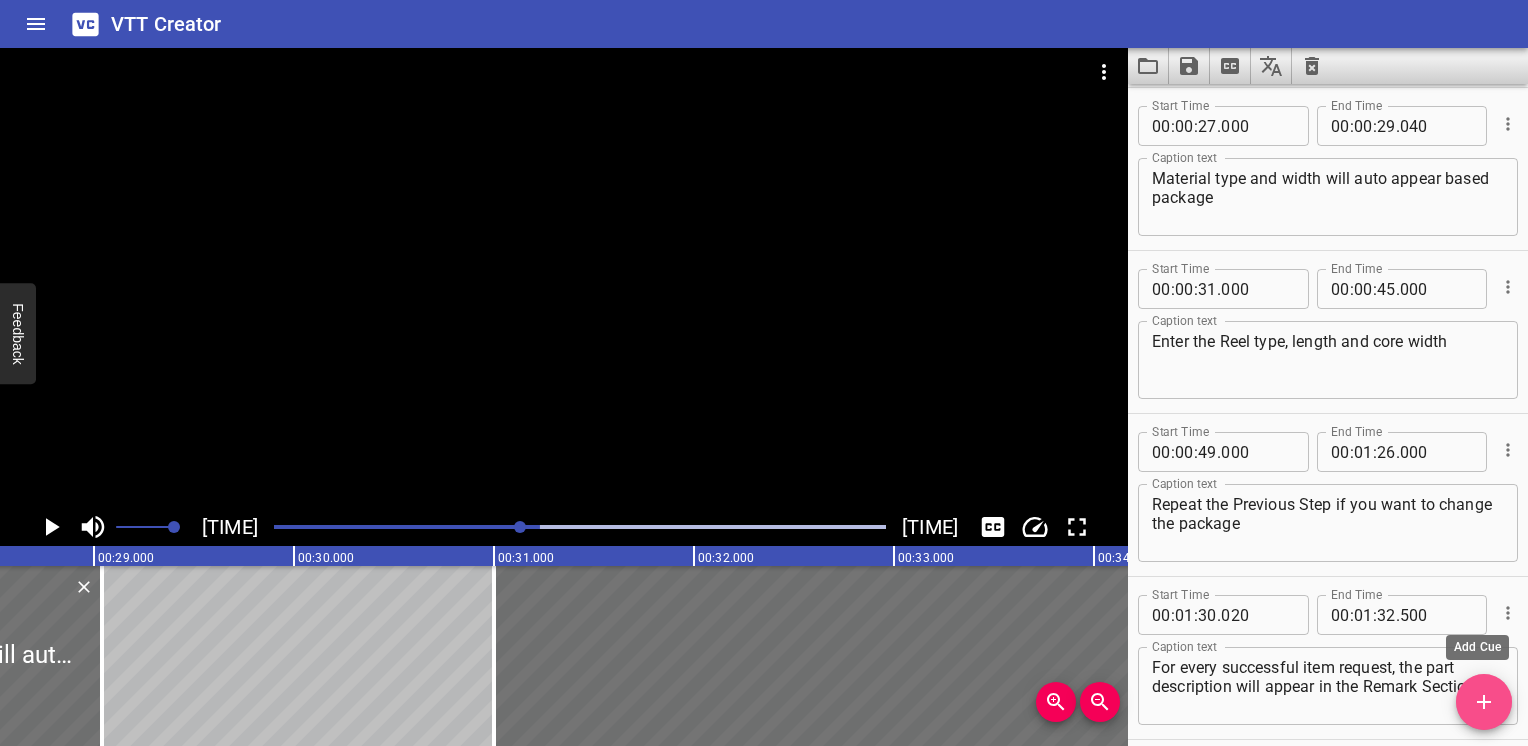 click 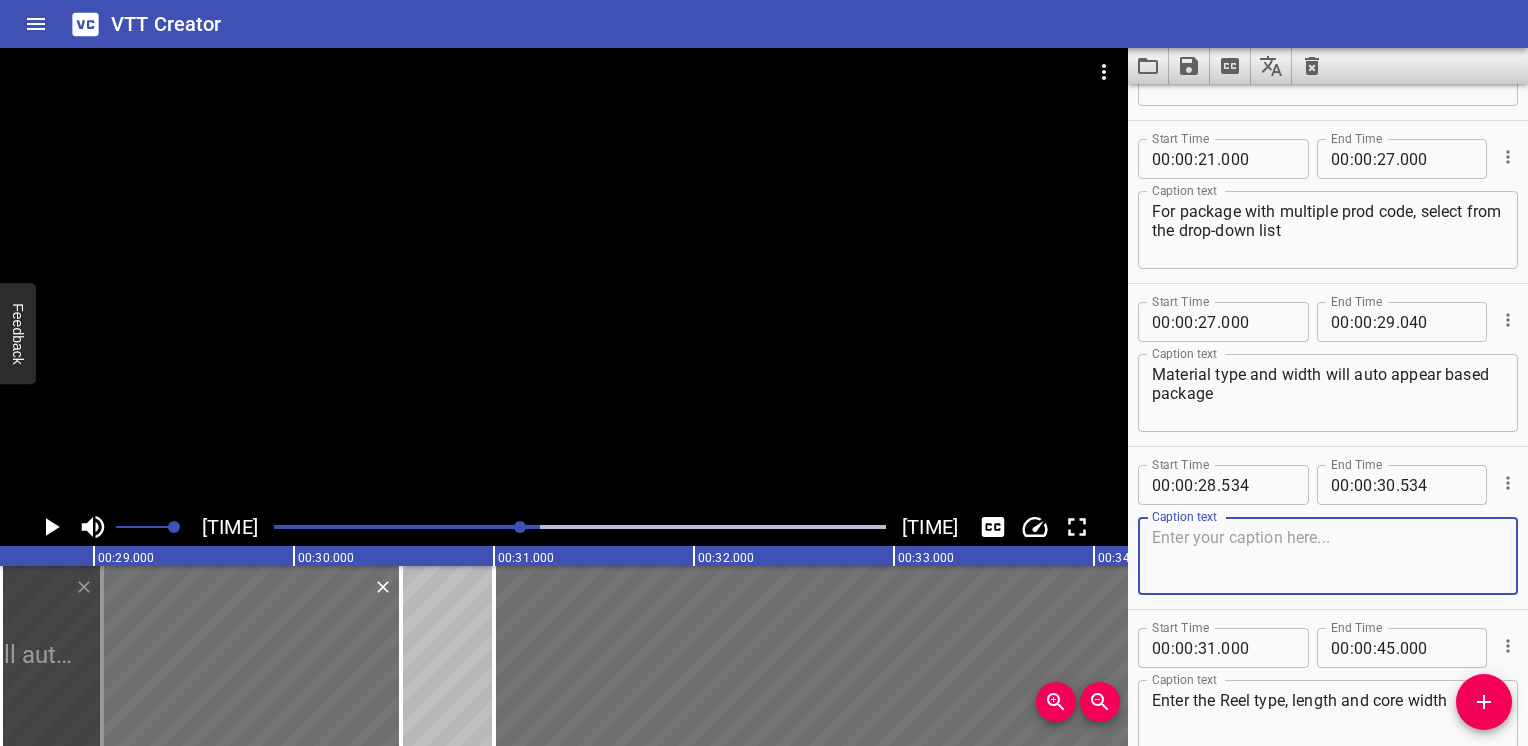 scroll, scrollTop: 615, scrollLeft: 0, axis: vertical 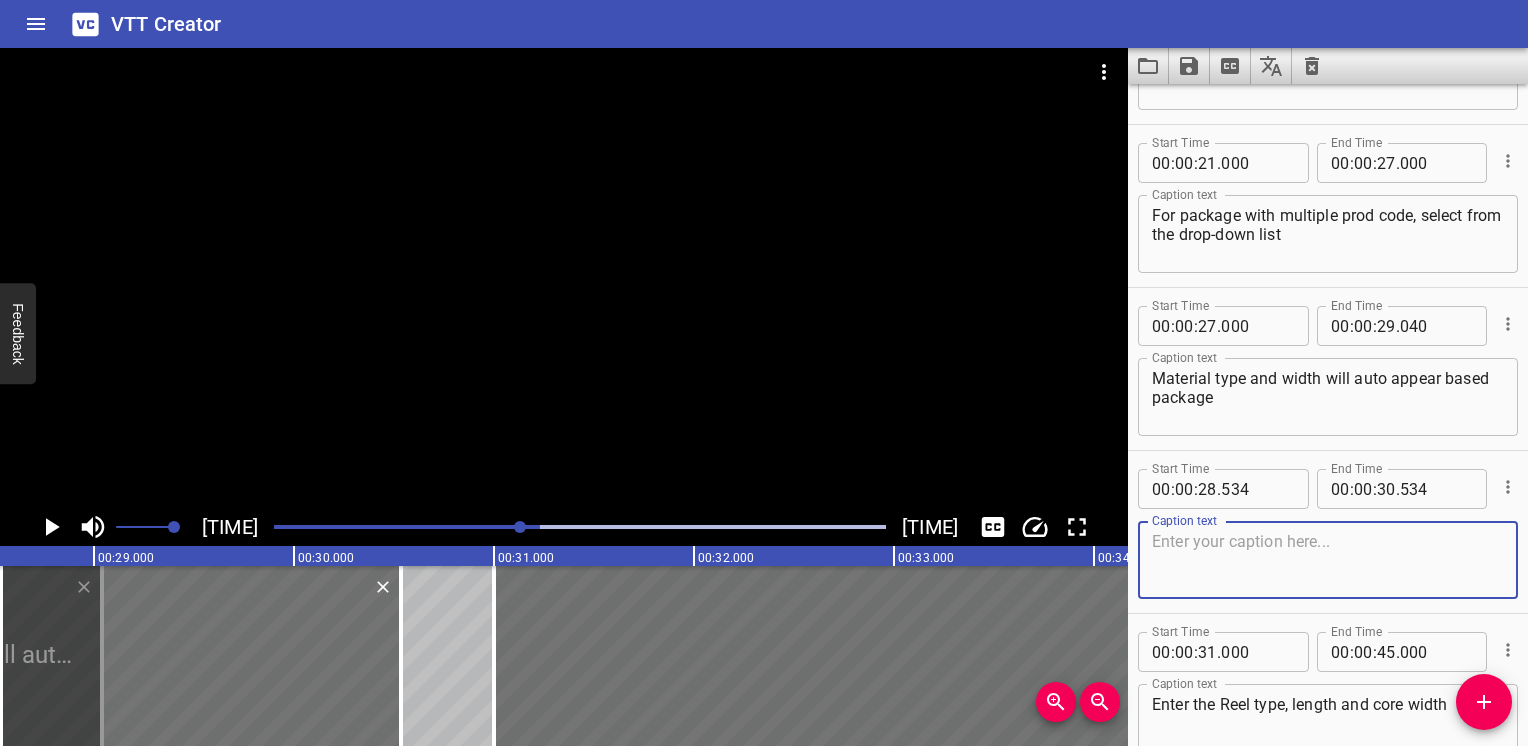 click at bounding box center (1328, 560) 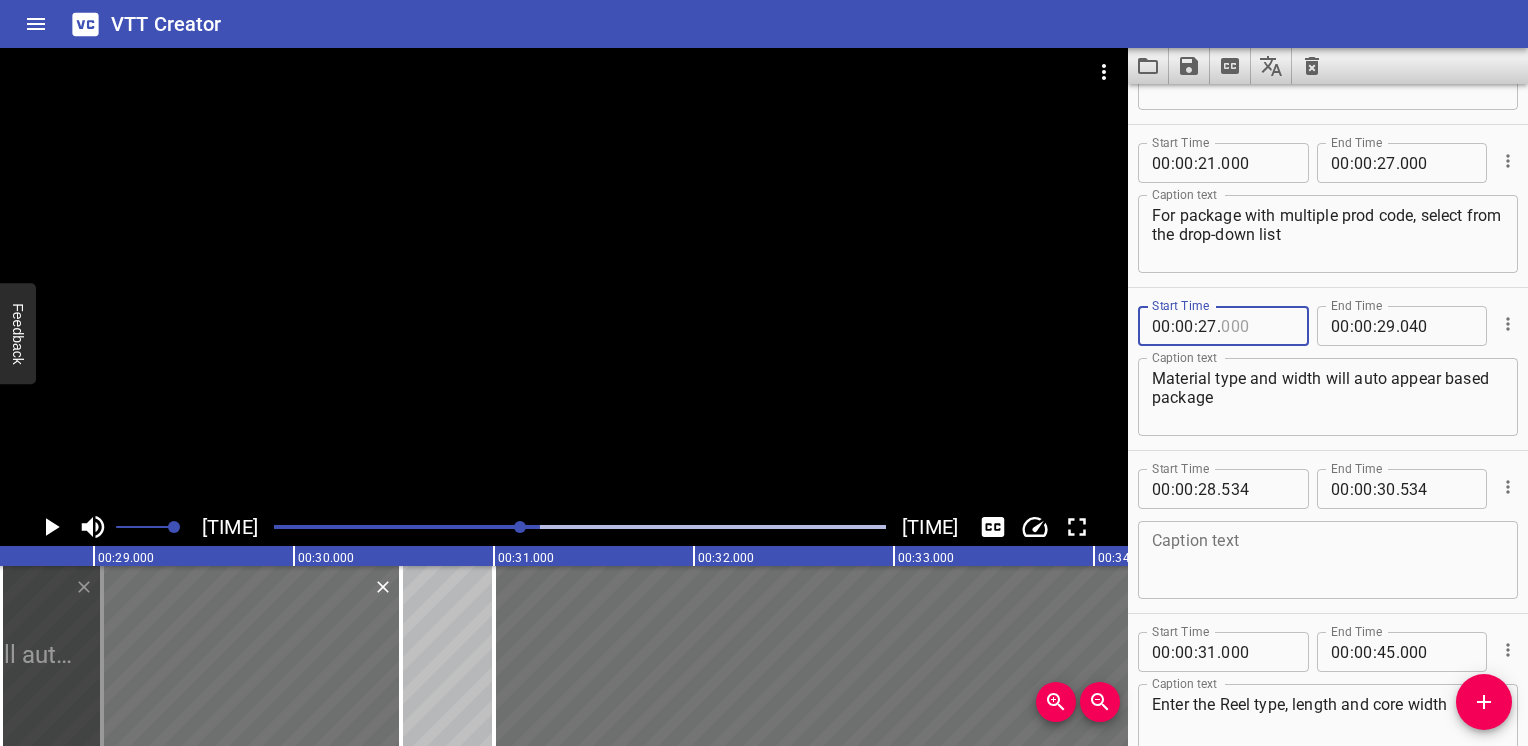 click at bounding box center (1257, 326) 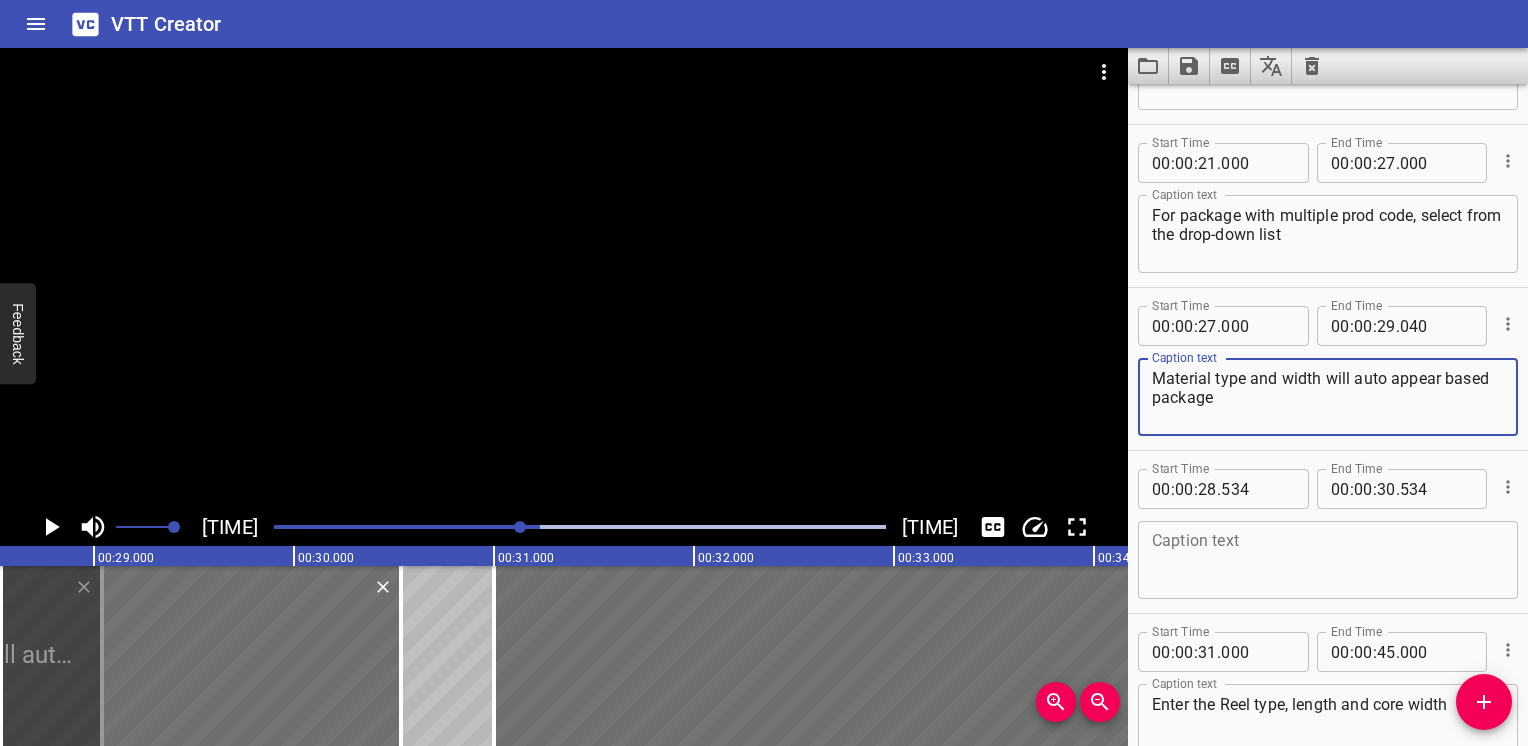drag, startPoint x: 1282, startPoint y: 396, endPoint x: 1065, endPoint y: 379, distance: 217.66489 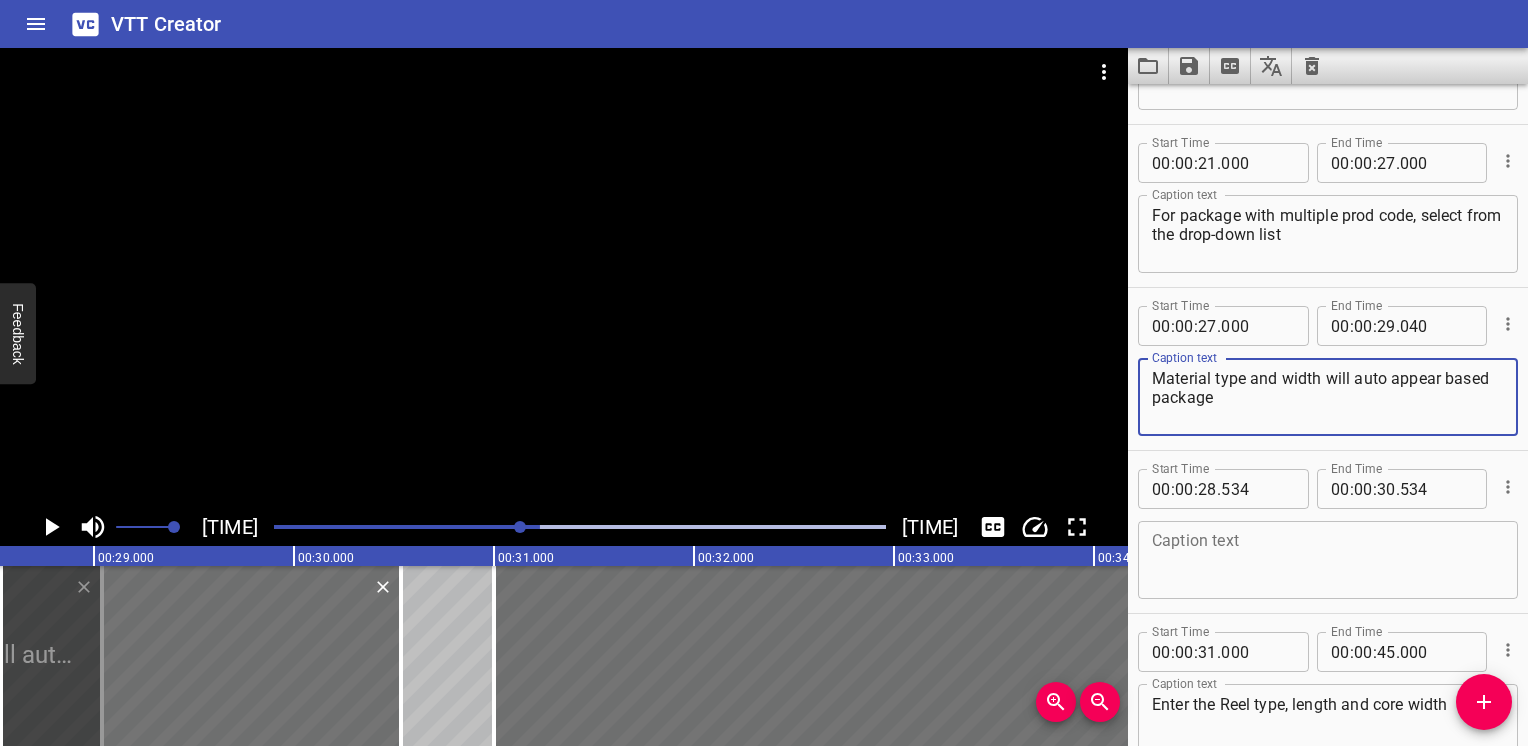 click at bounding box center (1328, 560) 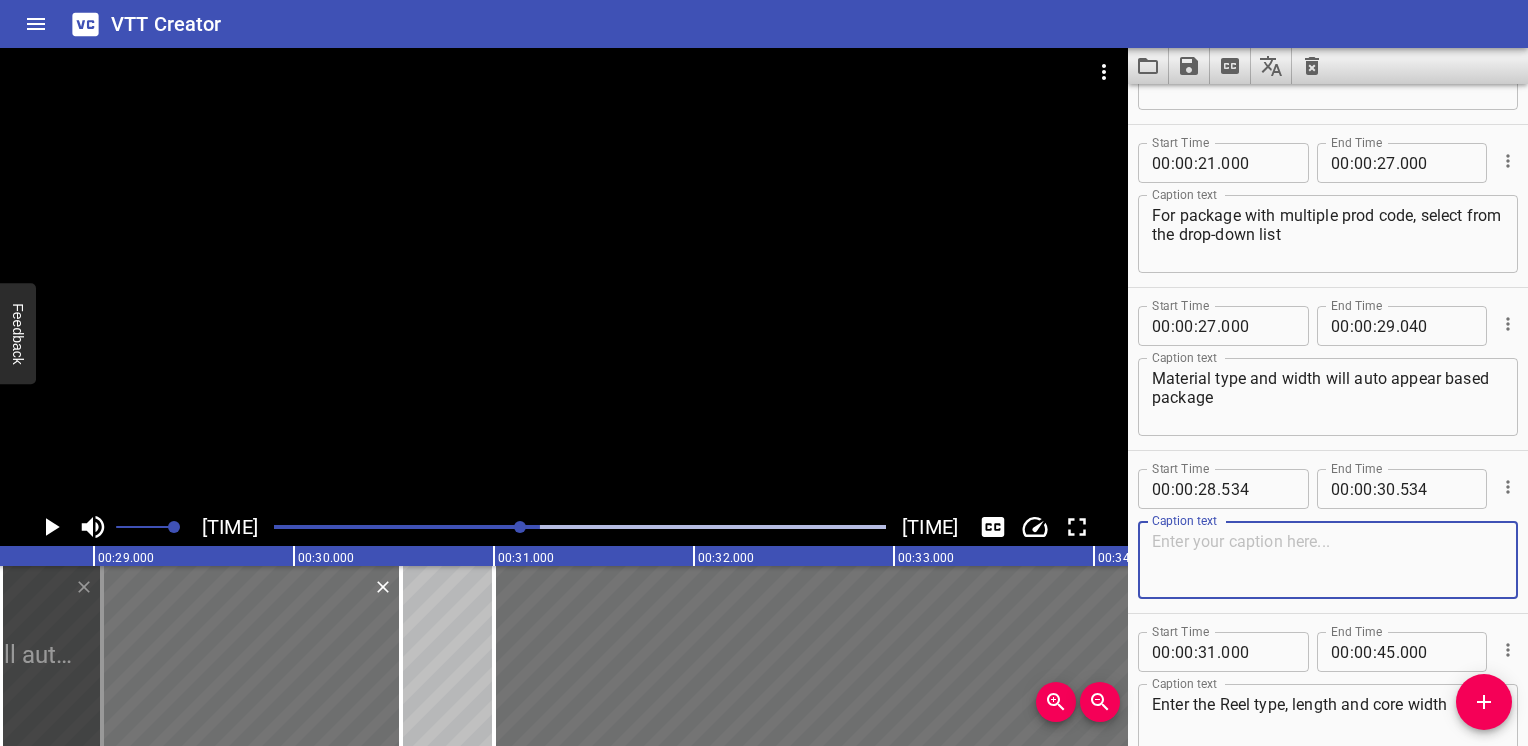 paste on "Material type and width will auto appear based package" 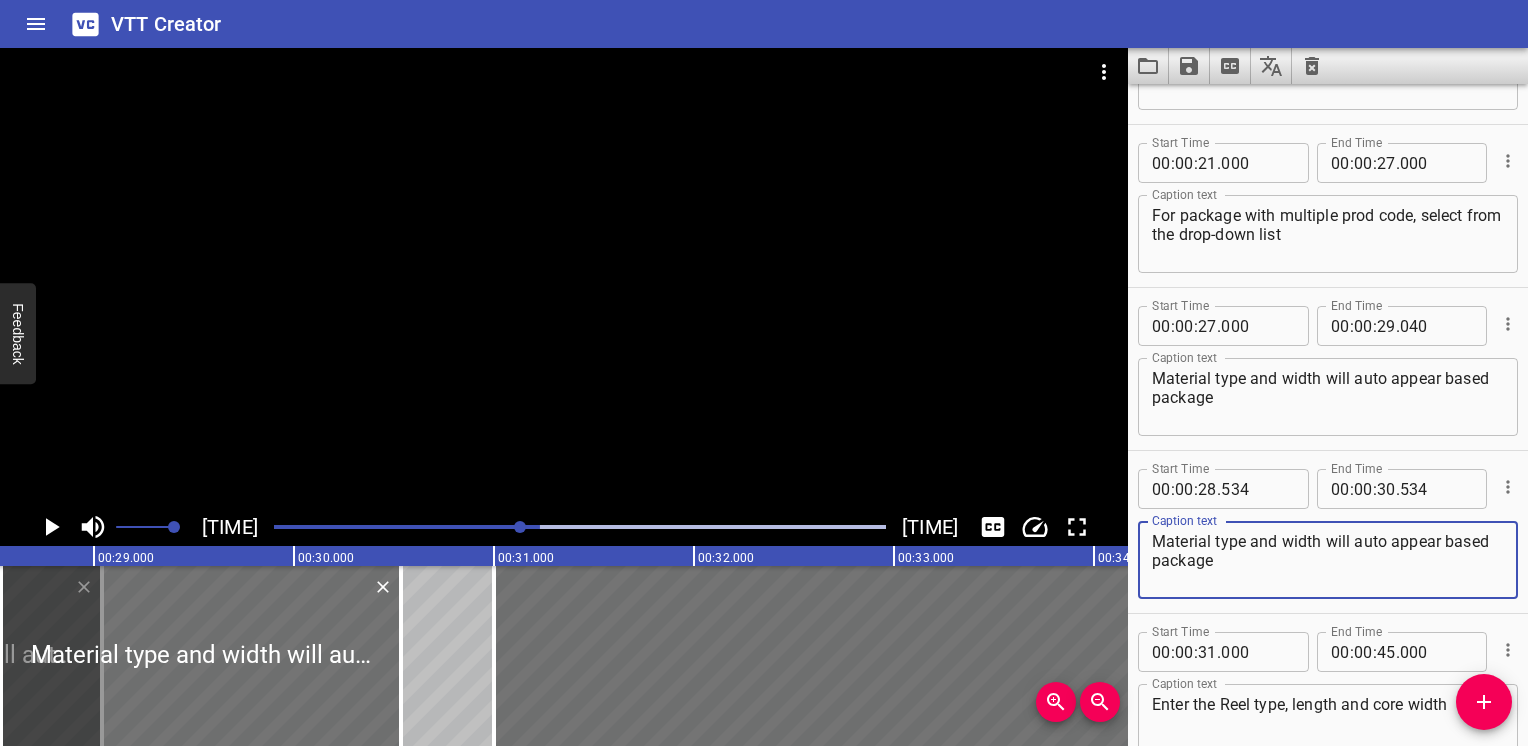 type on "Material type and width will auto appear based package" 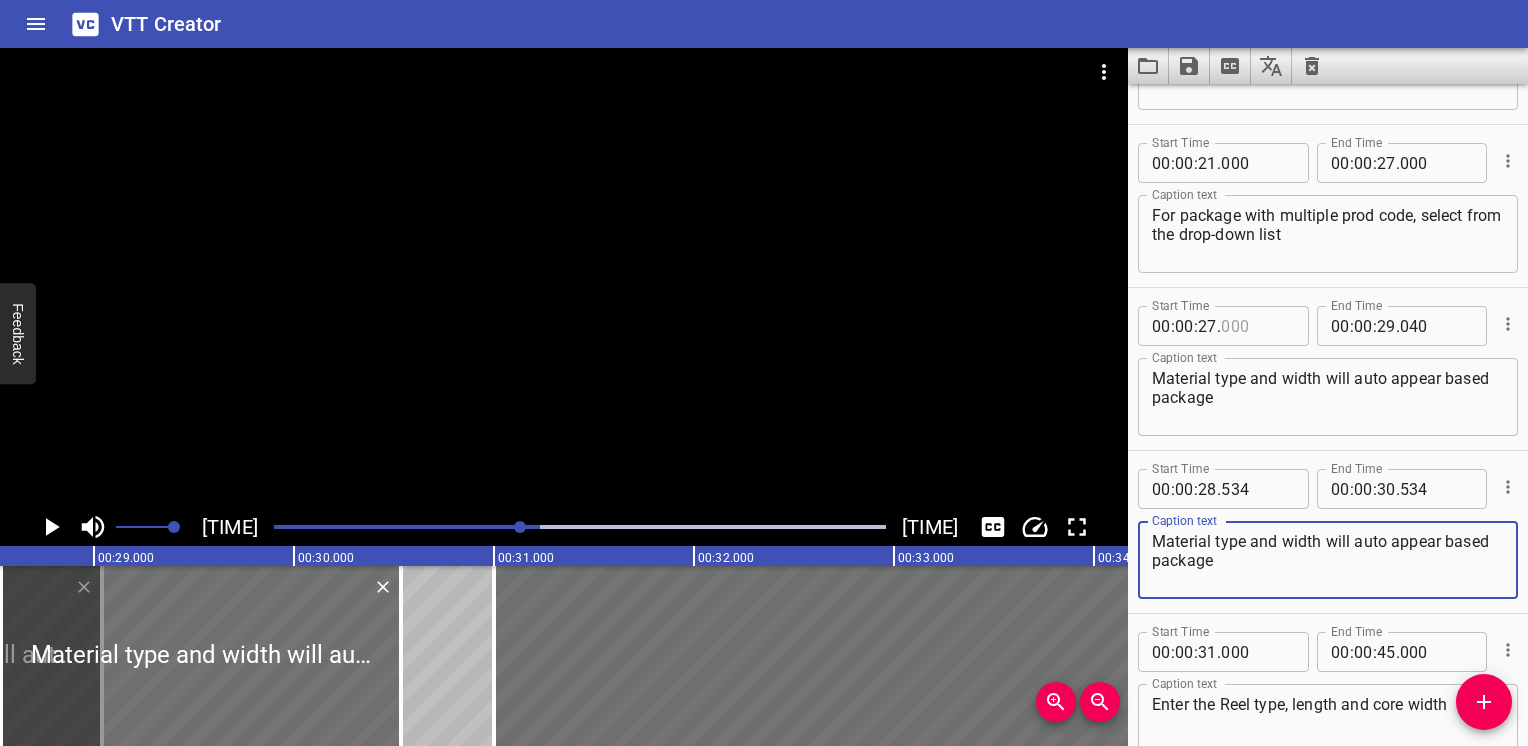 click at bounding box center (1257, 326) 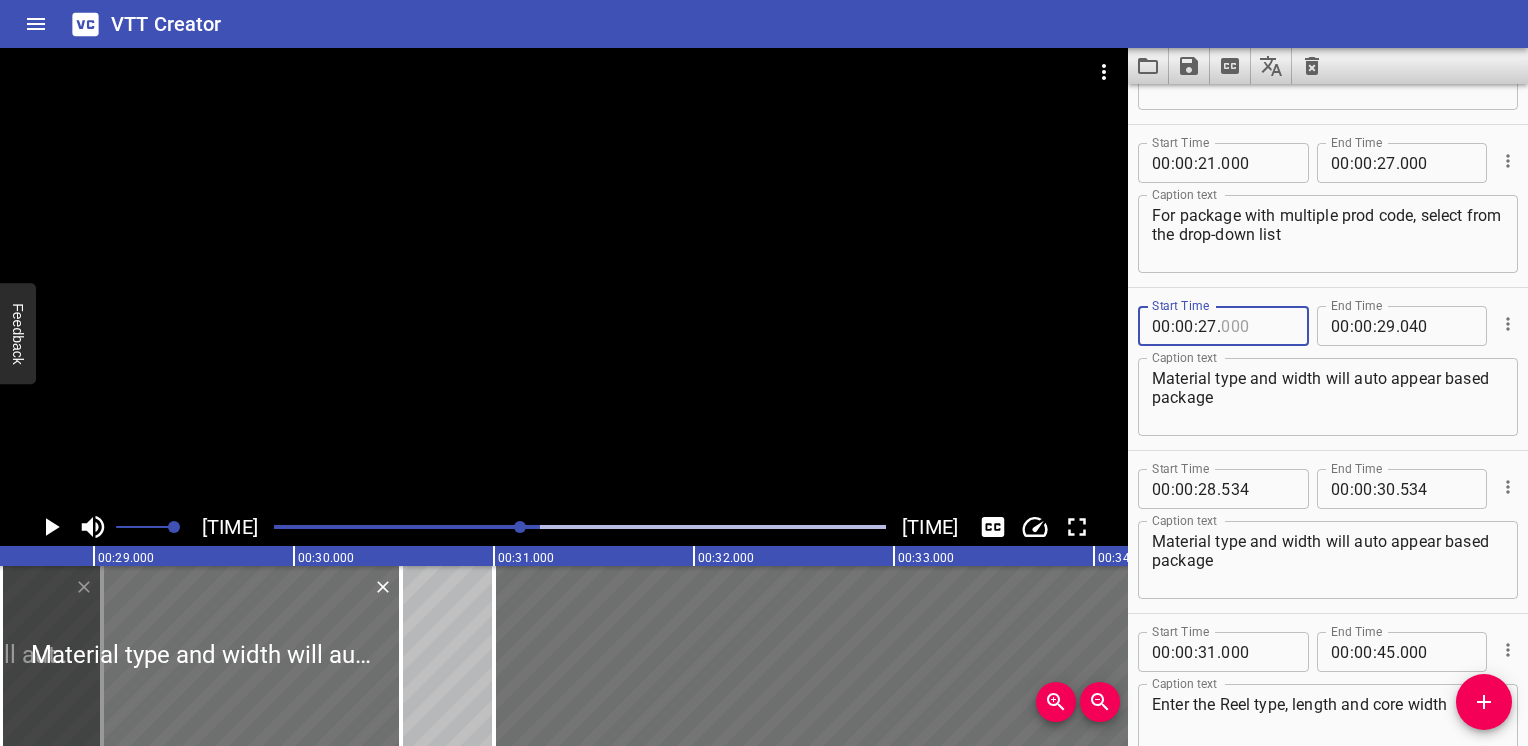 type on "000" 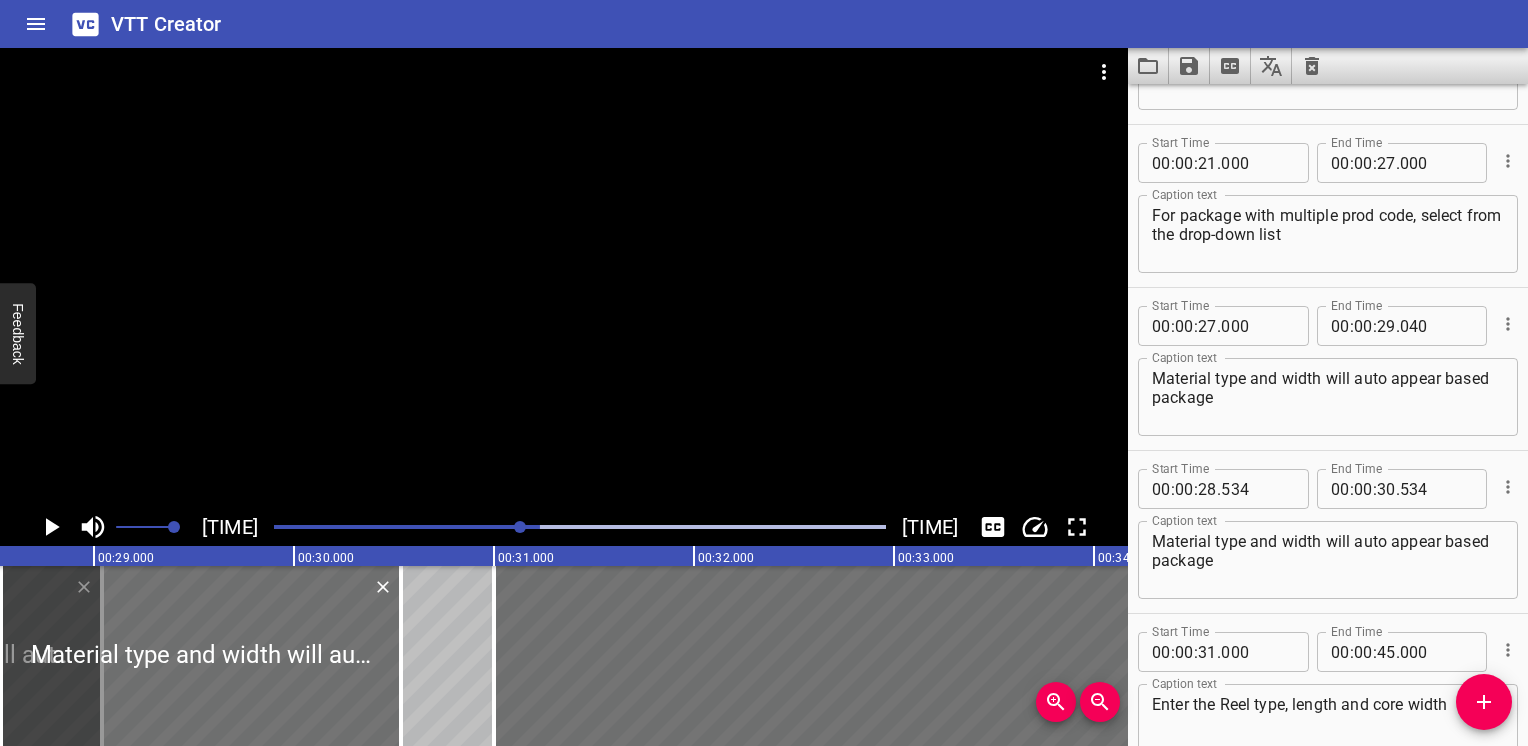 click at bounding box center [580, 527] 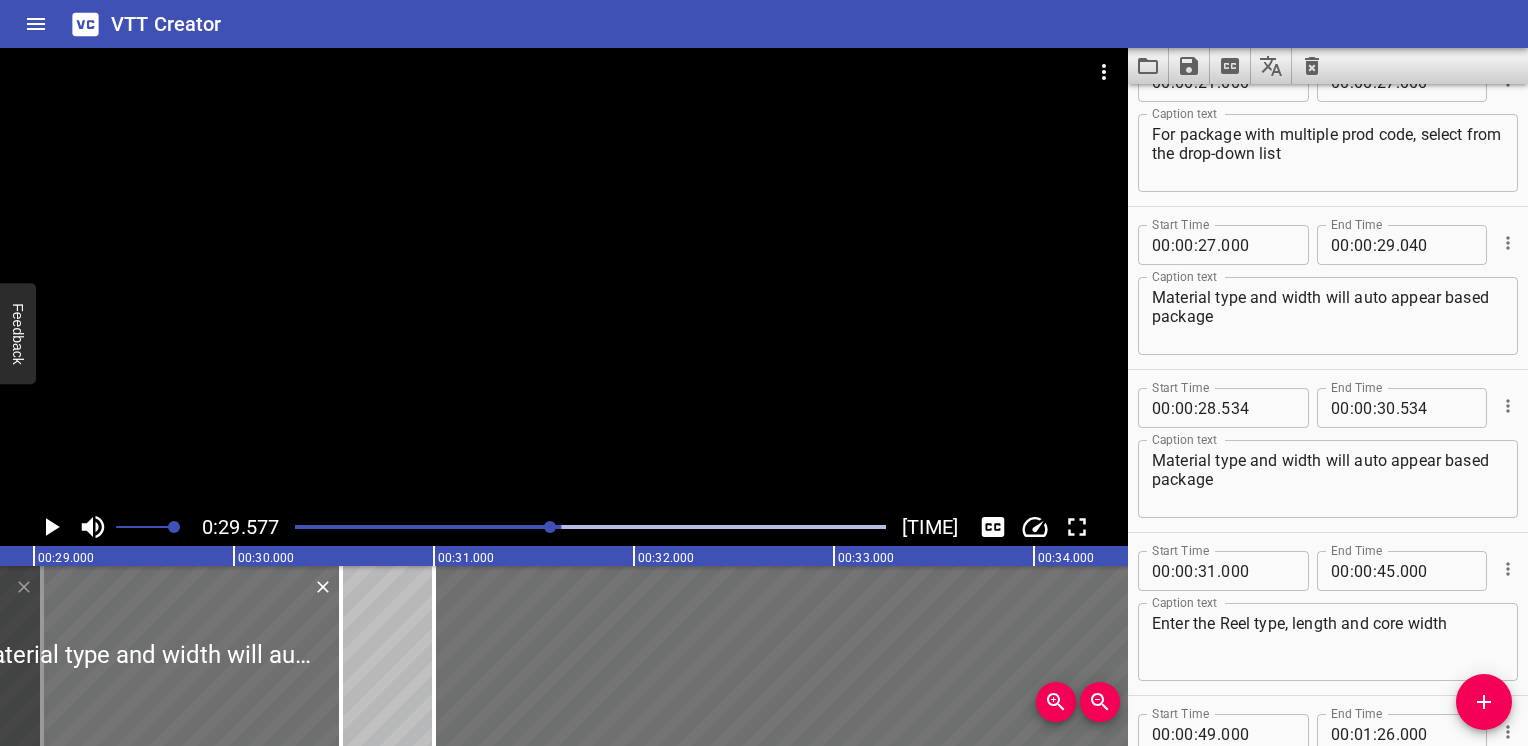 scroll, scrollTop: 889, scrollLeft: 0, axis: vertical 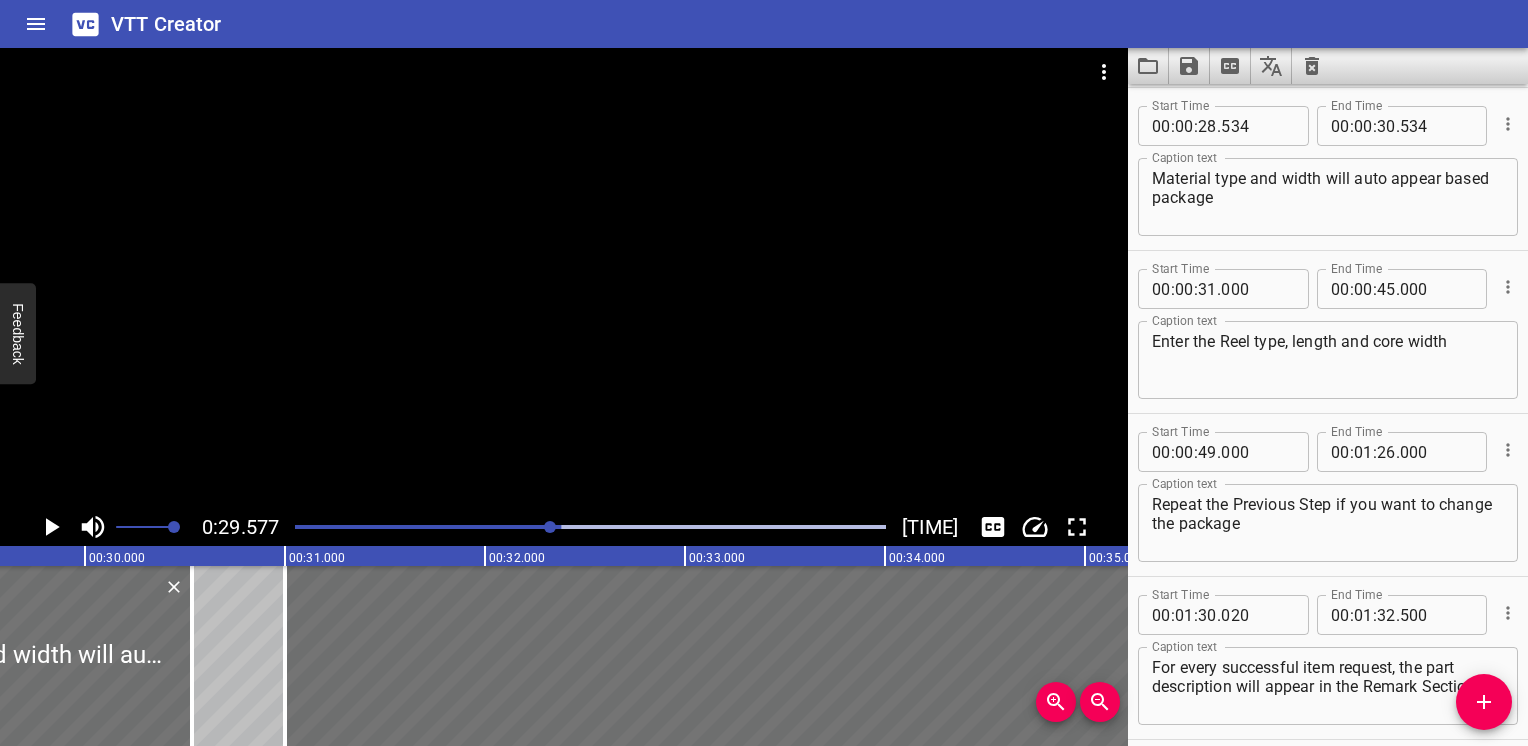 click at bounding box center [590, 527] 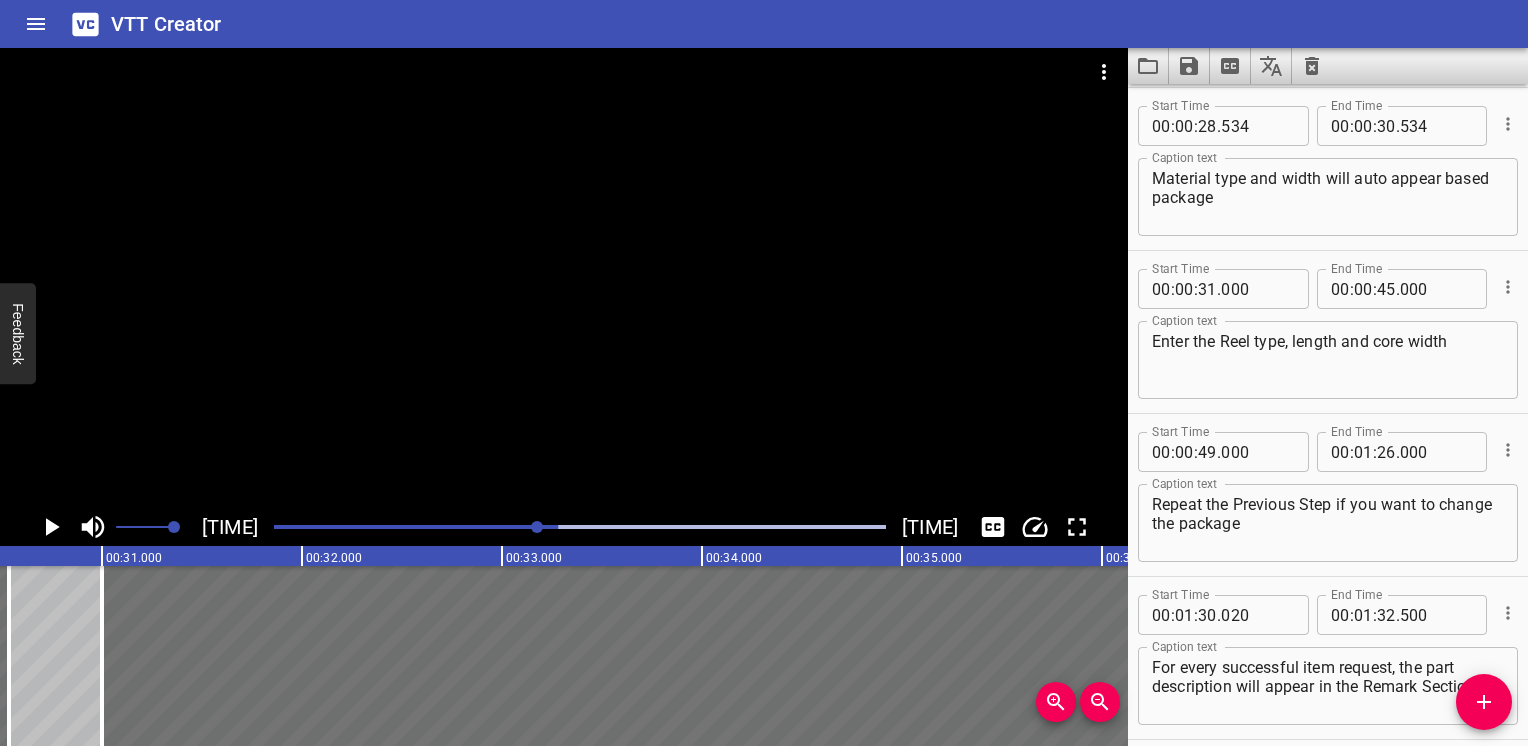 scroll, scrollTop: 0, scrollLeft: 6100, axis: horizontal 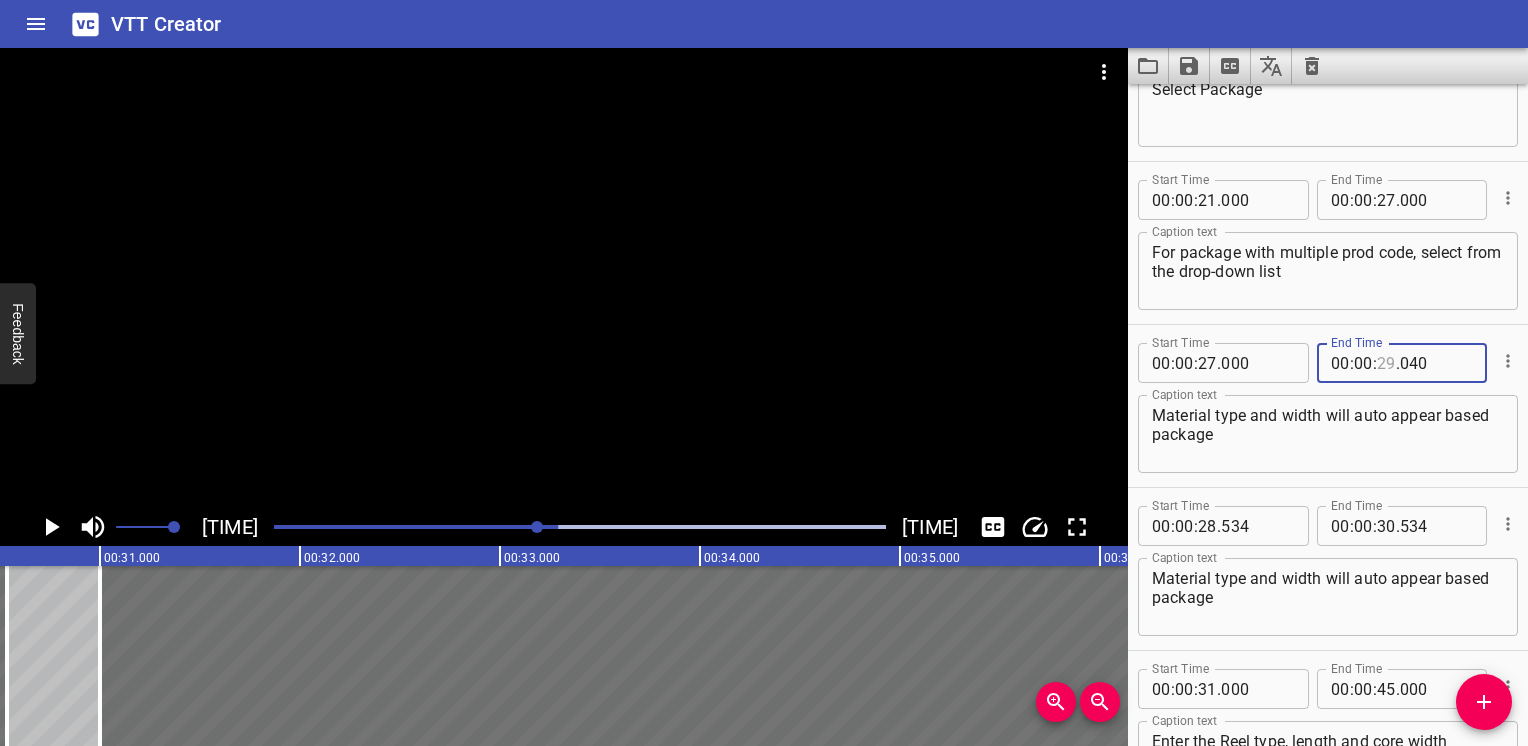 click at bounding box center (1386, 363) 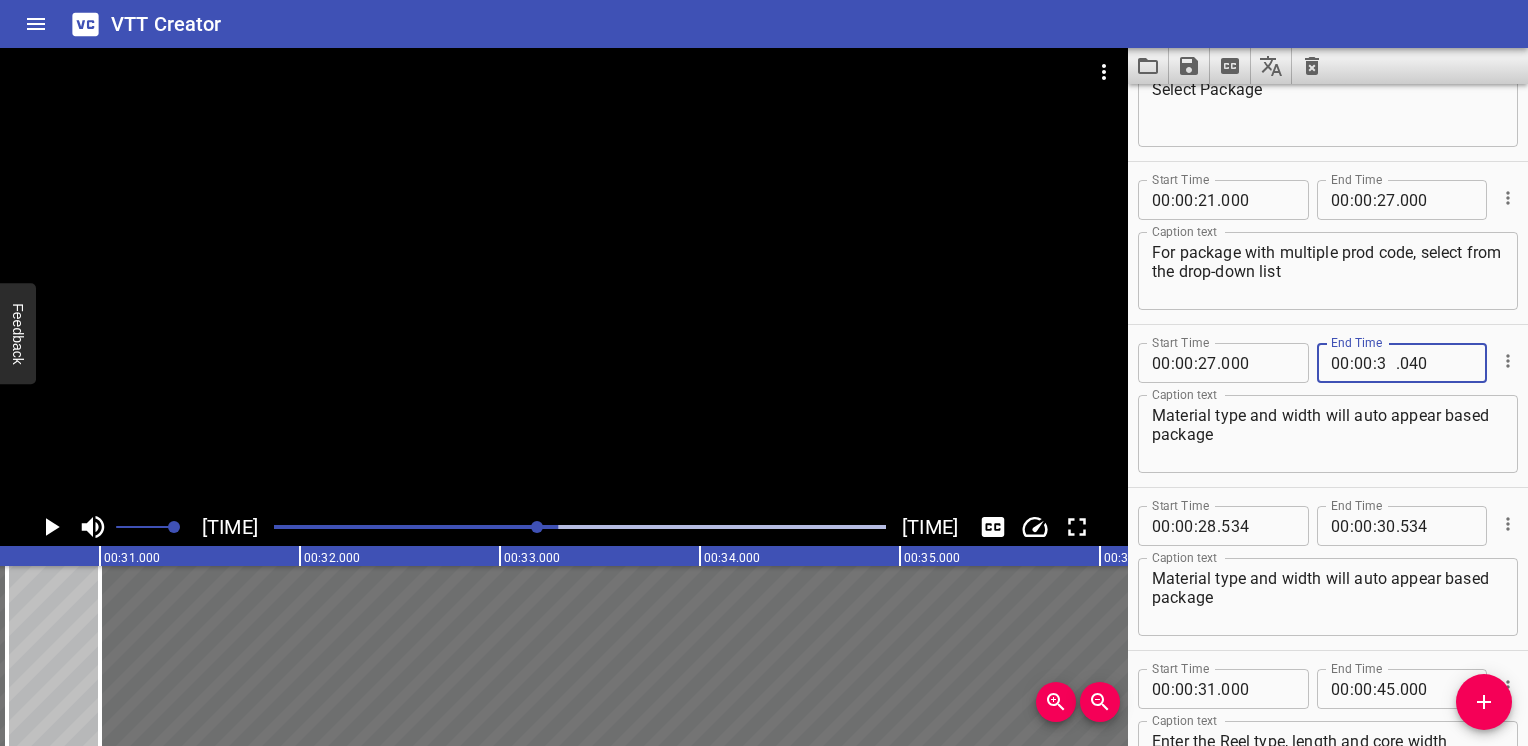 type on "30" 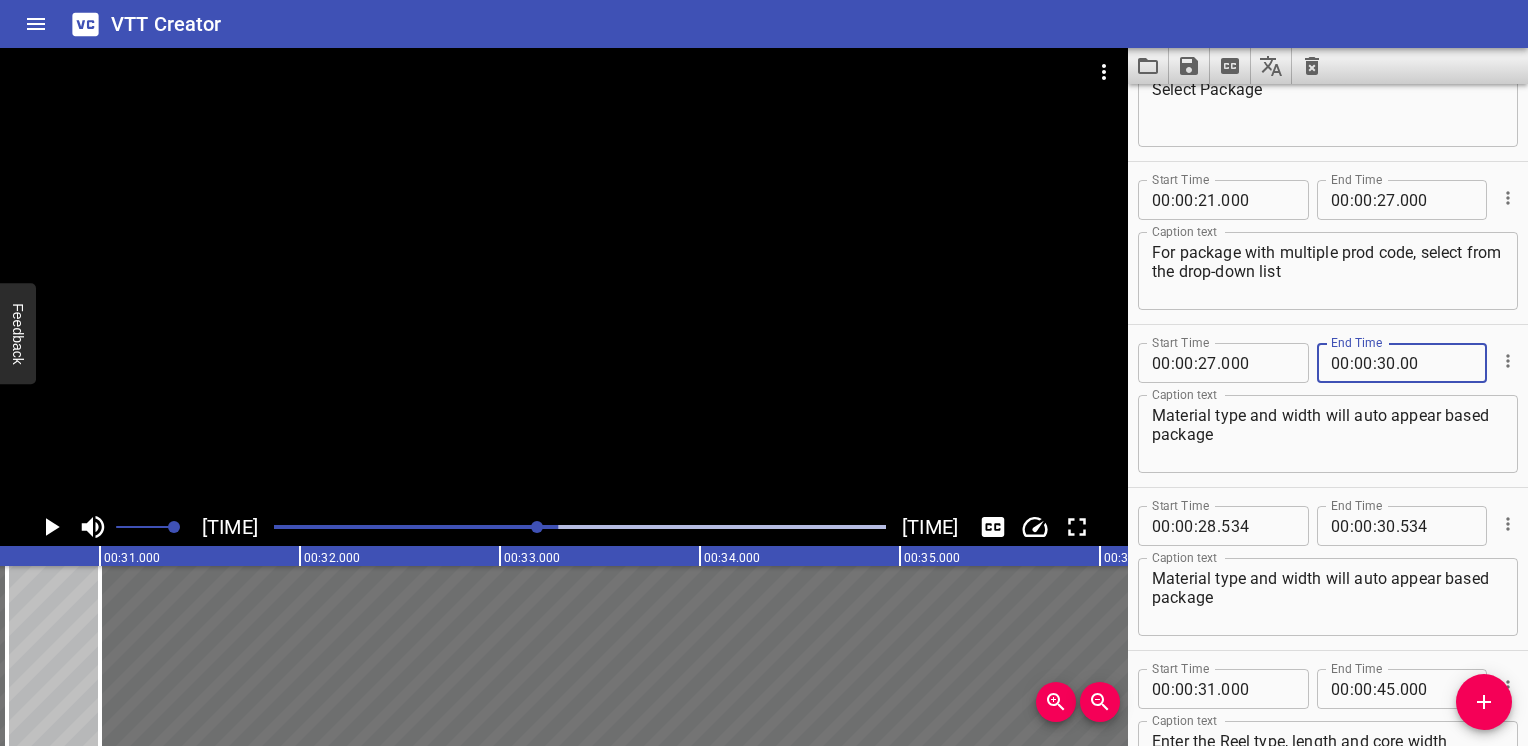 type on "000" 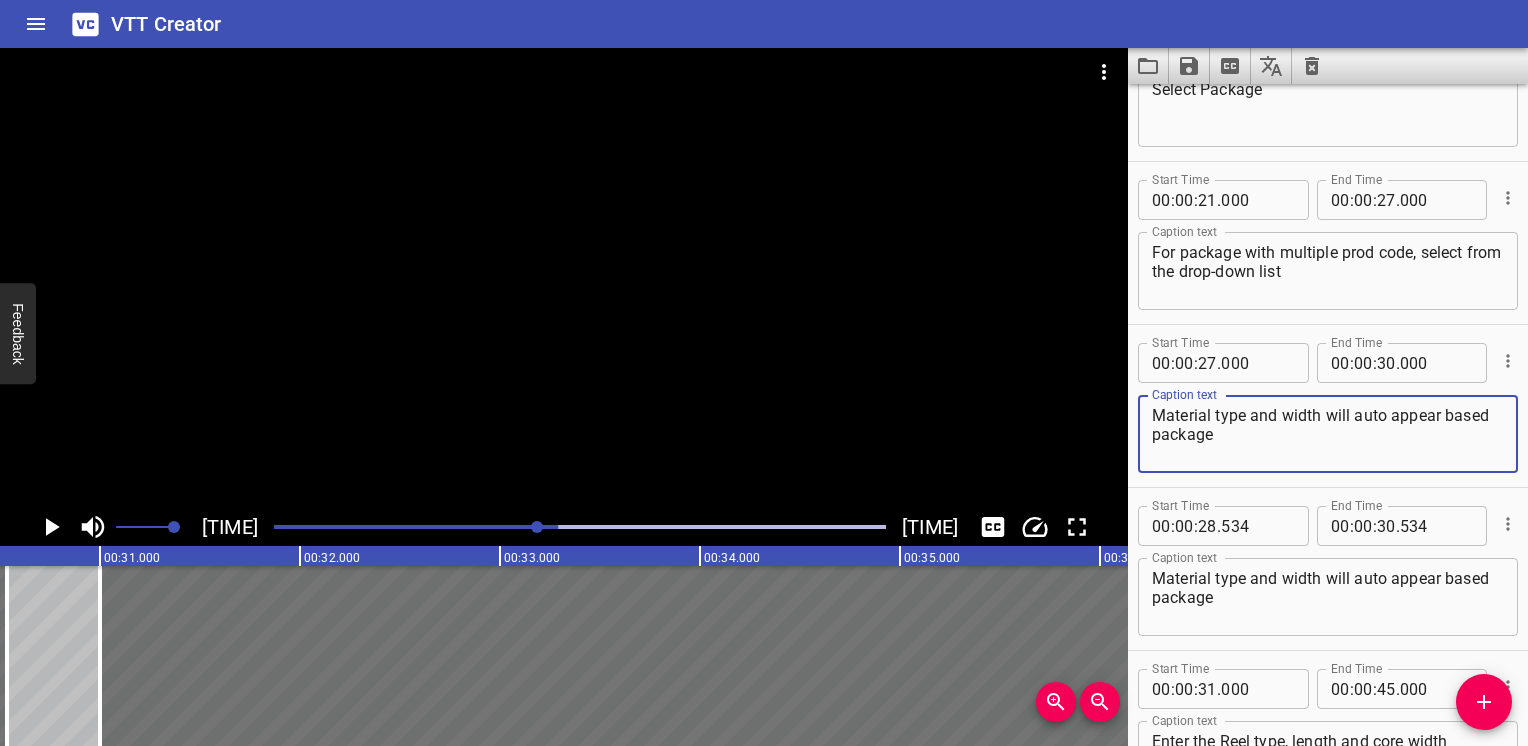 click on "Material type and width will auto appear based package" at bounding box center [1328, 434] 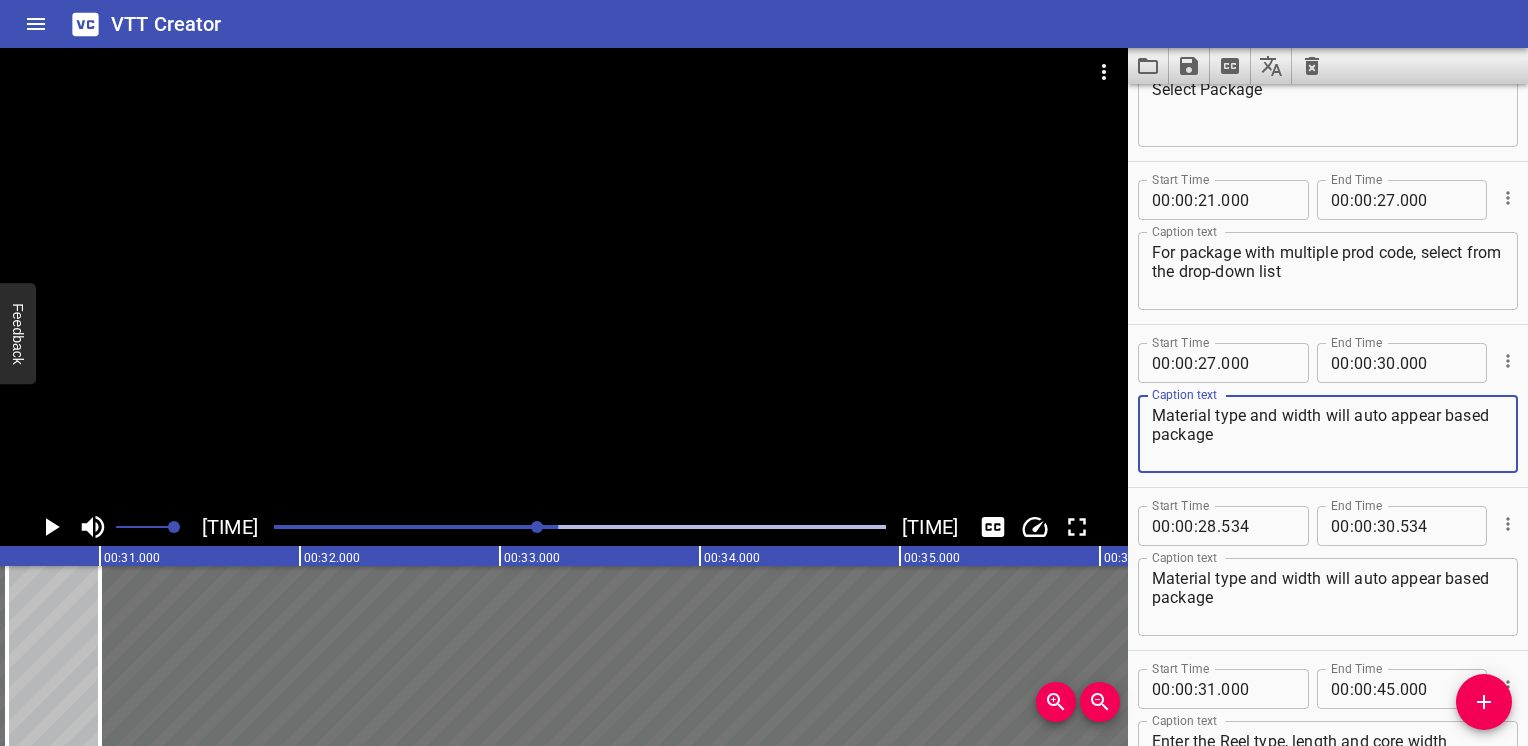 drag, startPoint x: 1305, startPoint y: 432, endPoint x: 1032, endPoint y: 399, distance: 274.98727 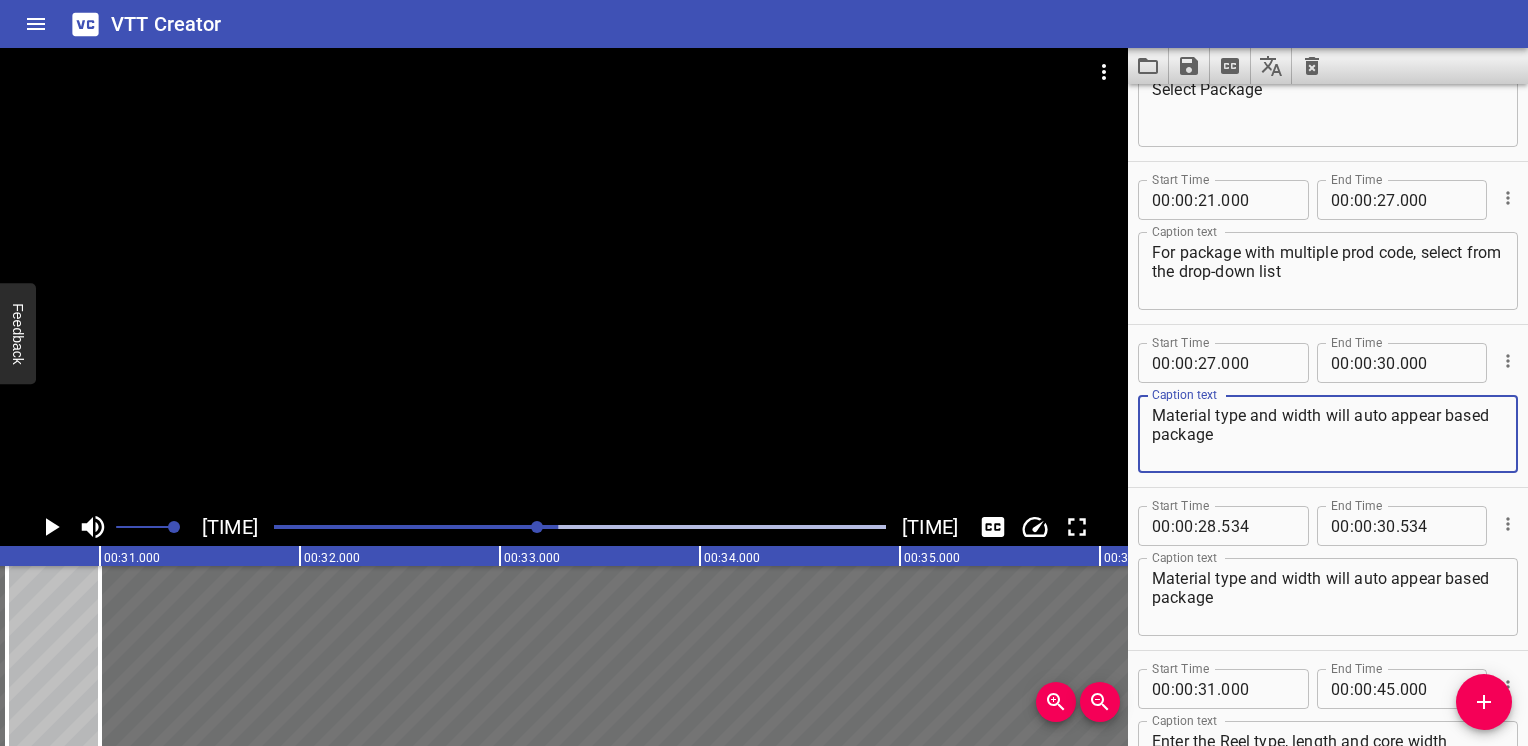 click on "0:30.504 1:05.643 00:00.000 00:01.000 00:02.000 00:03.000 00:04.000 00:05.000 00:06.000 00:07.000 00:08.000 00:09.000 00:10.000 00:11.000 00:12.000 00:13.000 00:14.000 00:15.000 00:16.000 00:17.000 00:18.000 00:19.000 00:20.000 00:21.000 00:22.000 00:23.000 00:24.000 00:25.000 00:25.000 00:26.000 00:27.000 00:28.000 00:29.000 00:30.000 00:31.000 00:32.000 00:33.000 00:34.000 00:35.000 00:36.000 00:37.000 00:38.000 00:39.000 00:40.000 00:41.000 00:42.000 00:43.000 00:44.000 00:45.000 00:46.000 00:47.000 00:48.000 00:49.000 00:50.000 00:50.000 00:51.000 00:52.000 00:53.000 00:54.000 00:55.000 00:56.000 00:57.000 00:58.000 00:59.000 01:00.000 01:01.000 01:02.000 01:03.000 01:04.000 01:05.000 01:06.000 01:07.000 01:08.000 01:09.000 01:10.000 01:11.000 01:12.000 01:13.000 01:14.000 01:15.000 01:15.000 01:16.000 01:17.000 01:18.000 01:19.000 01:20.000 01:21.000 01:22.000 01:23.000 01:24.000 01:25.000 01:26.000 01:27.000 01:28.000 01:29.000 01:30.000 01:31.000 01:32.000 01:33.000 01:34.000 01:35.000 01:36.000 00 : :" at bounding box center (764, 397) 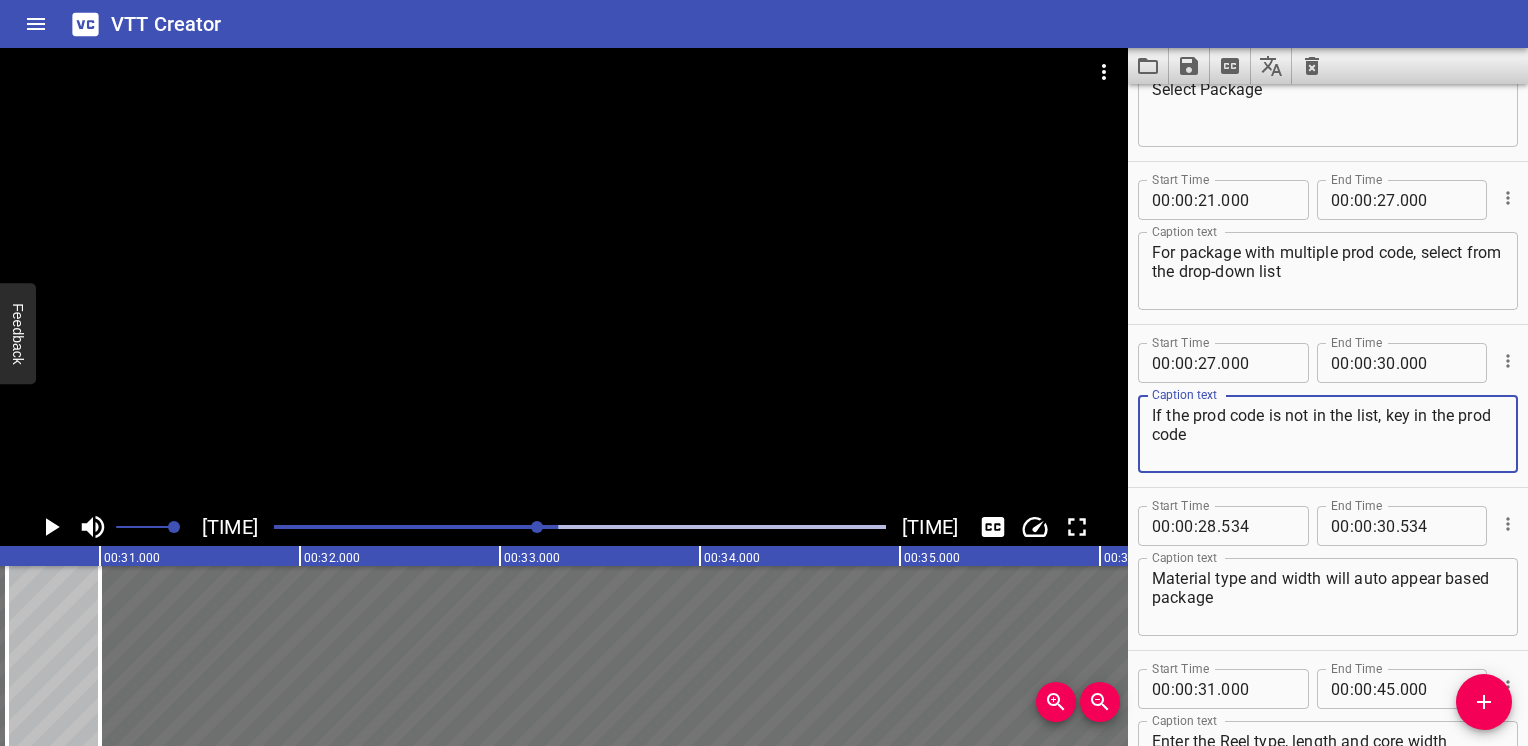 type on "If the prod code is not in the list, key in the prod code" 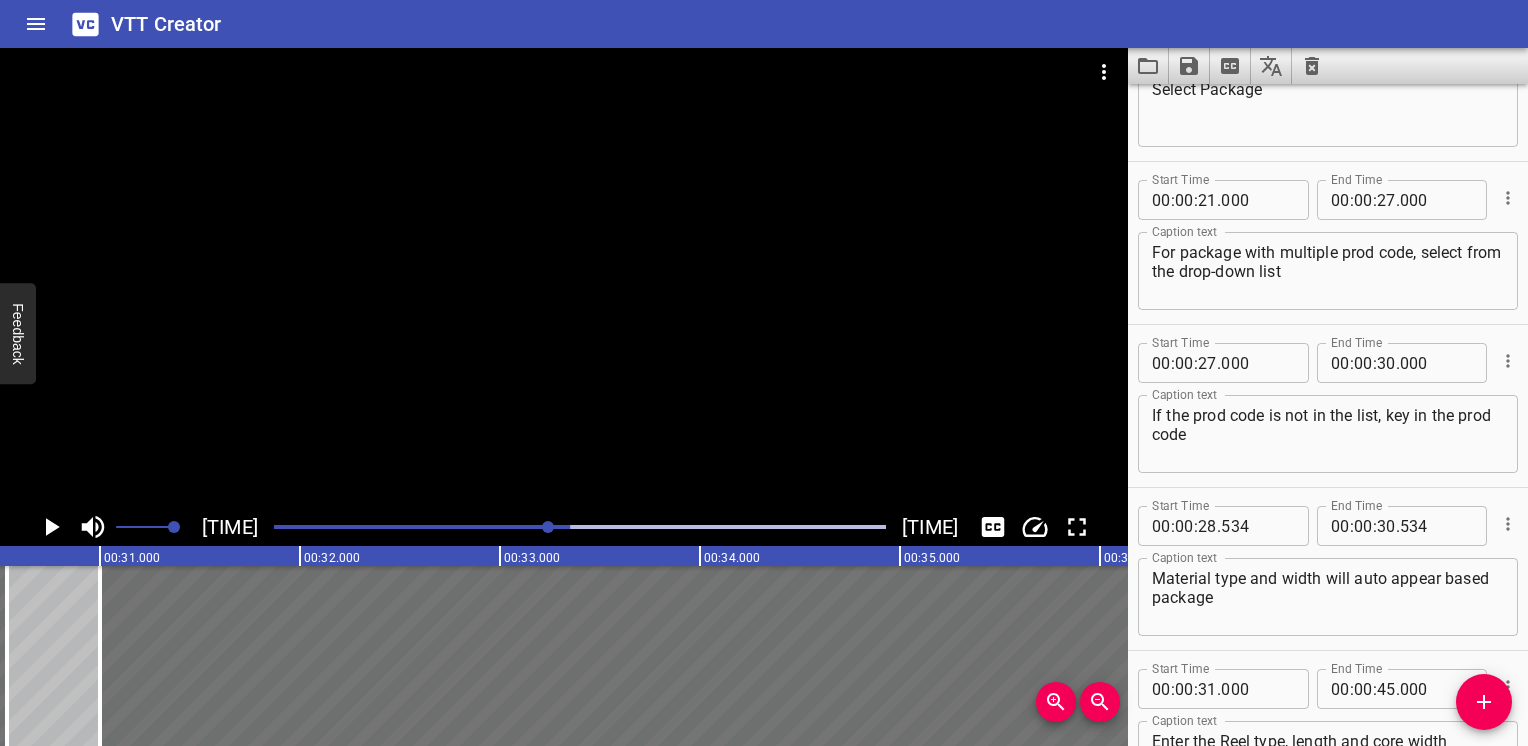 scroll, scrollTop: 877, scrollLeft: 0, axis: vertical 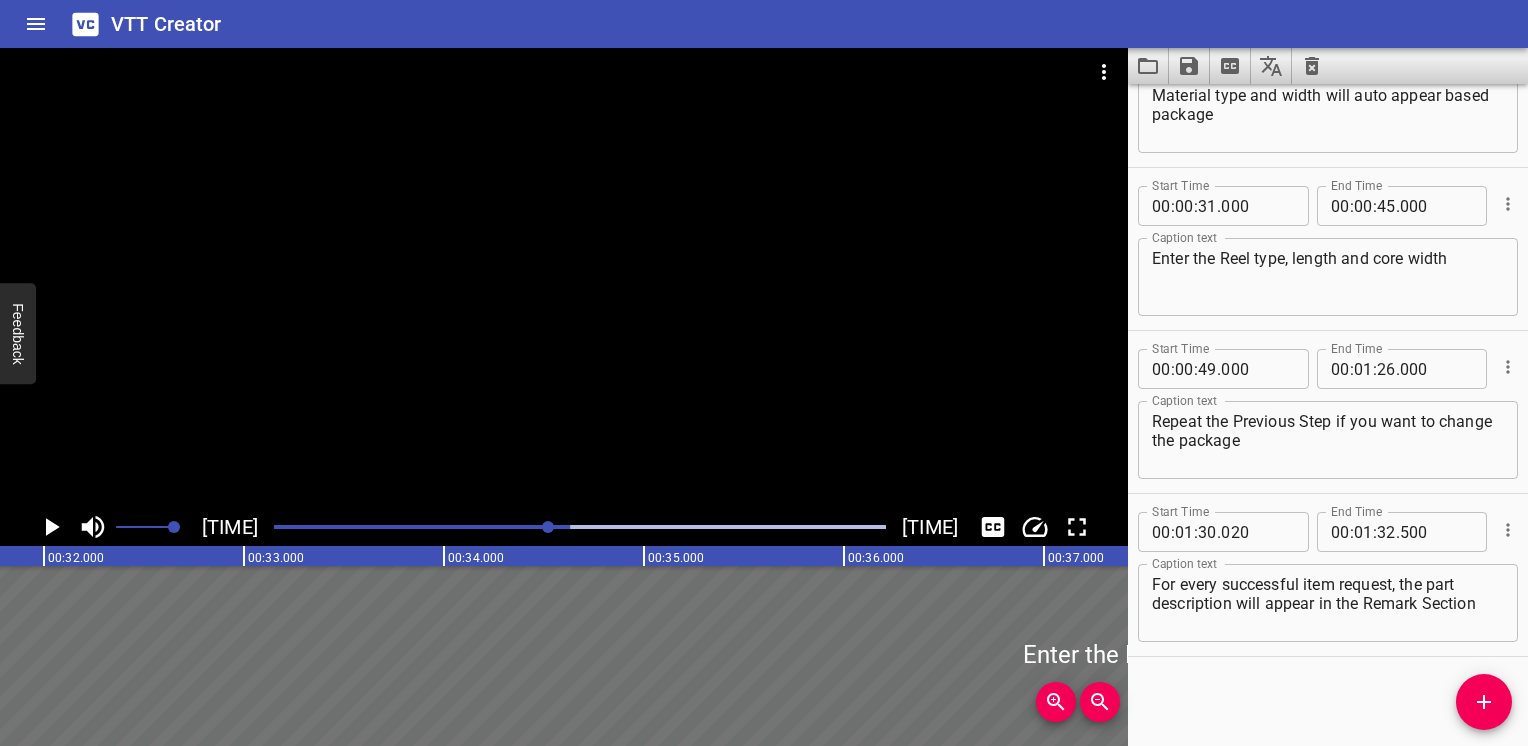 click at bounding box center [548, 527] 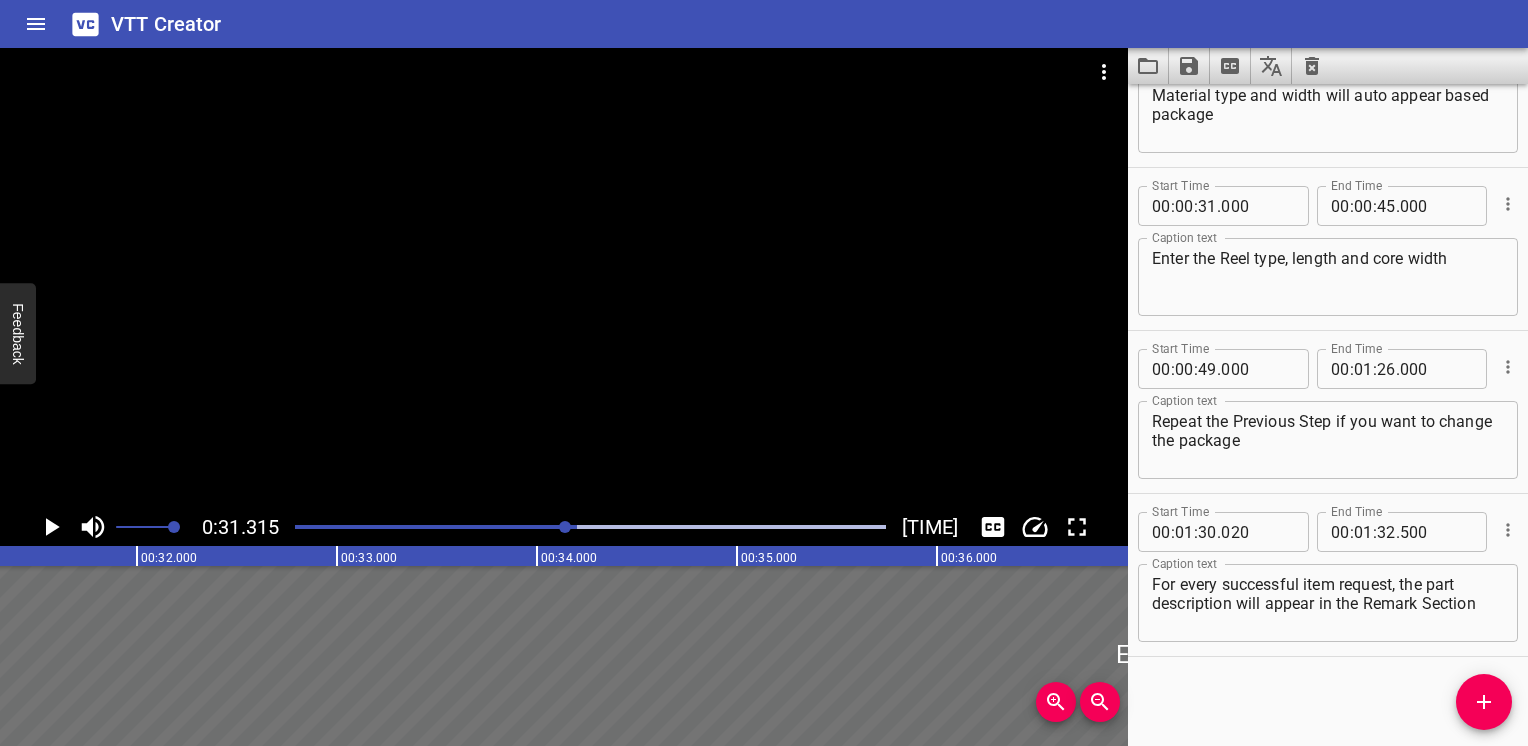 click at bounding box center (281, 527) 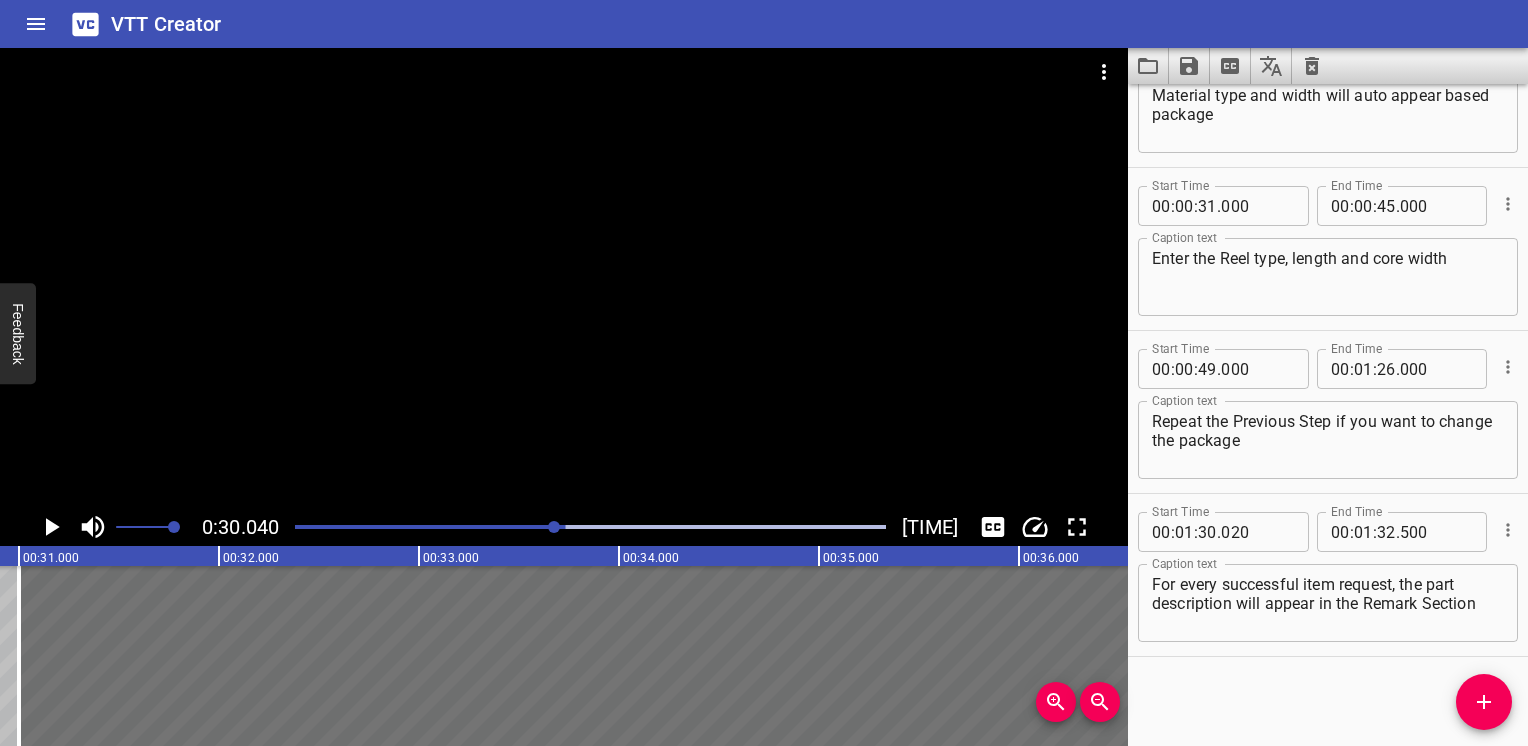 scroll, scrollTop: 0, scrollLeft: 6008, axis: horizontal 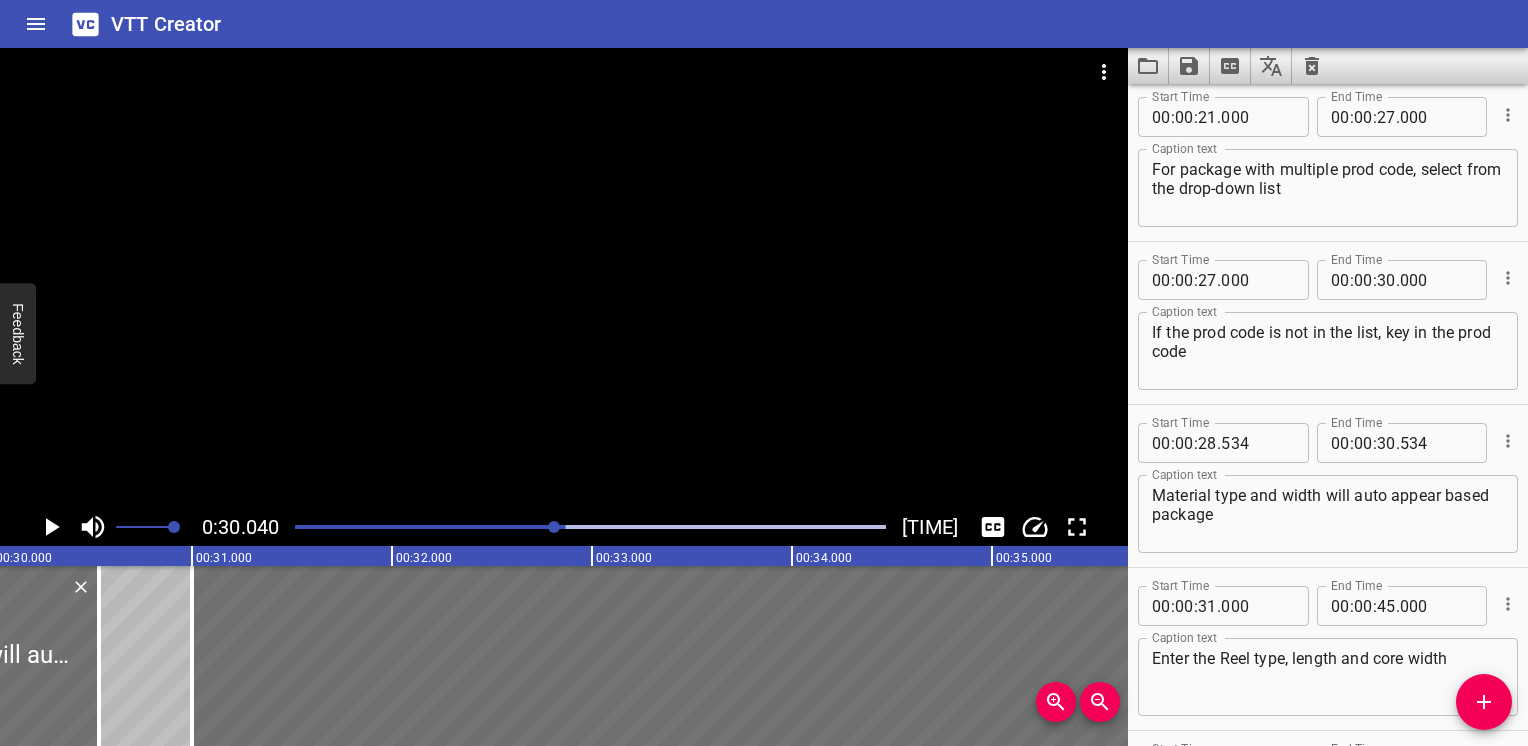 type 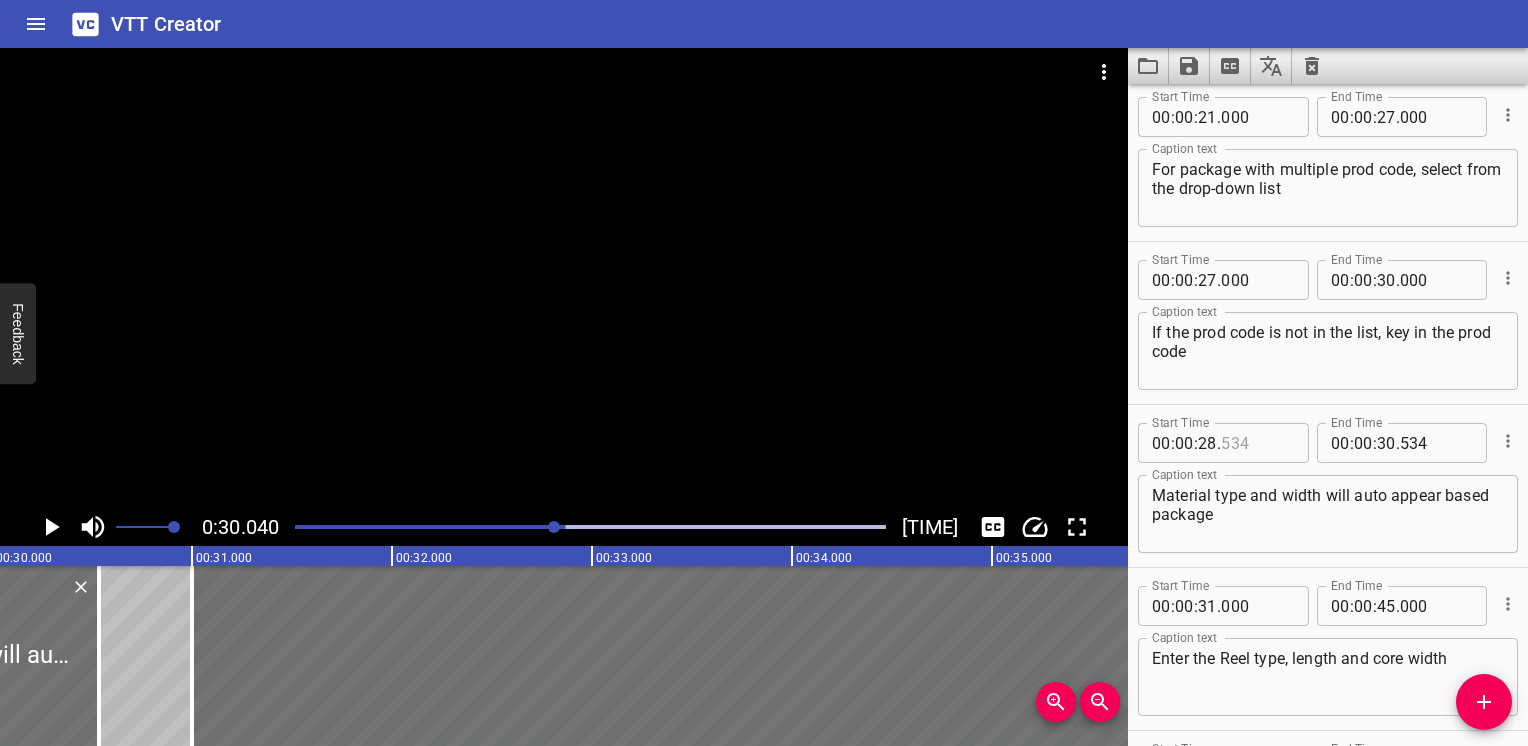 click at bounding box center (1257, 443) 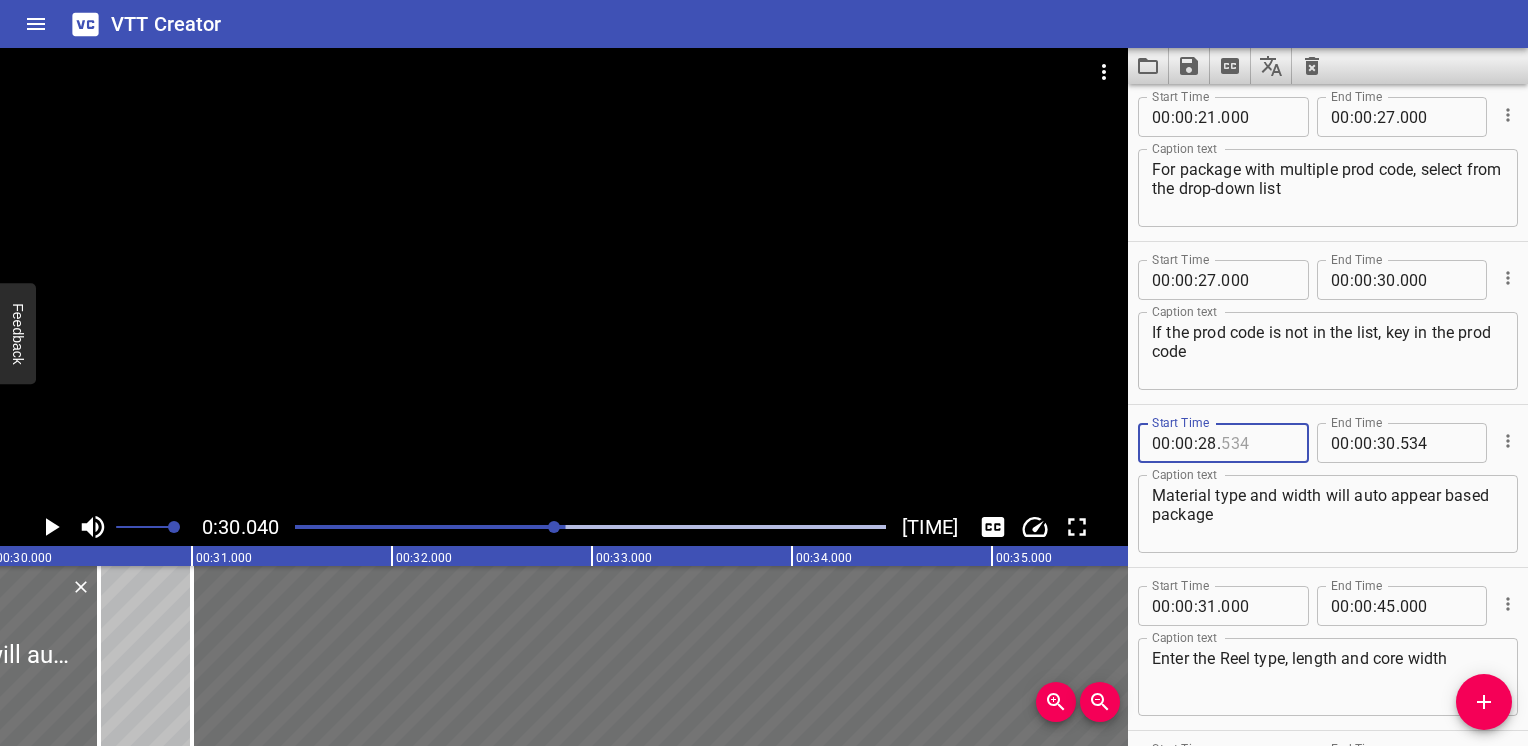type 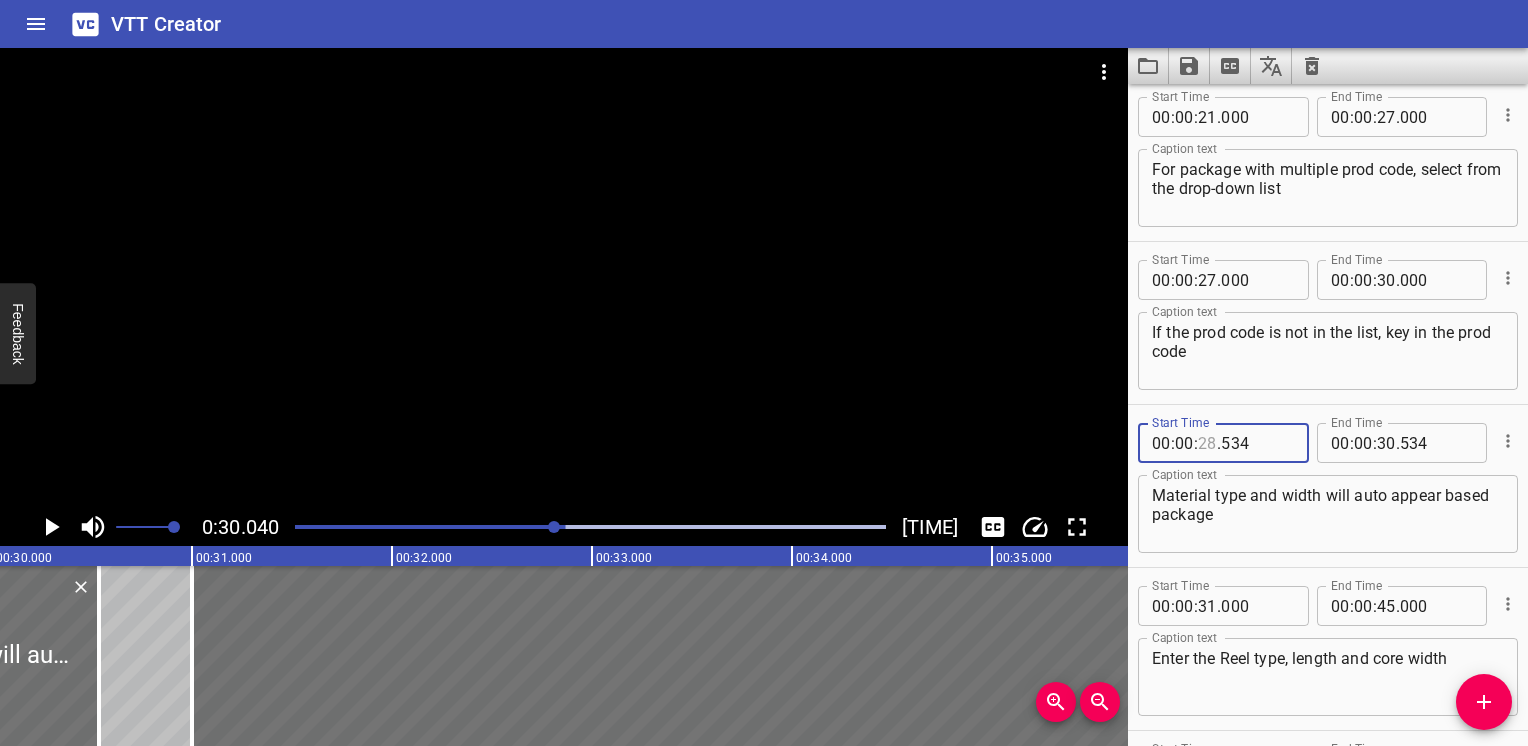 click at bounding box center (1207, 443) 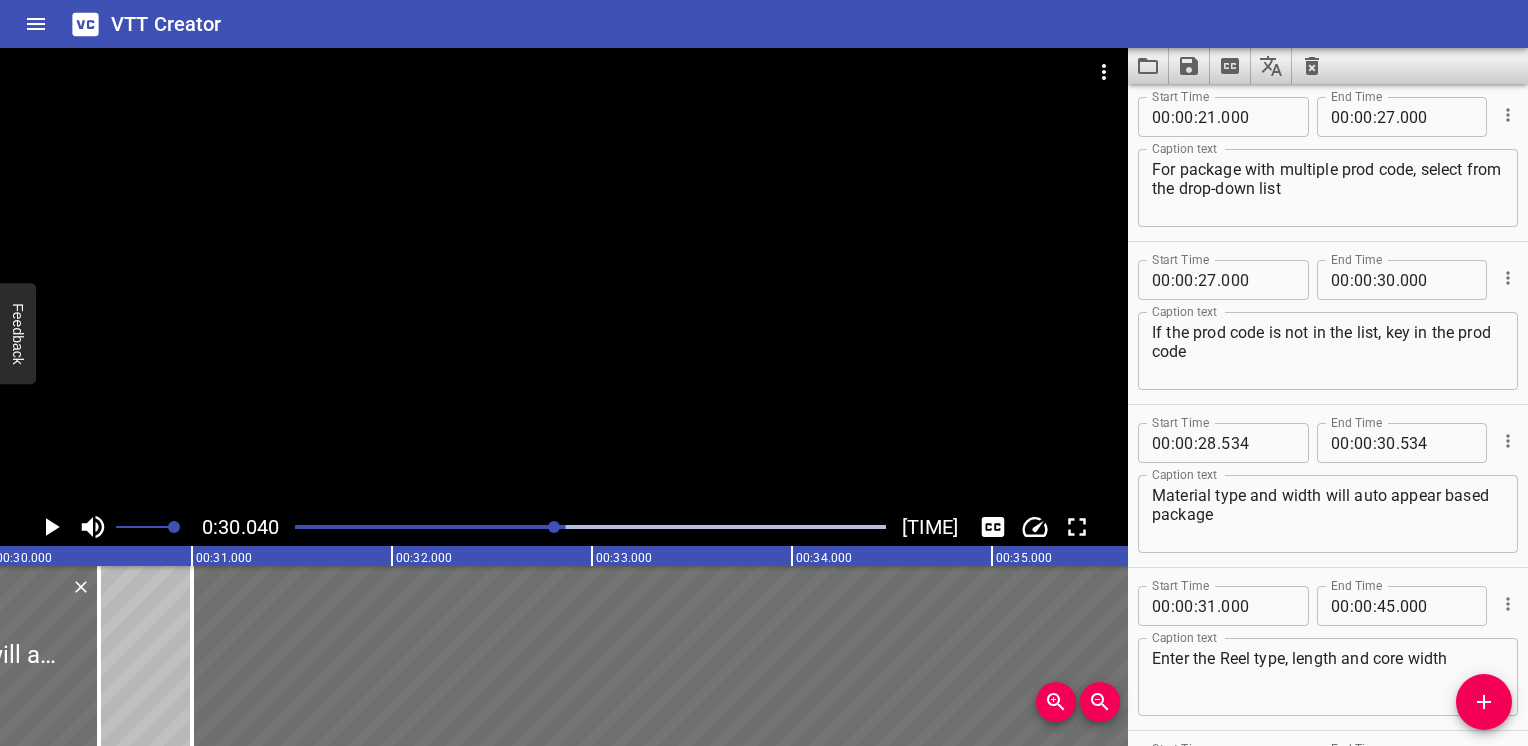 click at bounding box center [590, 527] 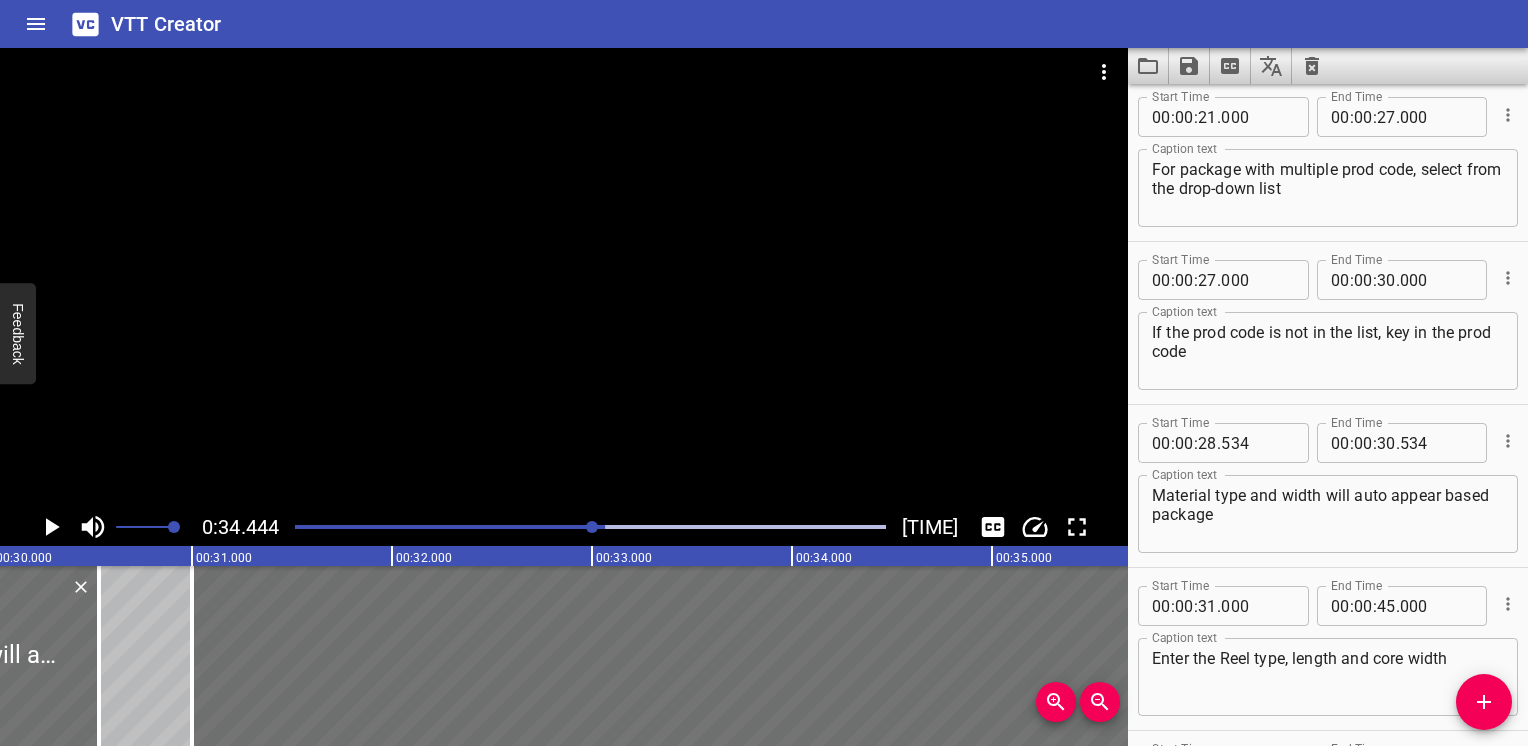 scroll, scrollTop: 721, scrollLeft: 0, axis: vertical 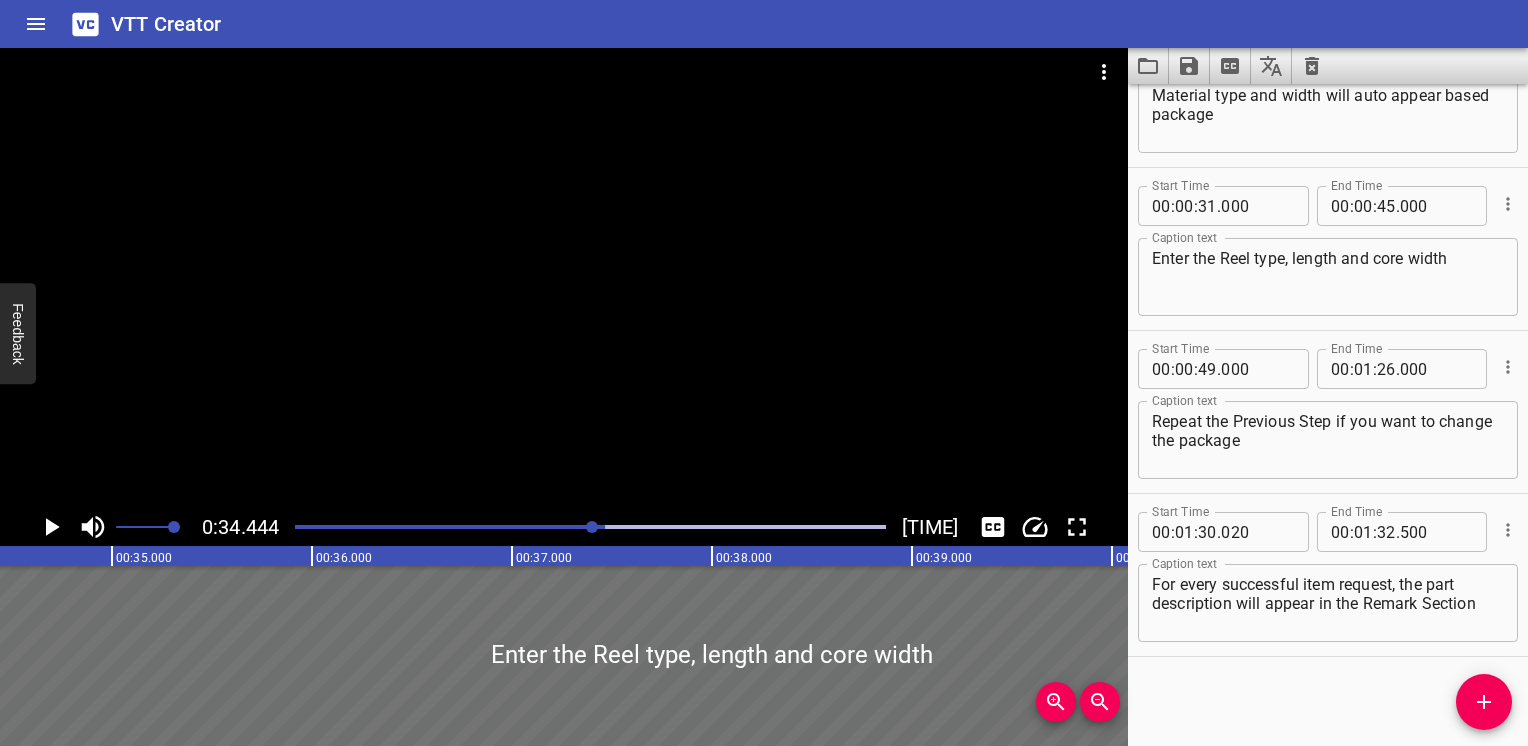 click at bounding box center [590, 527] 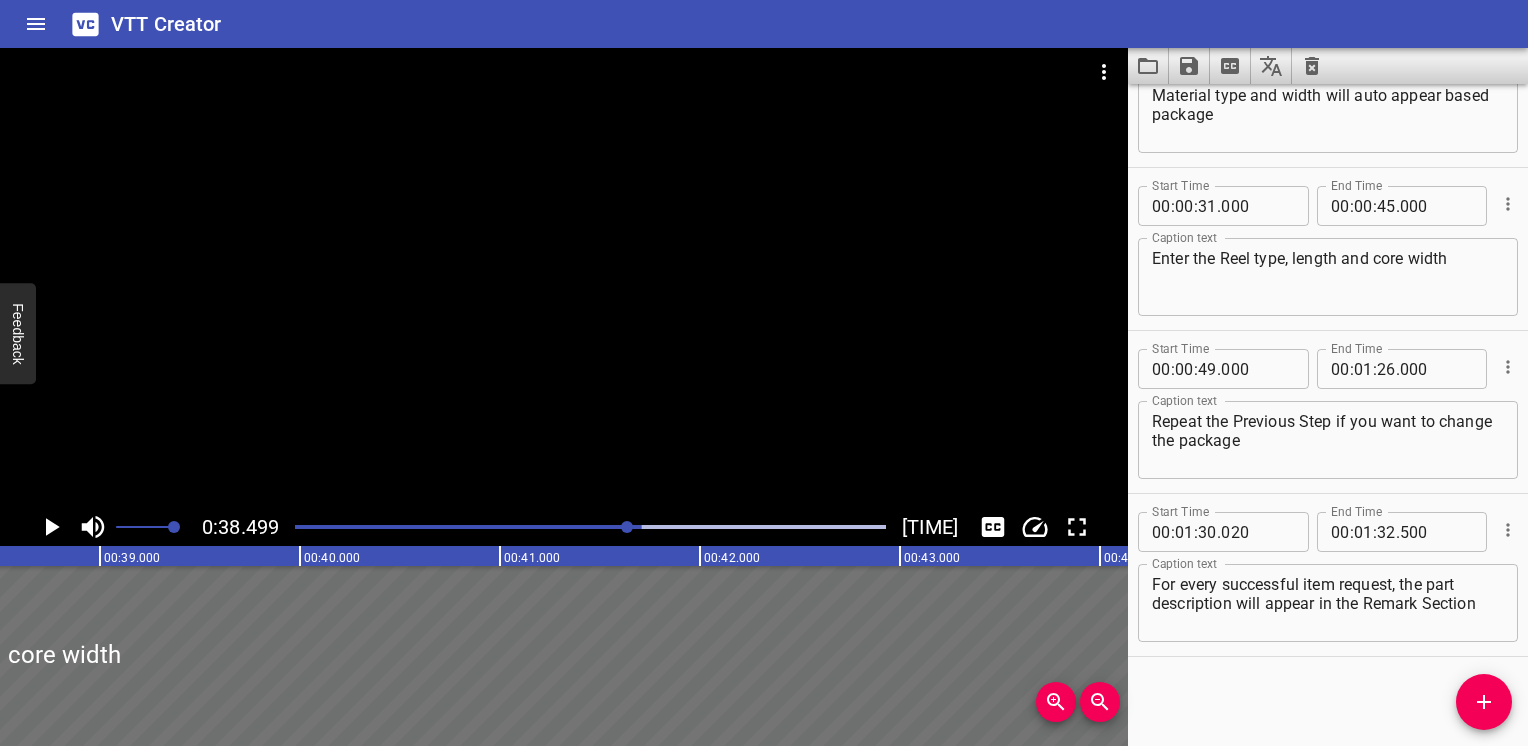 click at bounding box center [590, 527] 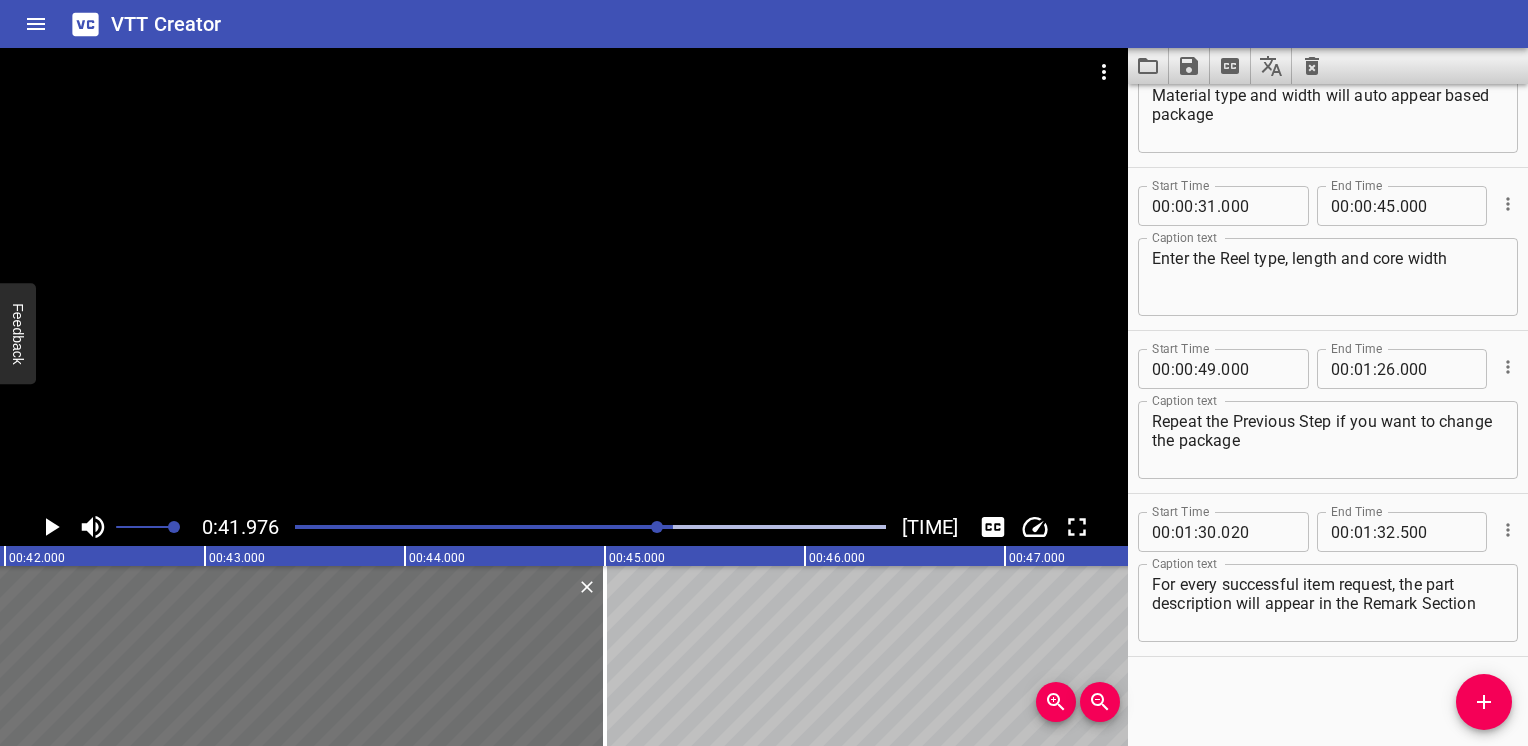 click at bounding box center [590, 527] 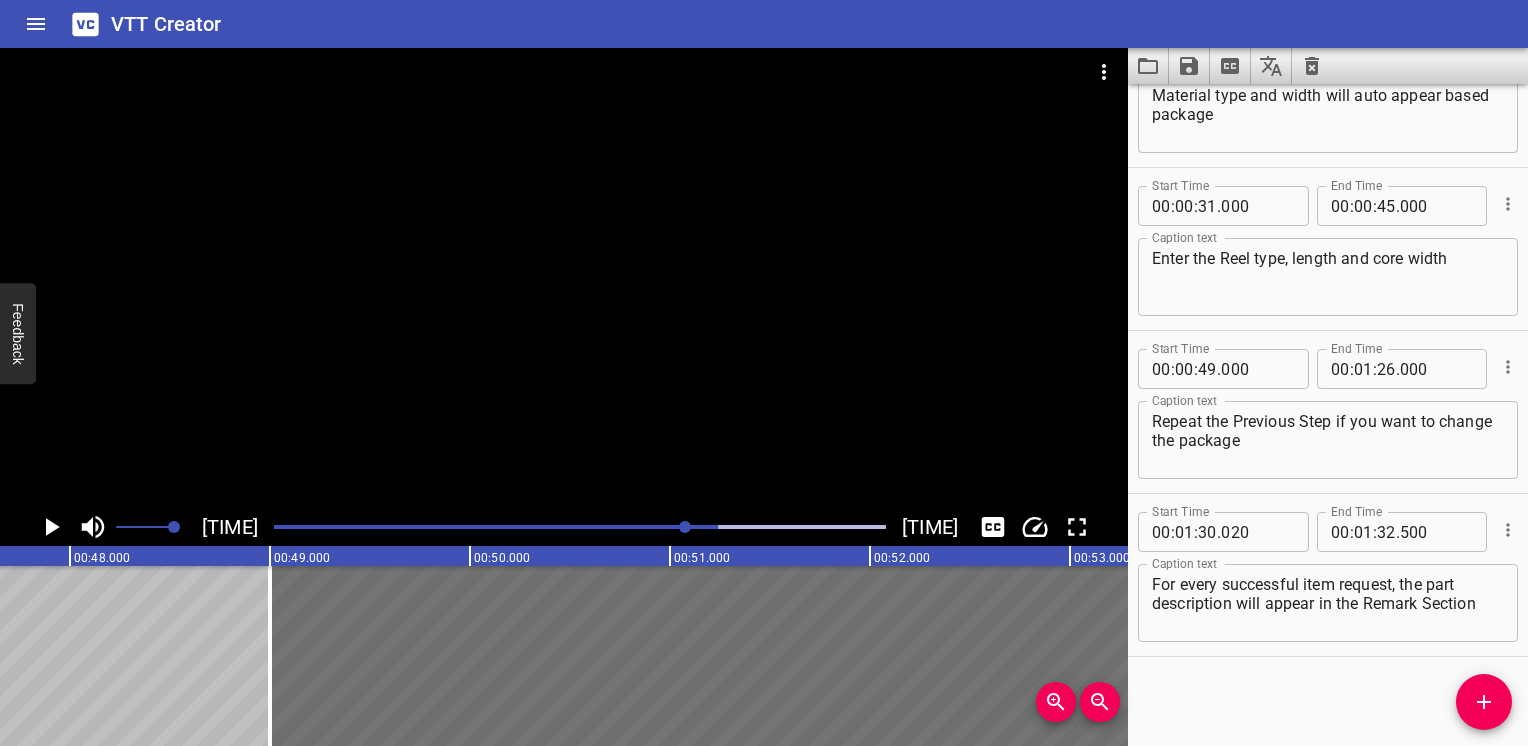 click at bounding box center [580, 527] 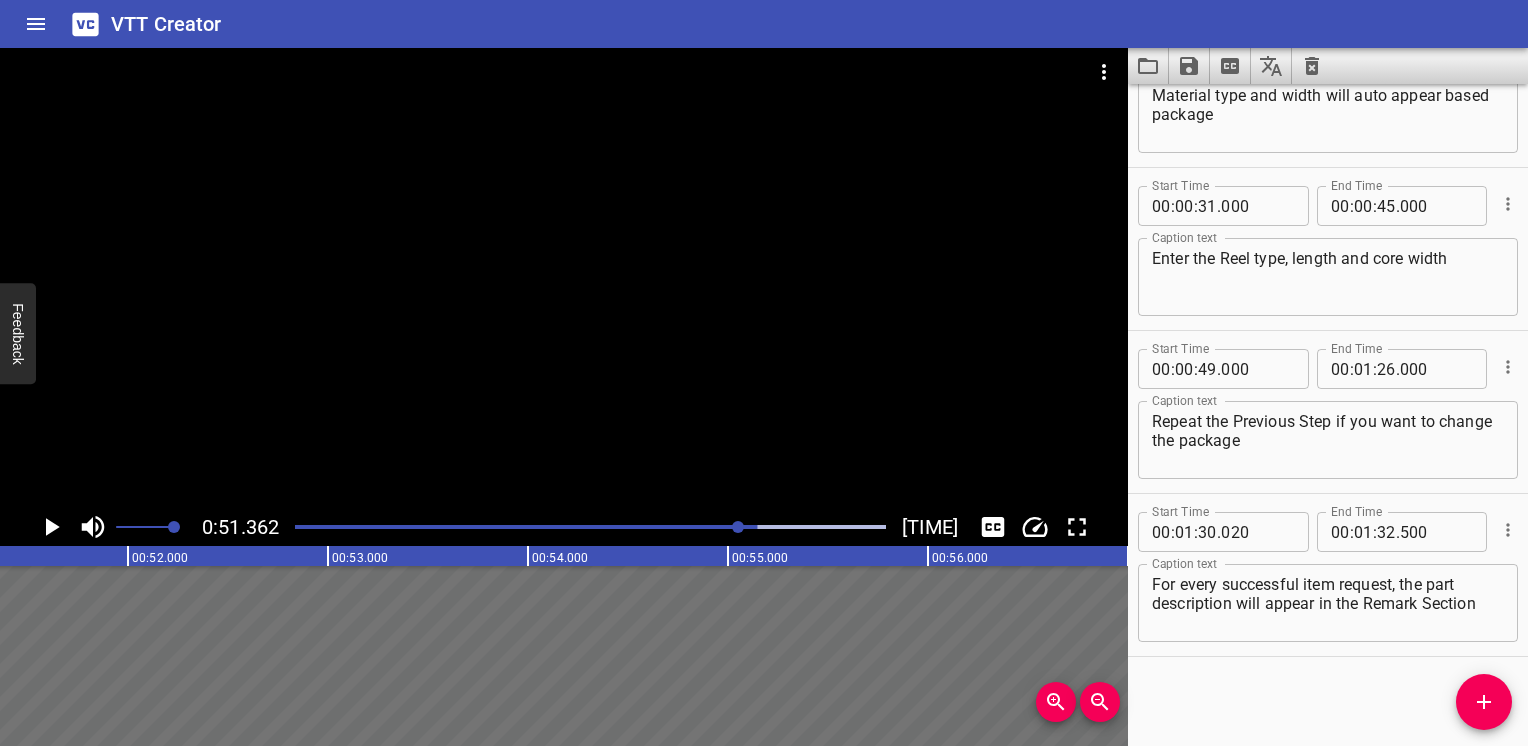 click at bounding box center (590, 527) 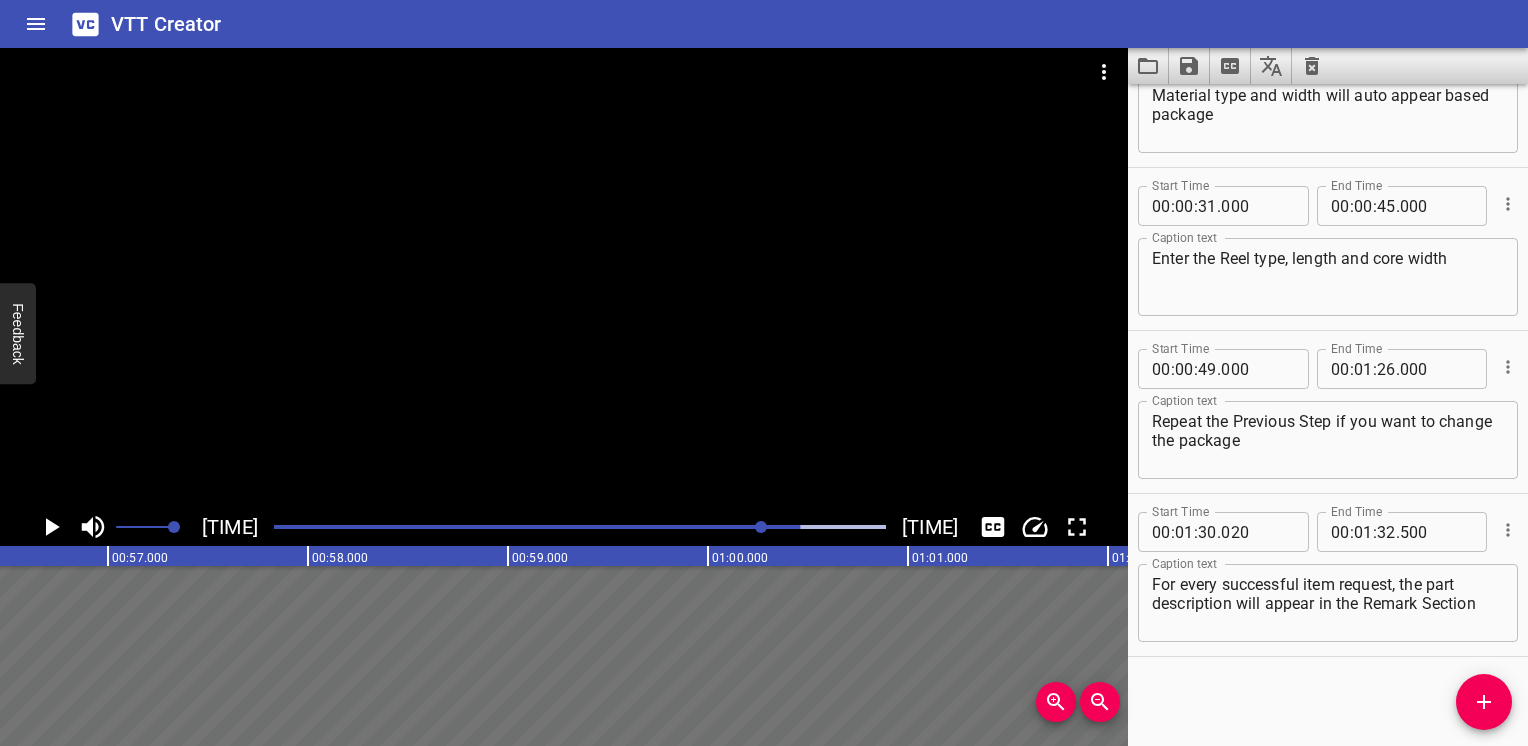 click at bounding box center (580, 527) 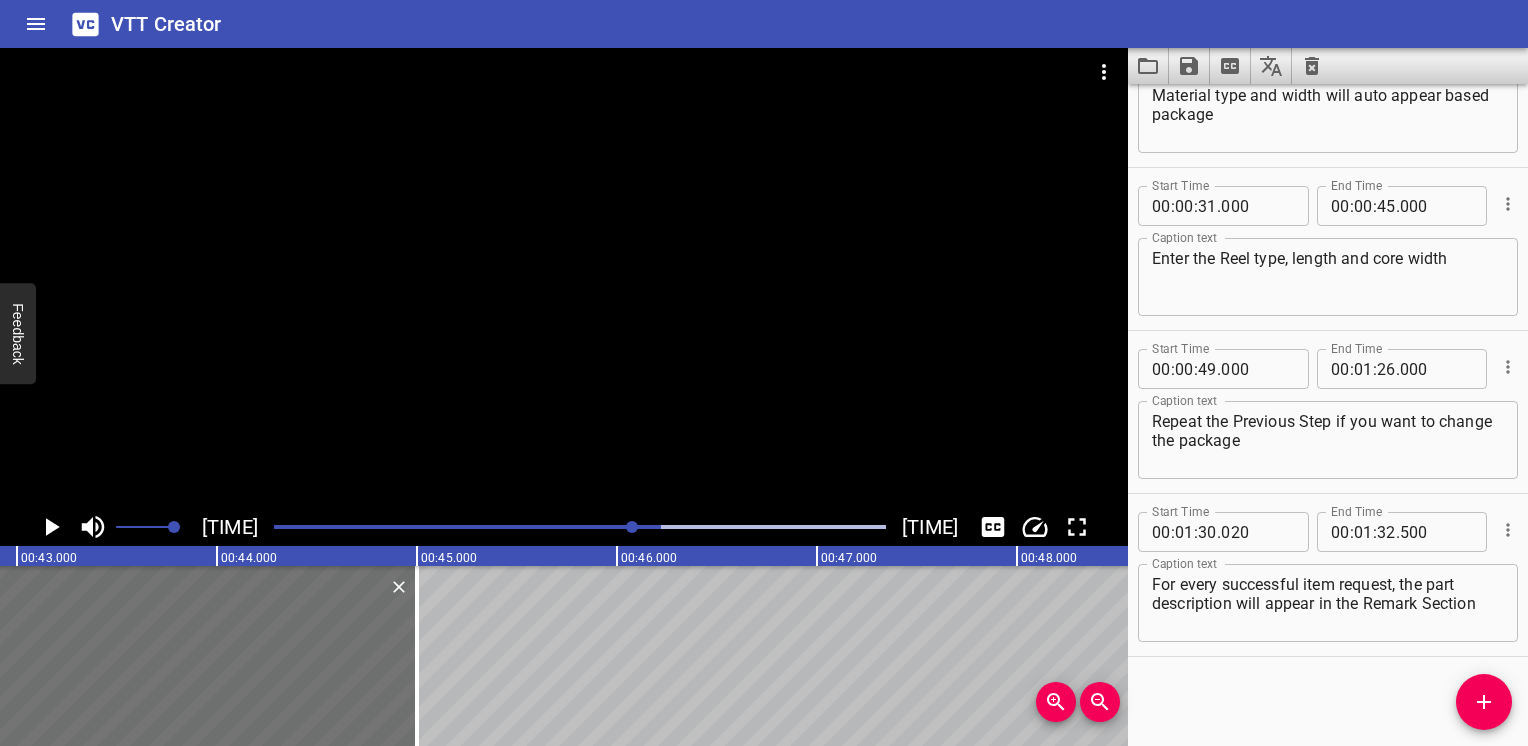 click at bounding box center [355, 527] 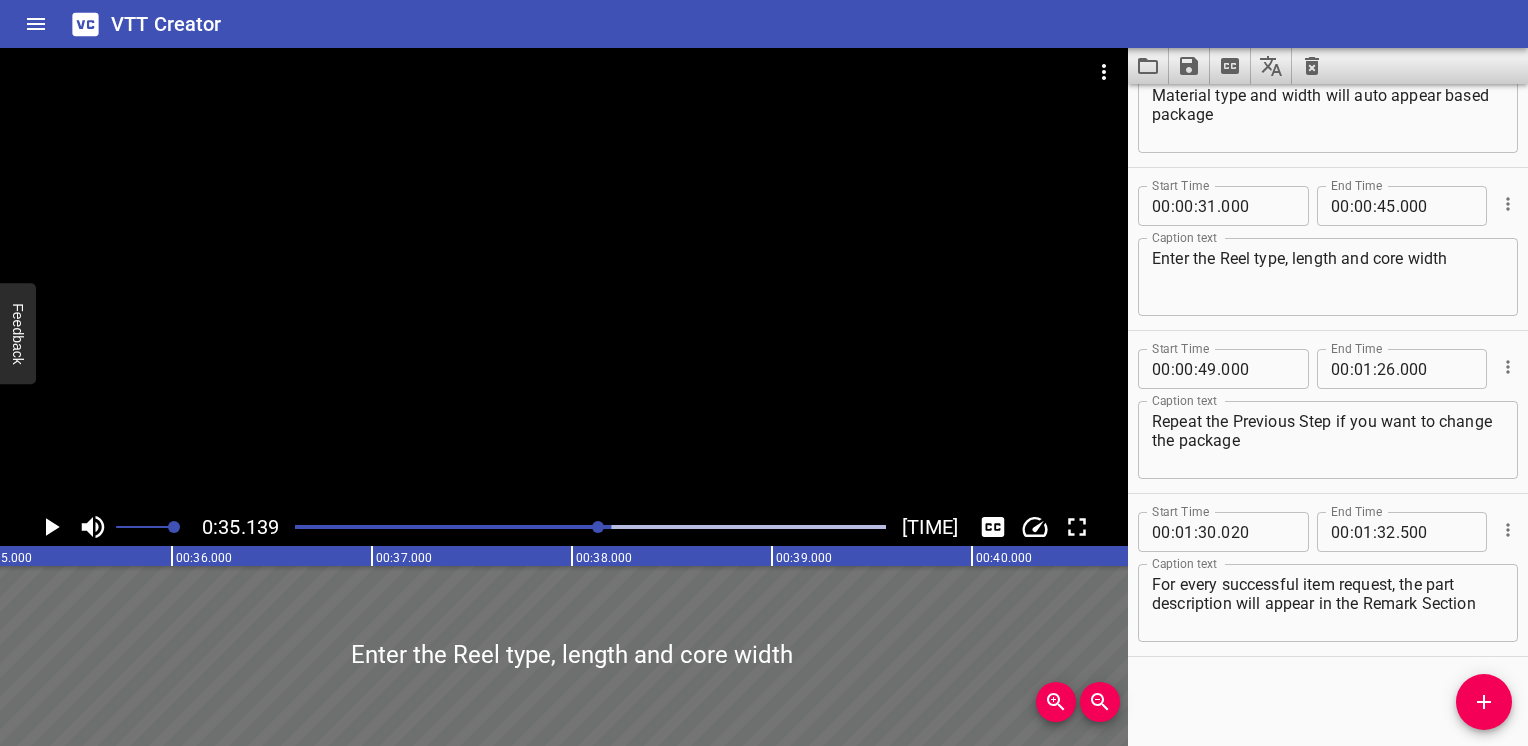 click at bounding box center (316, 527) 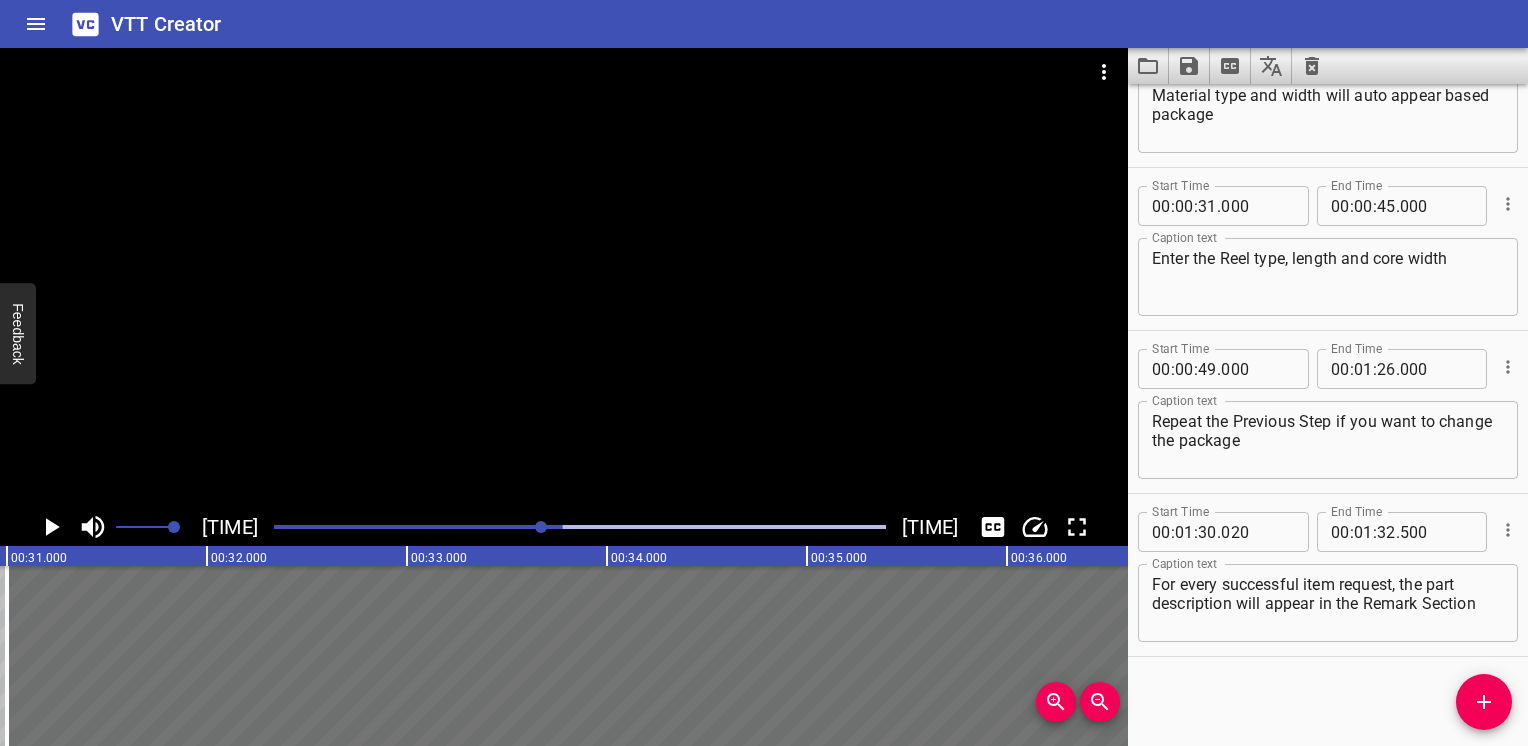 click at bounding box center [580, 527] 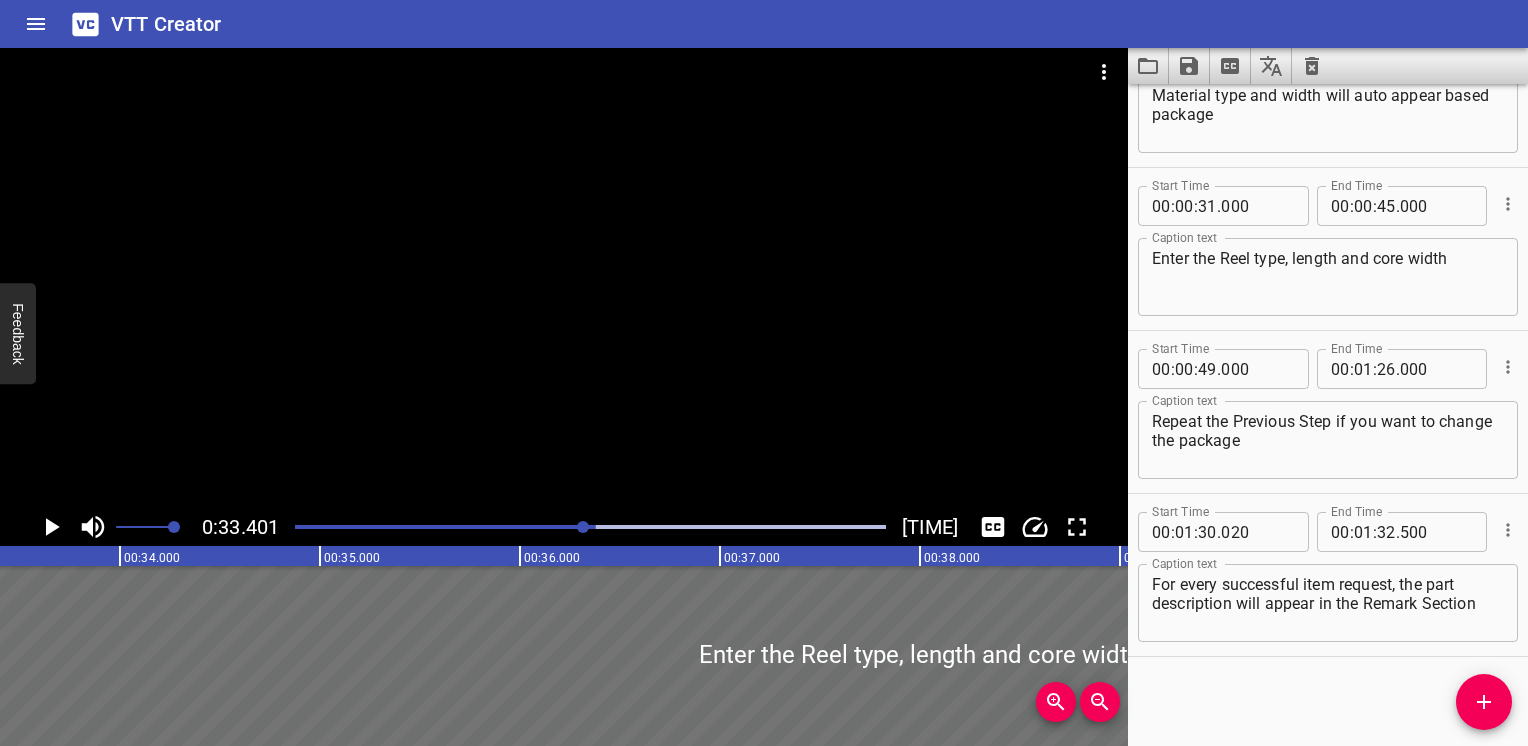 click at bounding box center [590, 527] 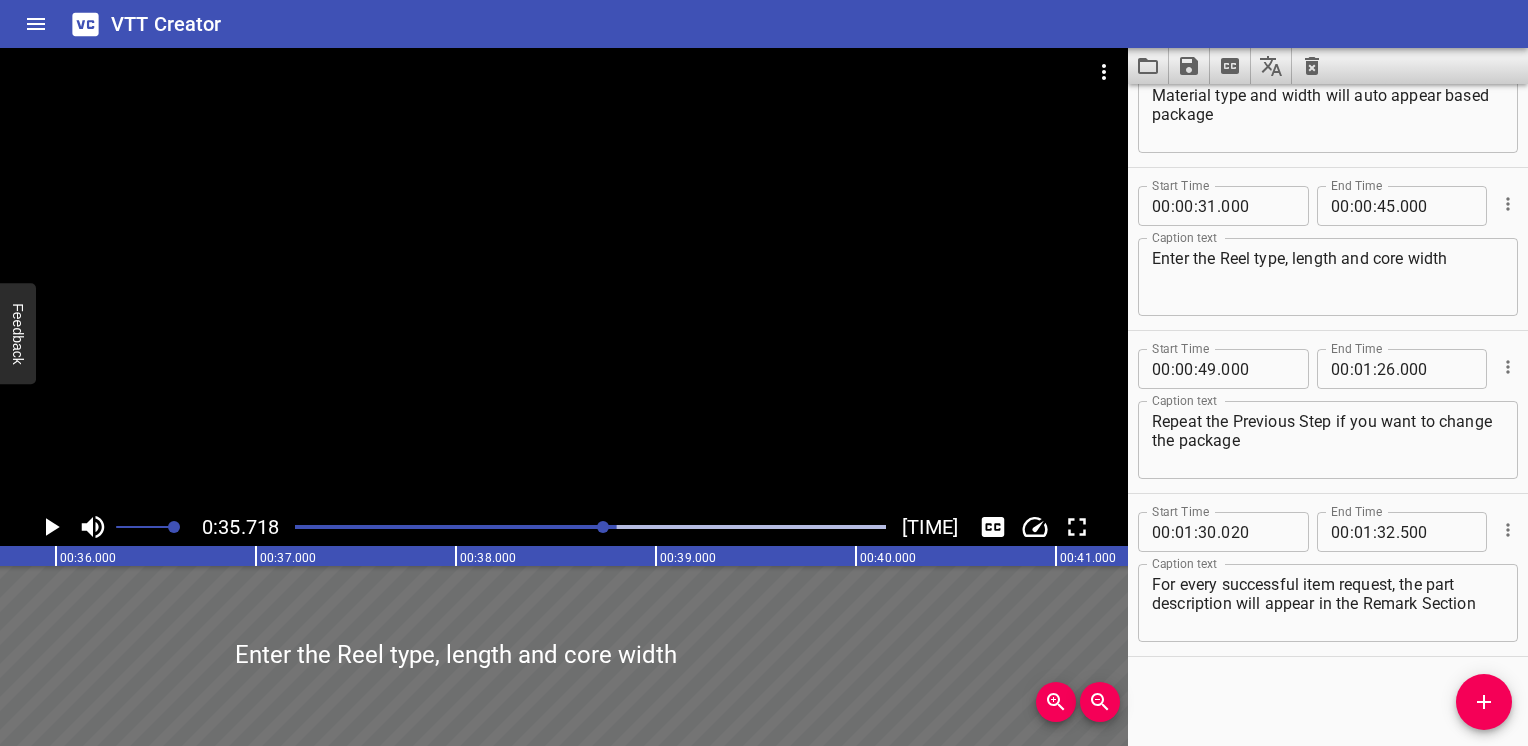click at bounding box center (590, 527) 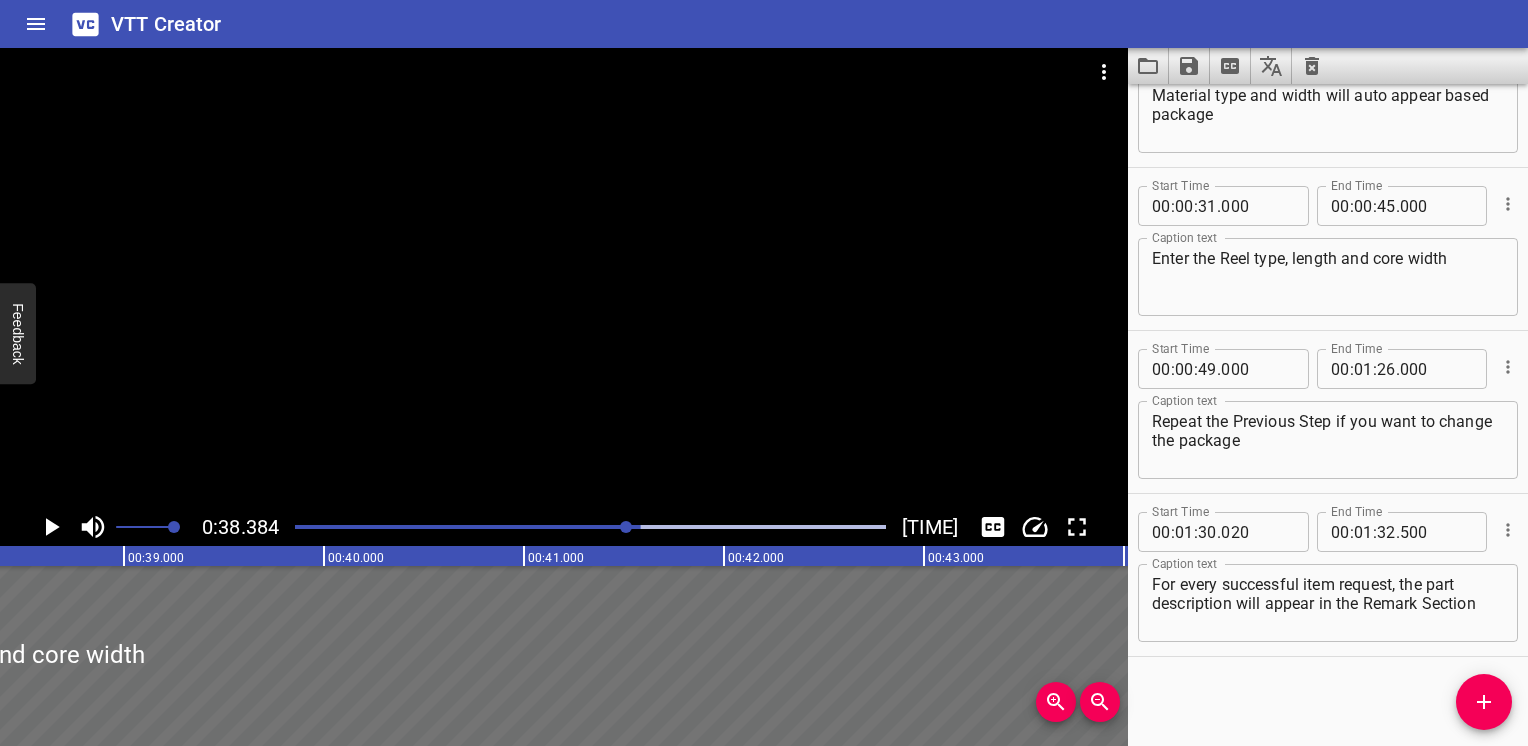 click at bounding box center (590, 527) 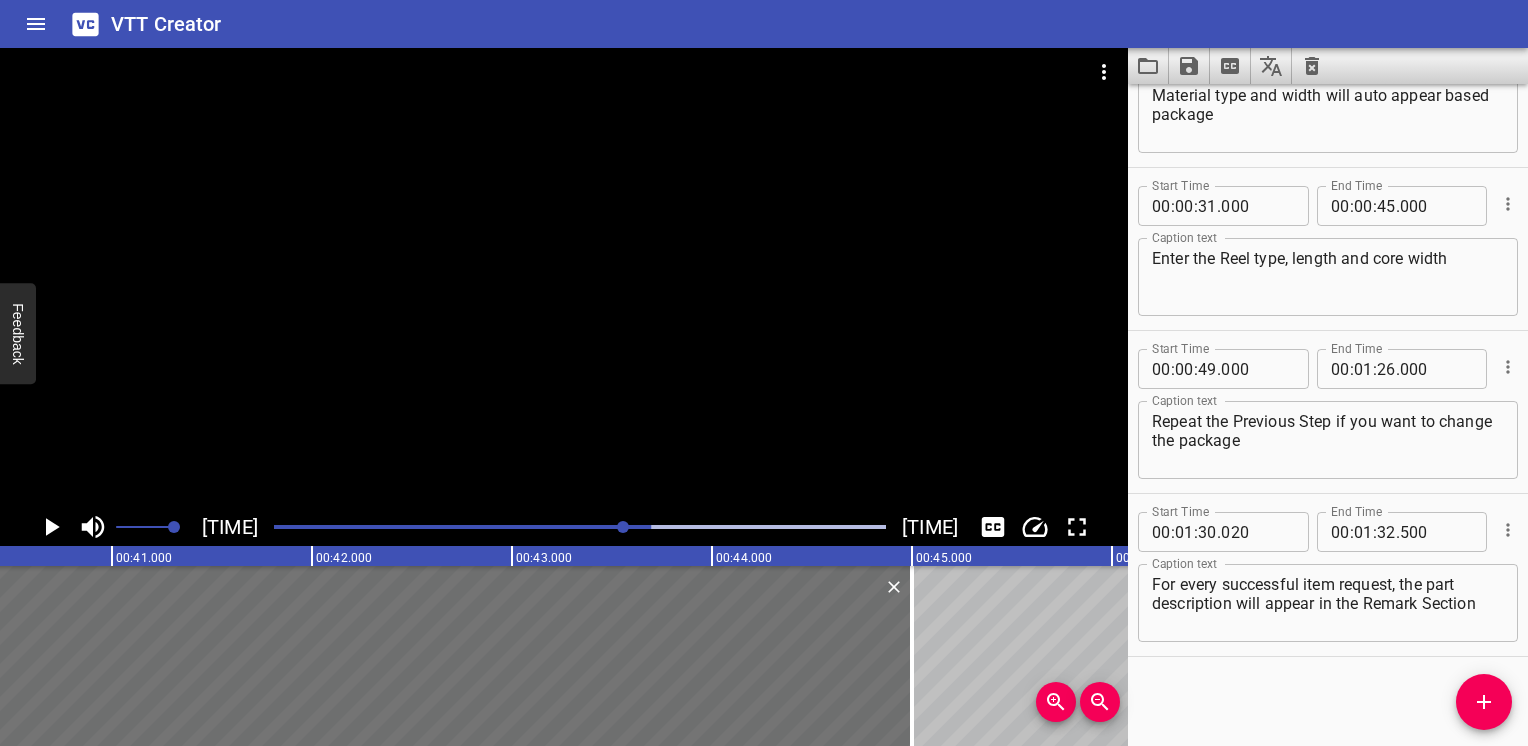 scroll, scrollTop: 0, scrollLeft: 8093, axis: horizontal 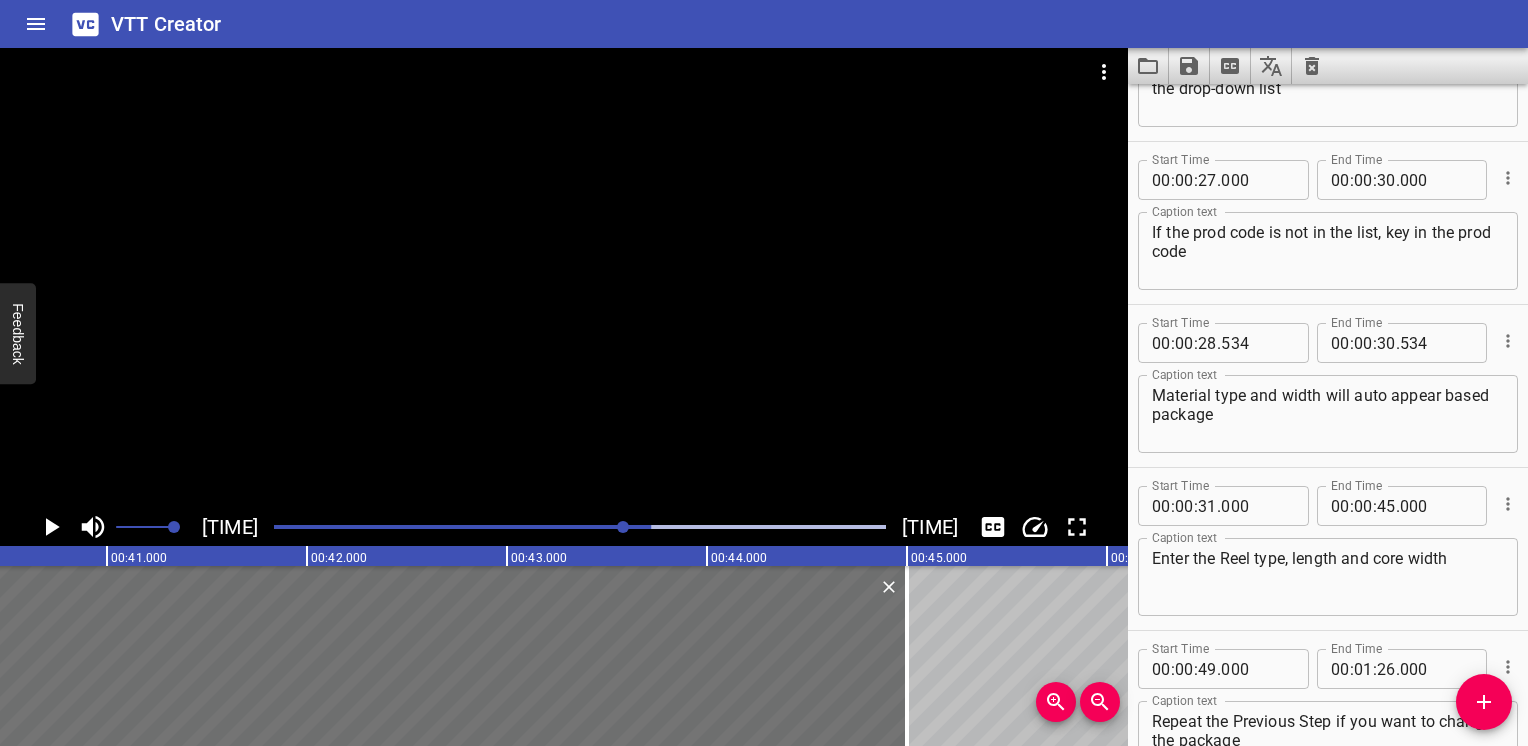 click at bounding box center [580, 527] 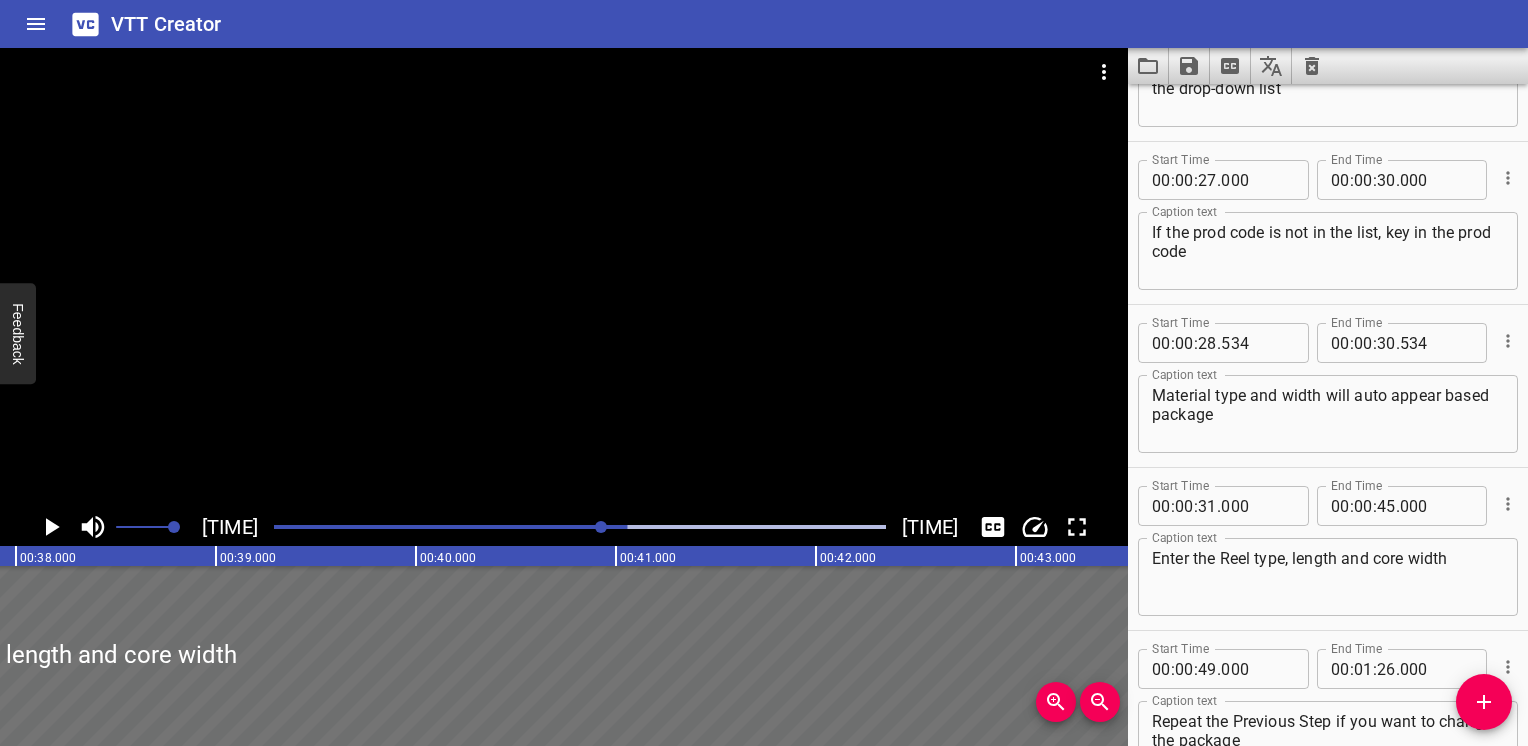 click at bounding box center [580, 527] 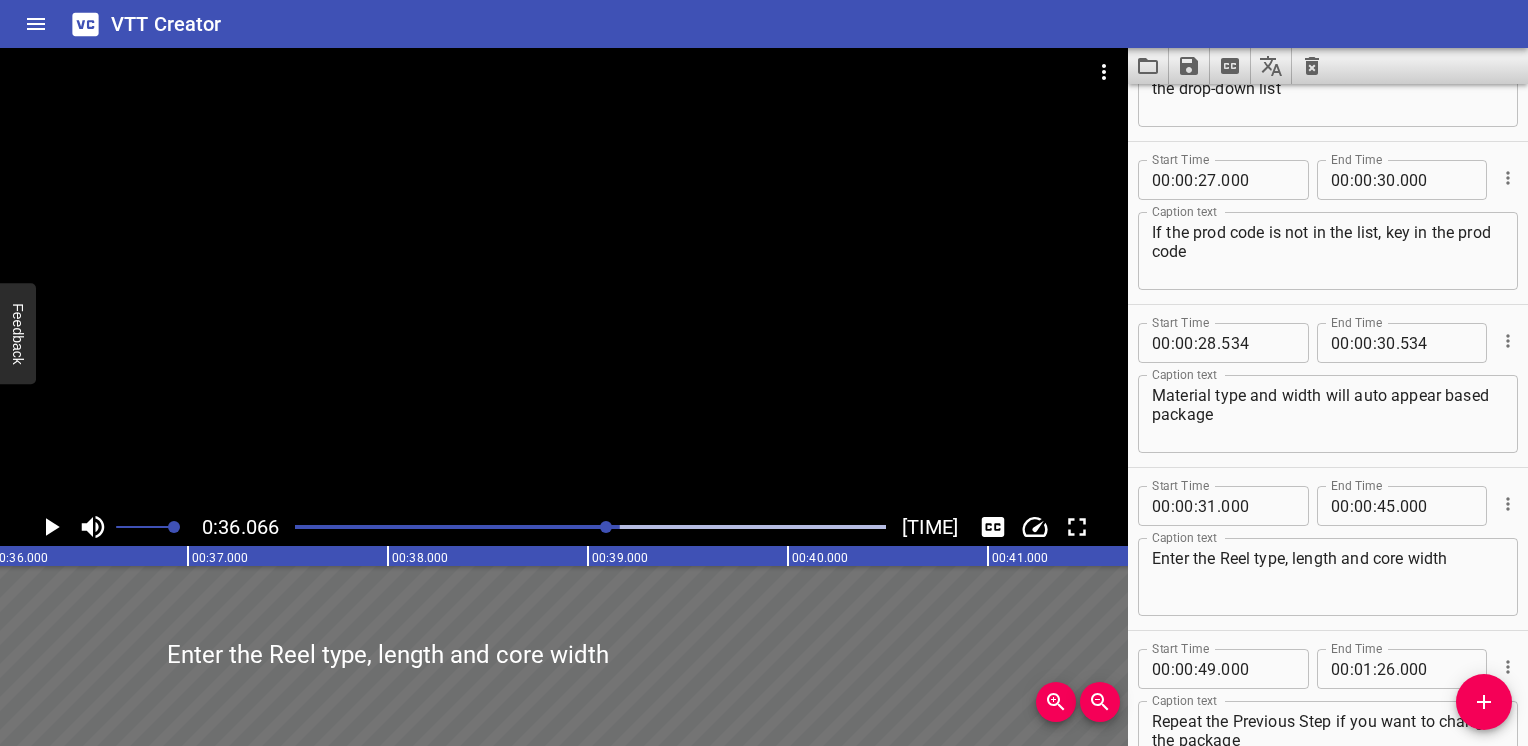click at bounding box center [590, 527] 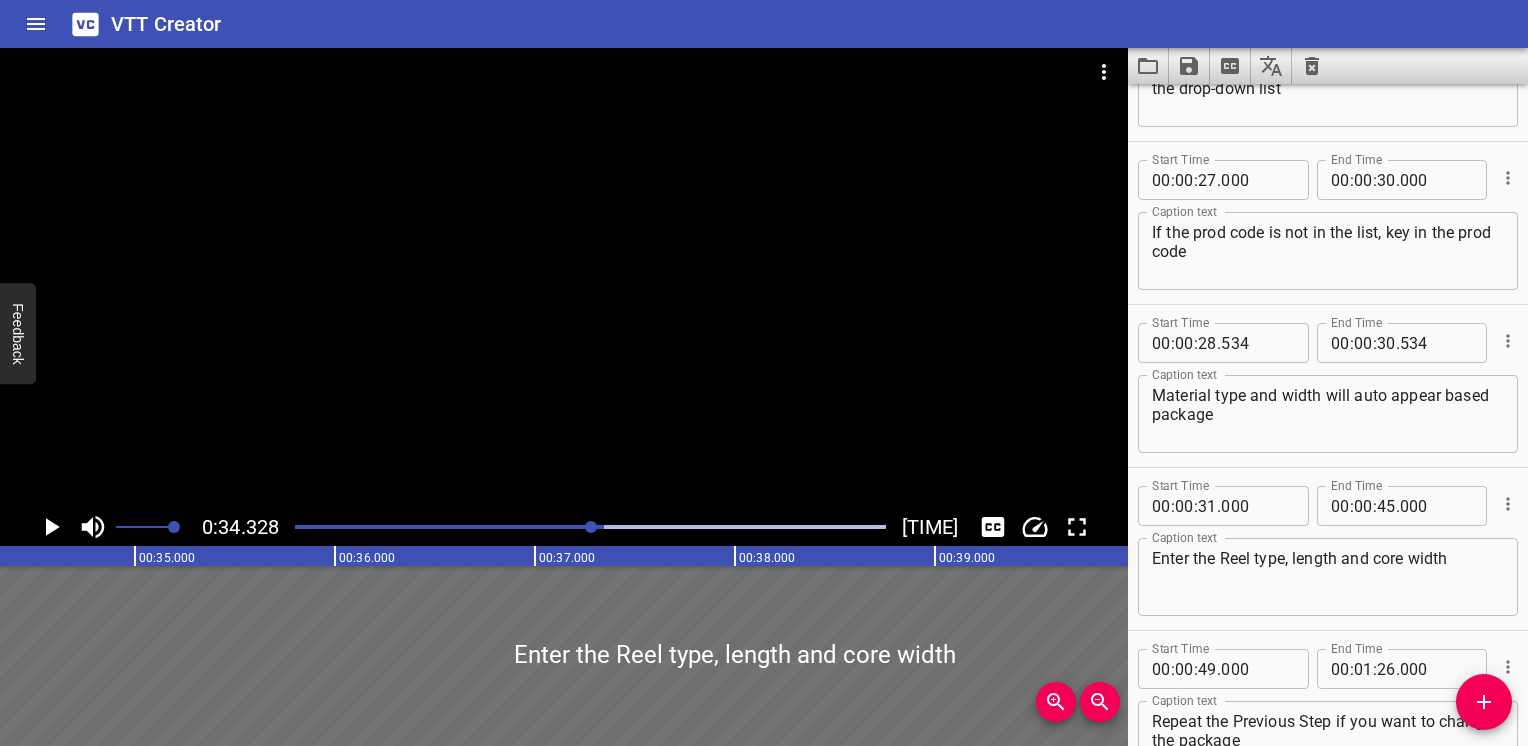 click at bounding box center [590, 527] 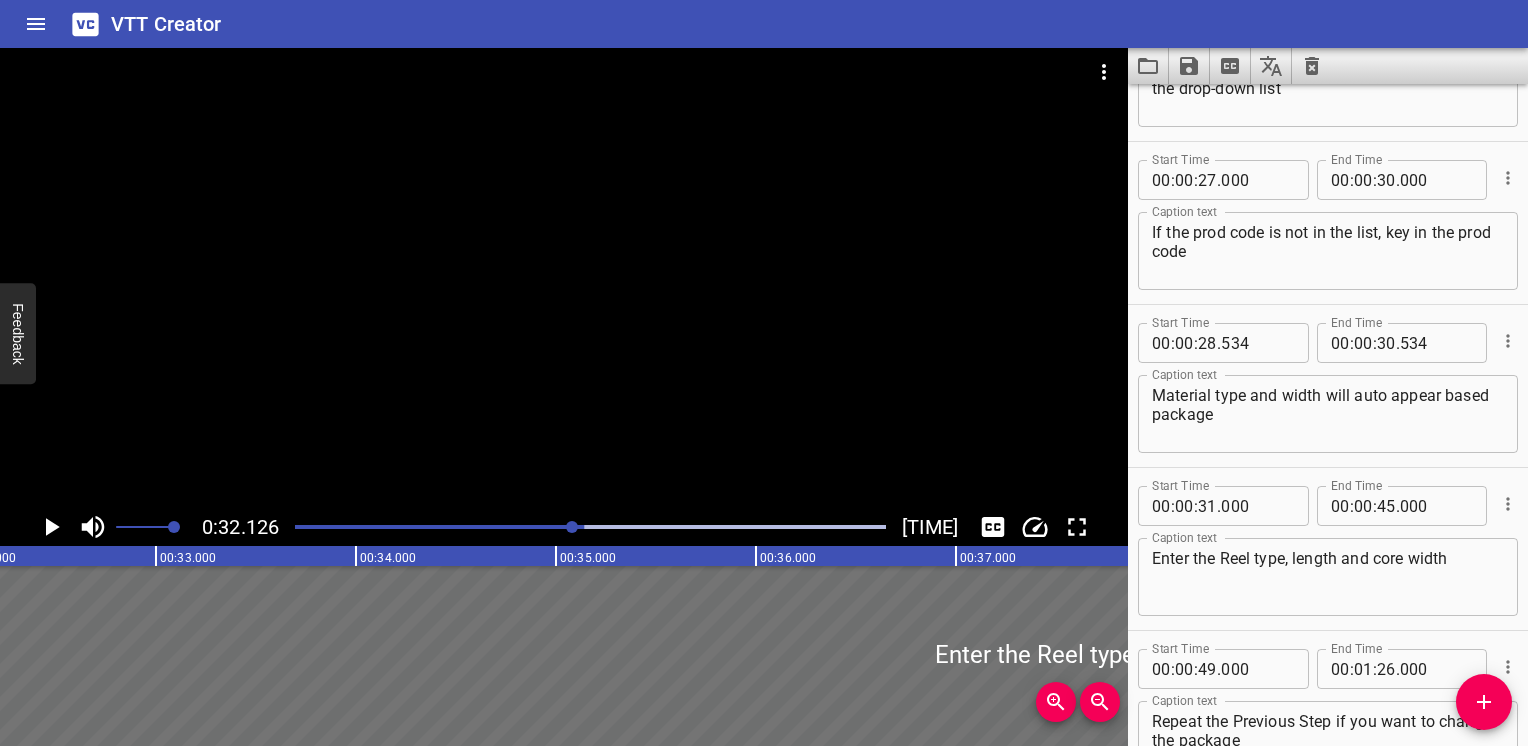 scroll, scrollTop: 0, scrollLeft: 6425, axis: horizontal 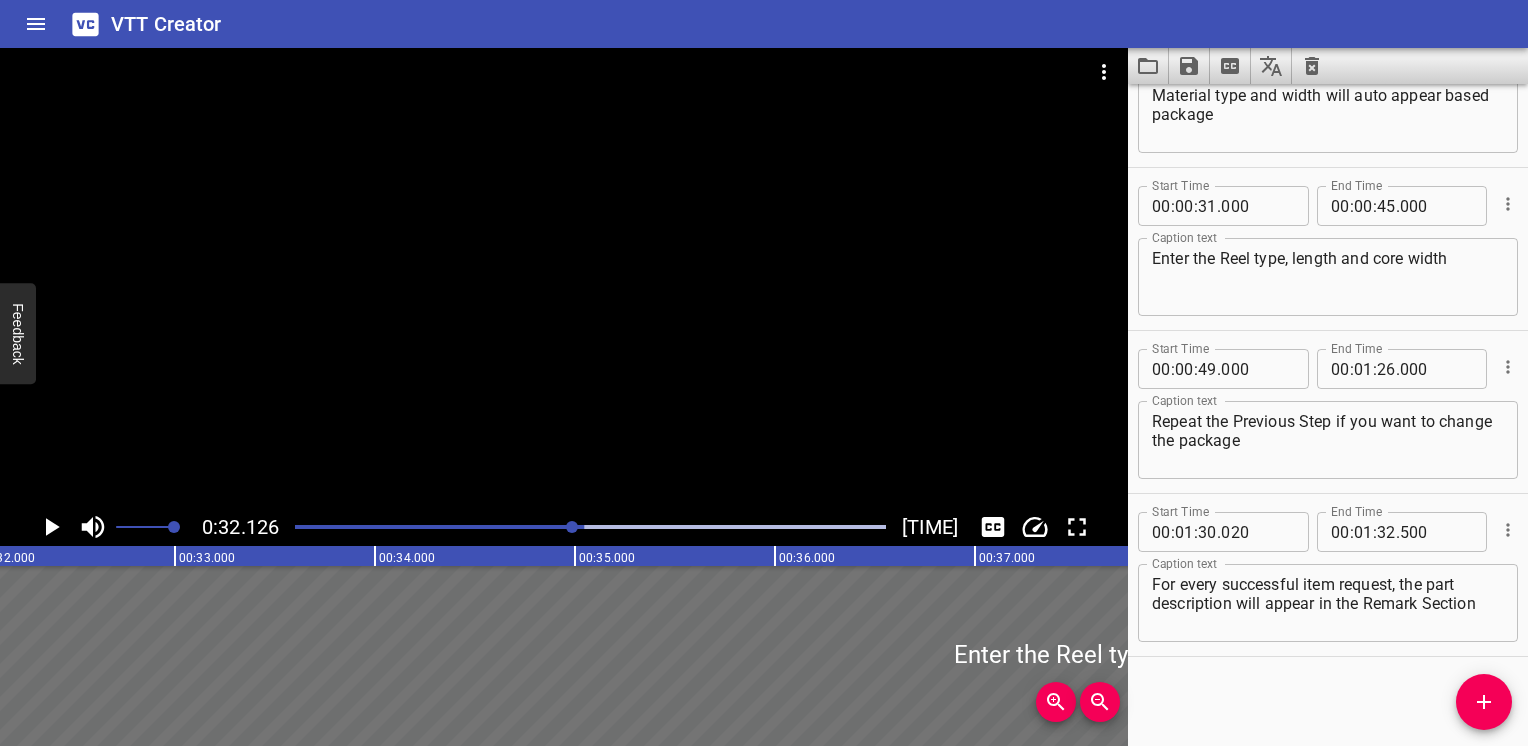 click at bounding box center (590, 527) 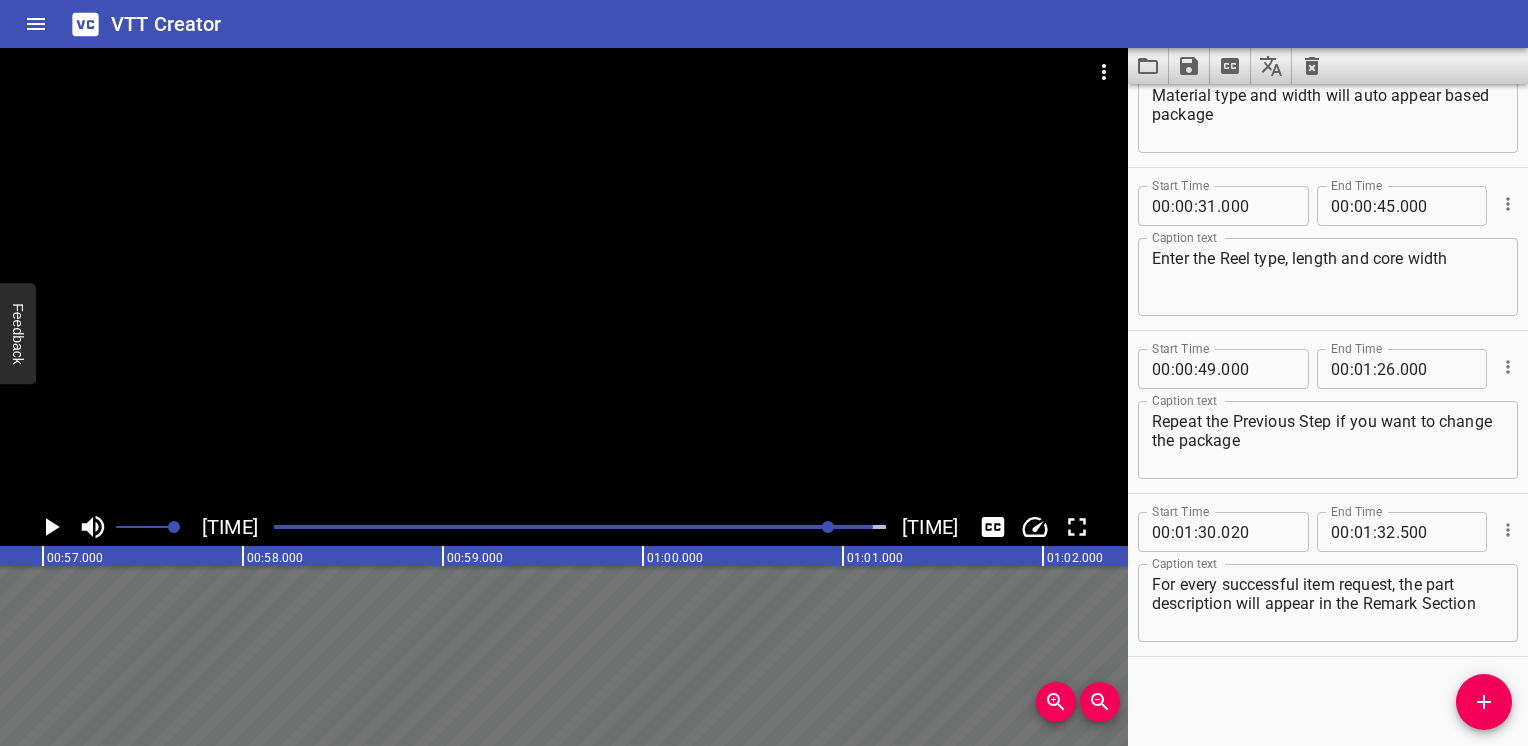 scroll, scrollTop: 0, scrollLeft: 12844, axis: horizontal 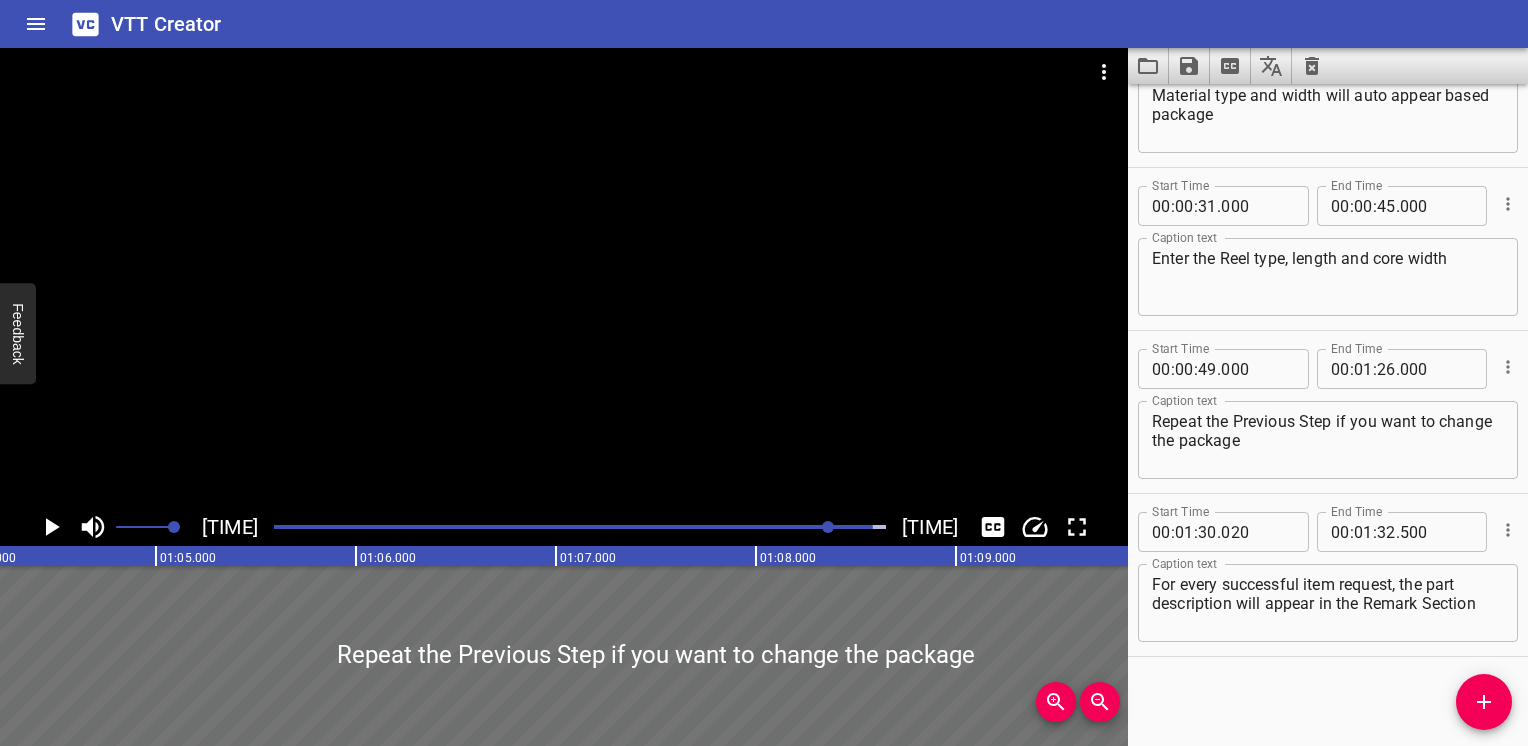 click at bounding box center [580, 527] 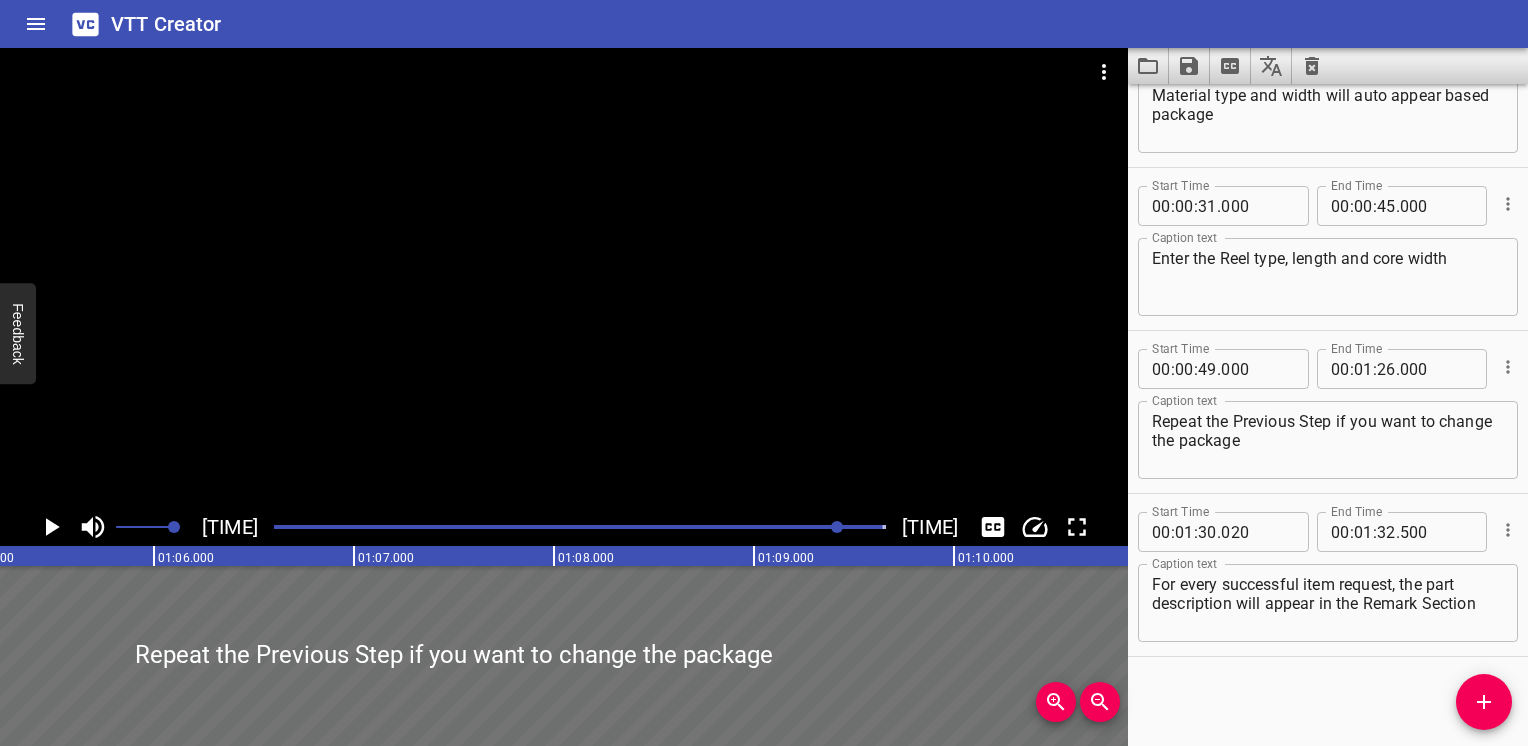 scroll, scrollTop: 0, scrollLeft: 13053, axis: horizontal 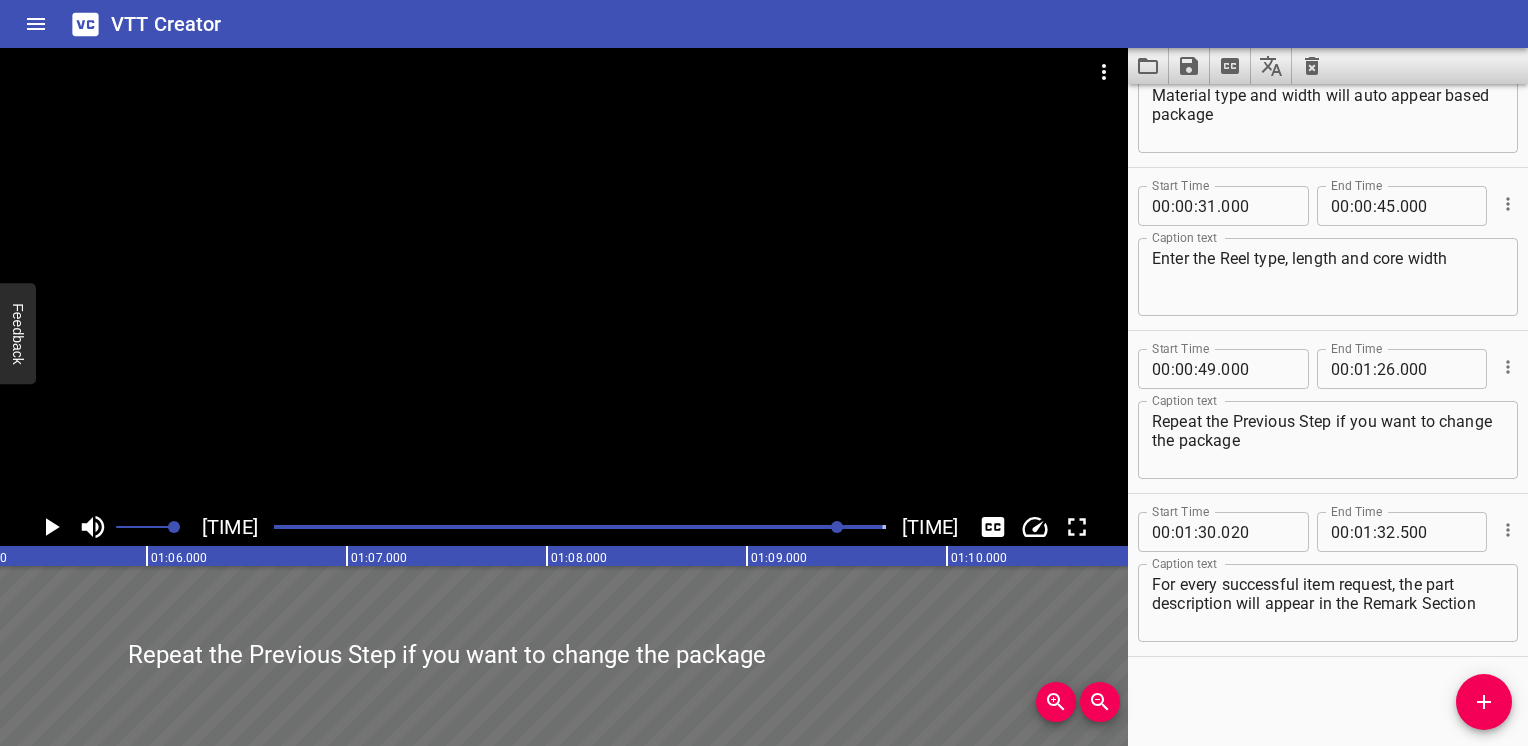 click at bounding box center (576, 527) 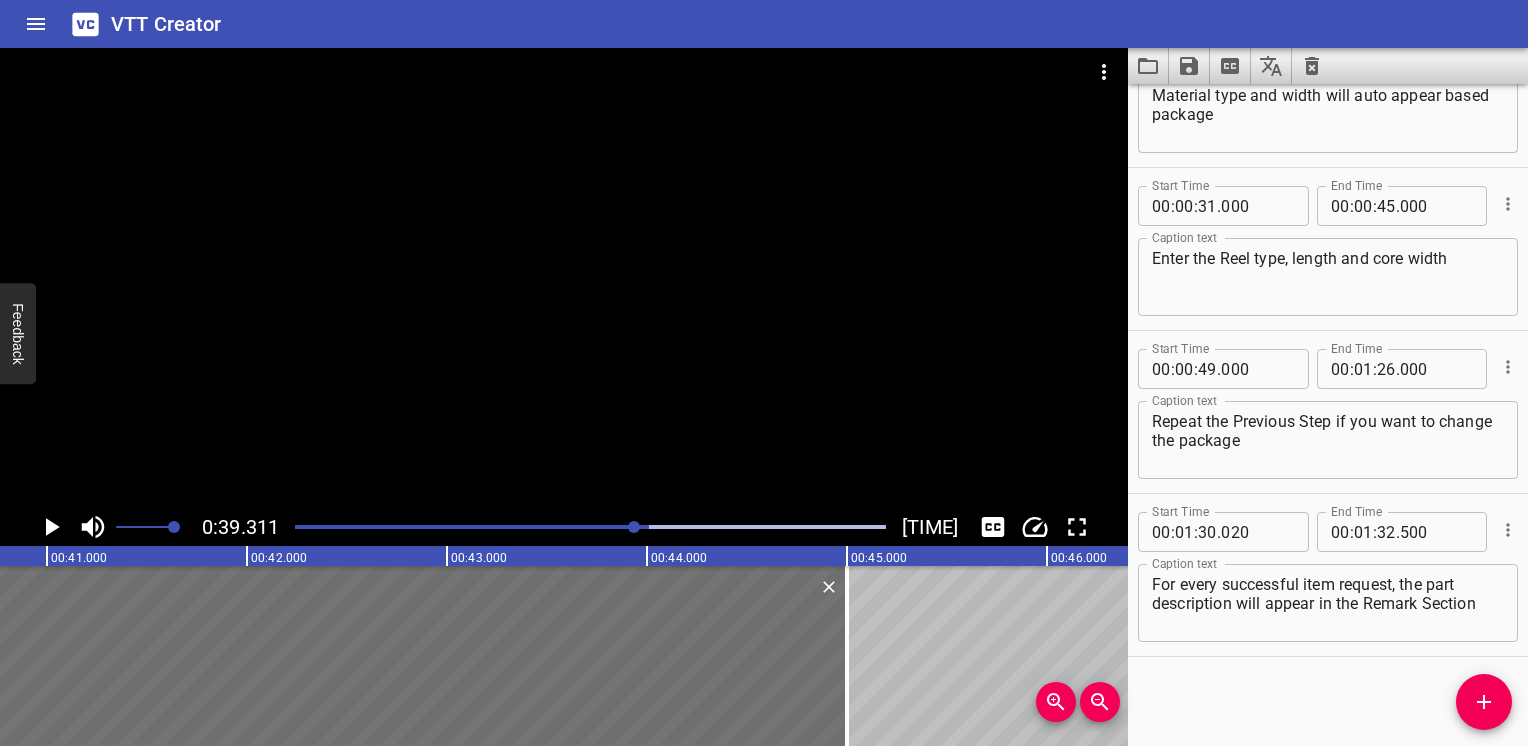 scroll, scrollTop: 0, scrollLeft: 7862, axis: horizontal 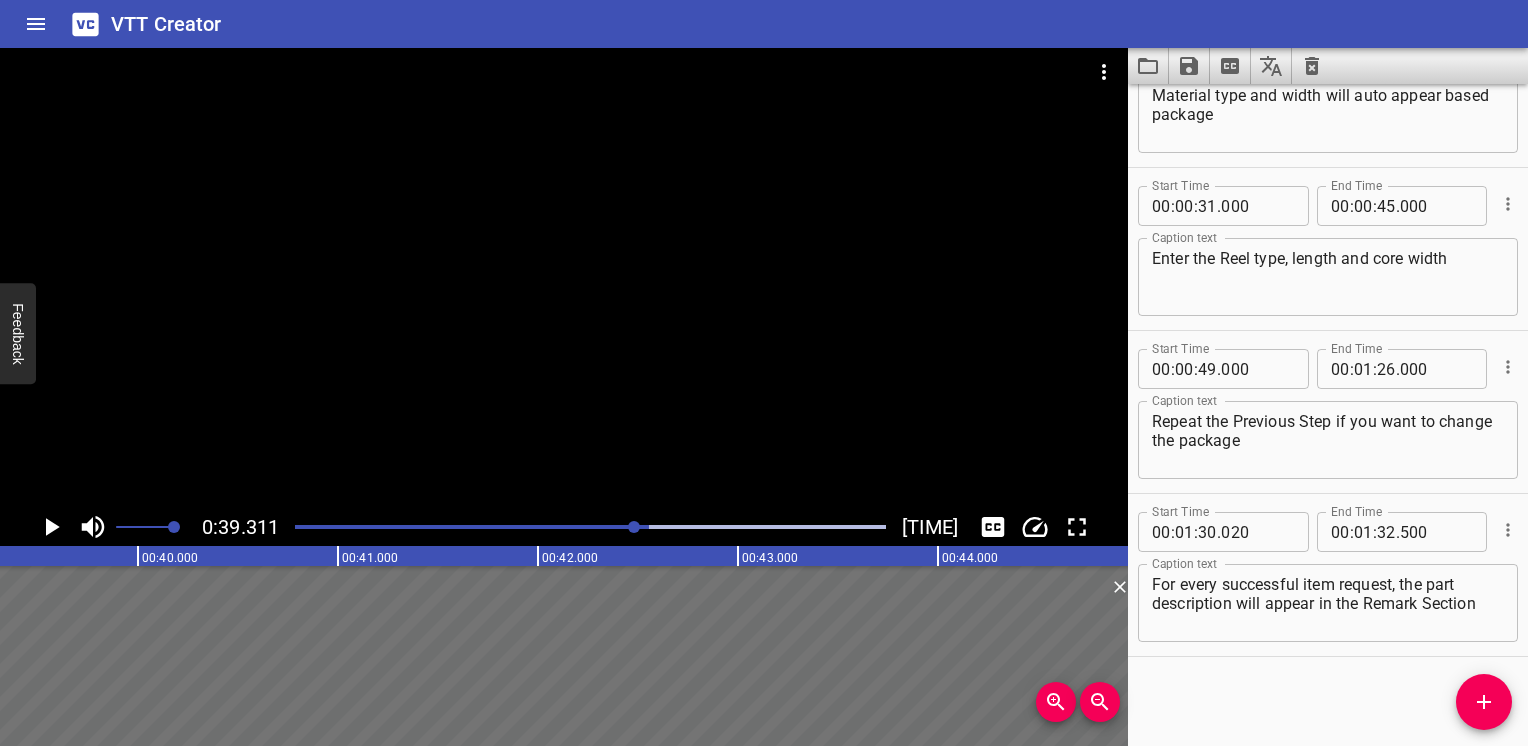 click at bounding box center (590, 527) 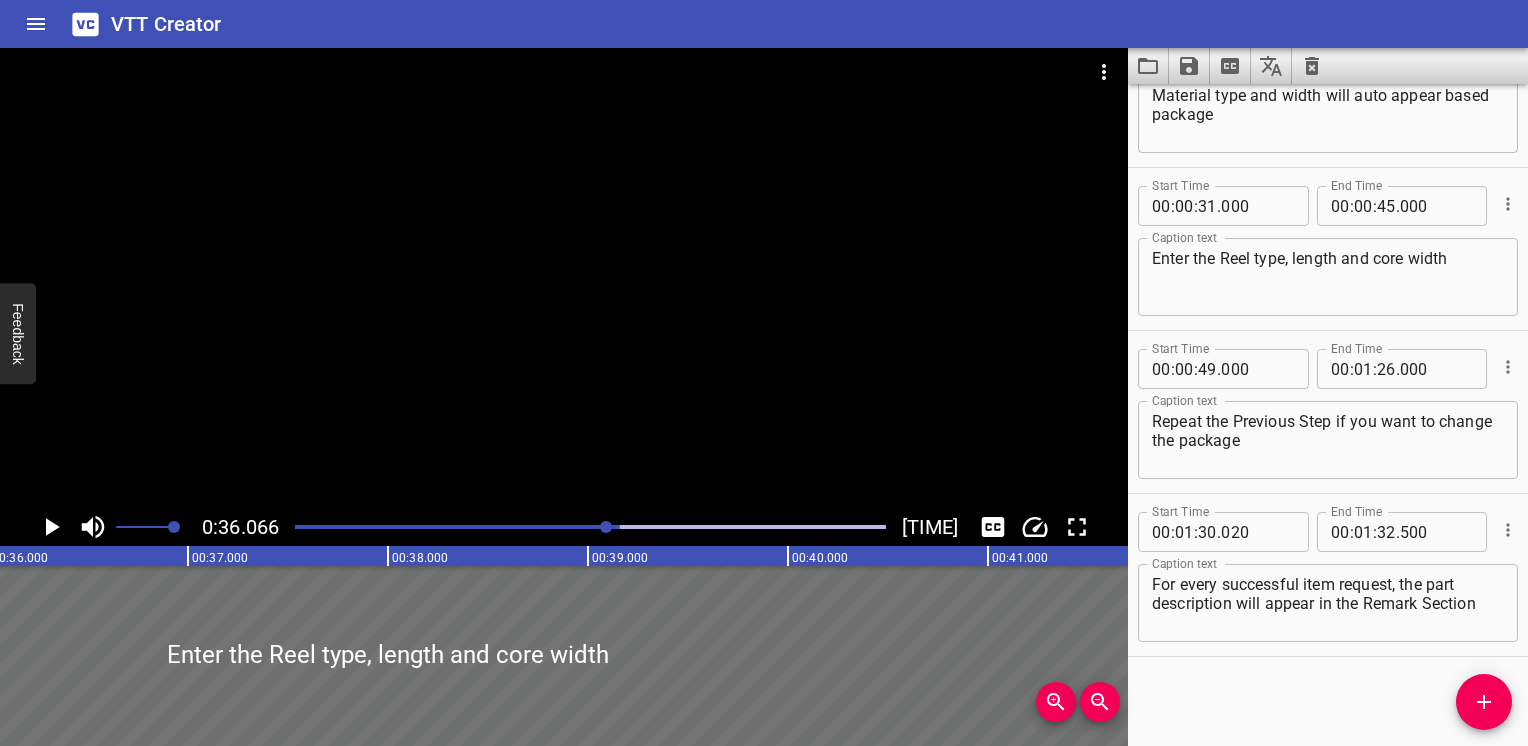 click at bounding box center [324, 527] 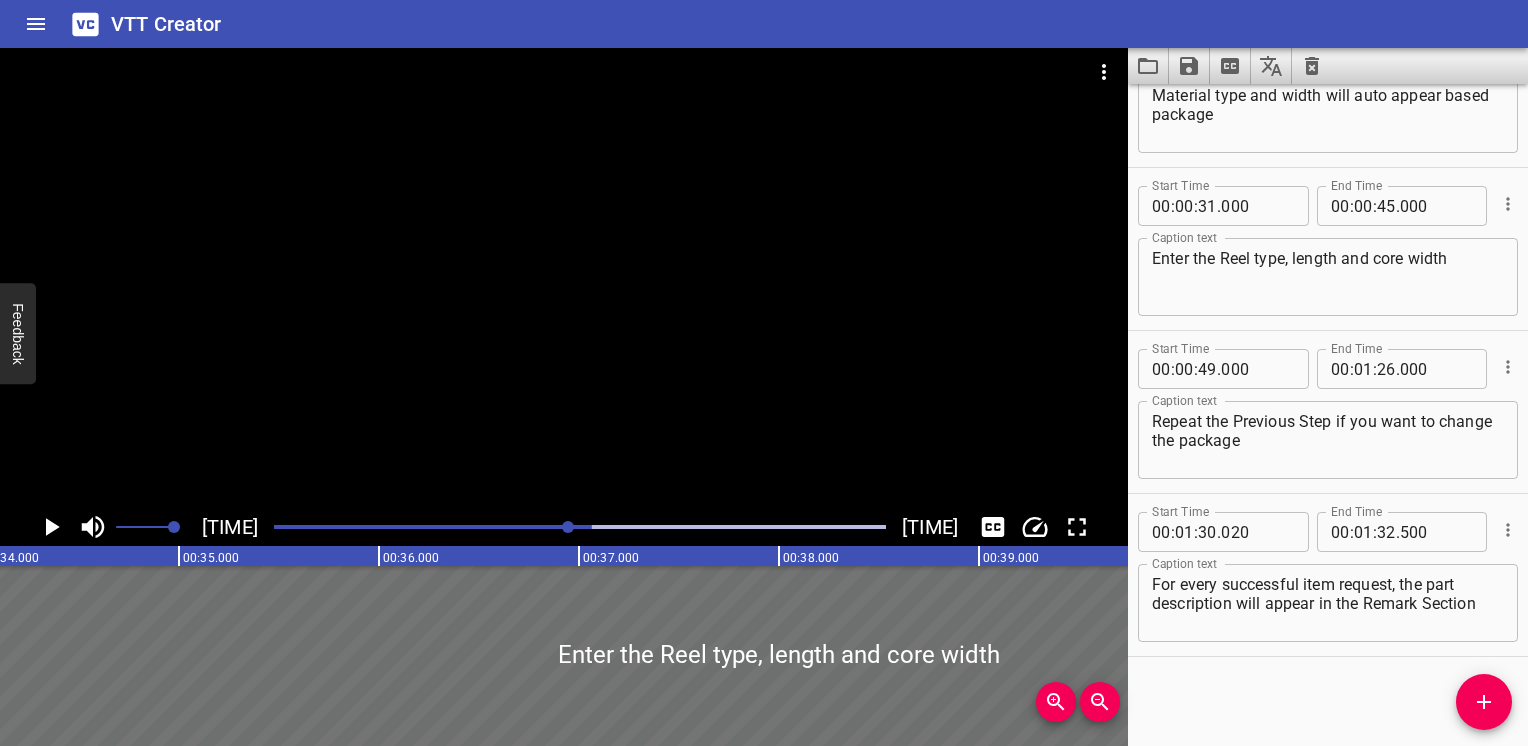 scroll, scrollTop: 0, scrollLeft: 6819, axis: horizontal 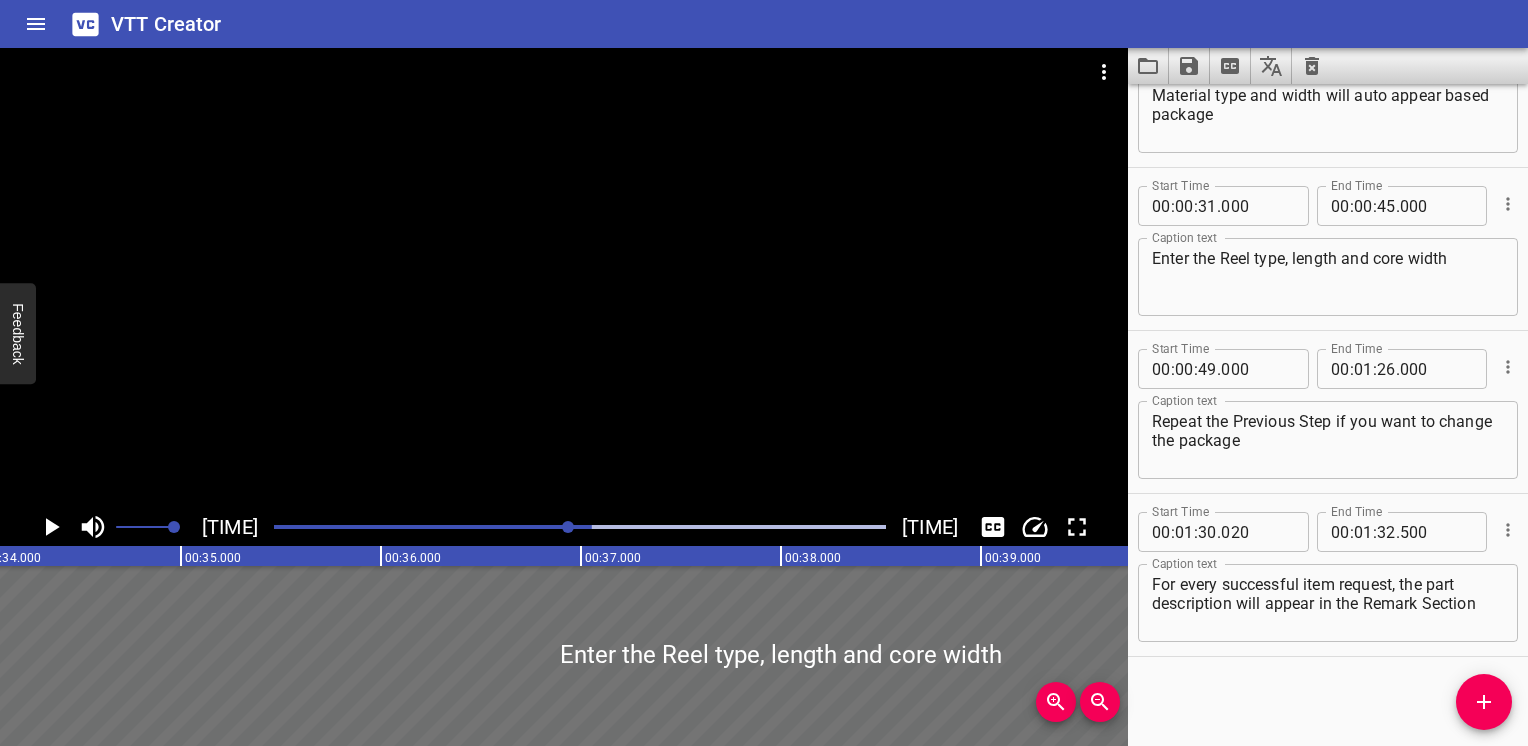 click at bounding box center [580, 527] 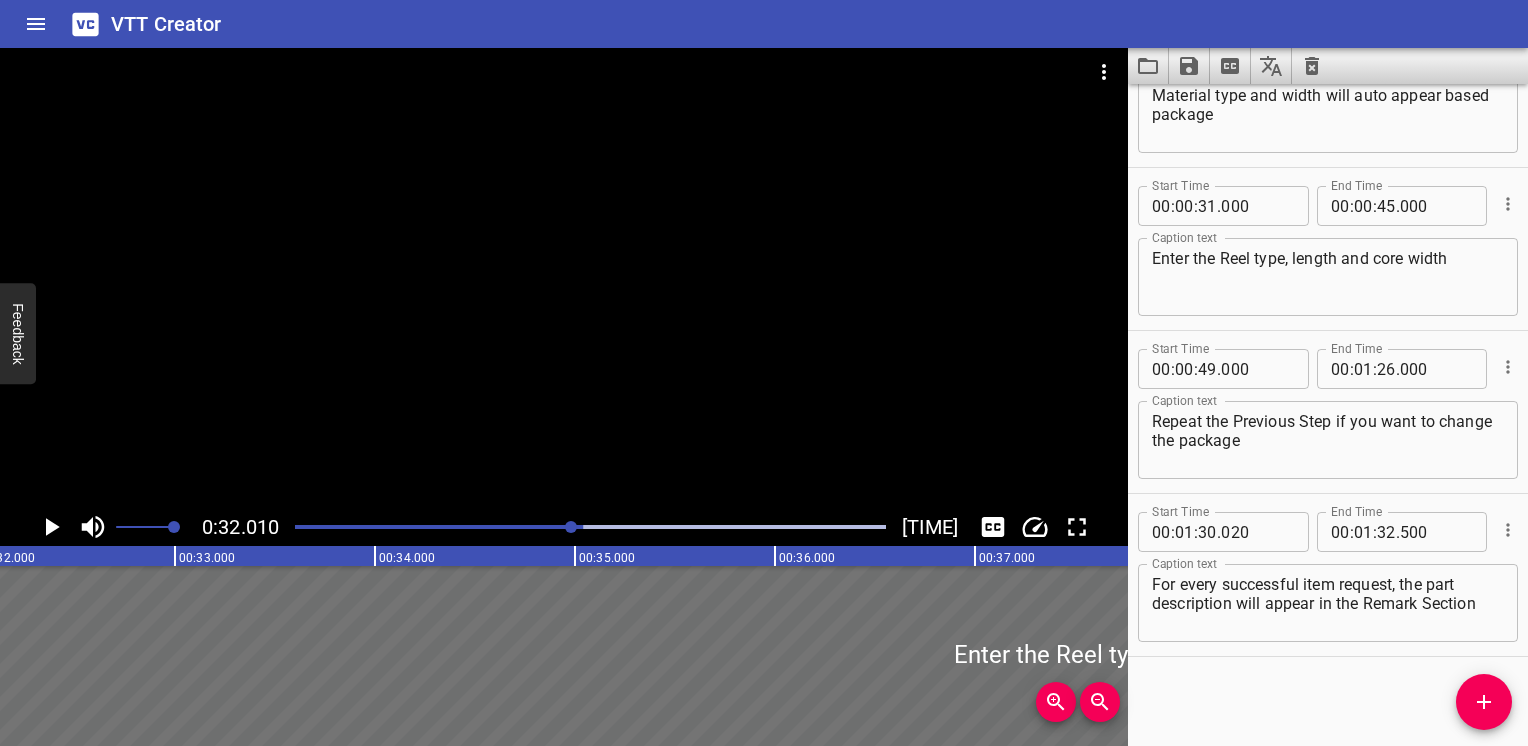 scroll, scrollTop: 0, scrollLeft: 6402, axis: horizontal 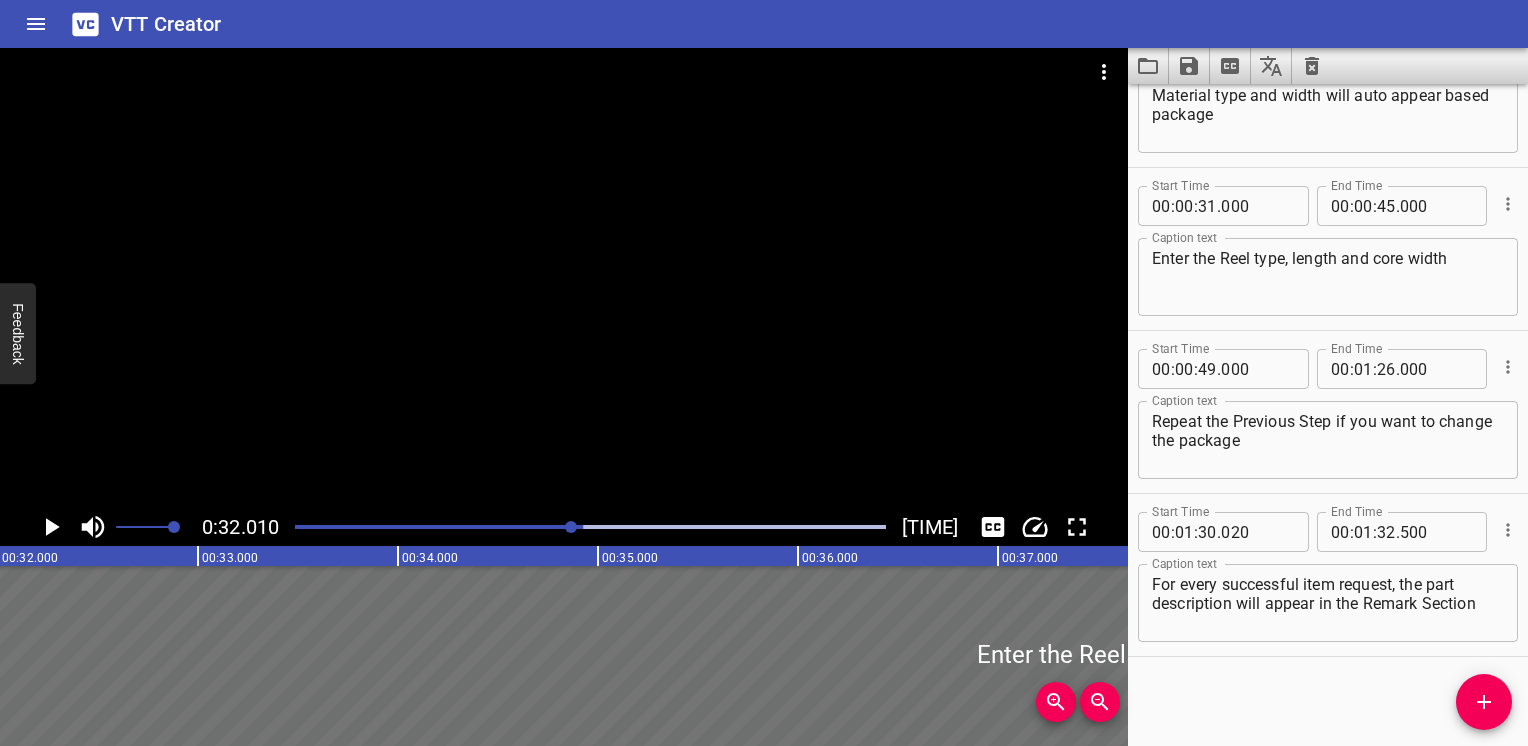click at bounding box center [287, 527] 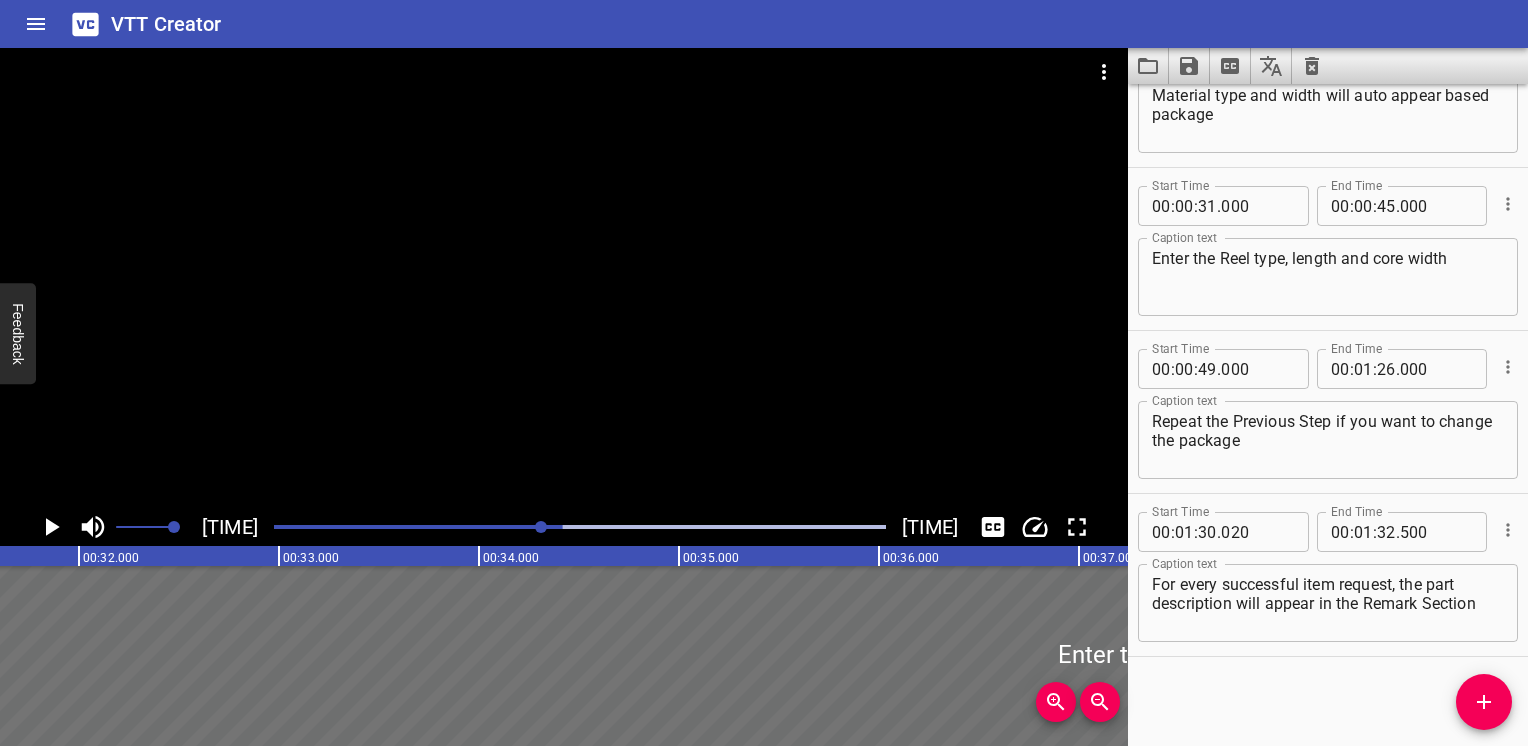 scroll, scrollTop: 0, scrollLeft: 6193, axis: horizontal 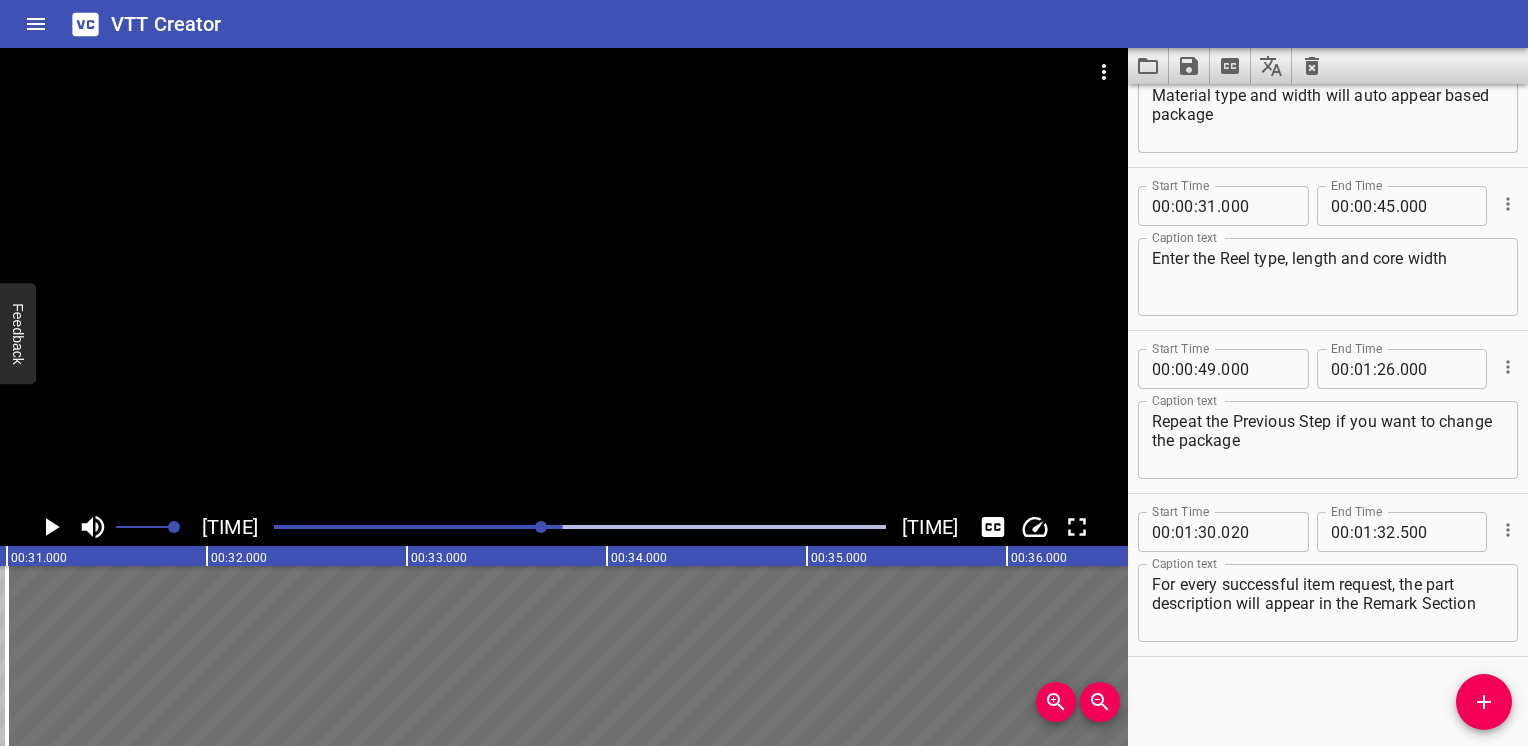 click at bounding box center [580, 527] 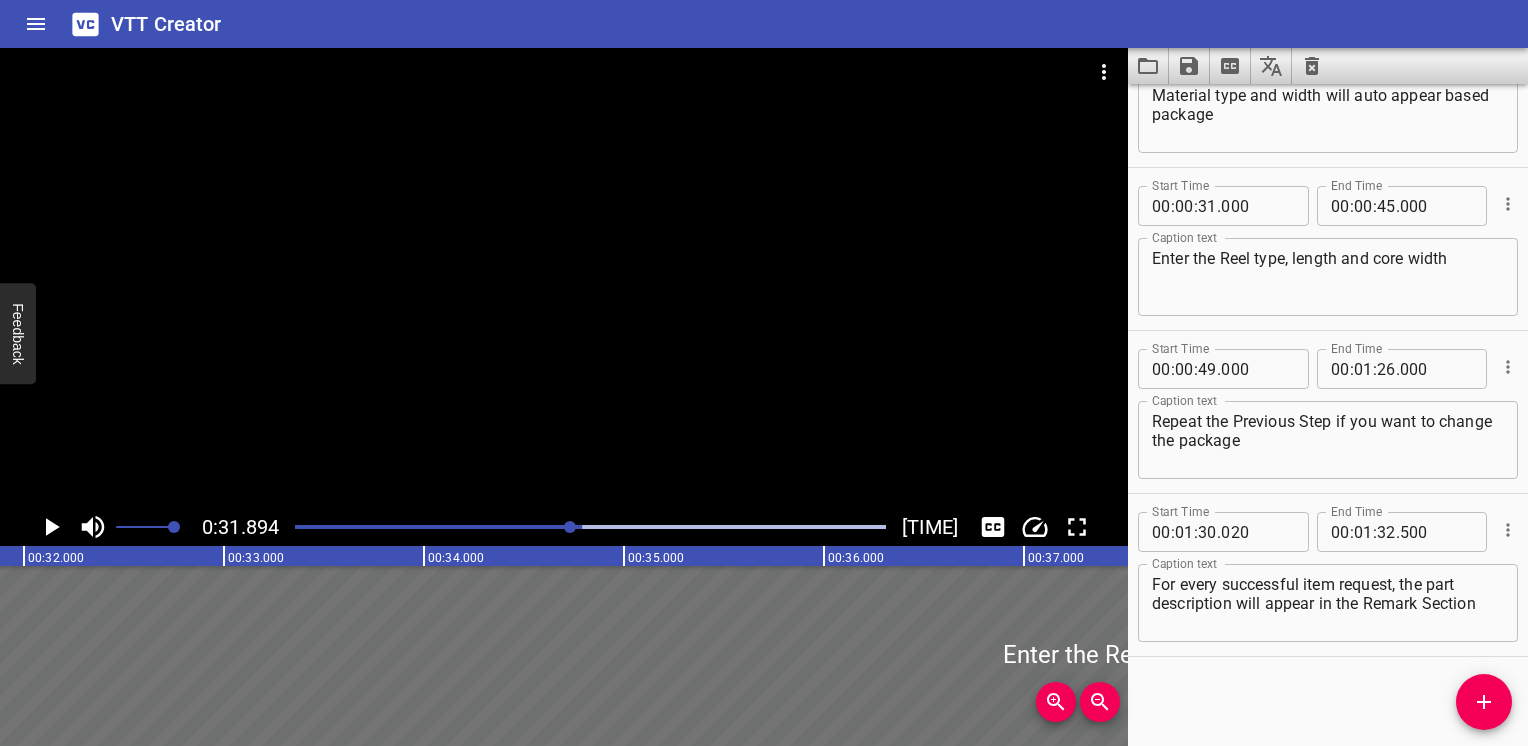 scroll, scrollTop: 0, scrollLeft: 6379, axis: horizontal 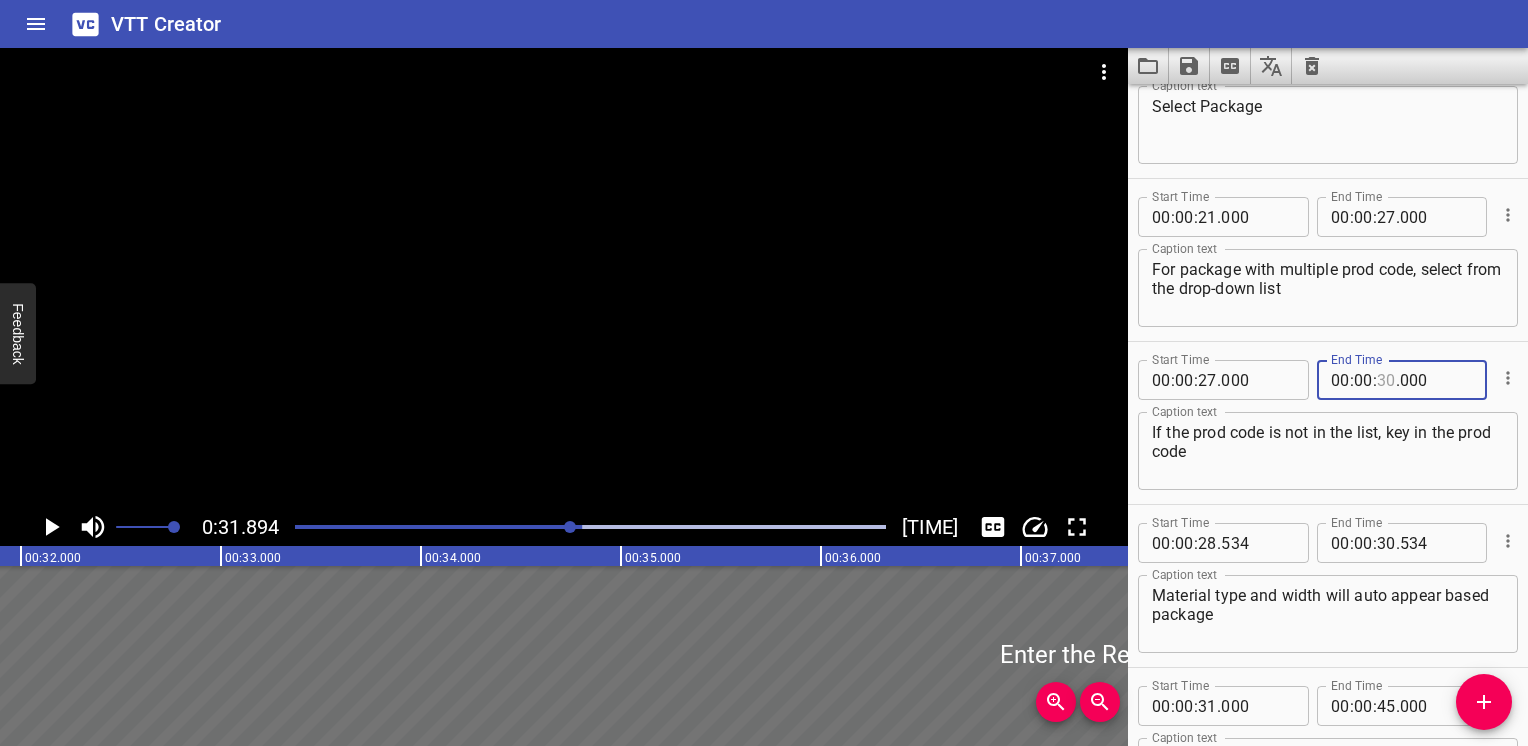 click at bounding box center (1386, 380) 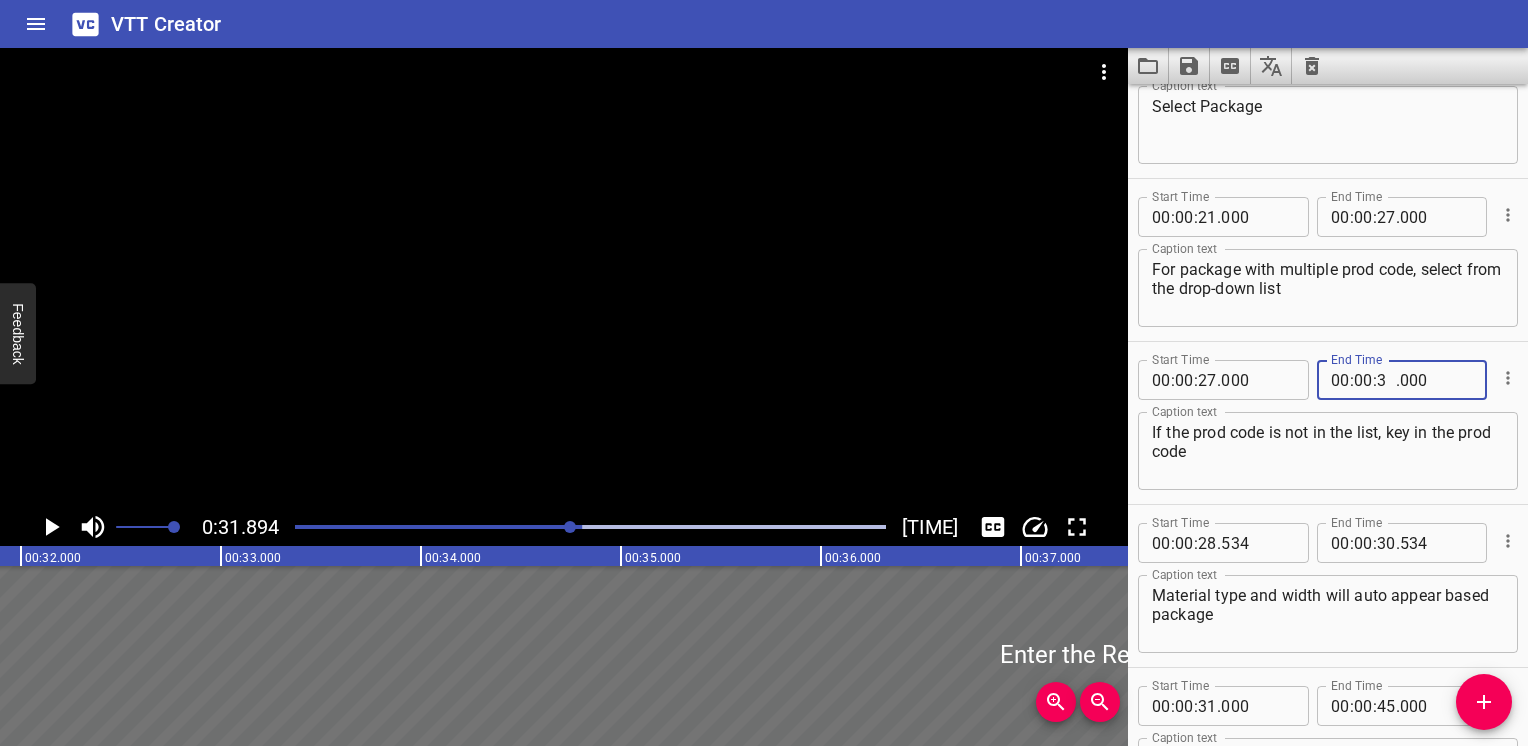 type on "32" 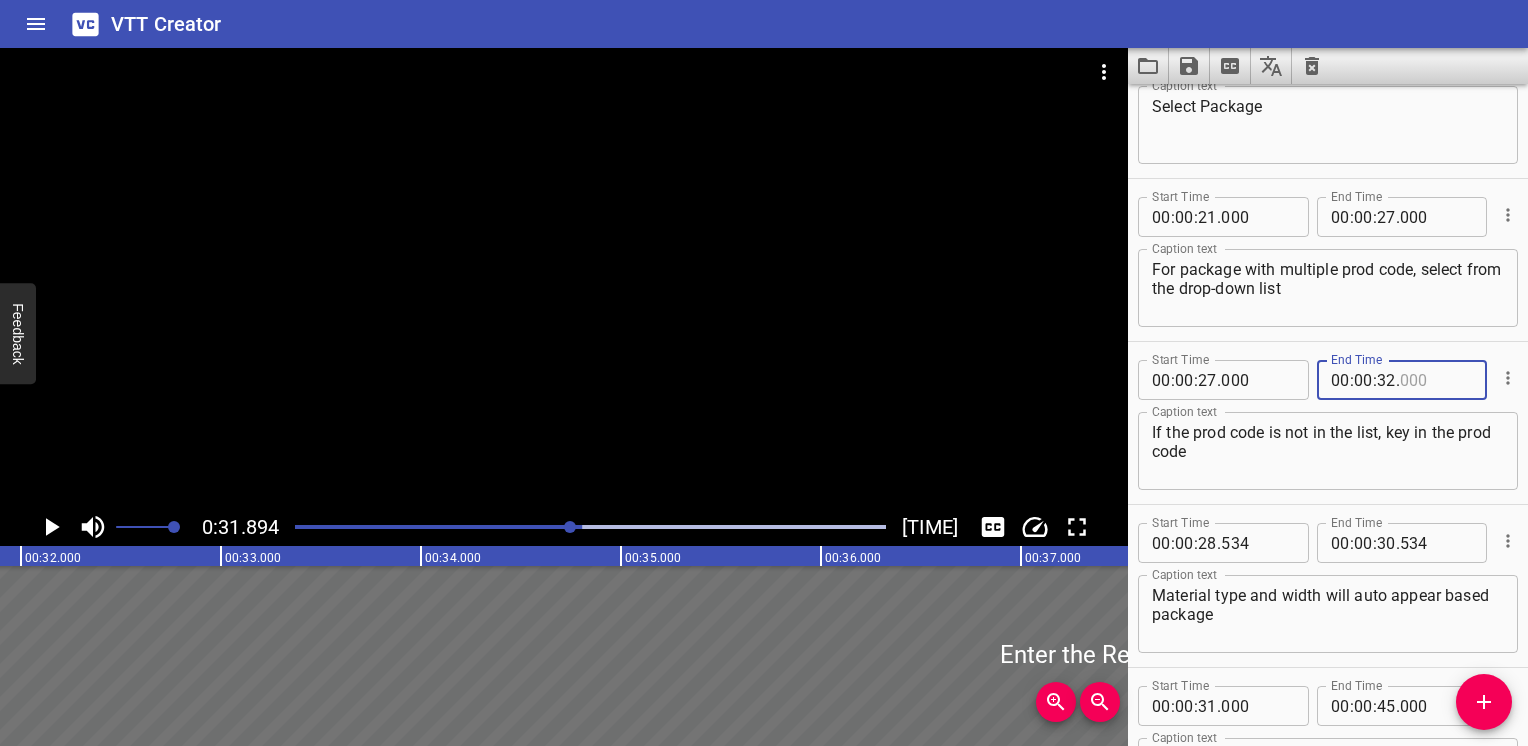 click at bounding box center (1436, 380) 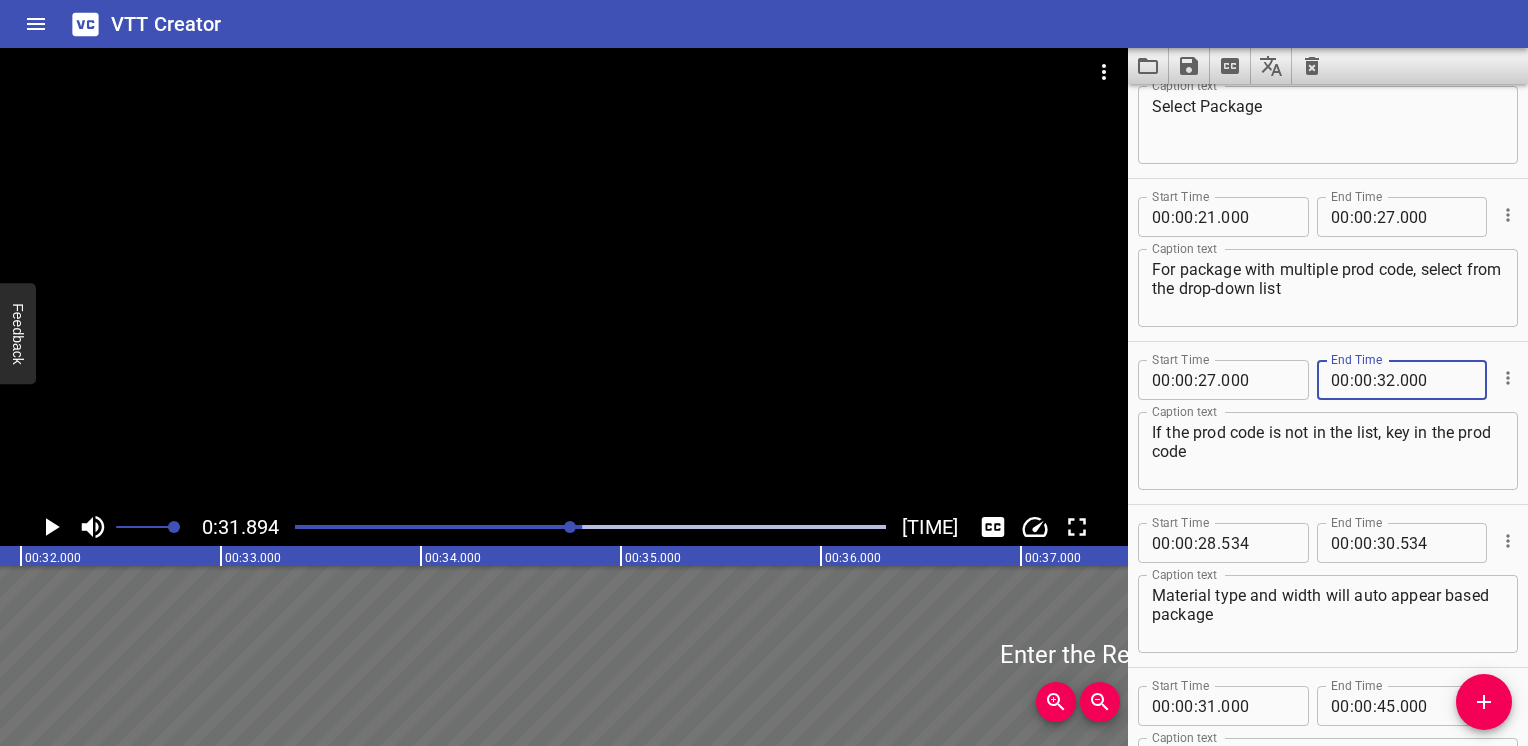 click on "If the prod code is not in the list, key in the prod code" at bounding box center [1328, 451] 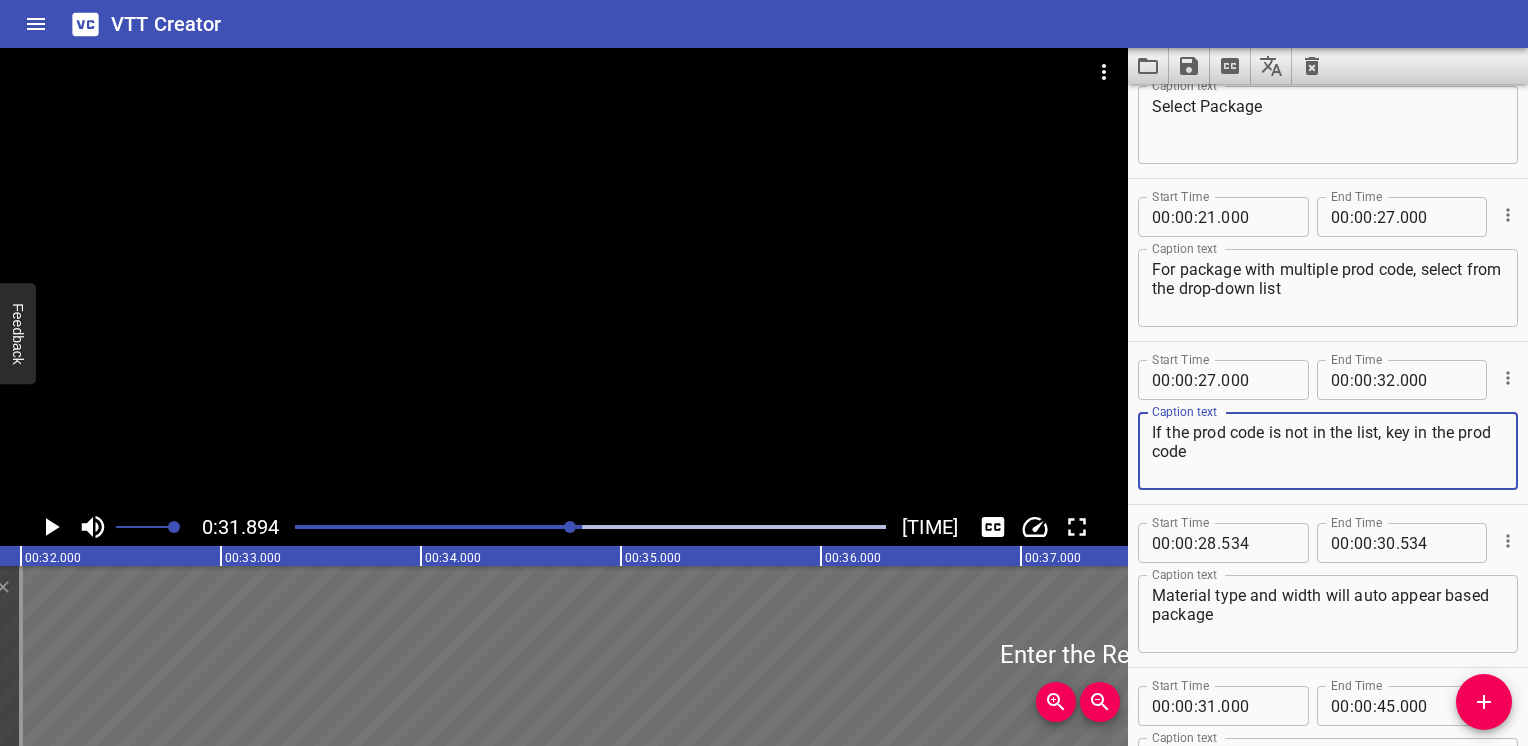 click at bounding box center (286, 527) 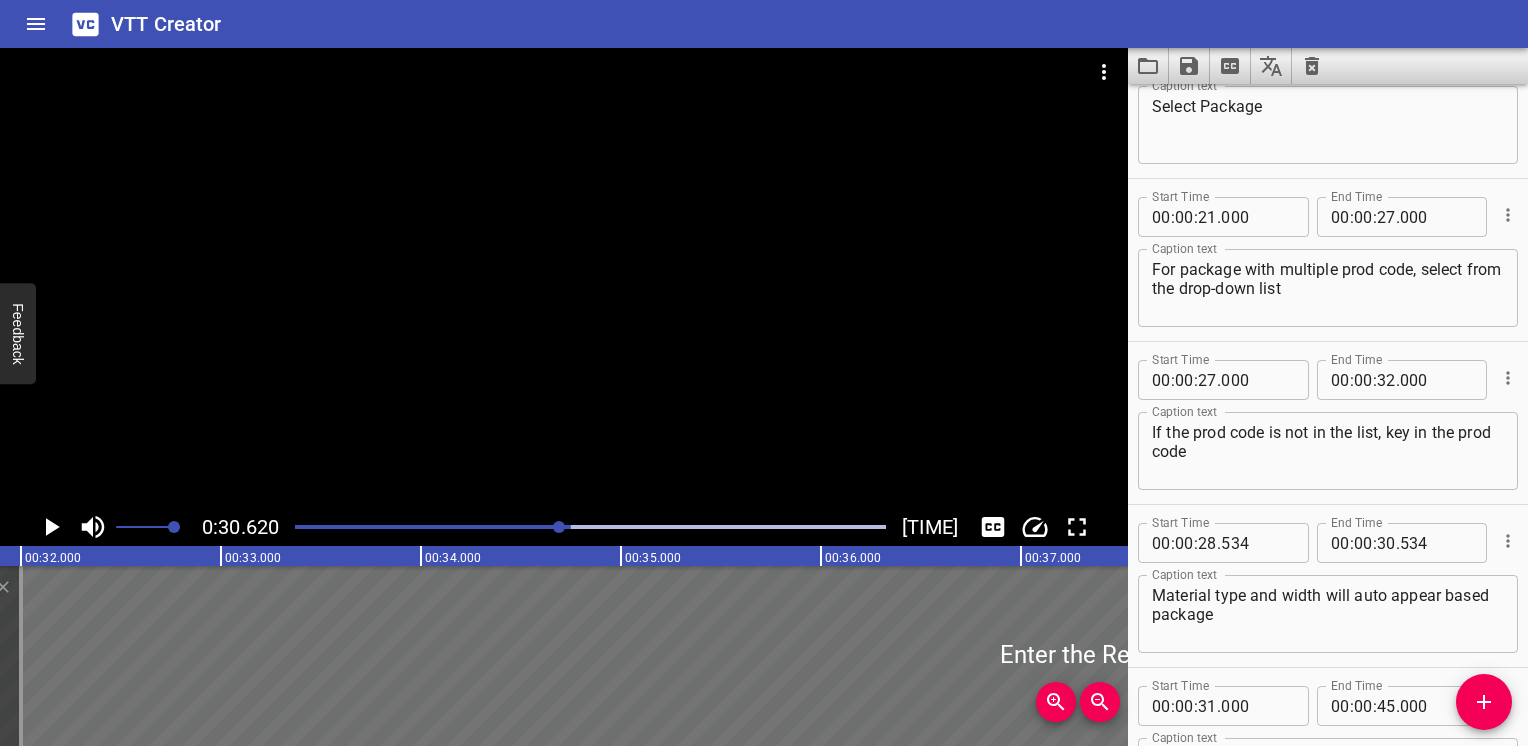 scroll, scrollTop: 643, scrollLeft: 0, axis: vertical 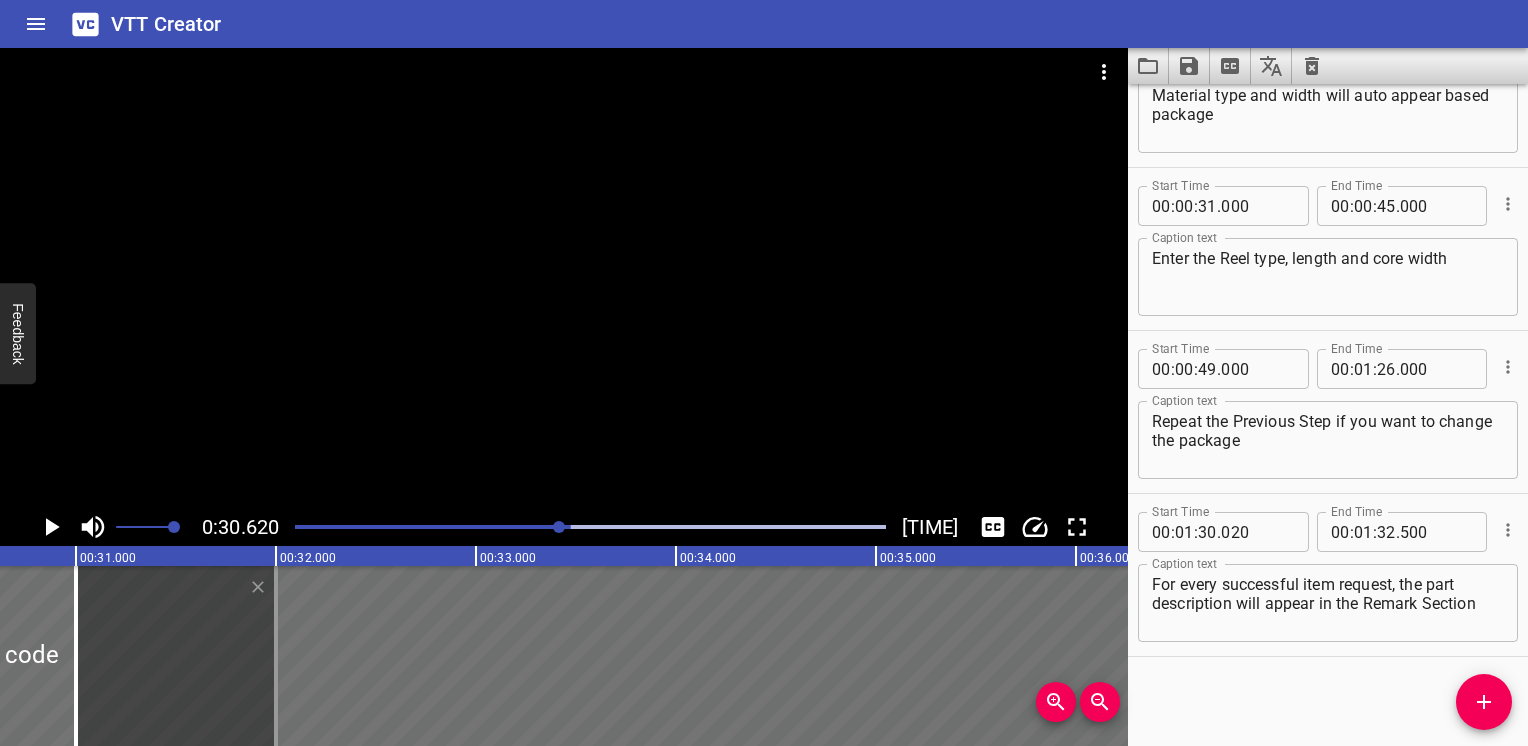 click at bounding box center [590, 527] 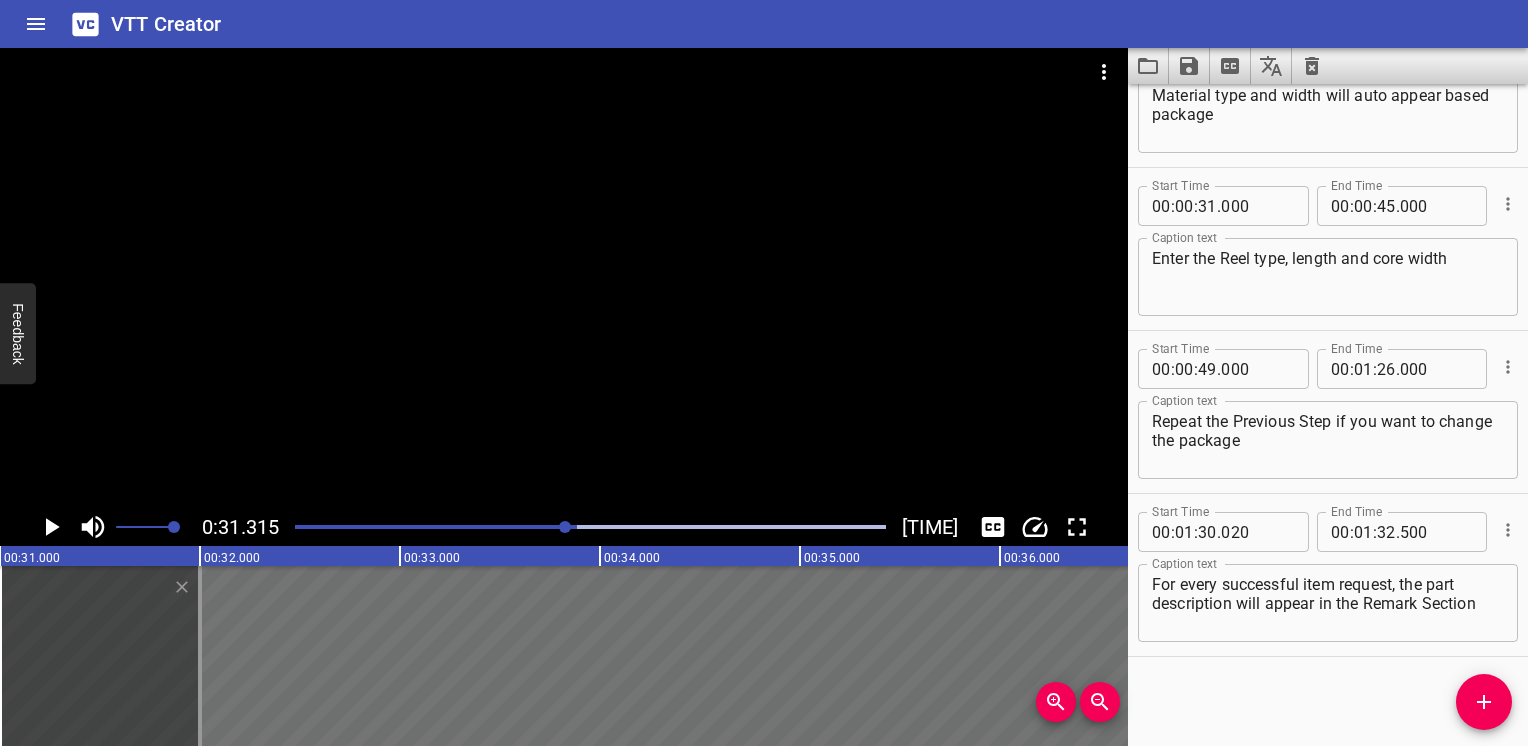 scroll, scrollTop: 0, scrollLeft: 6263, axis: horizontal 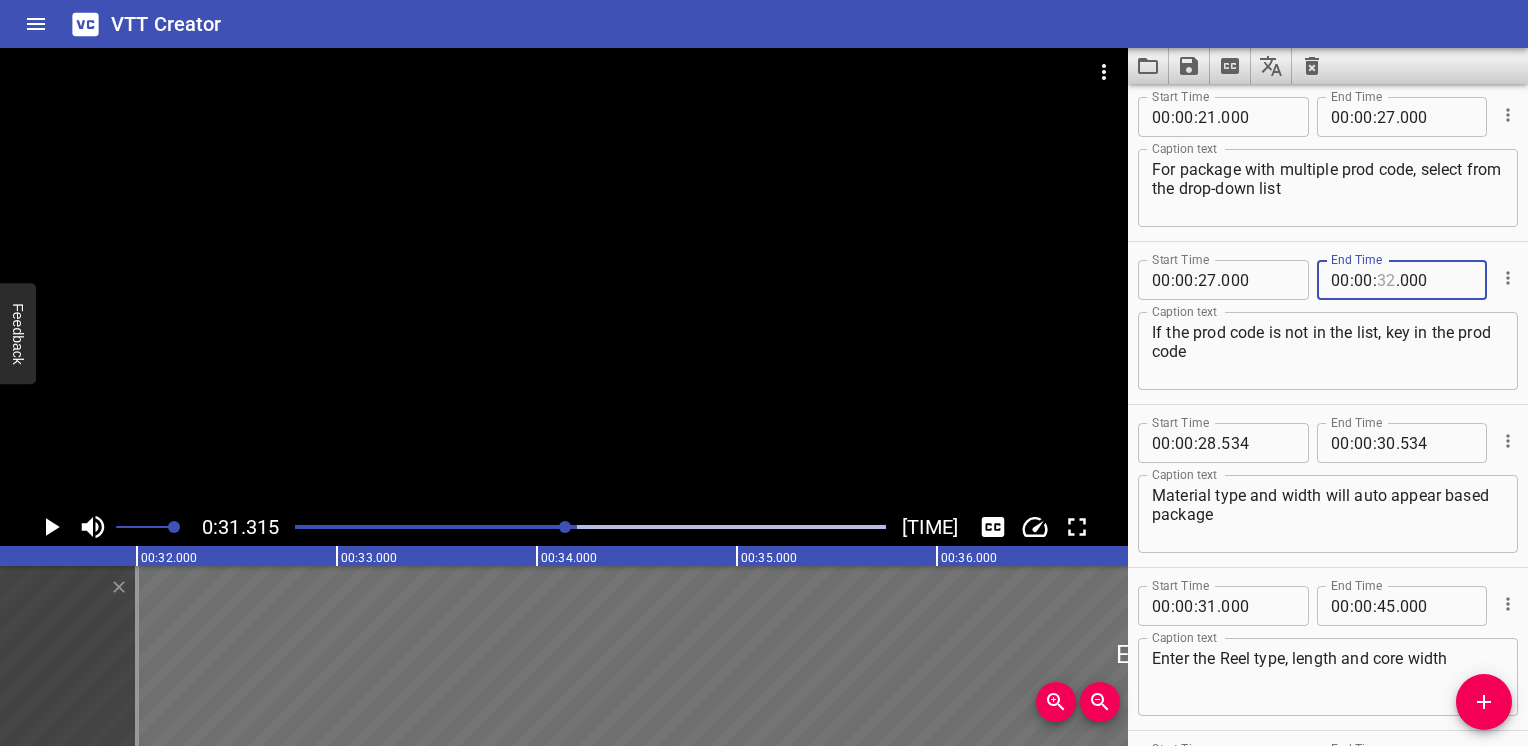 click at bounding box center [1386, 280] 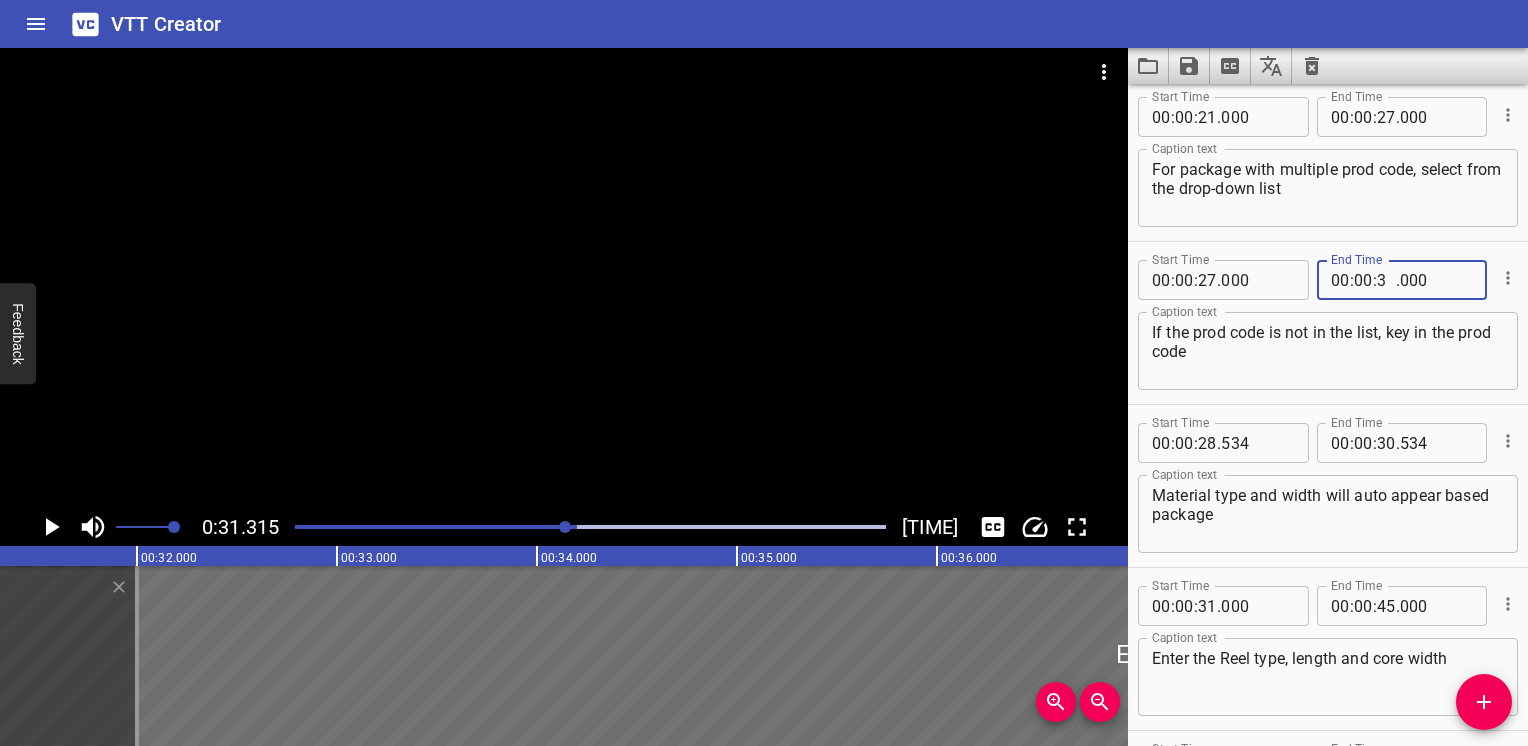 type on "31" 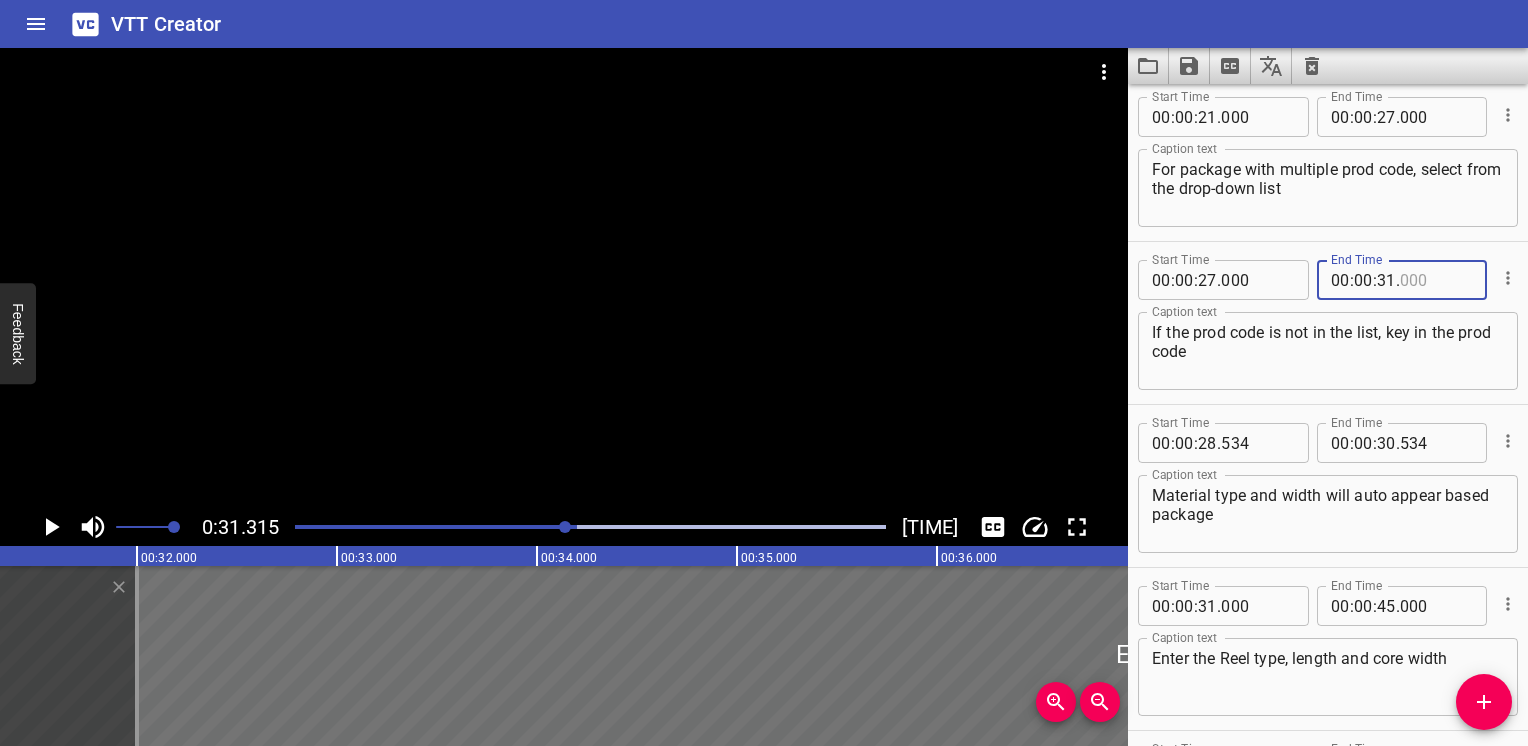 type on "000" 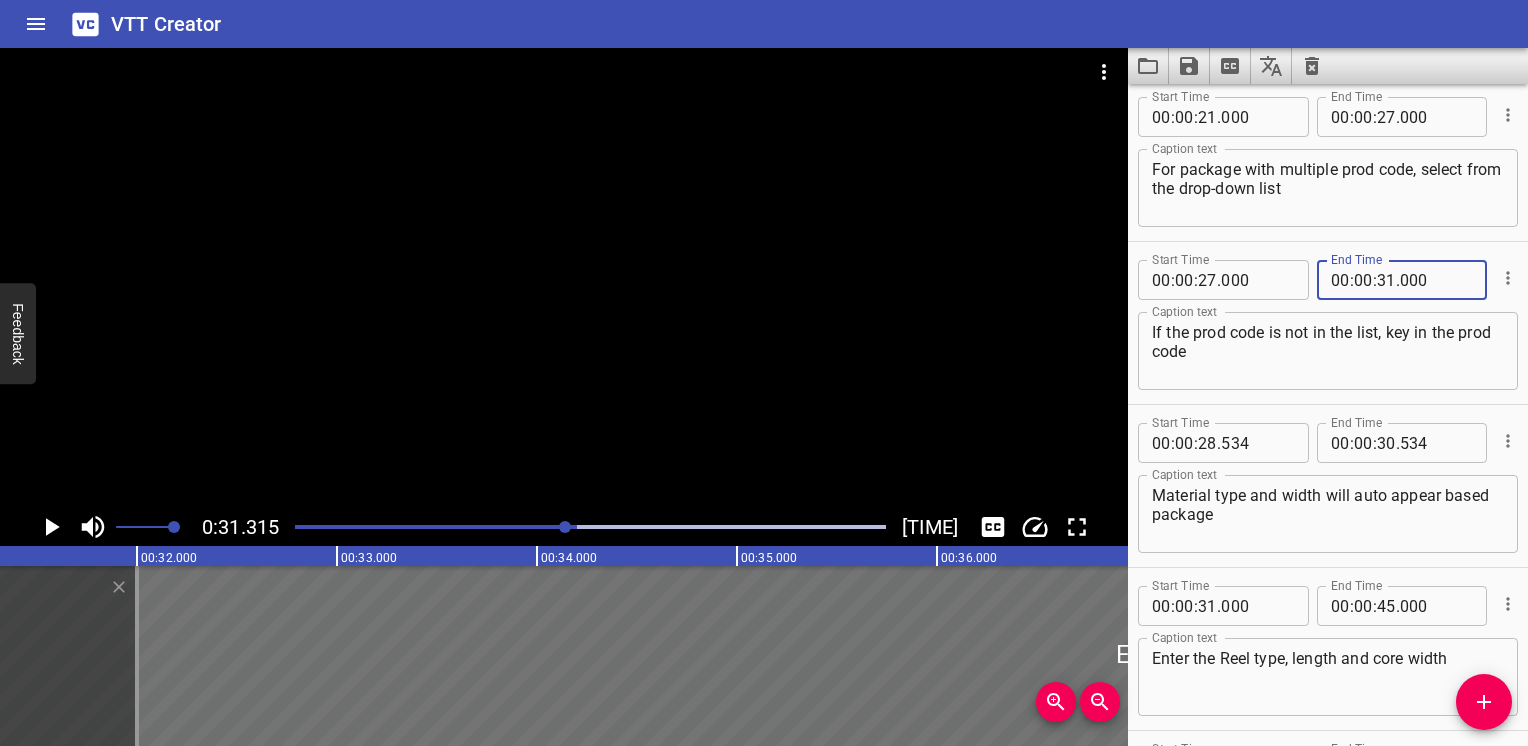 click on "If the prod code is not in the list, key in the prod code" at bounding box center [1328, 351] 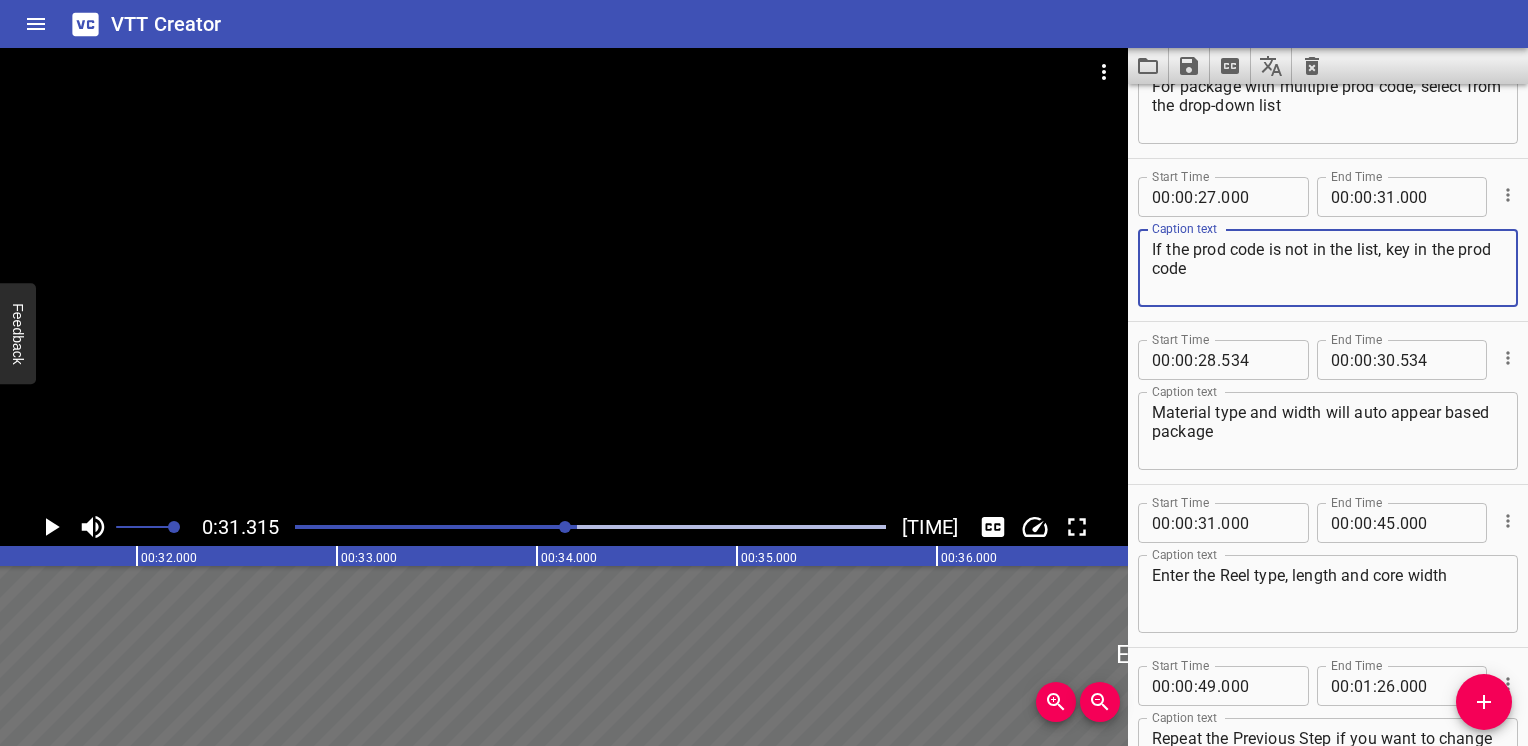 scroll, scrollTop: 861, scrollLeft: 0, axis: vertical 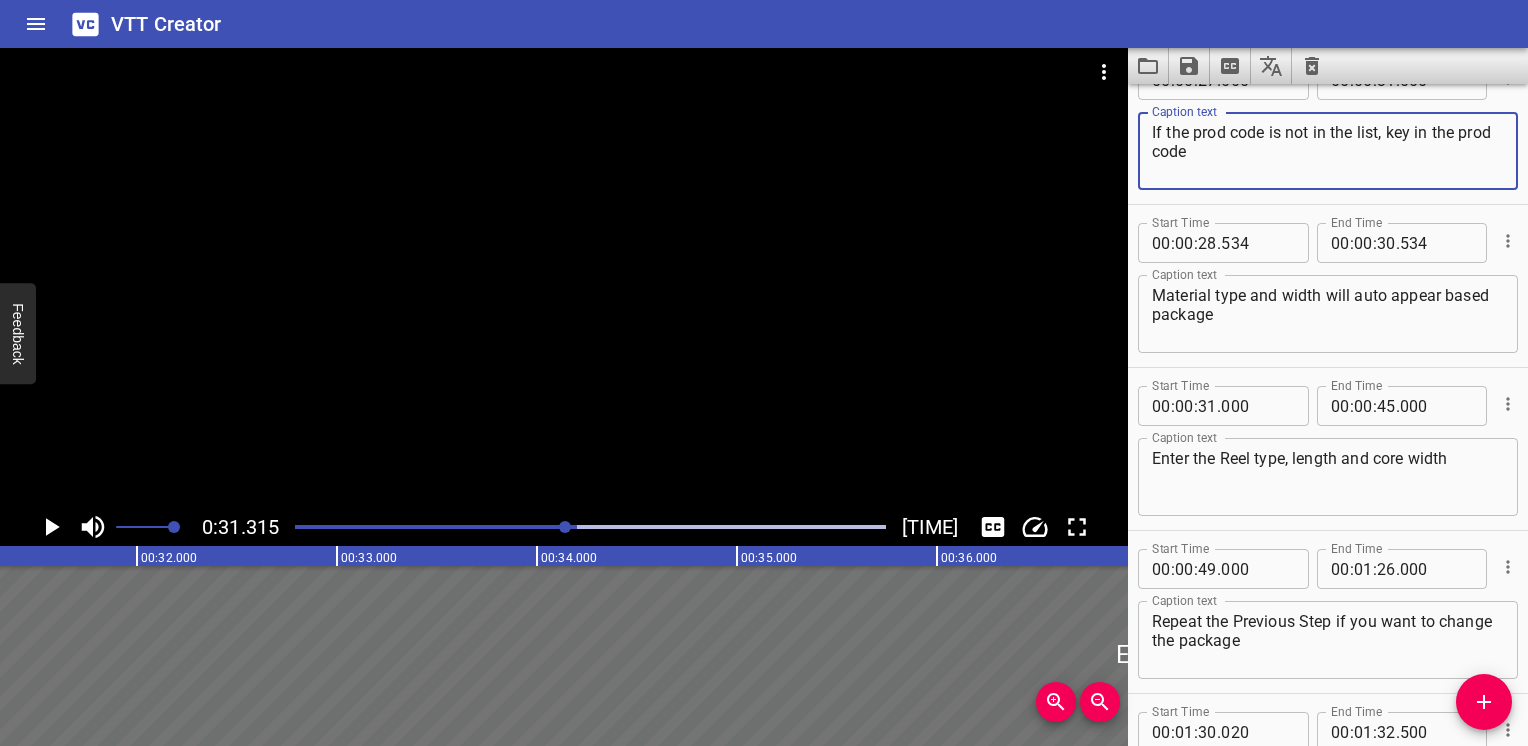 click at bounding box center (590, 527) 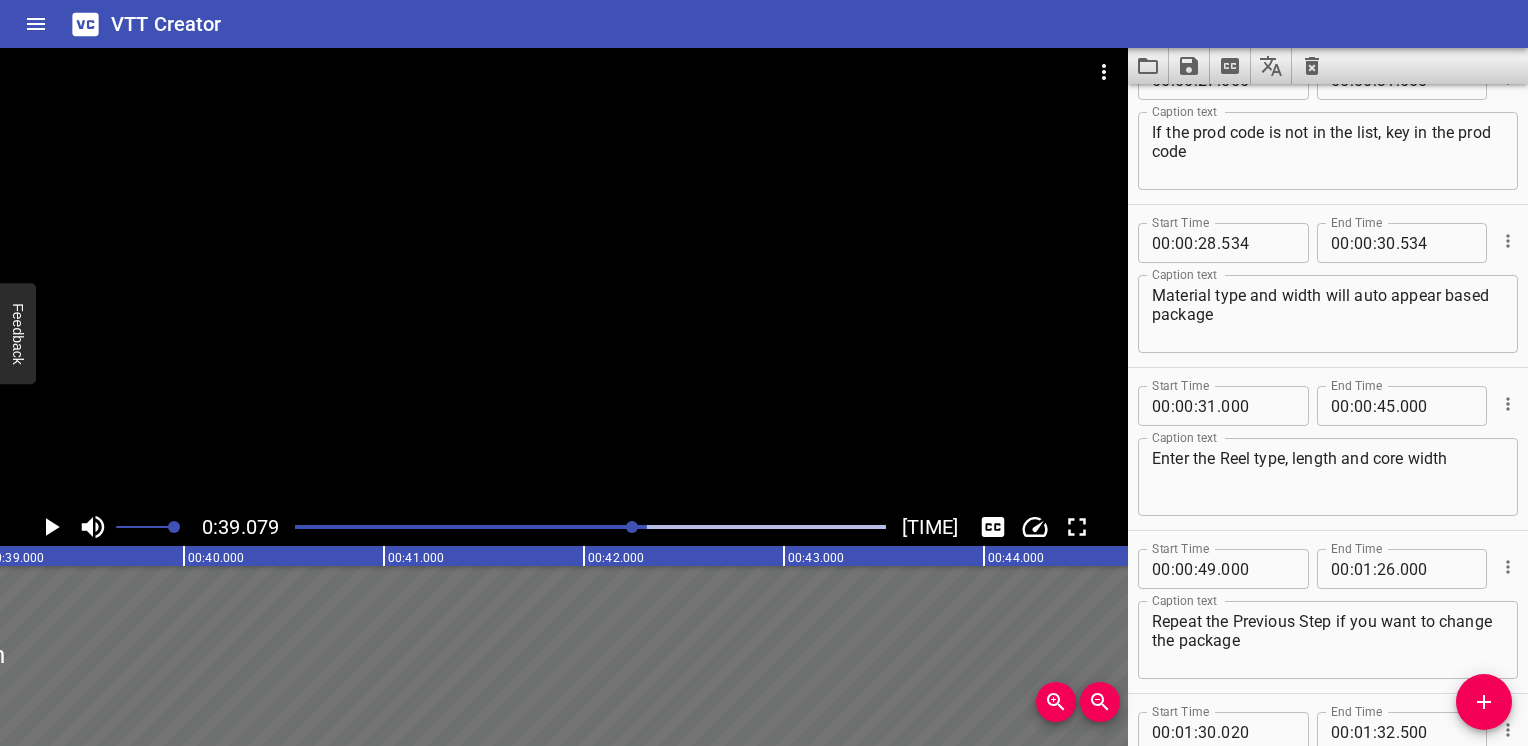 click at bounding box center [590, 527] 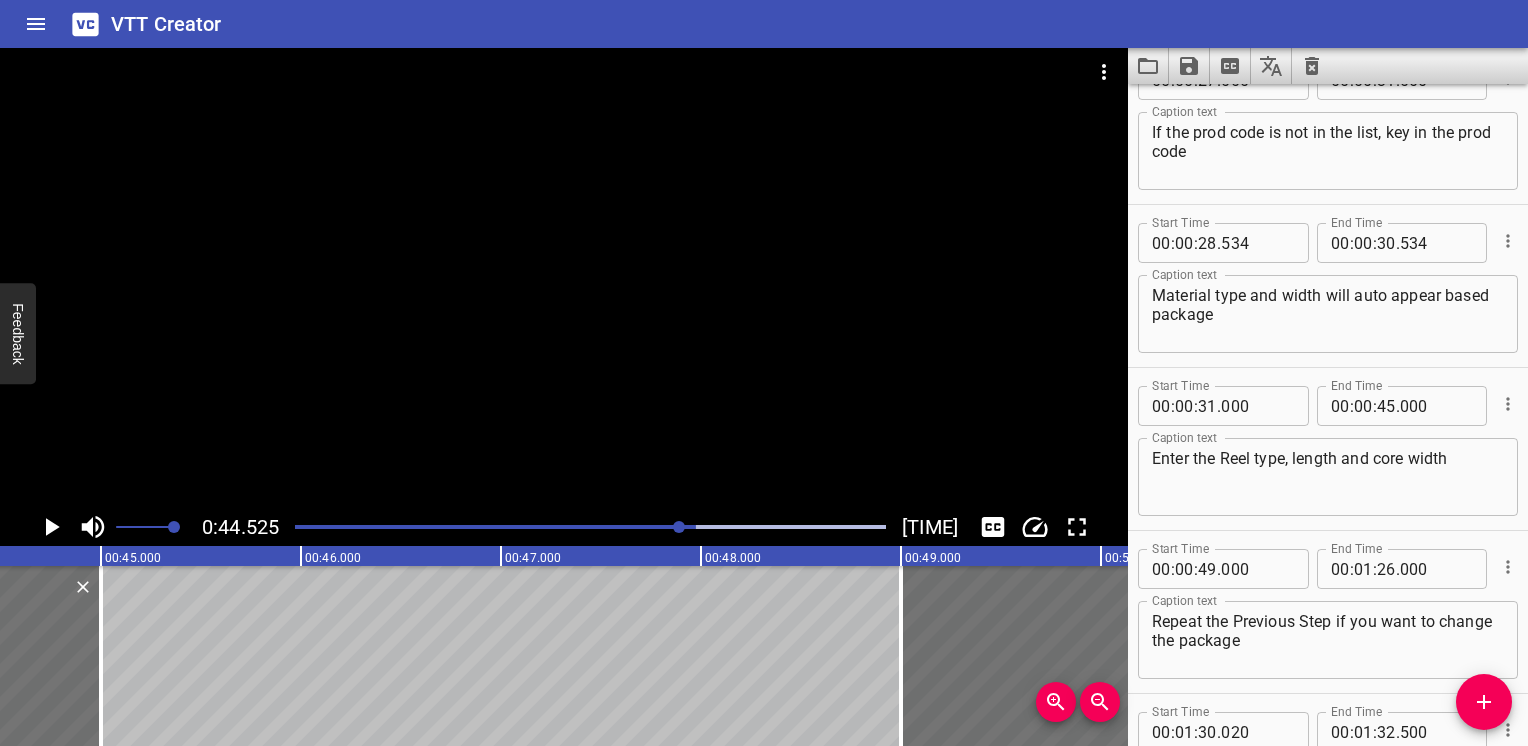 scroll, scrollTop: 0, scrollLeft: 8904, axis: horizontal 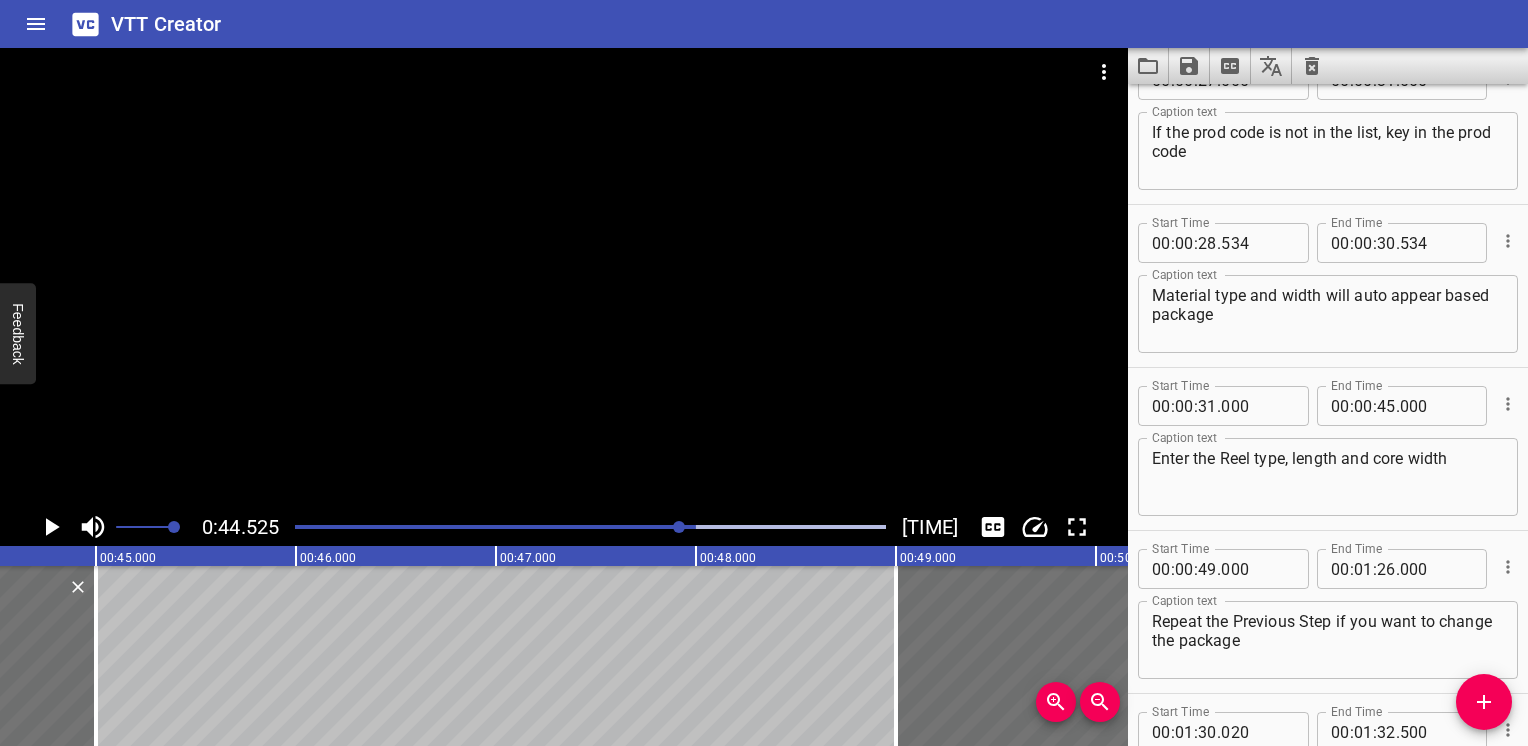 click at bounding box center [590, 527] 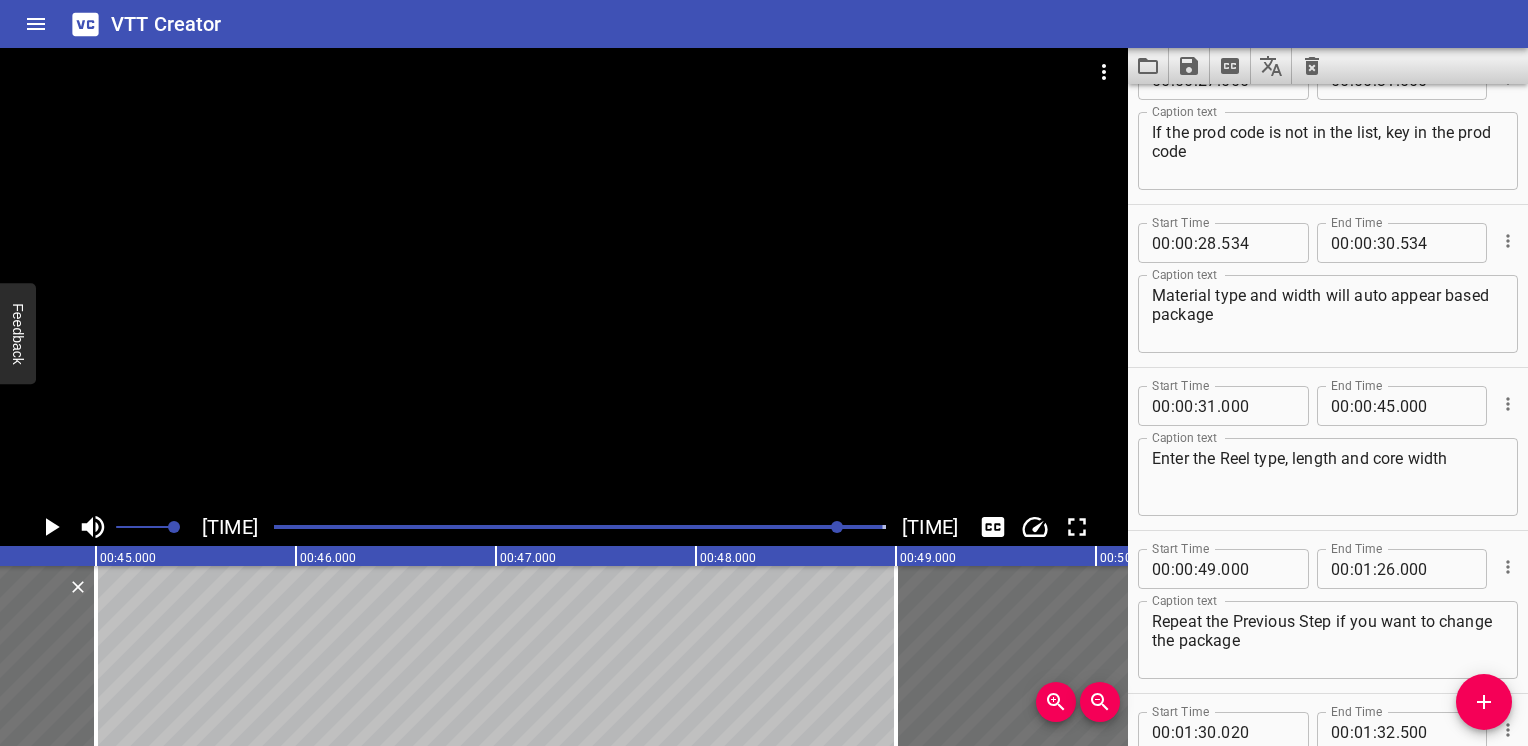 scroll, scrollTop: 1056, scrollLeft: 0, axis: vertical 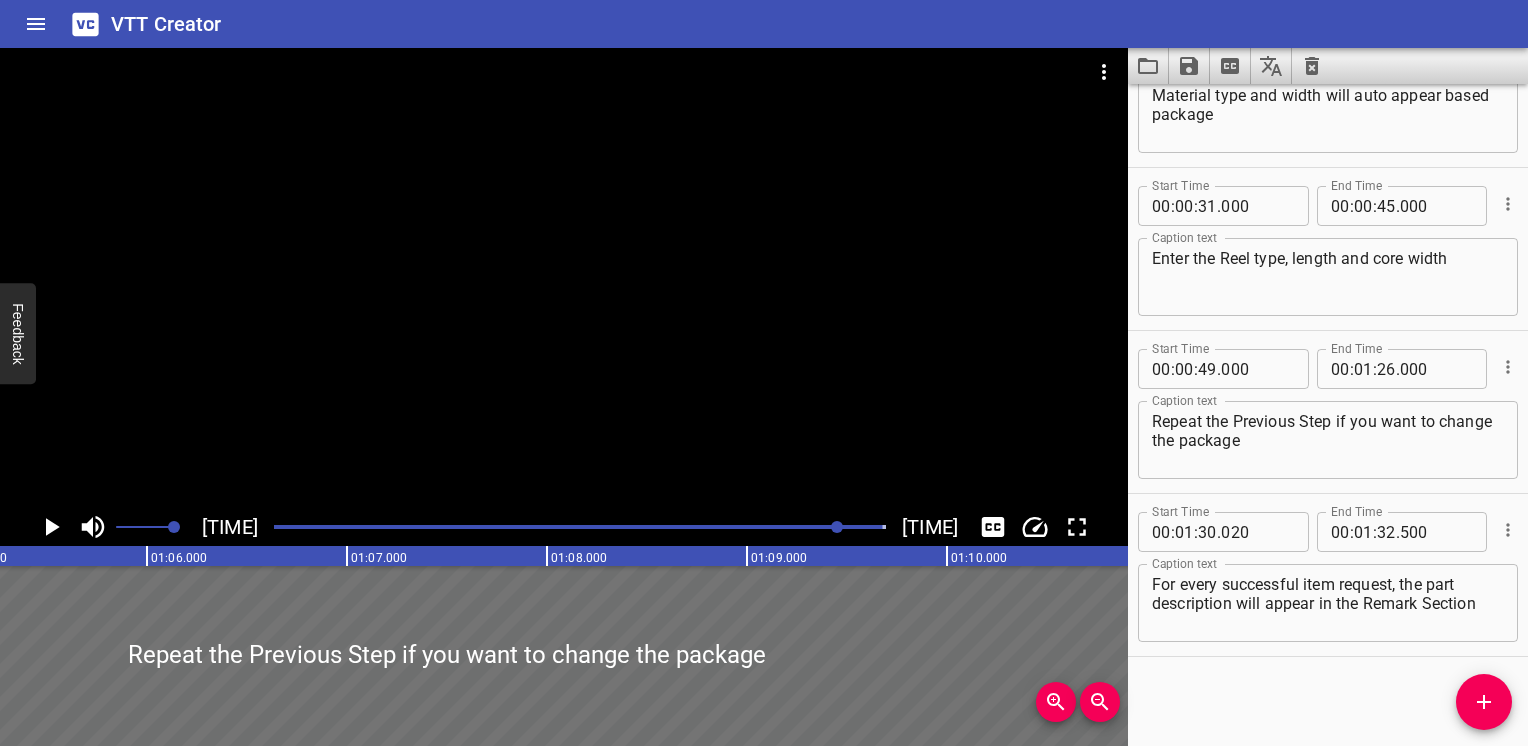 click at bounding box center (576, 527) 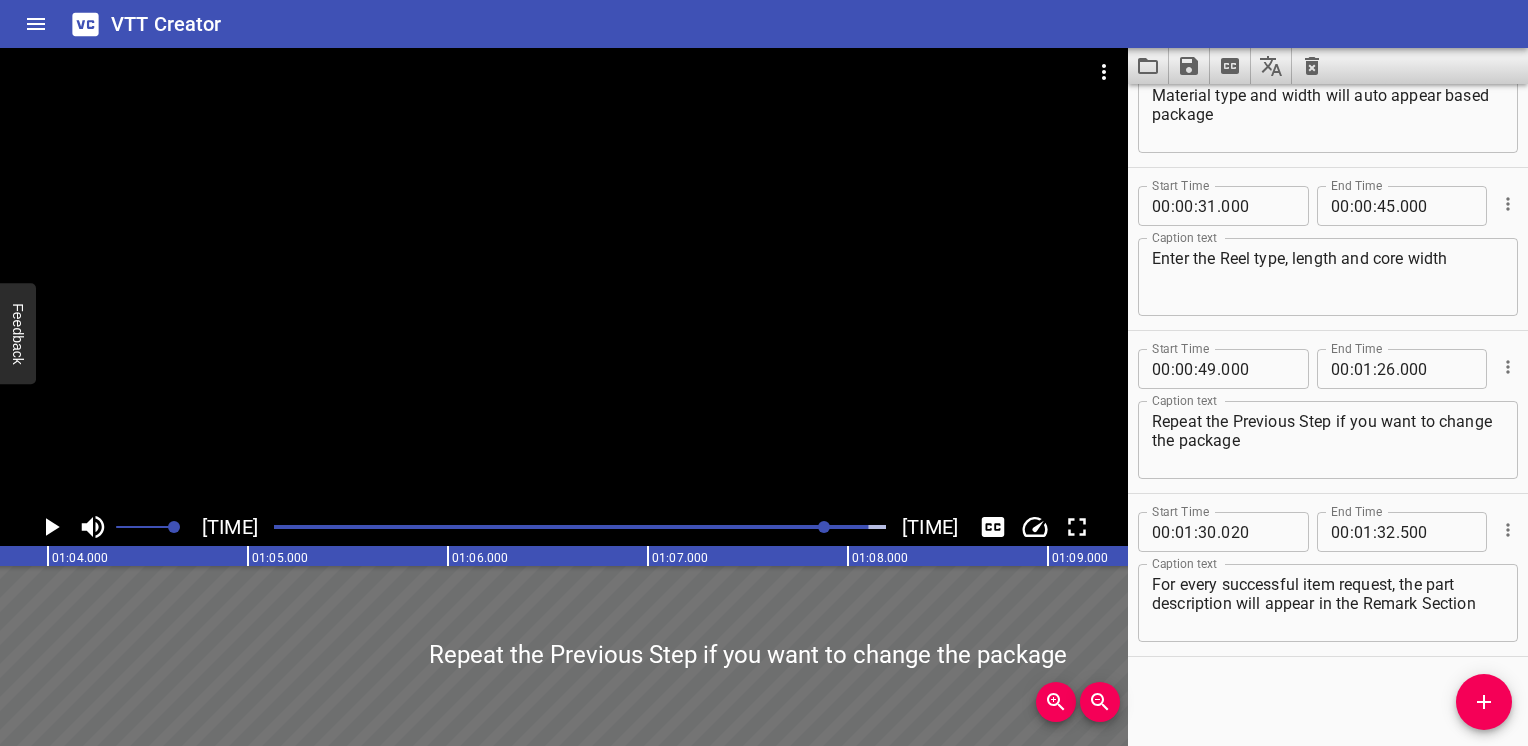 click at bounding box center [562, 527] 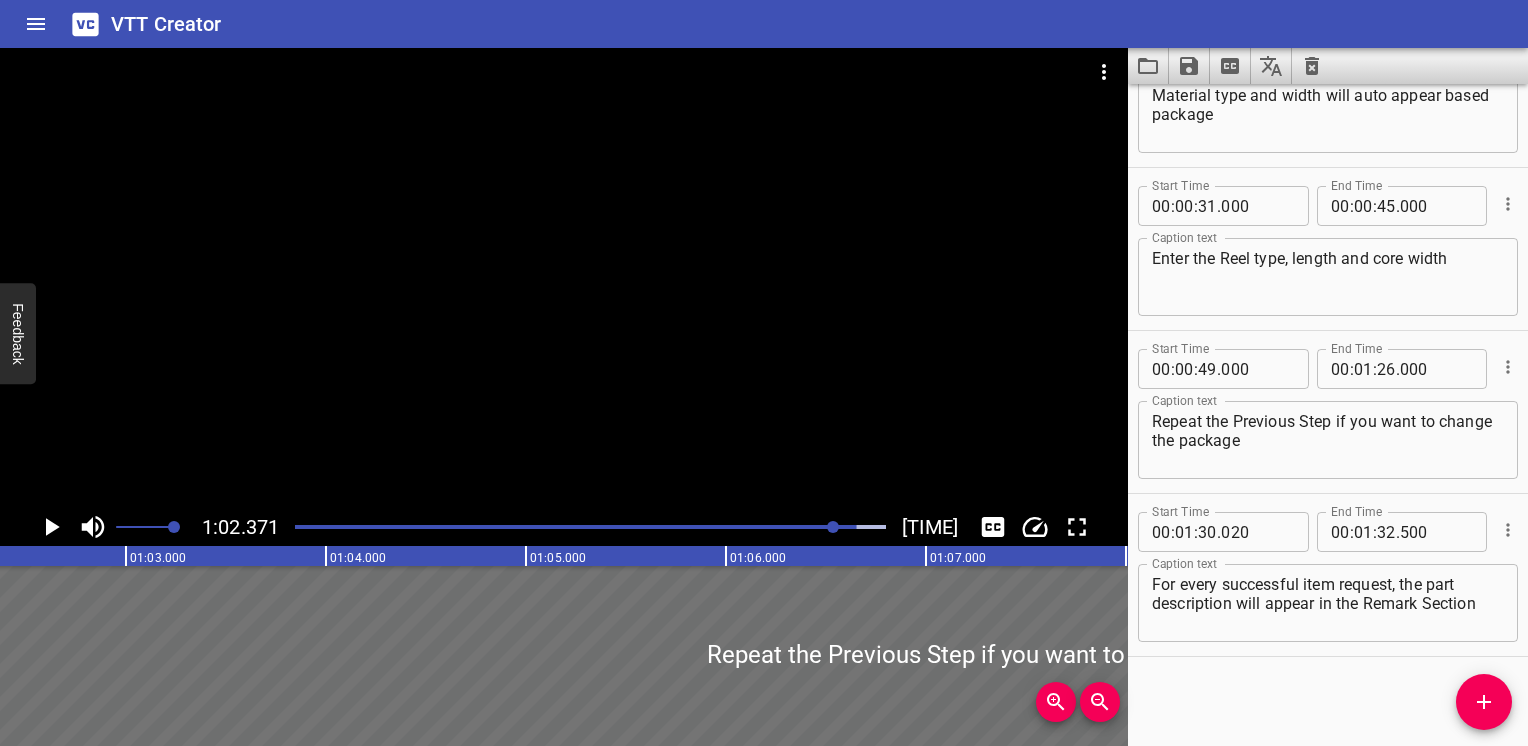 click at bounding box center [561, 527] 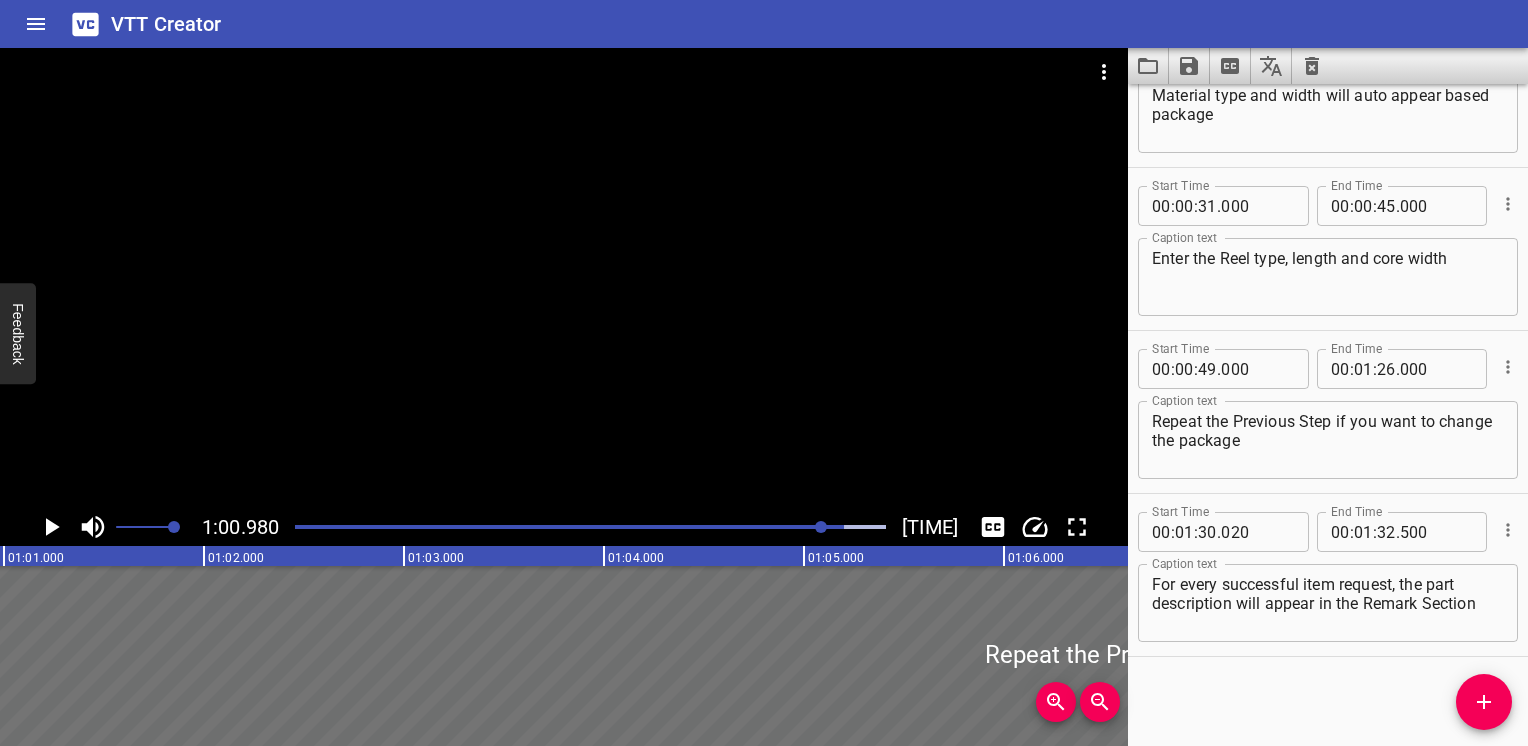 click at bounding box center [548, 527] 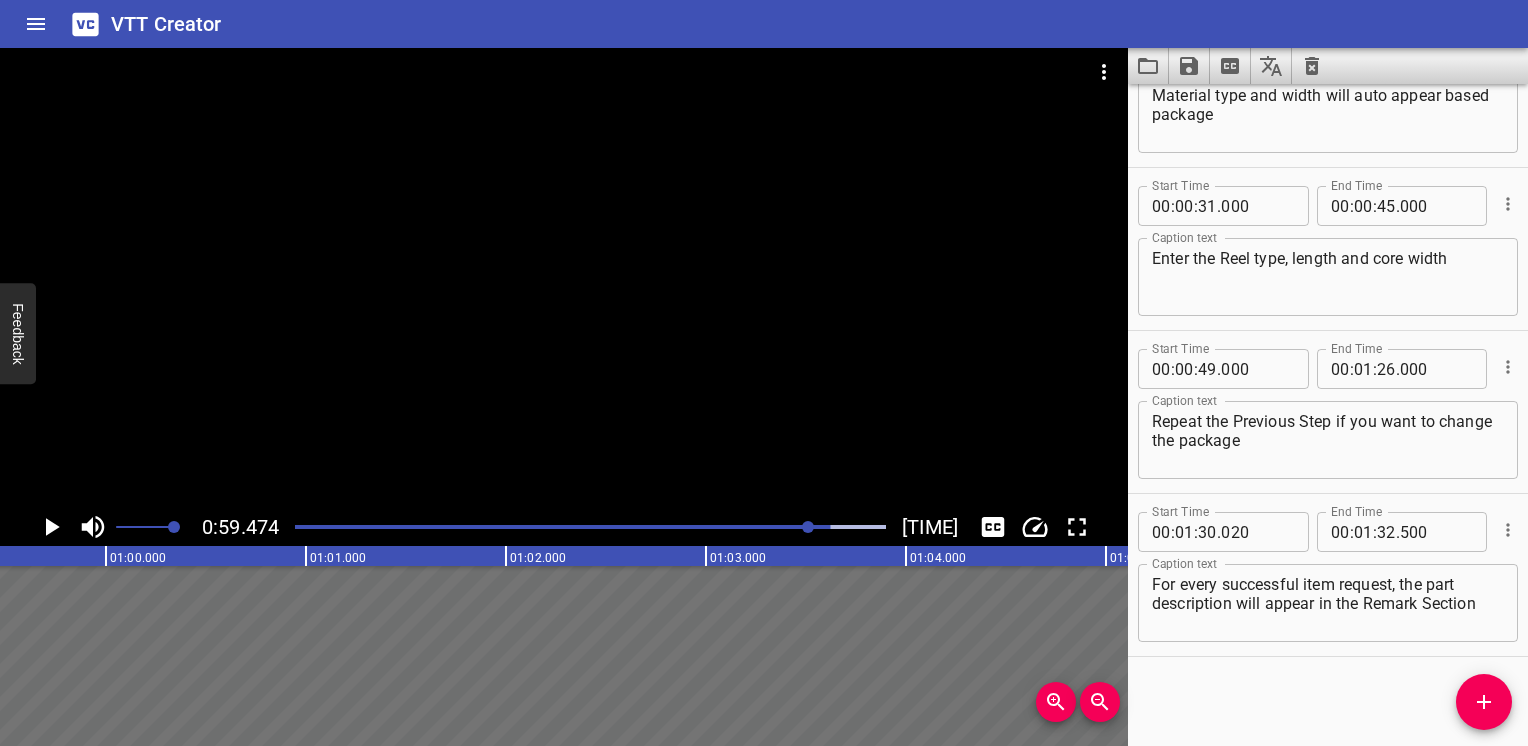 click at bounding box center [535, 527] 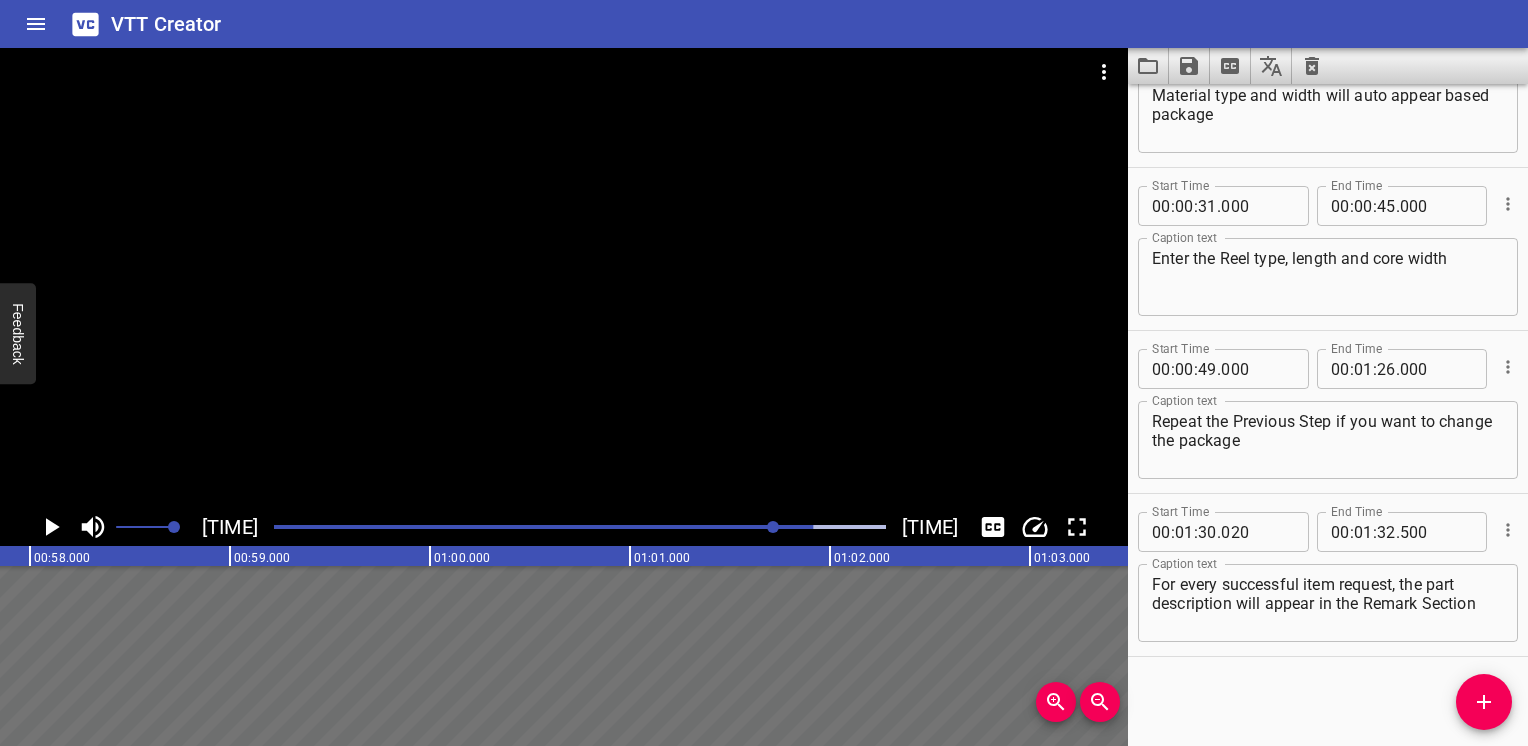 click at bounding box center [507, 527] 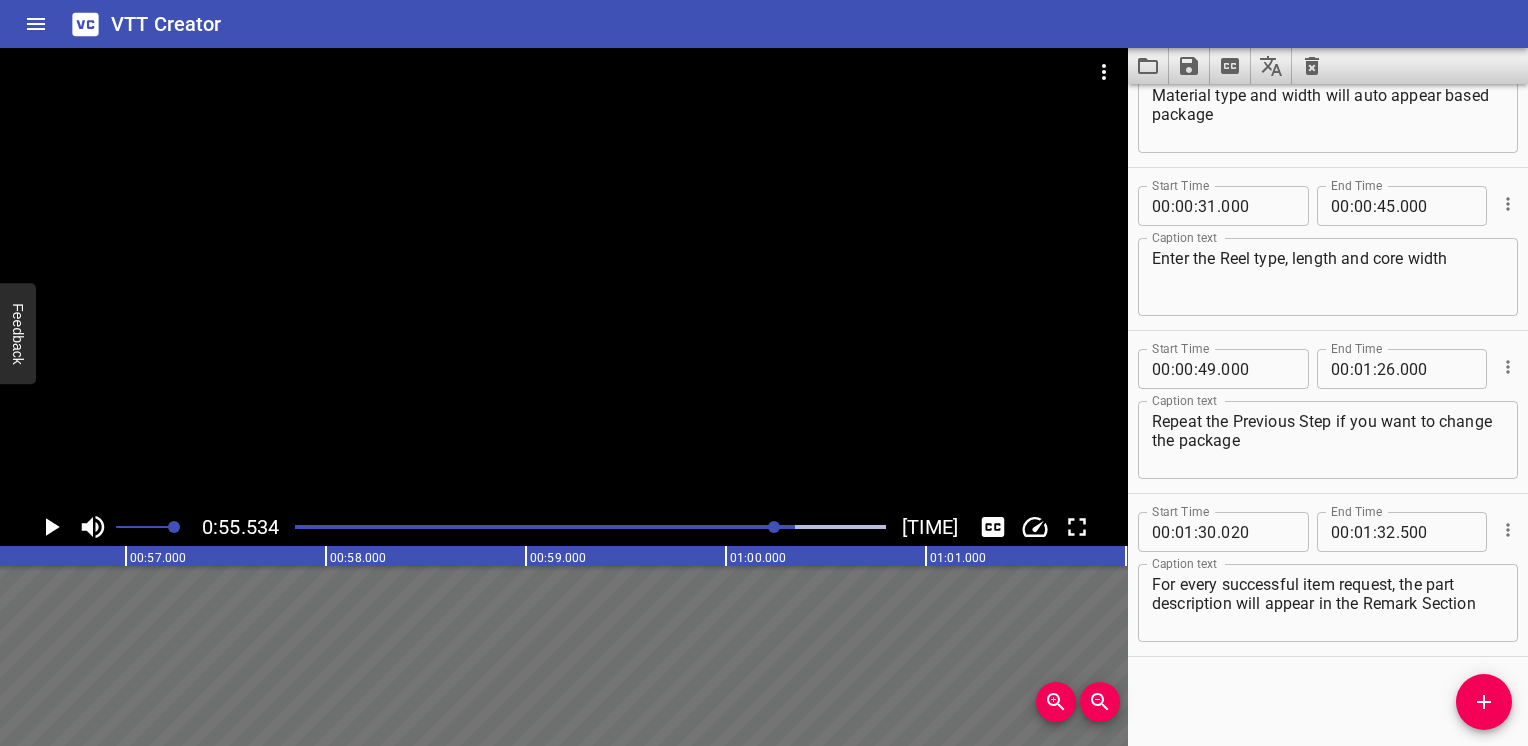 scroll, scrollTop: 0, scrollLeft: 11106, axis: horizontal 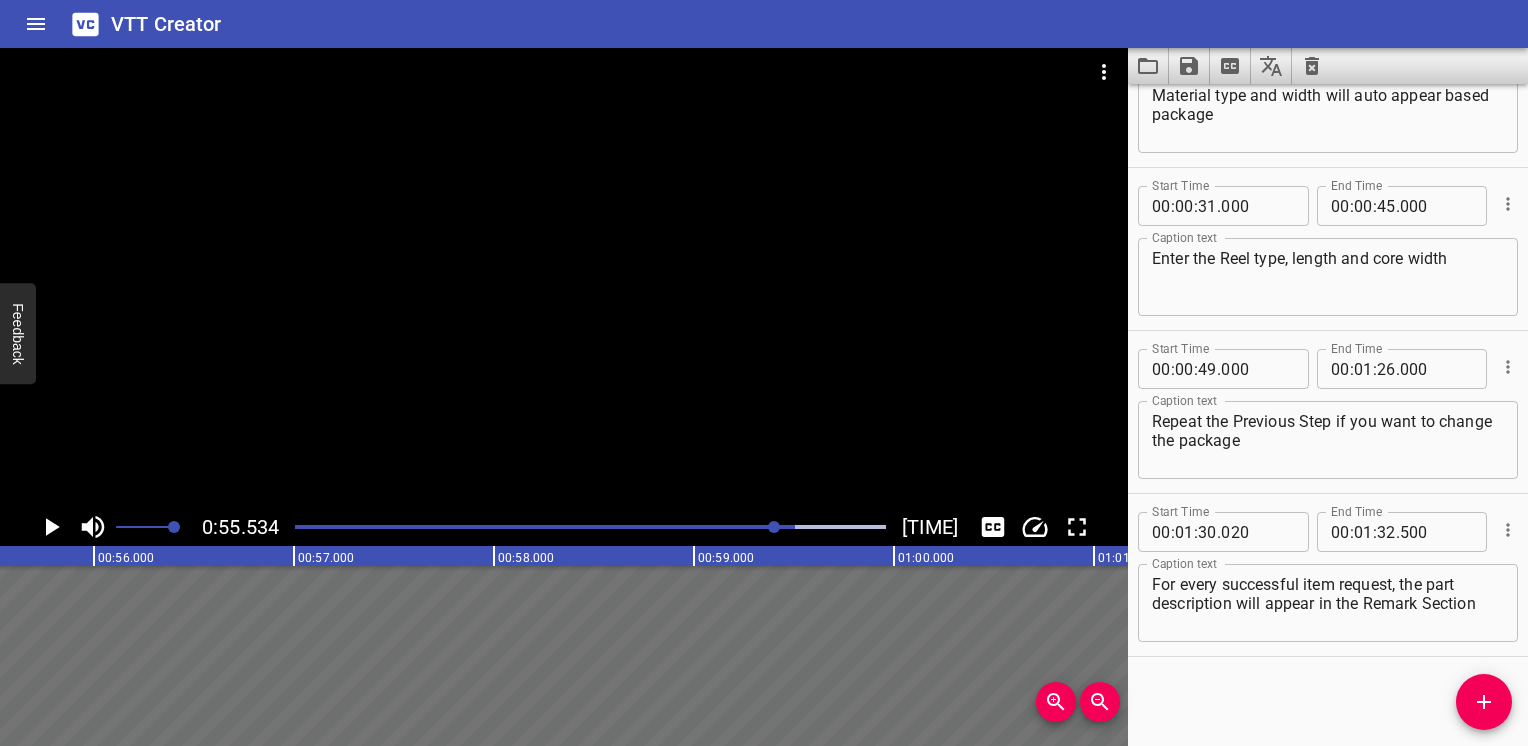 click at bounding box center [590, 527] 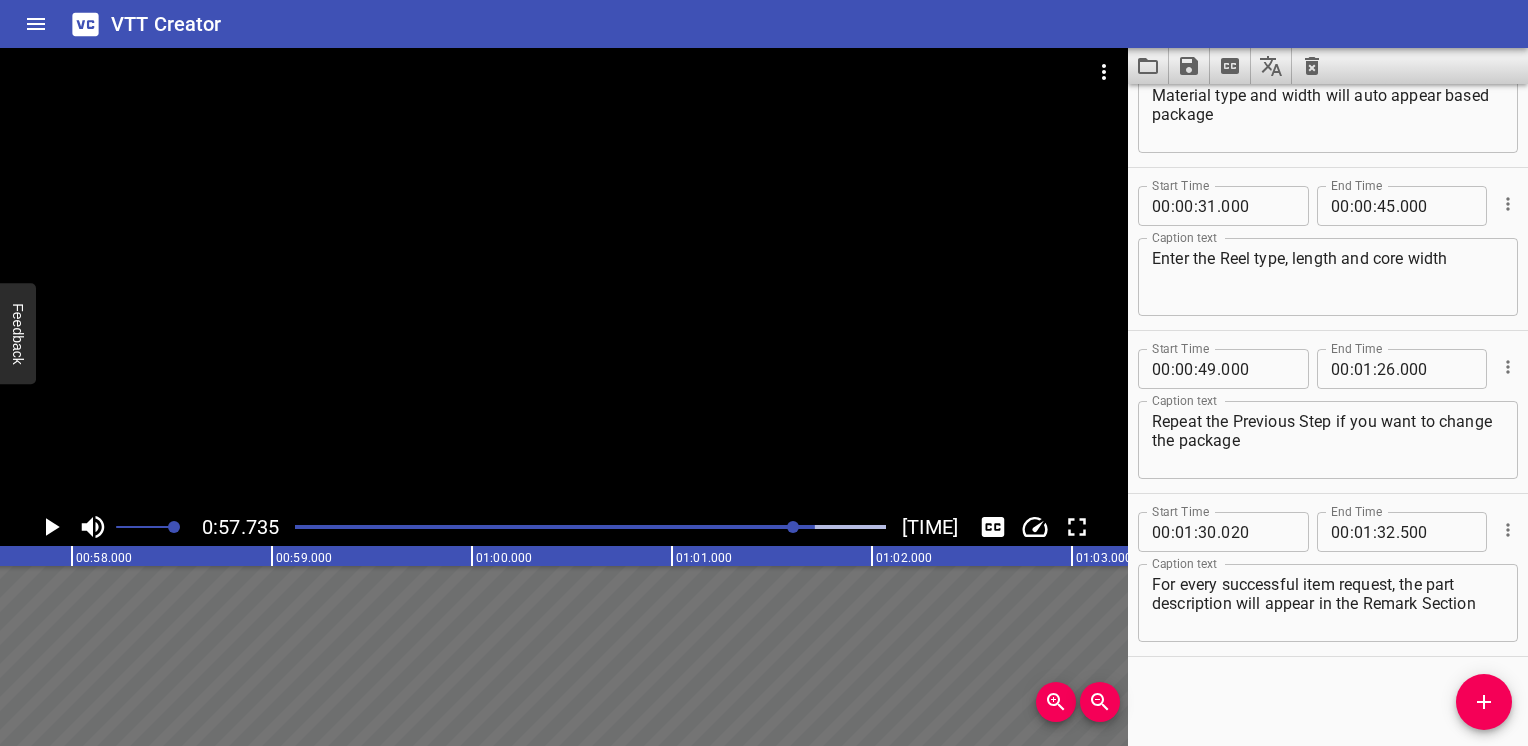 scroll, scrollTop: 0, scrollLeft: 11547, axis: horizontal 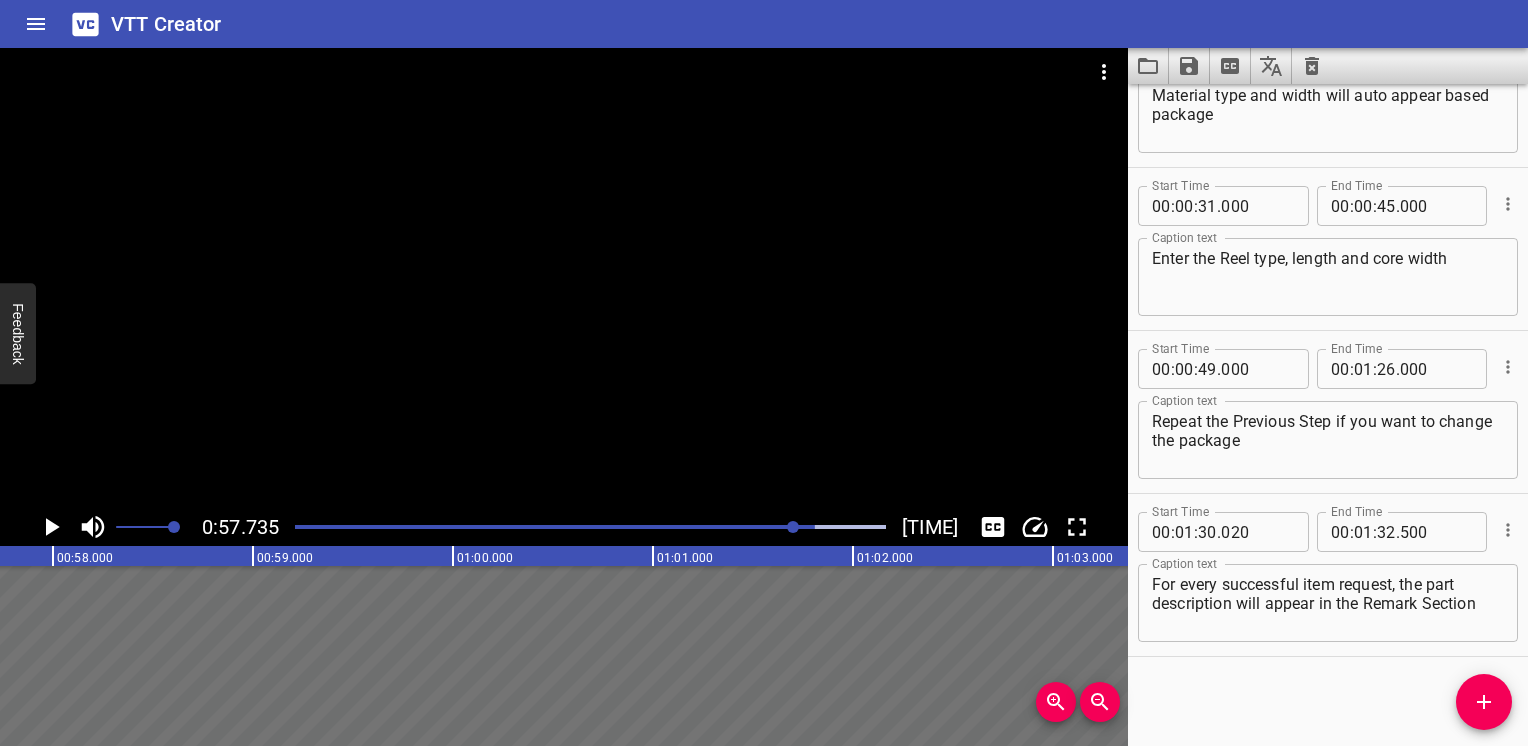 click at bounding box center (590, 527) 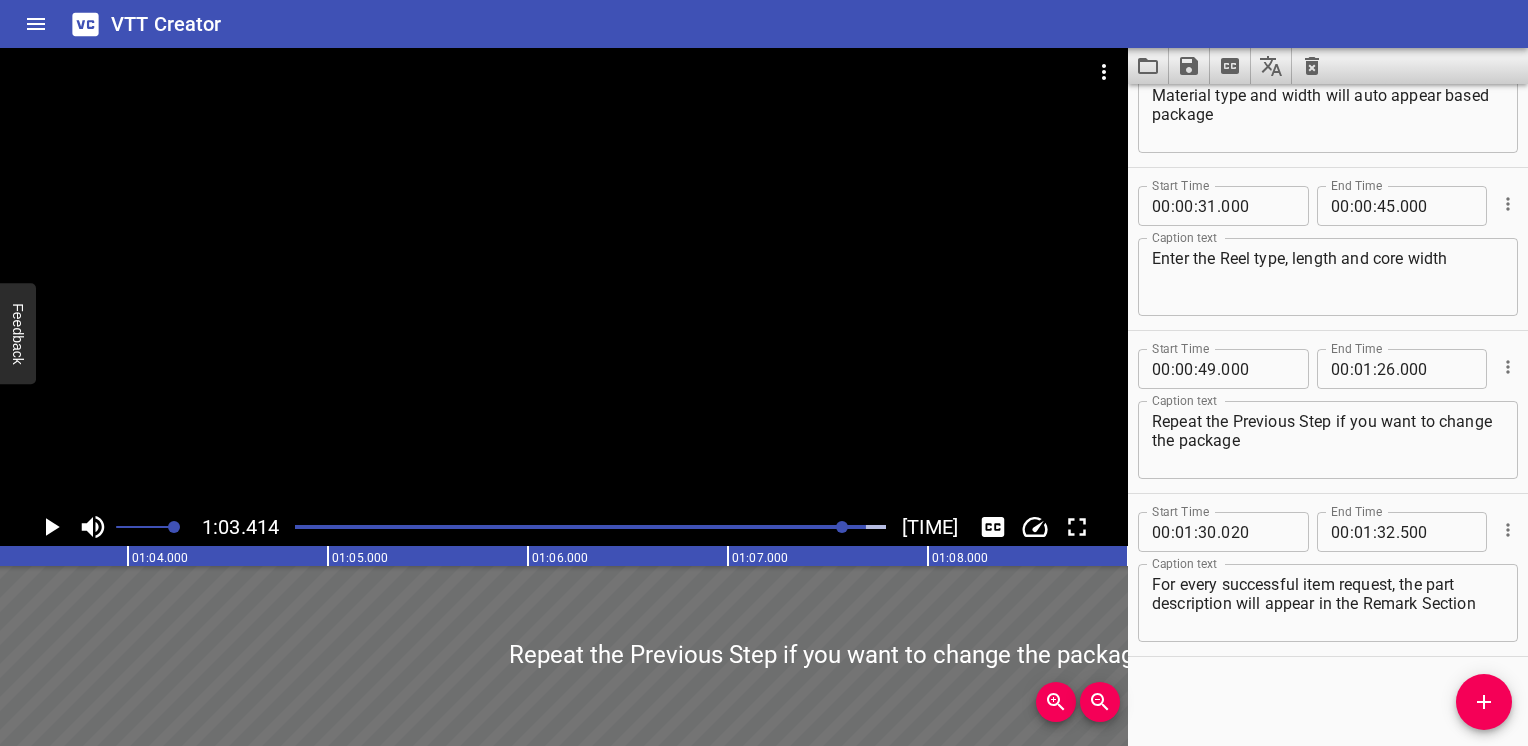 scroll, scrollTop: 0, scrollLeft: 12682, axis: horizontal 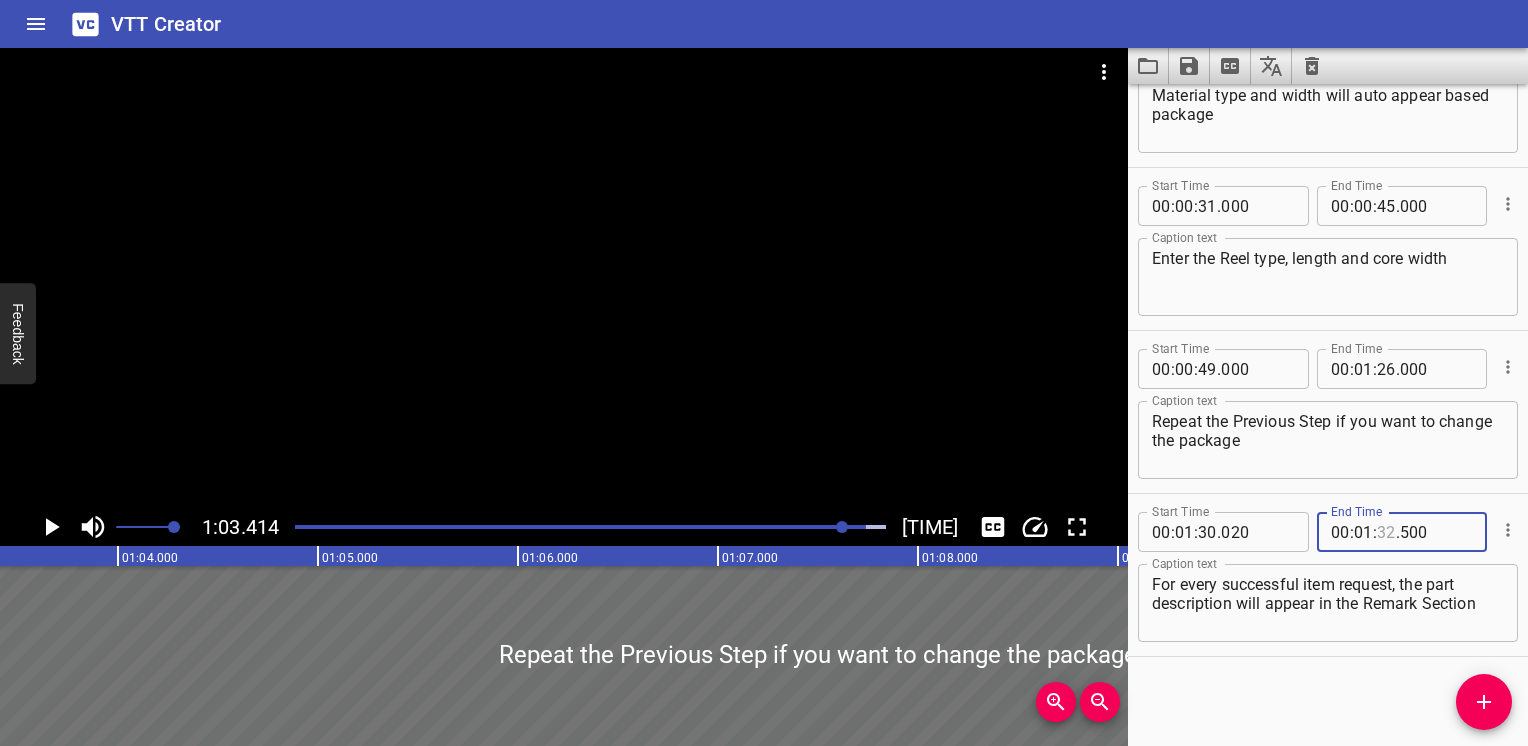 drag, startPoint x: 1368, startPoint y: 530, endPoint x: 1514, endPoint y: 529, distance: 146.00342 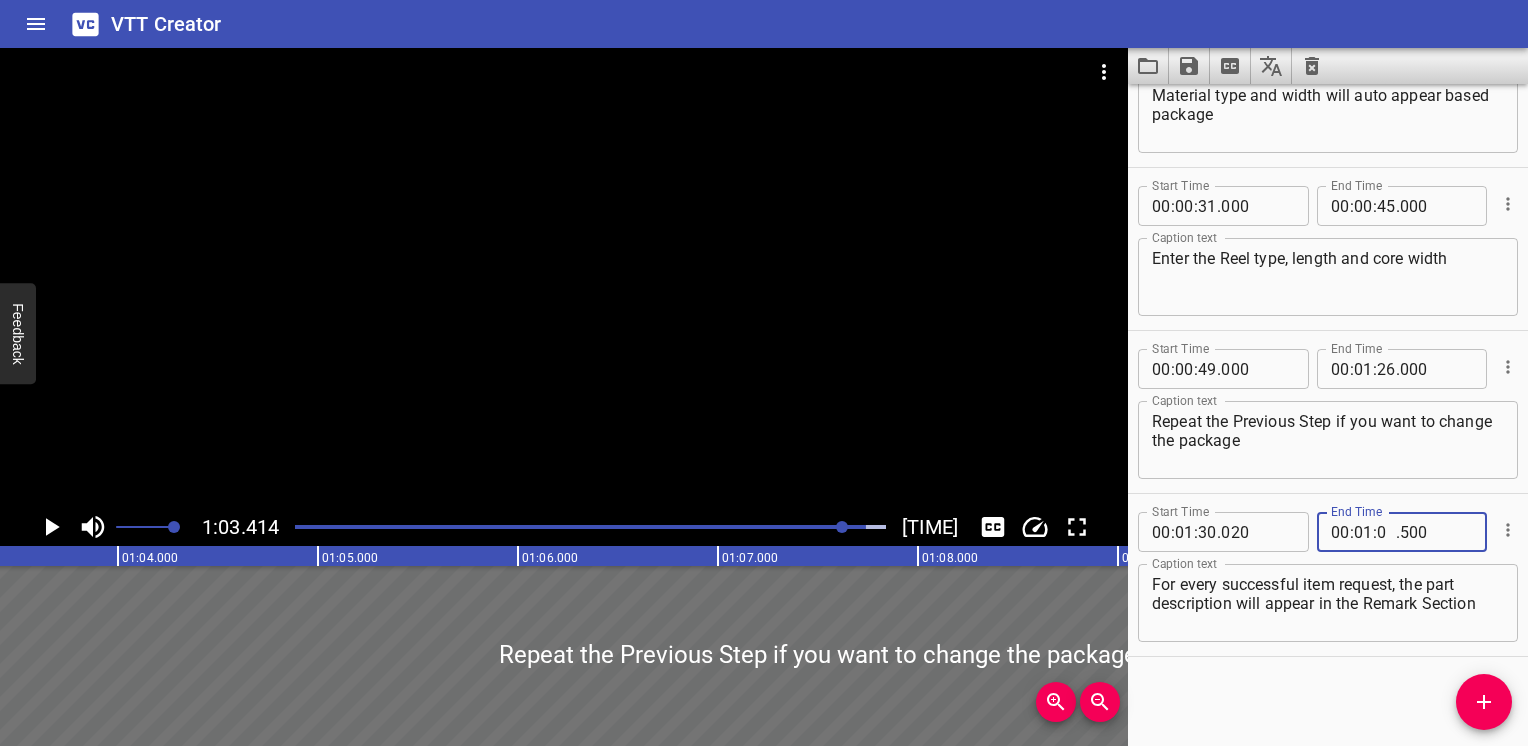 type on "05" 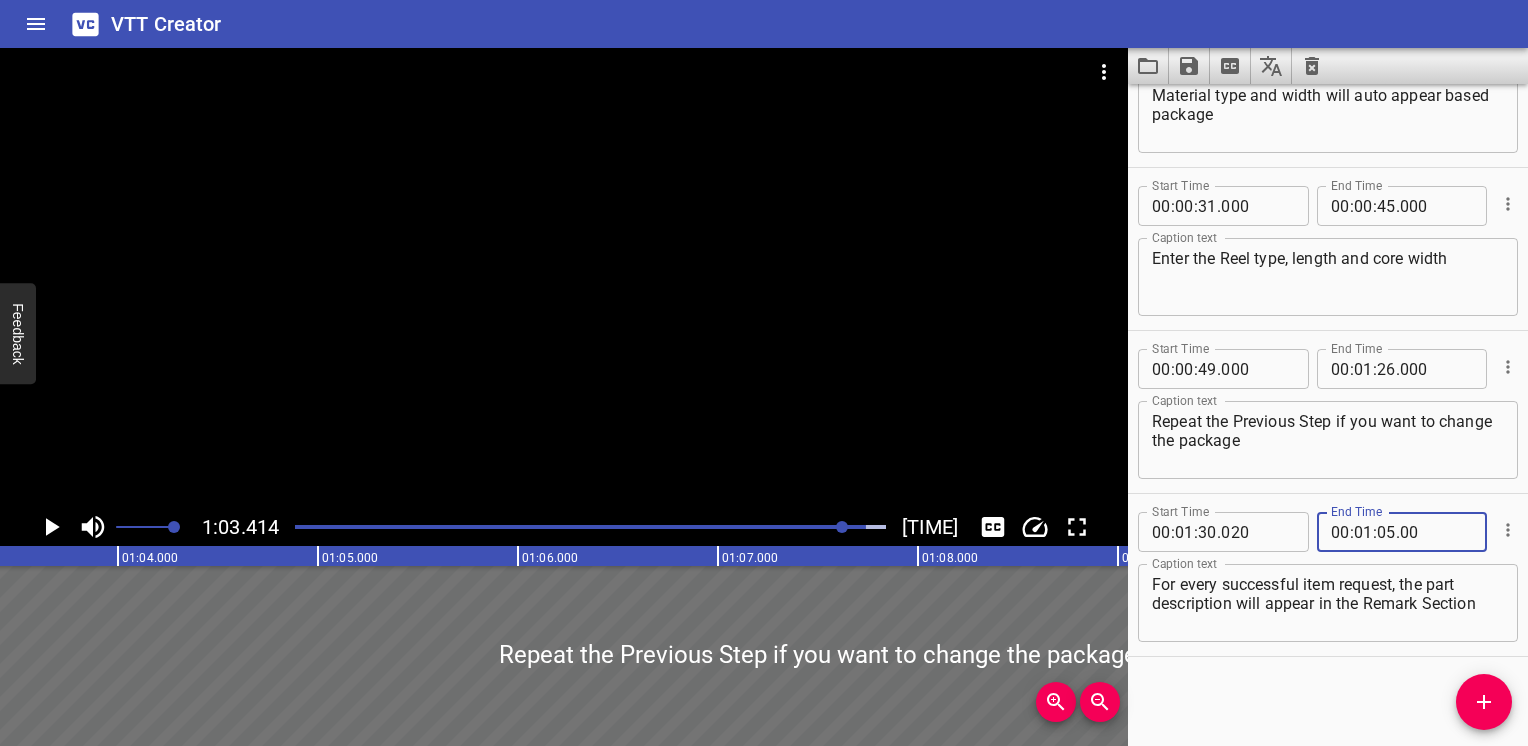 type on "000" 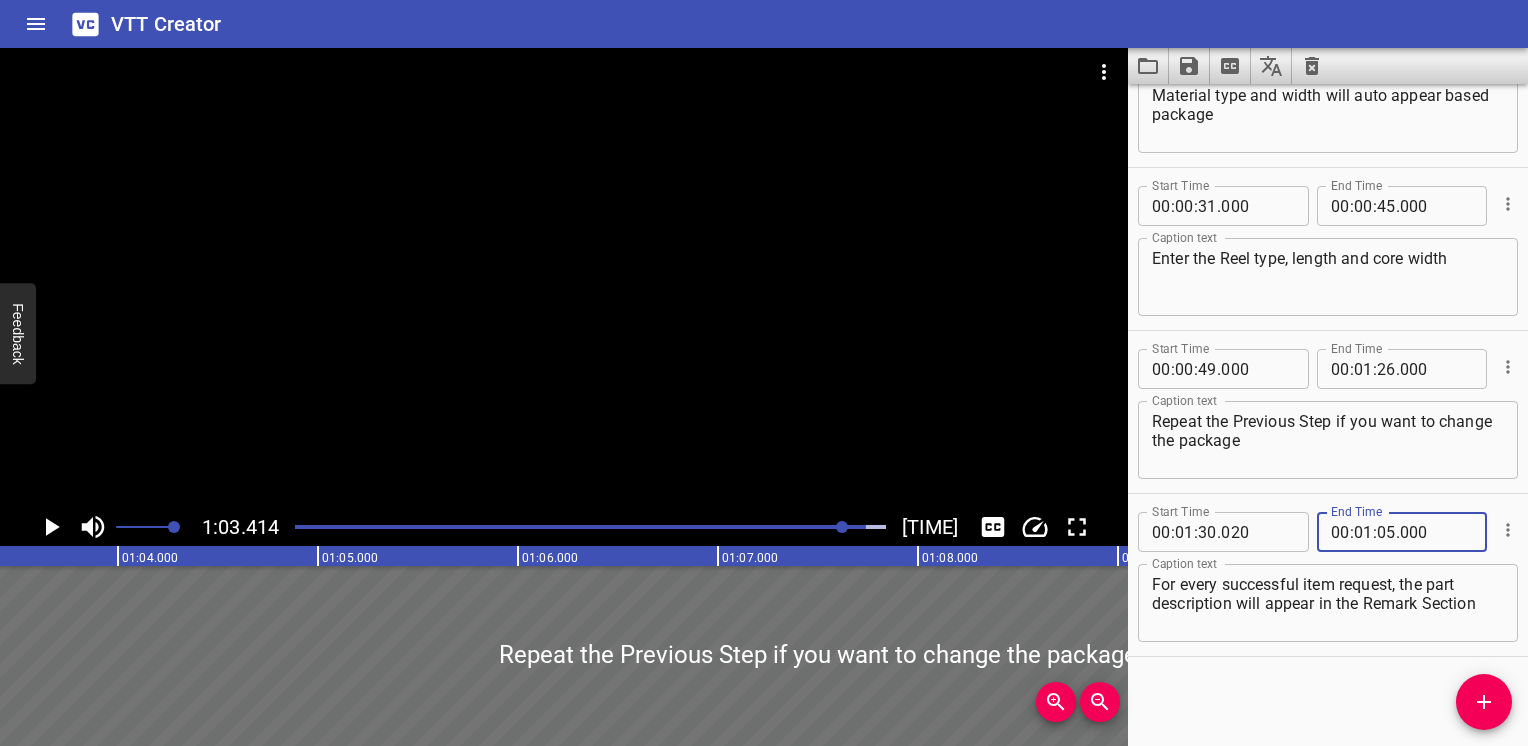 click at bounding box center [590, 527] 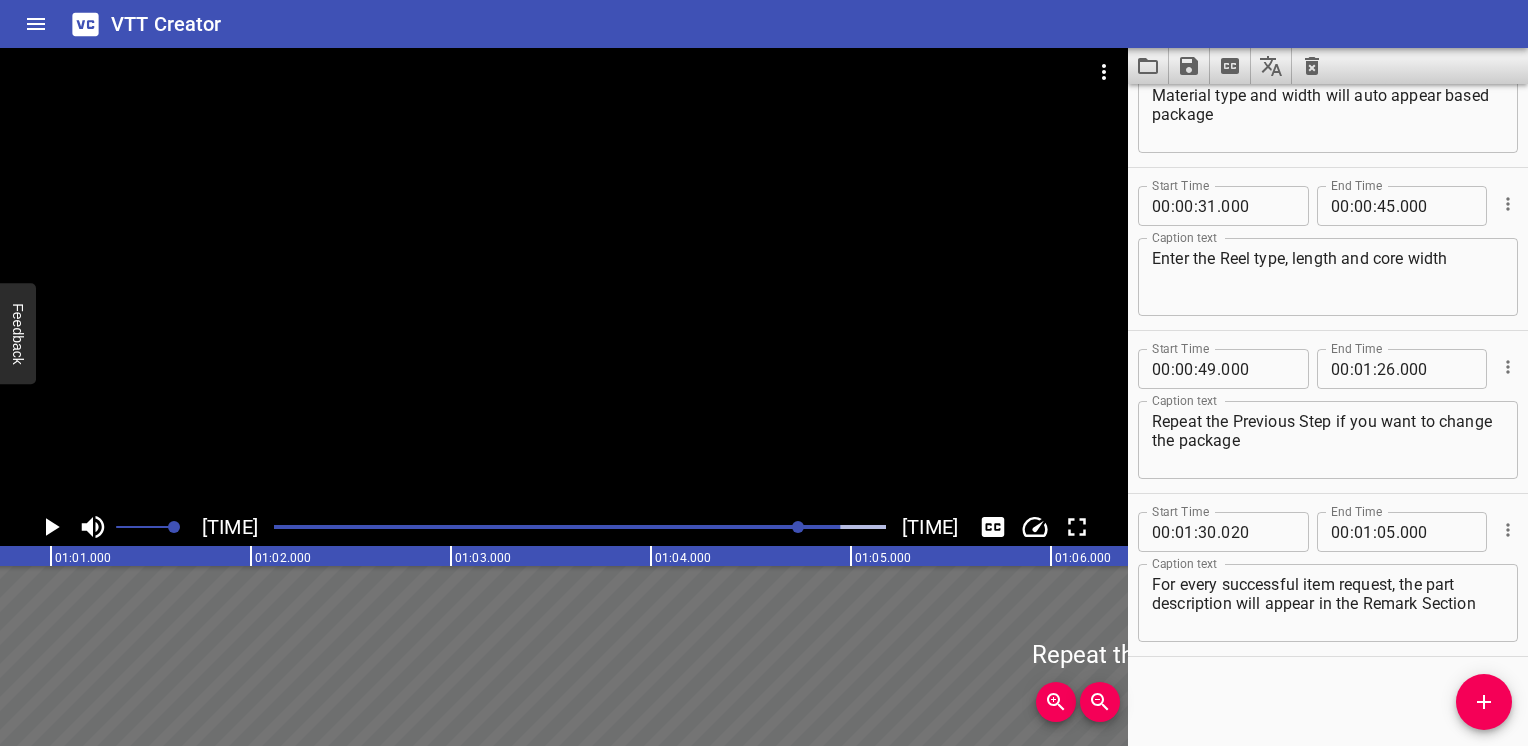 click at bounding box center (534, 527) 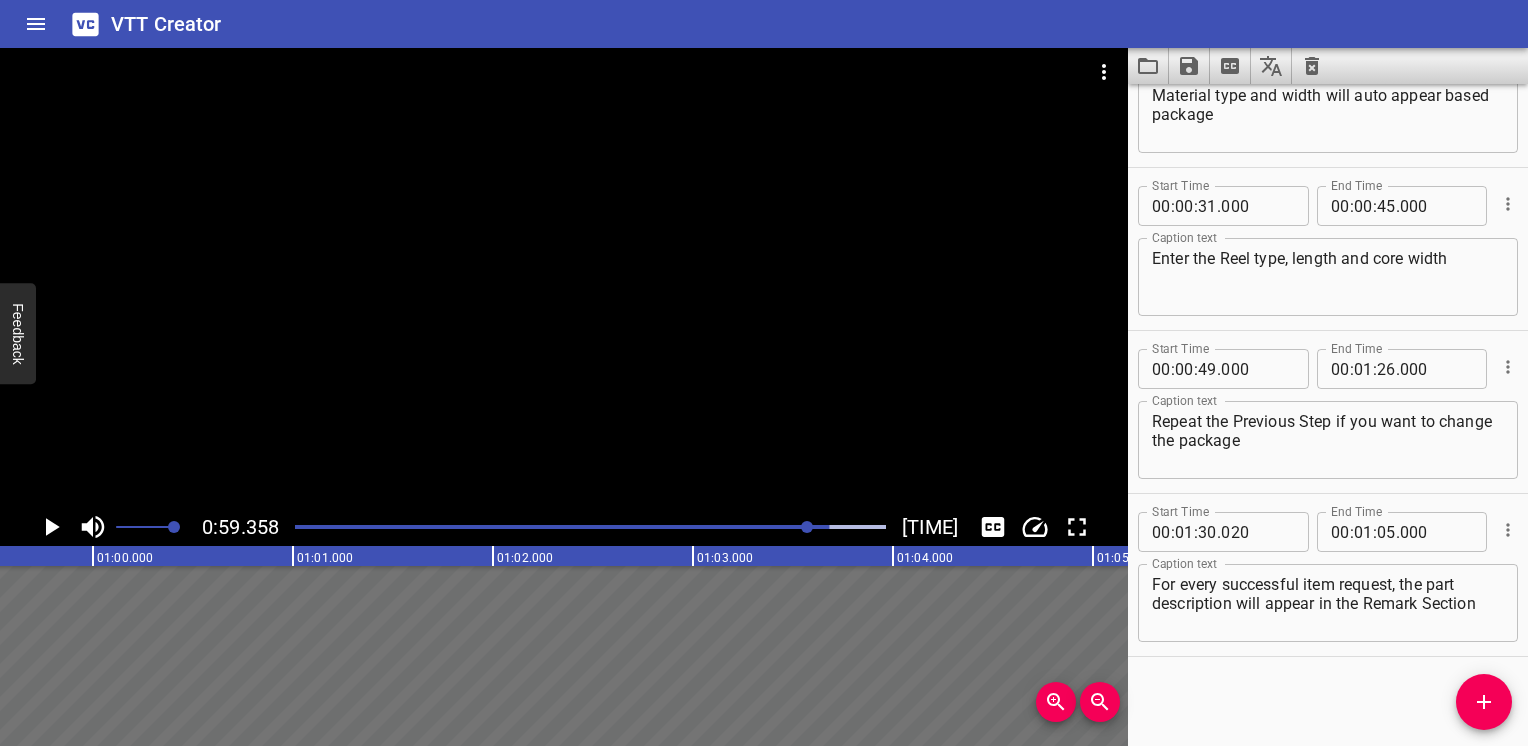 scroll, scrollTop: 0, scrollLeft: 11871, axis: horizontal 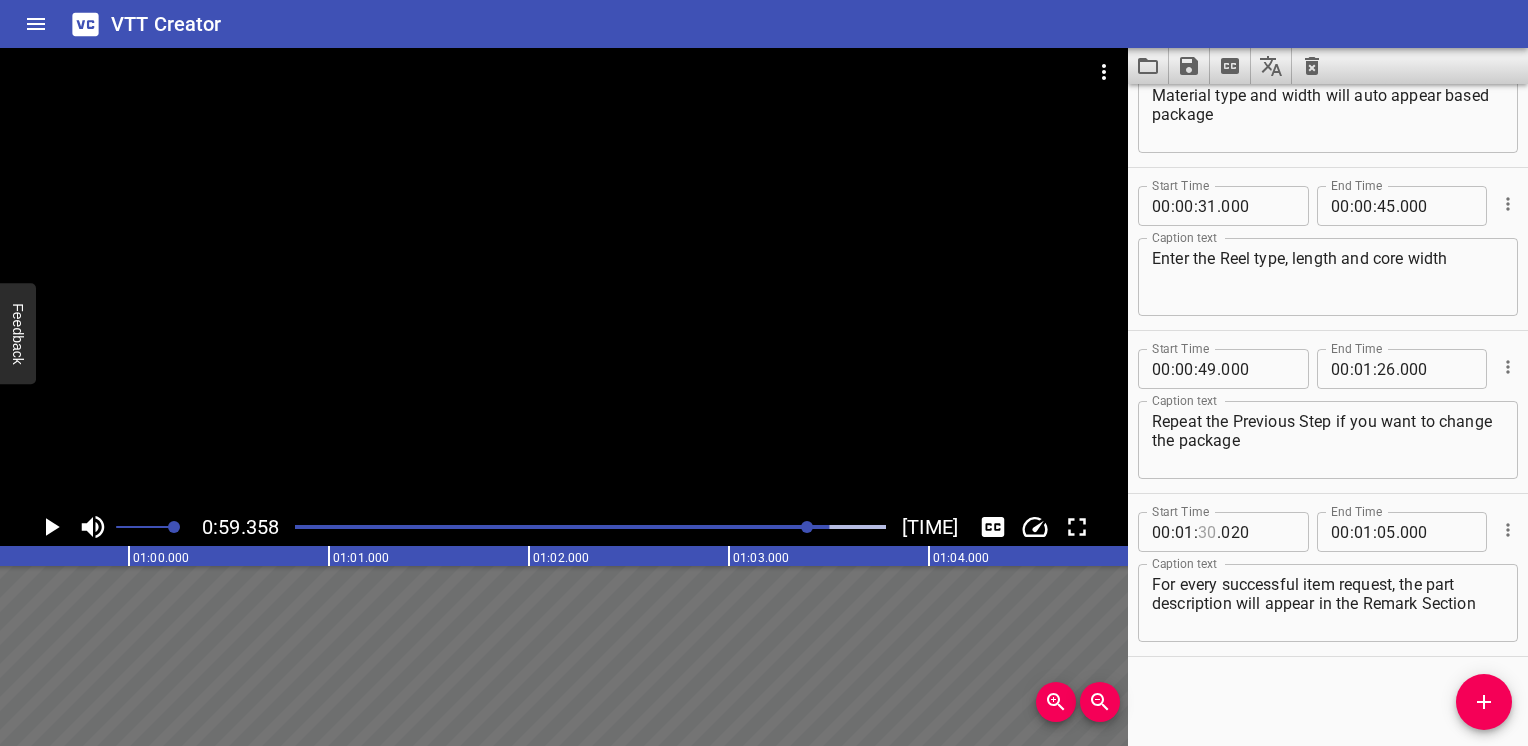 click at bounding box center (1207, 532) 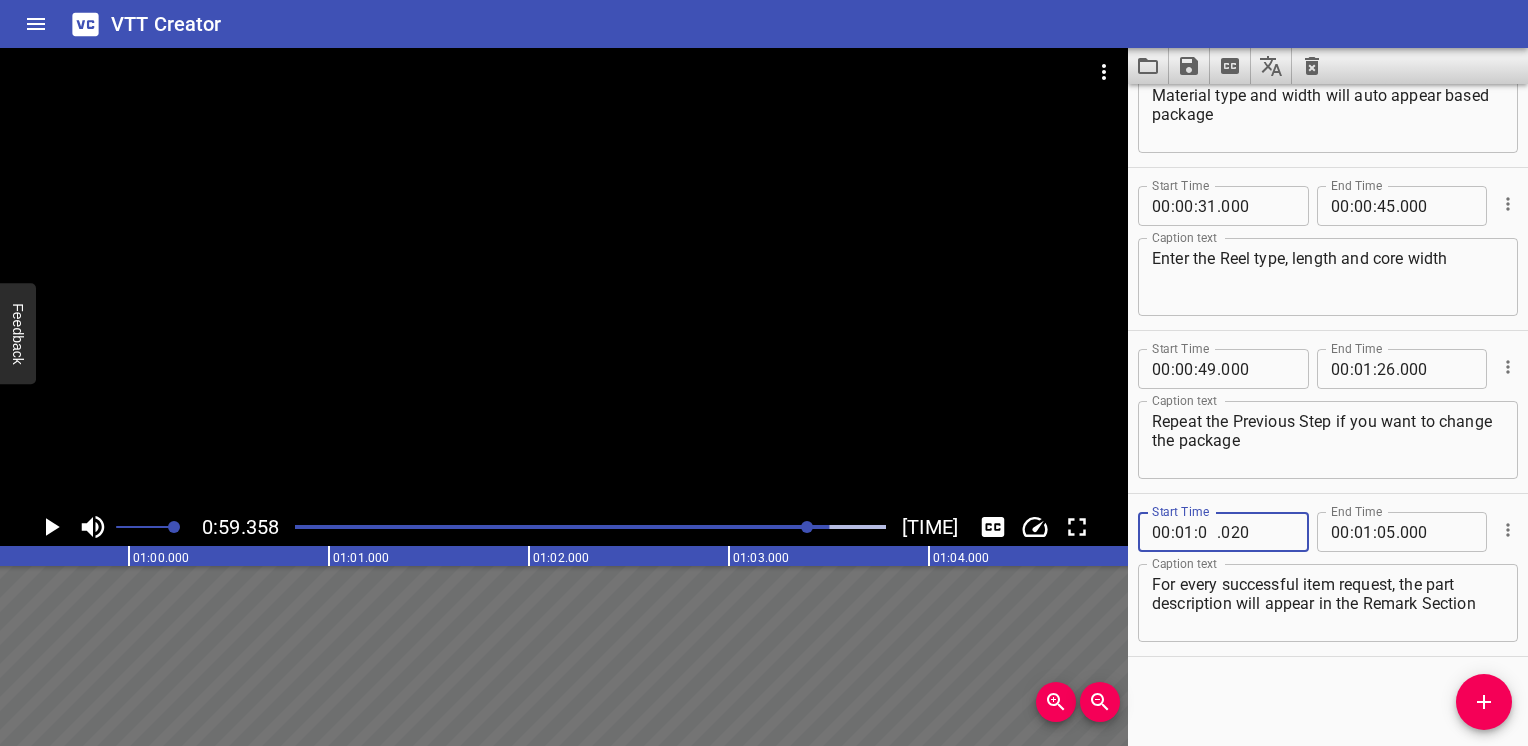 type on "00" 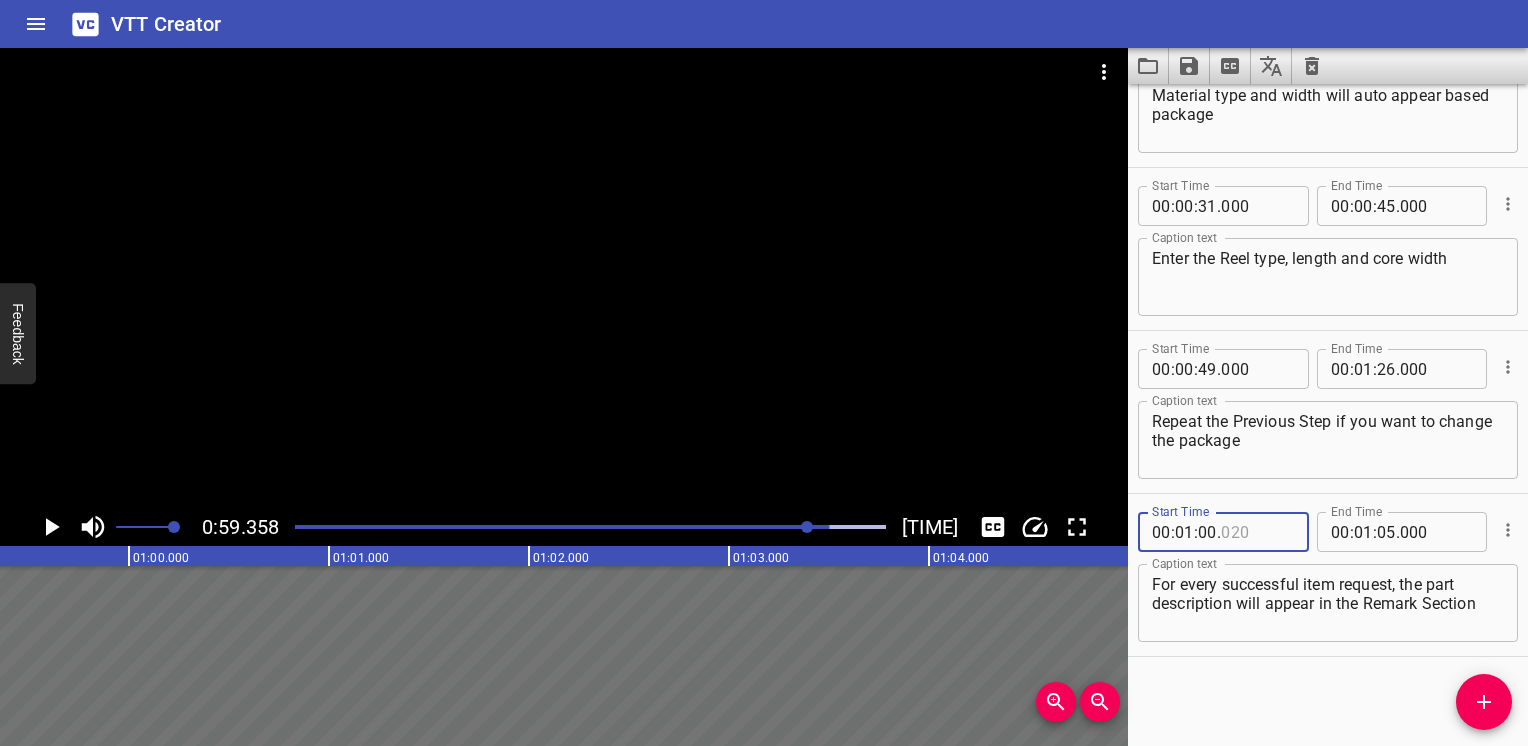 click at bounding box center (1257, 532) 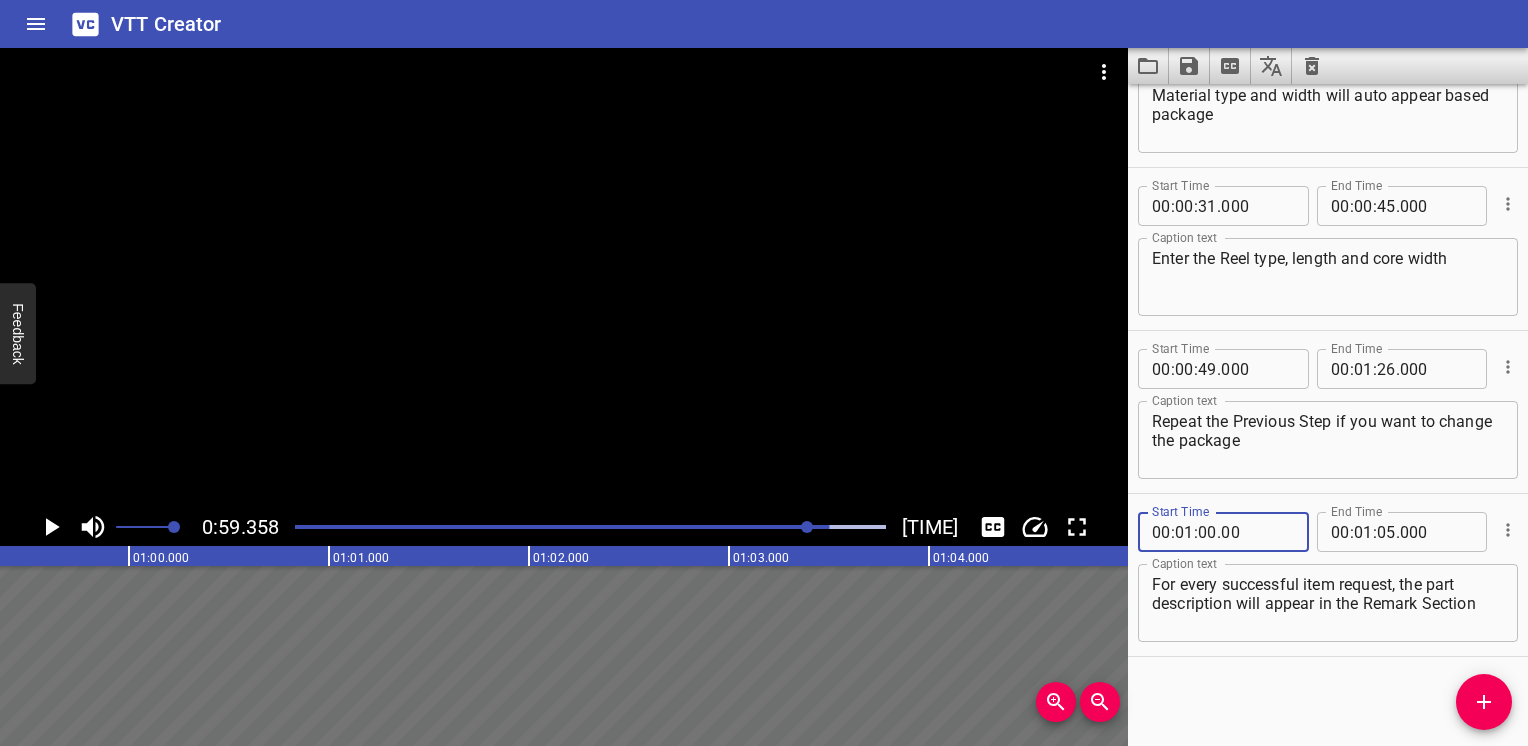 type on "00" 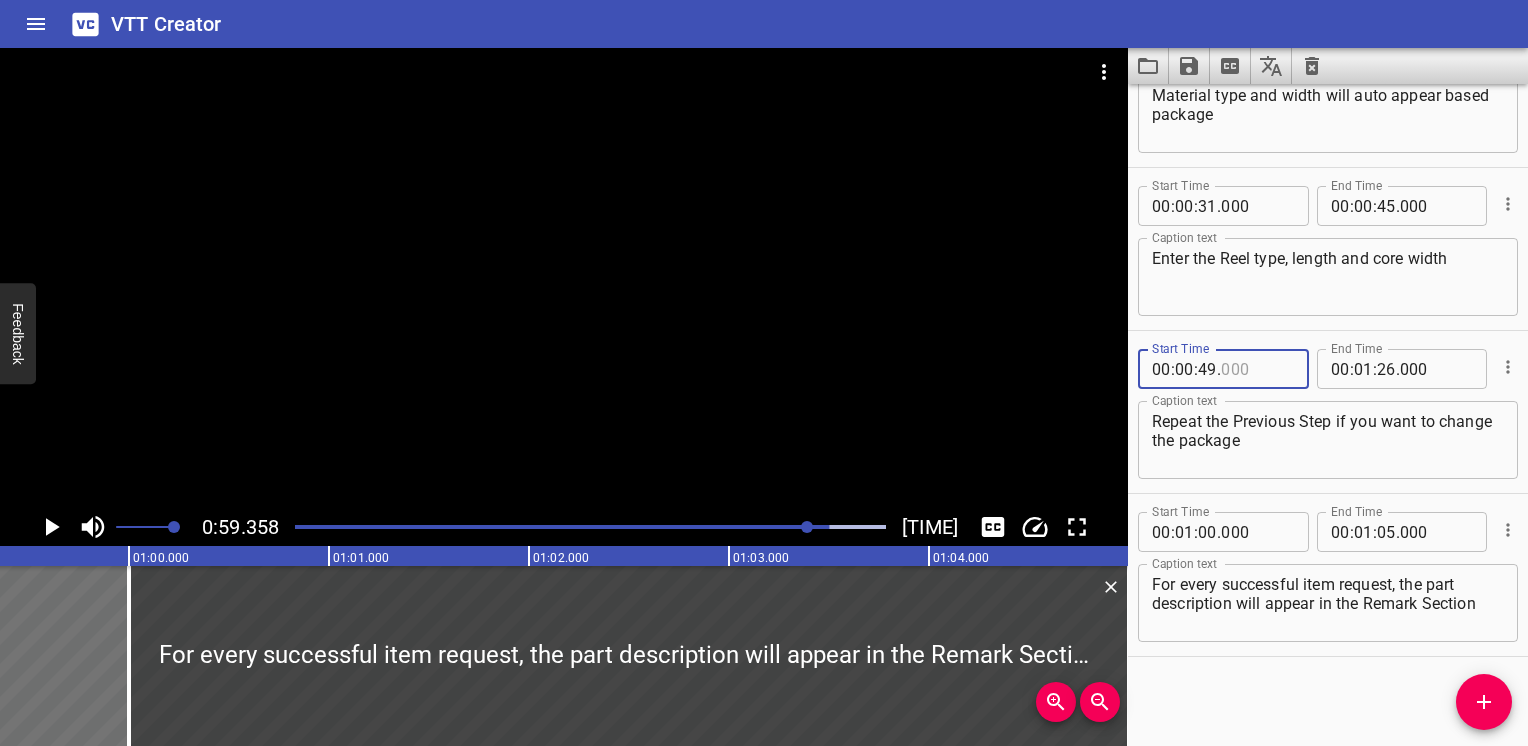 click at bounding box center (1257, 369) 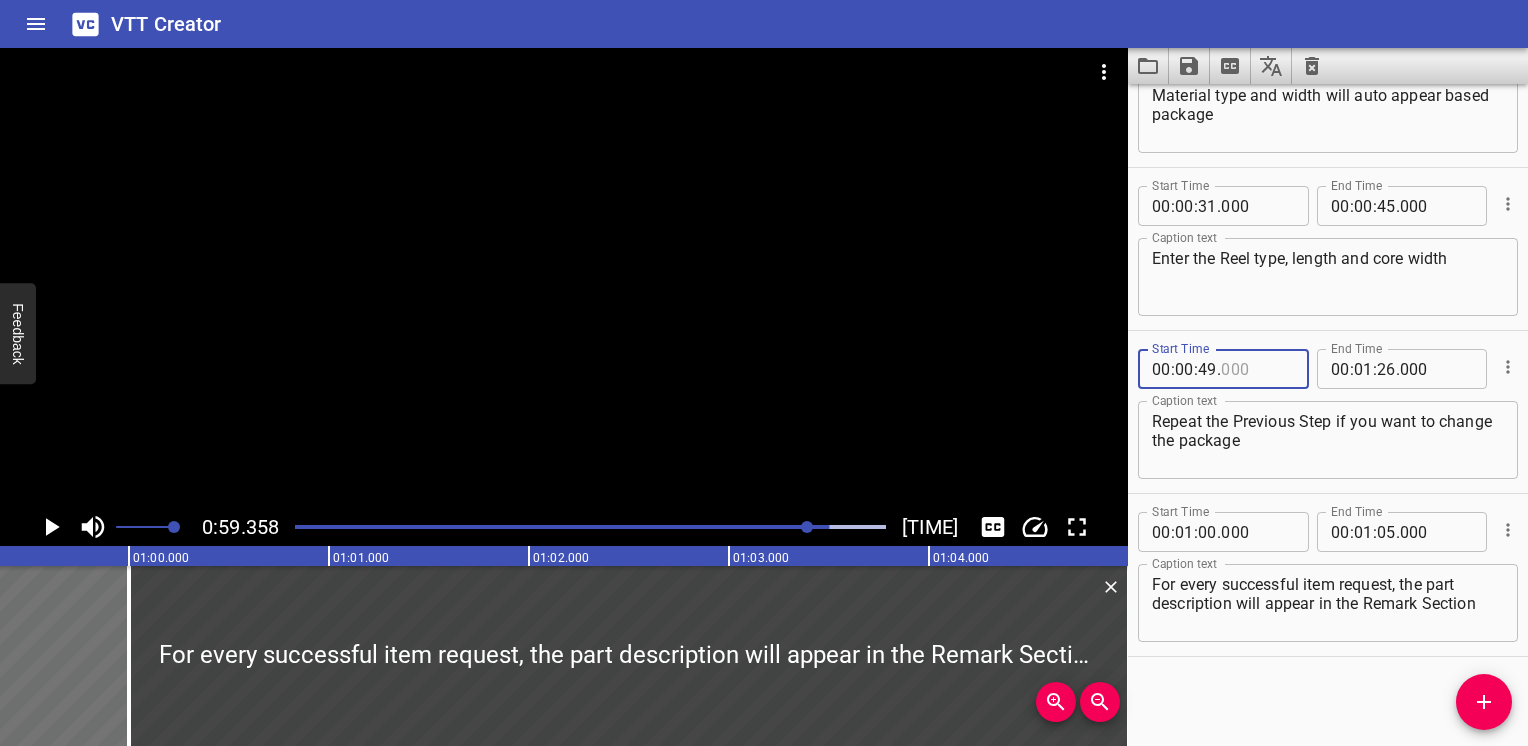 type on "000" 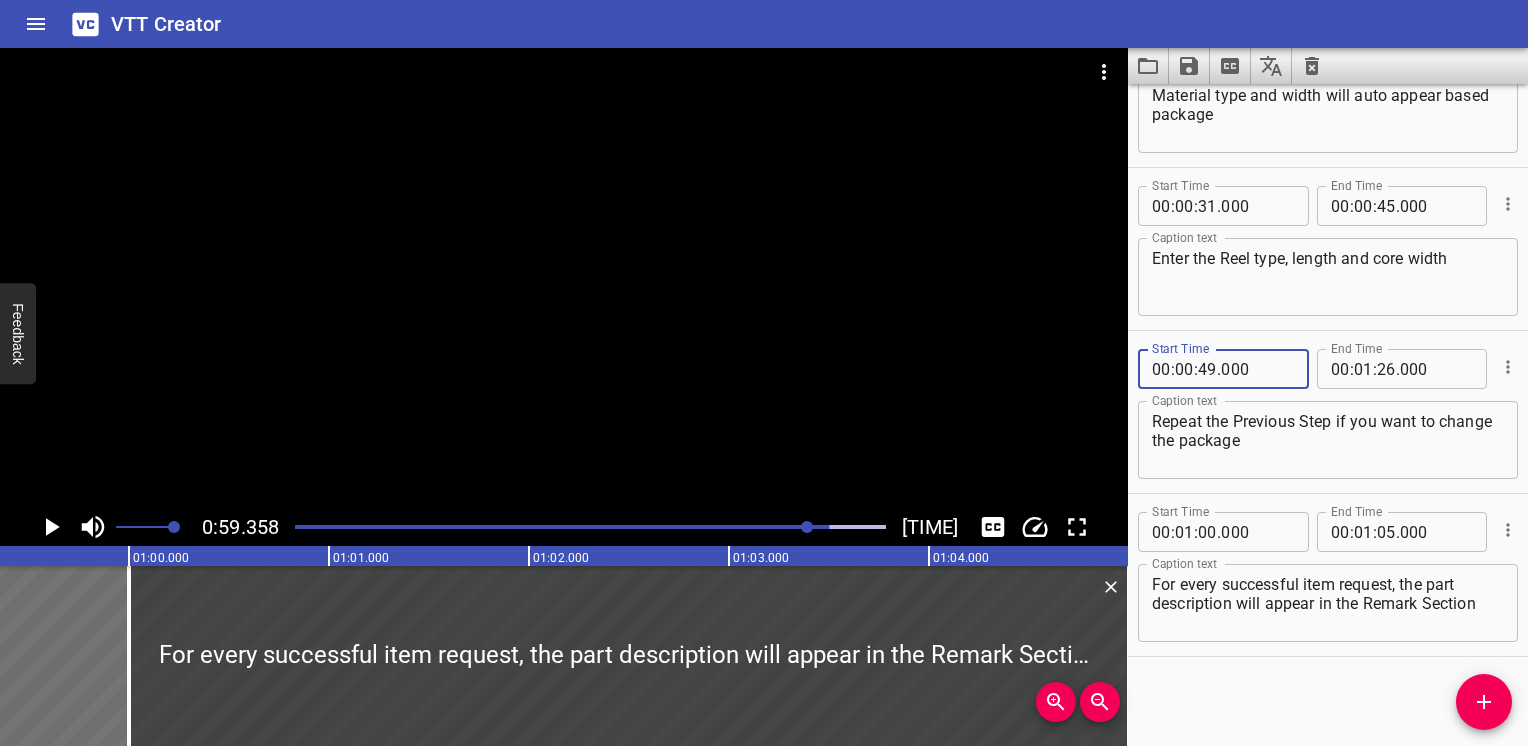 click at bounding box center (534, 527) 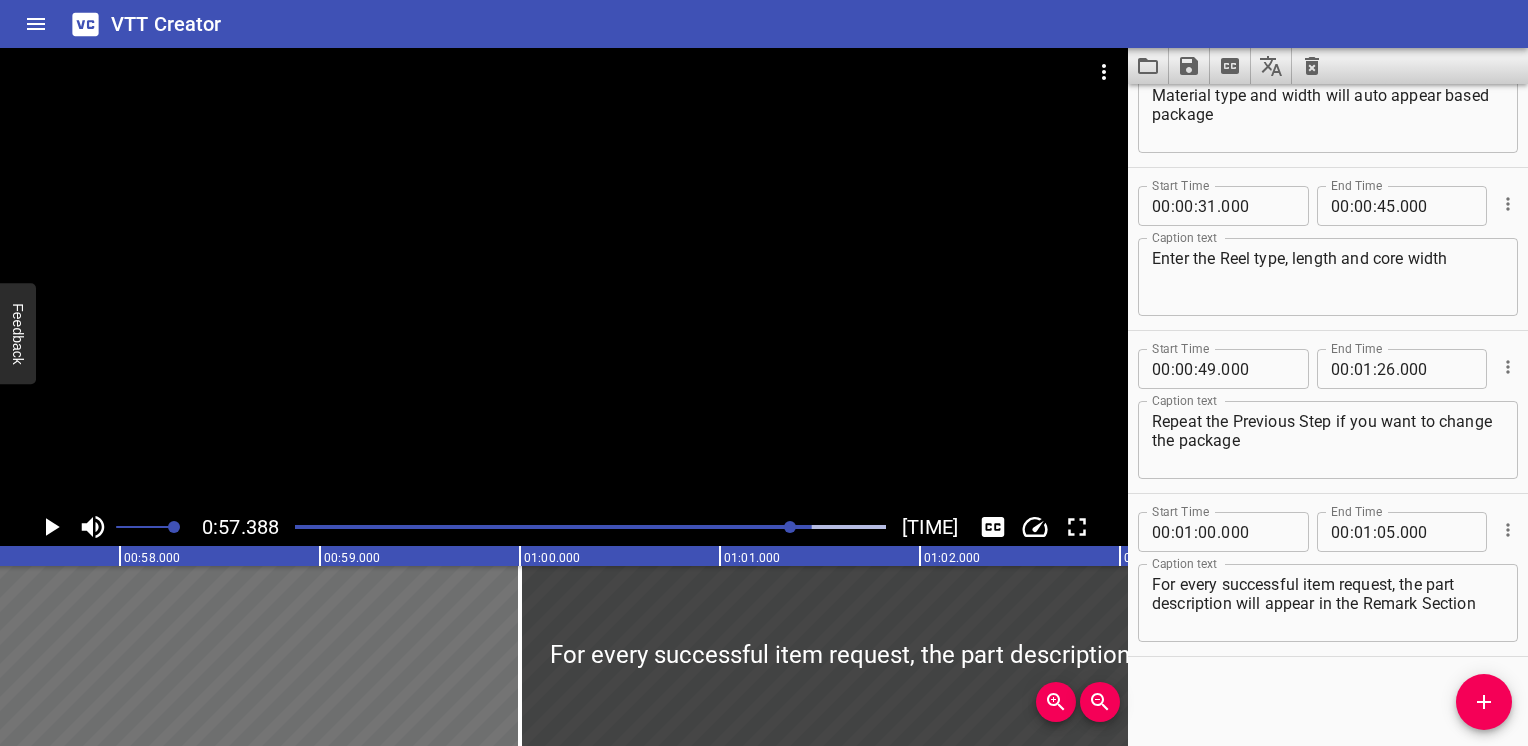 scroll, scrollTop: 0, scrollLeft: 11477, axis: horizontal 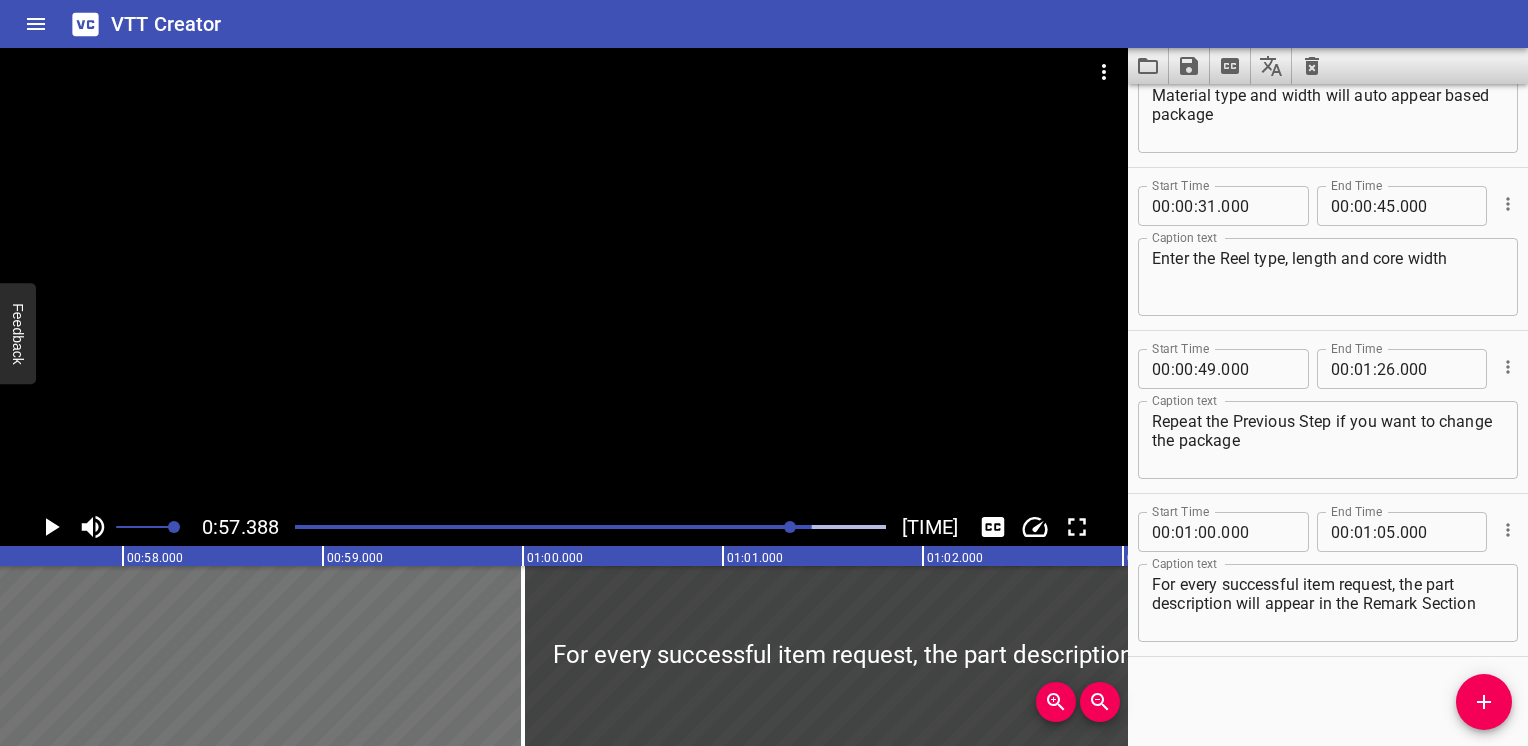 click at bounding box center (516, 527) 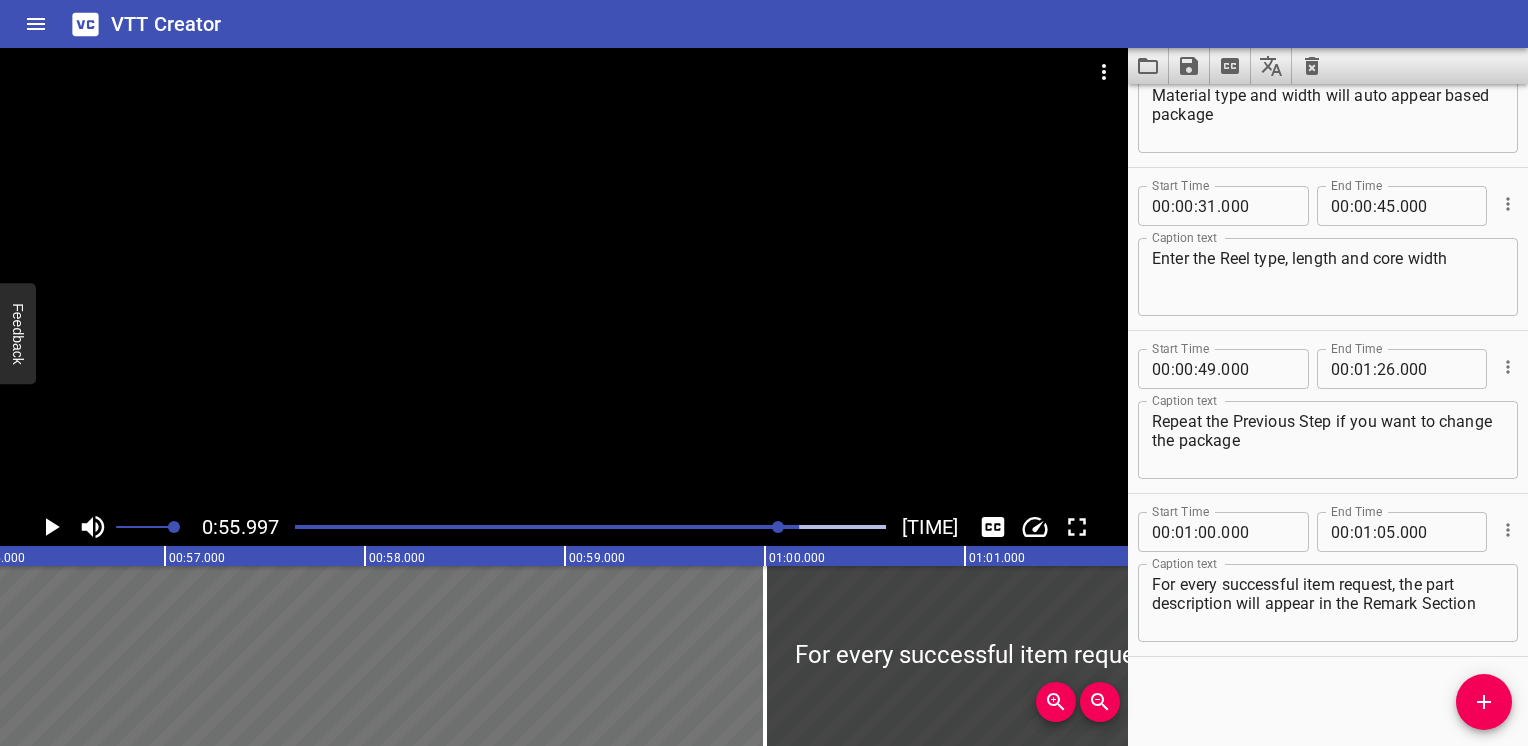 scroll, scrollTop: 0, scrollLeft: 11199, axis: horizontal 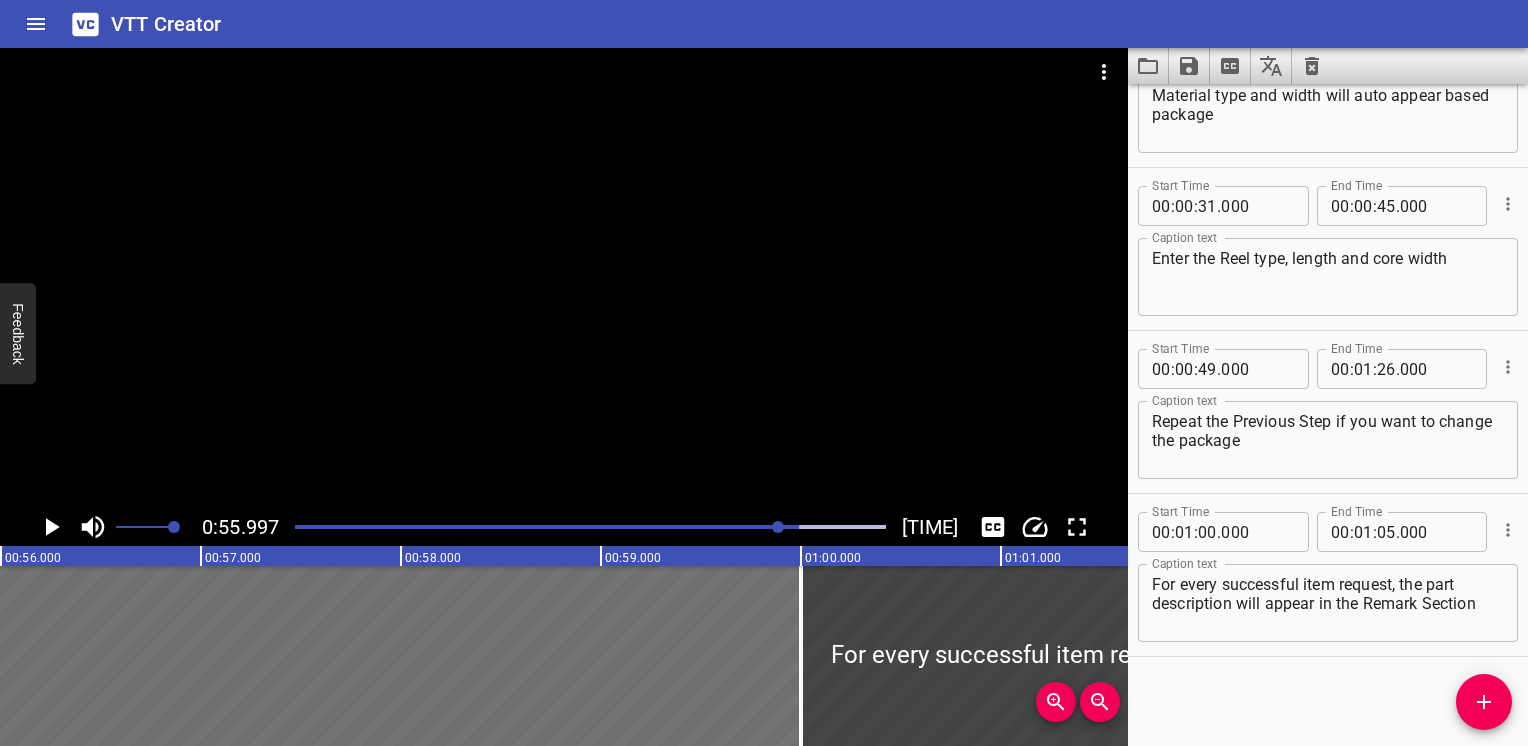 click at bounding box center [590, 527] 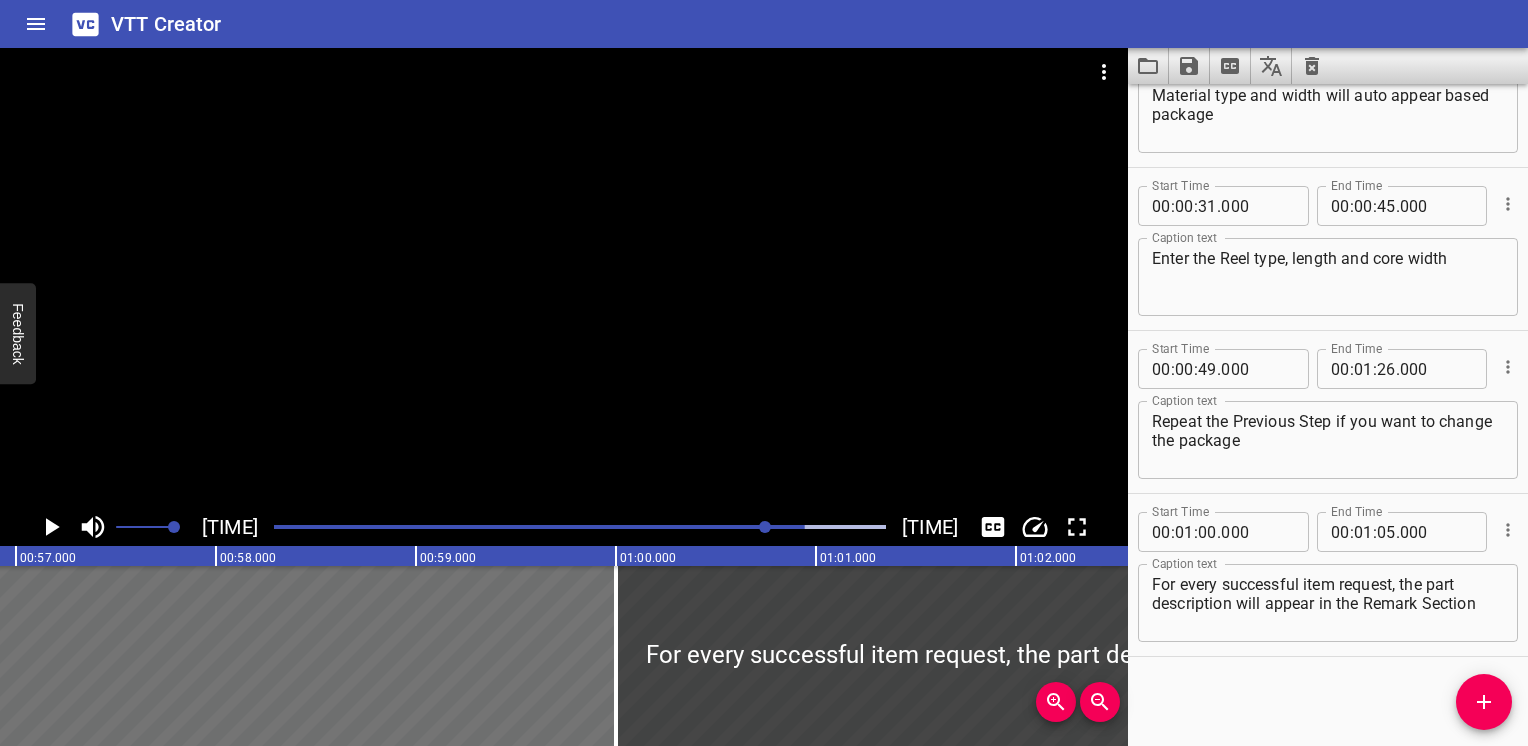 click at bounding box center [580, 527] 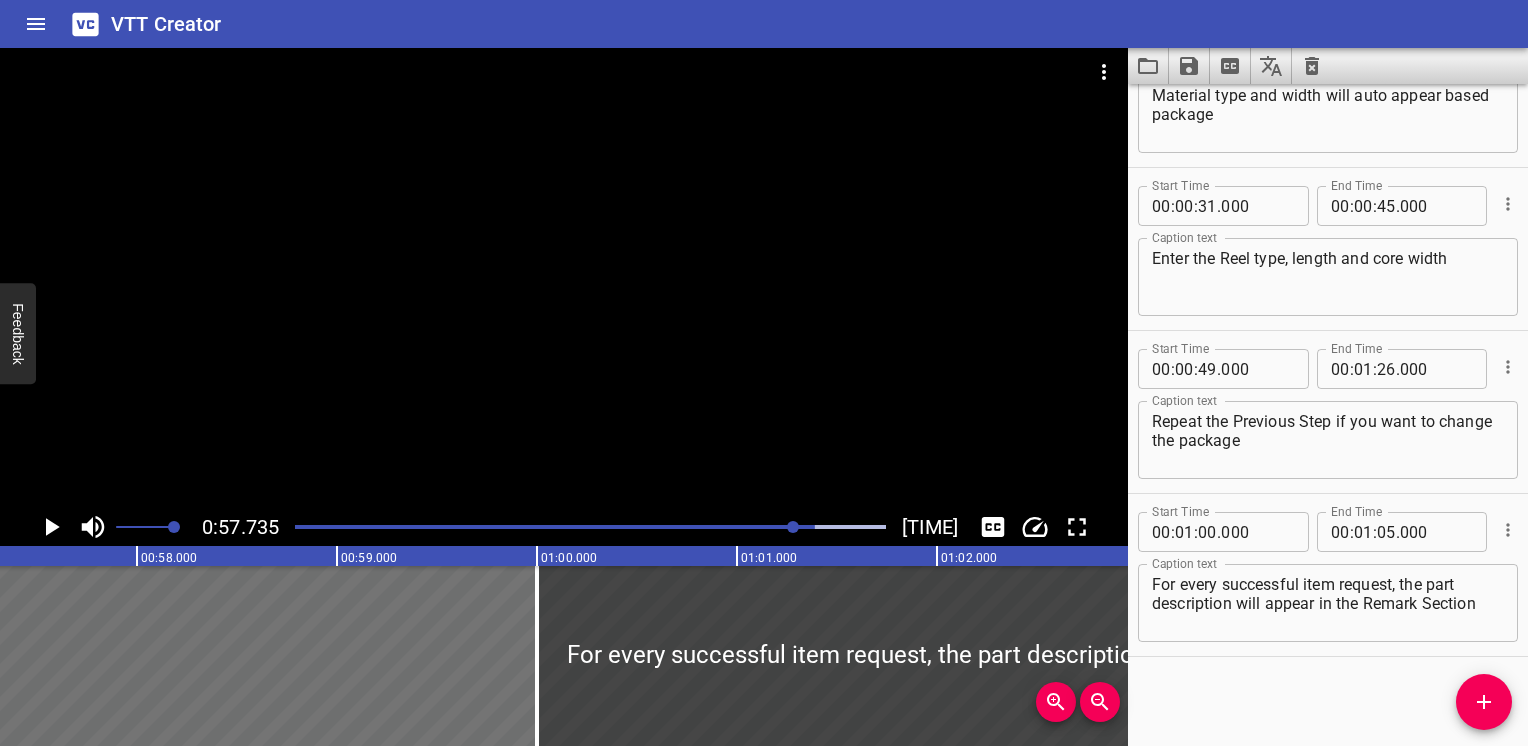 scroll, scrollTop: 0, scrollLeft: 11547, axis: horizontal 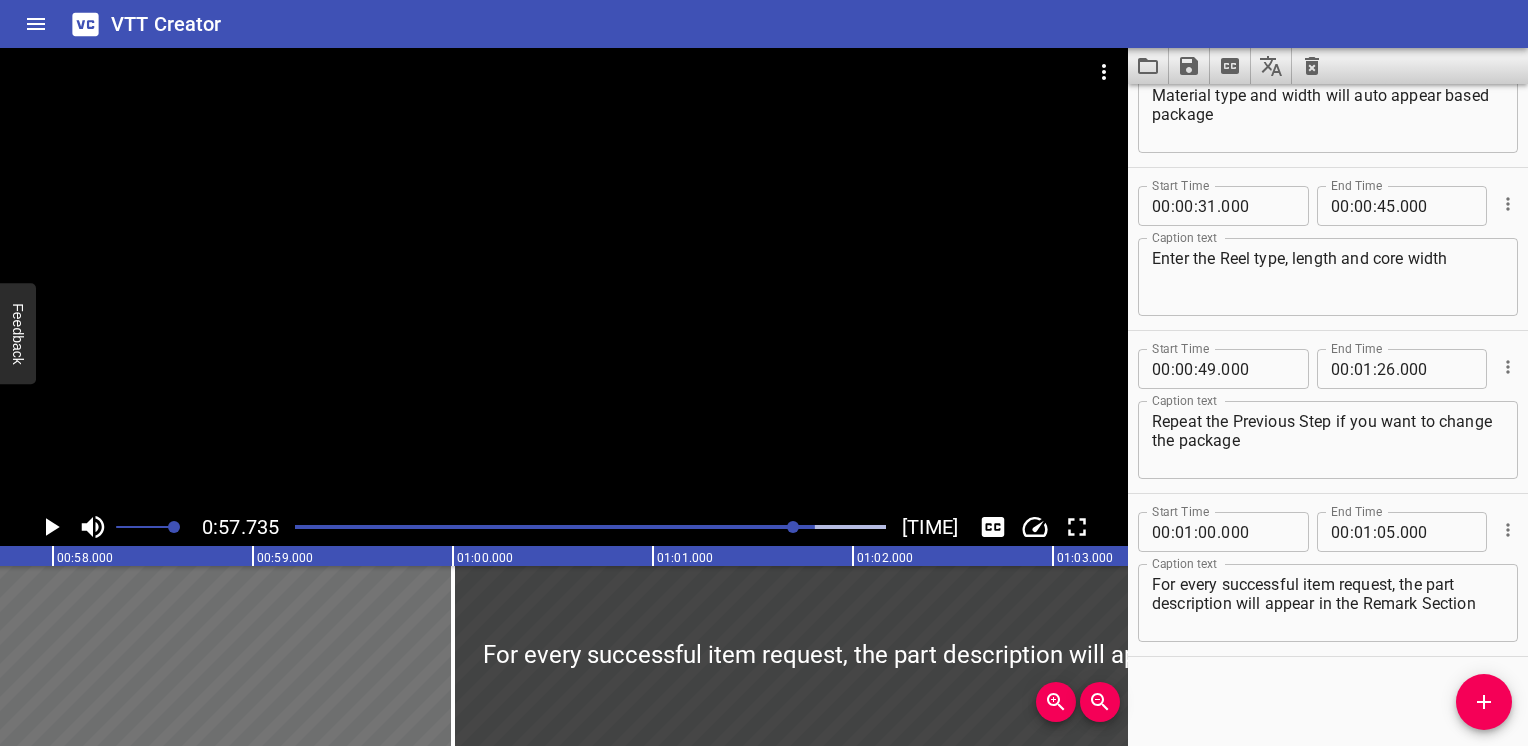 click at bounding box center [590, 527] 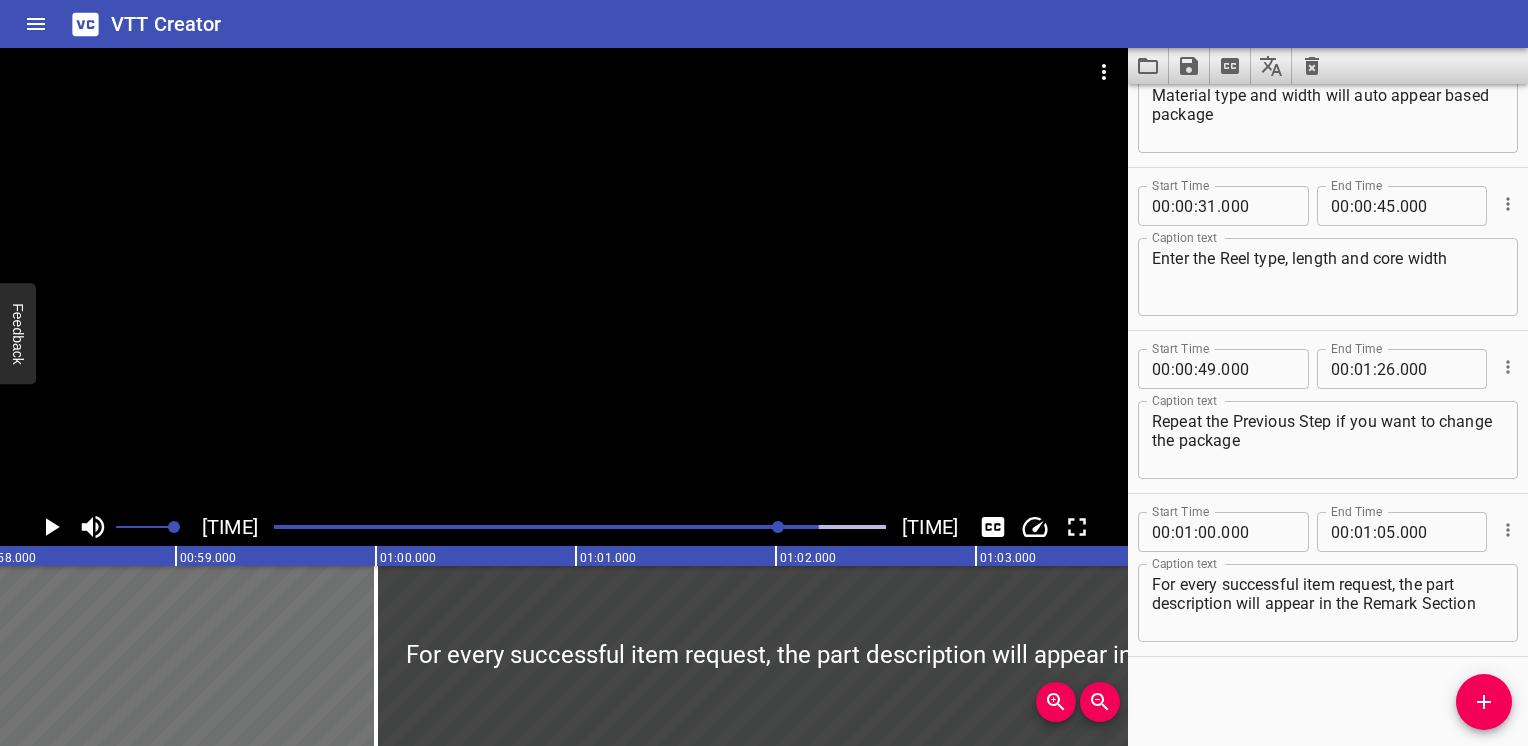 scroll, scrollTop: 0, scrollLeft: 11686, axis: horizontal 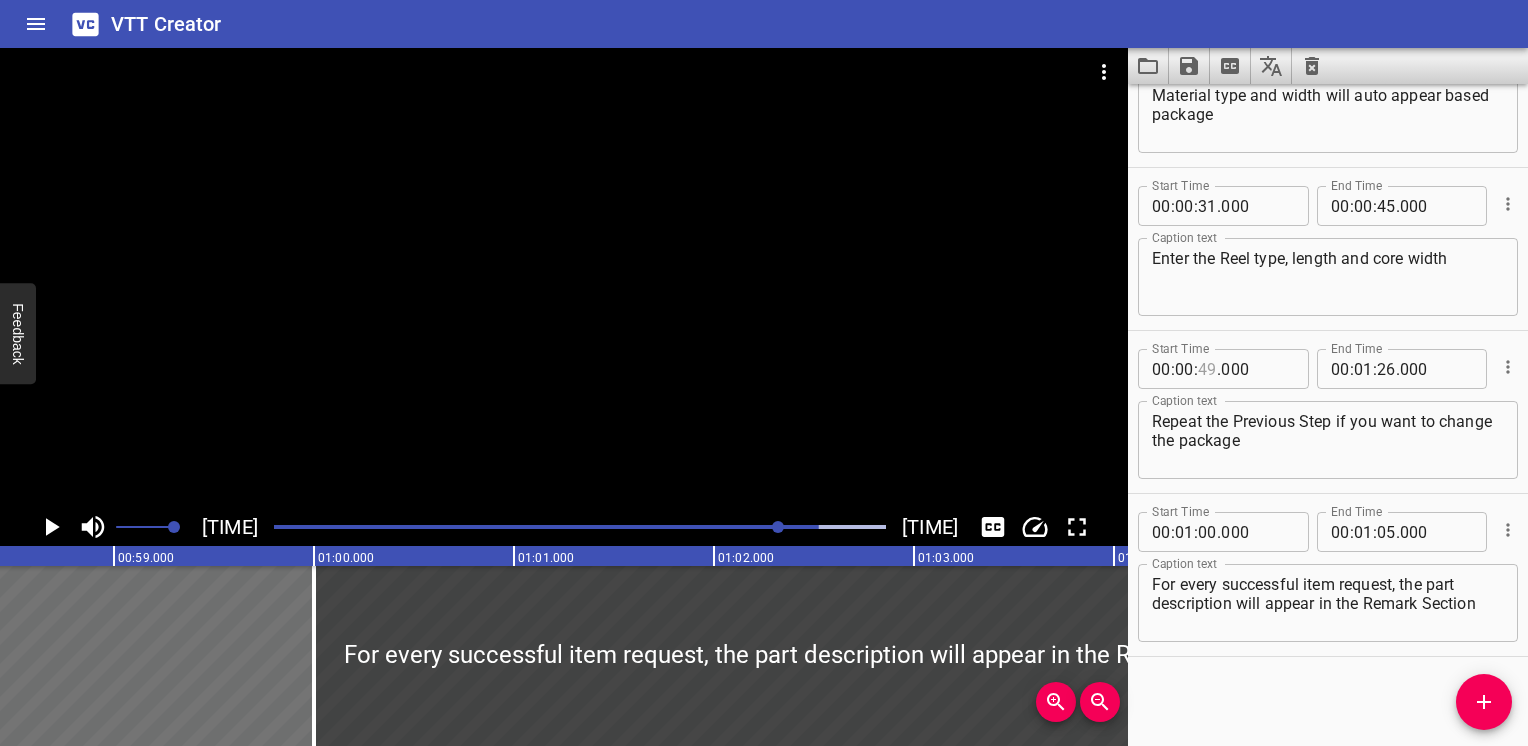 click at bounding box center (1207, 369) 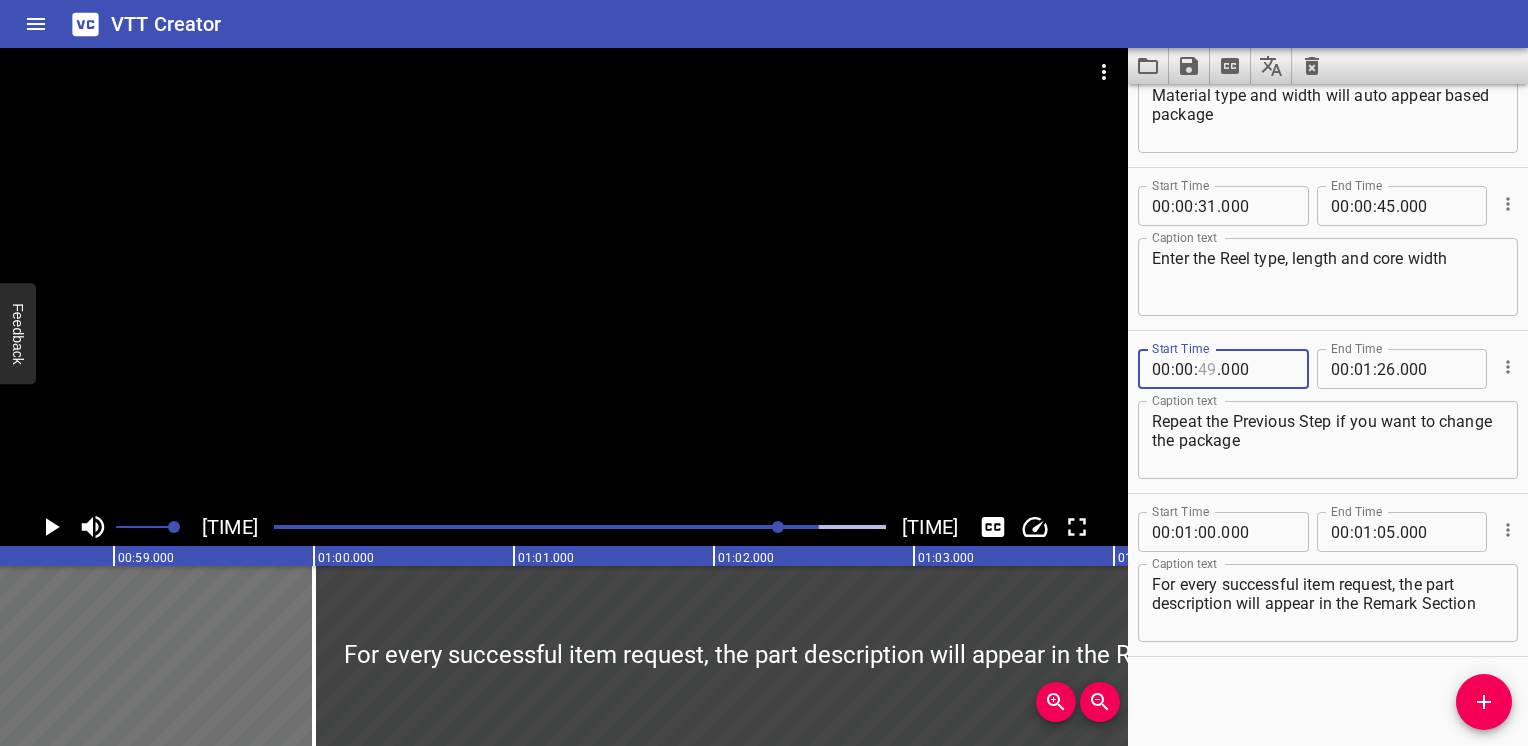 click at bounding box center [1207, 369] 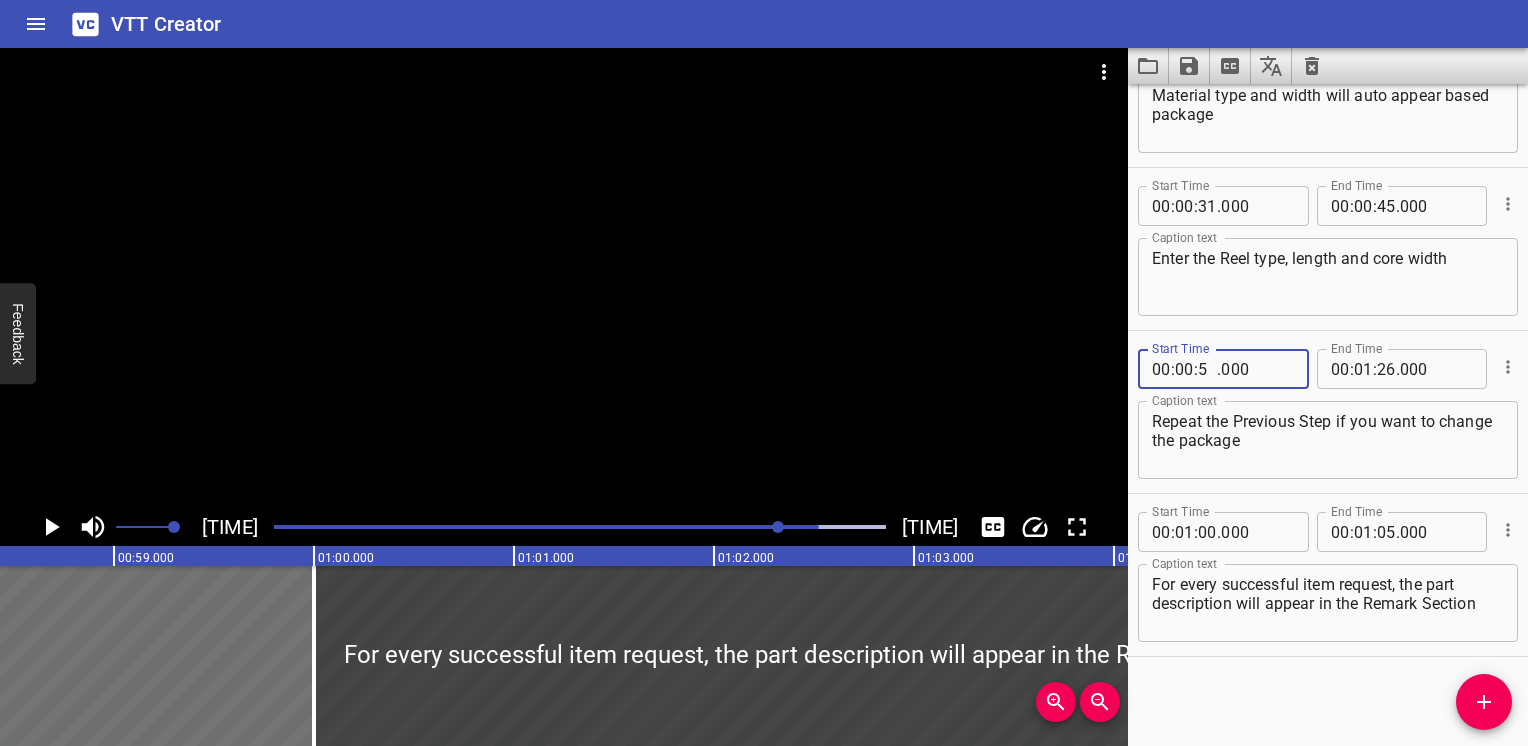 type on "58" 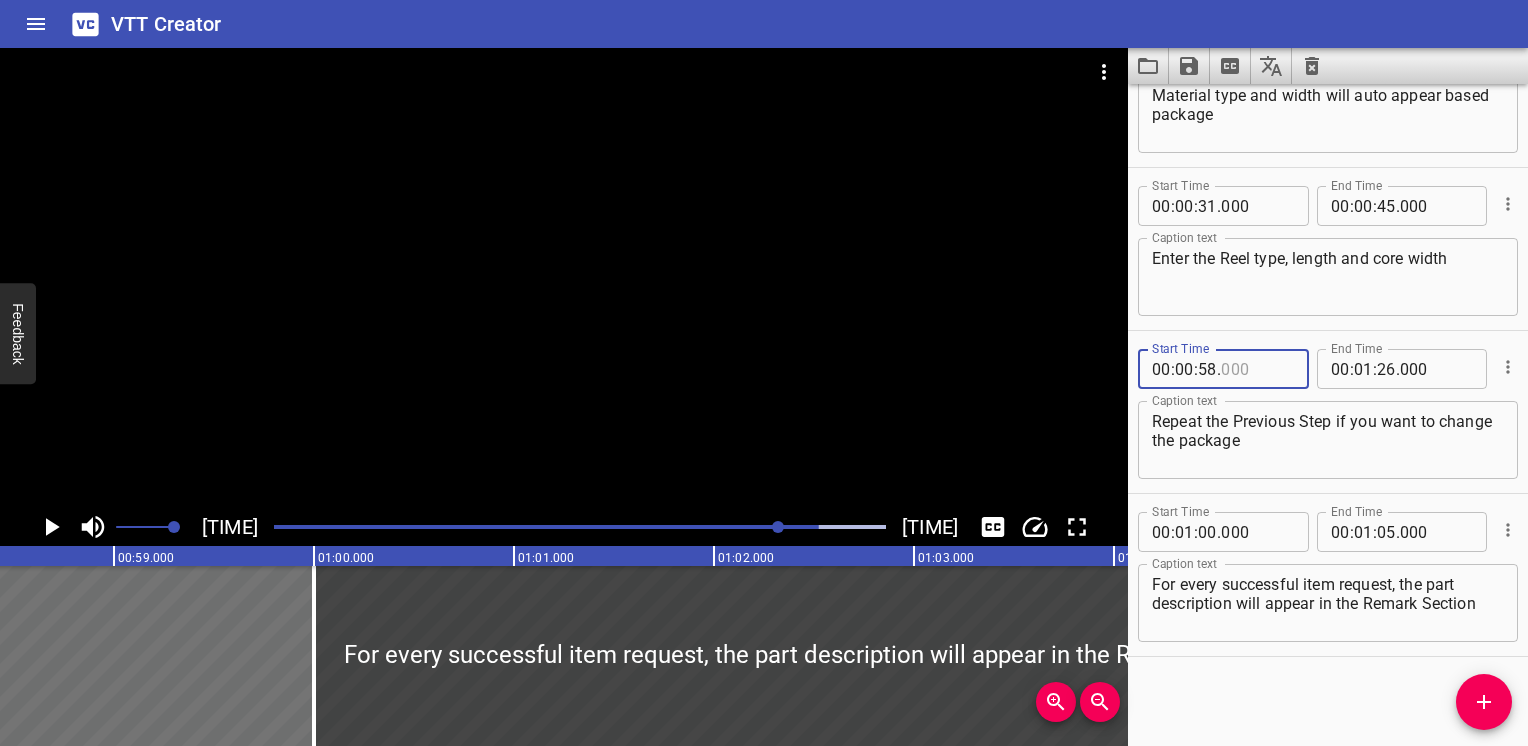 type on "000" 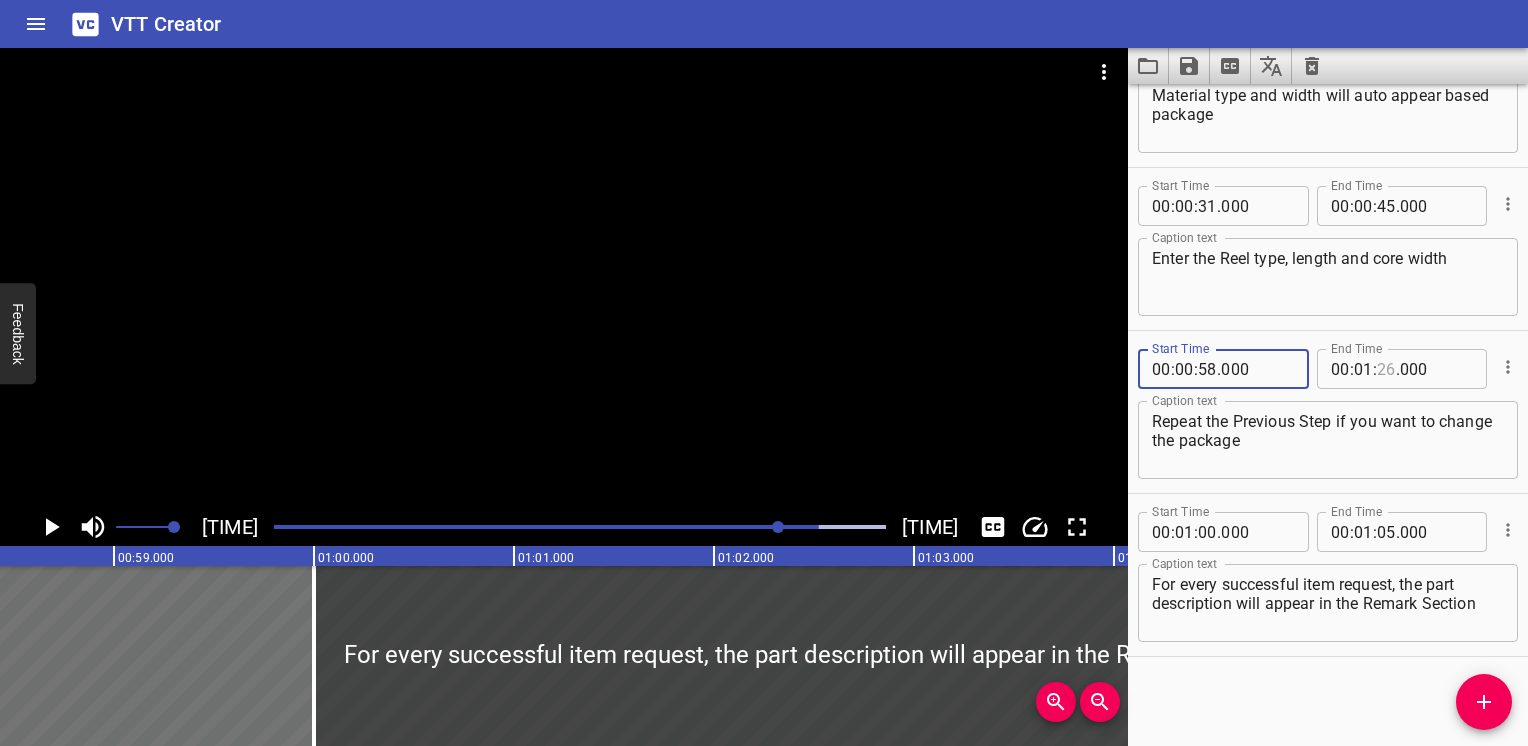 click at bounding box center (1386, 369) 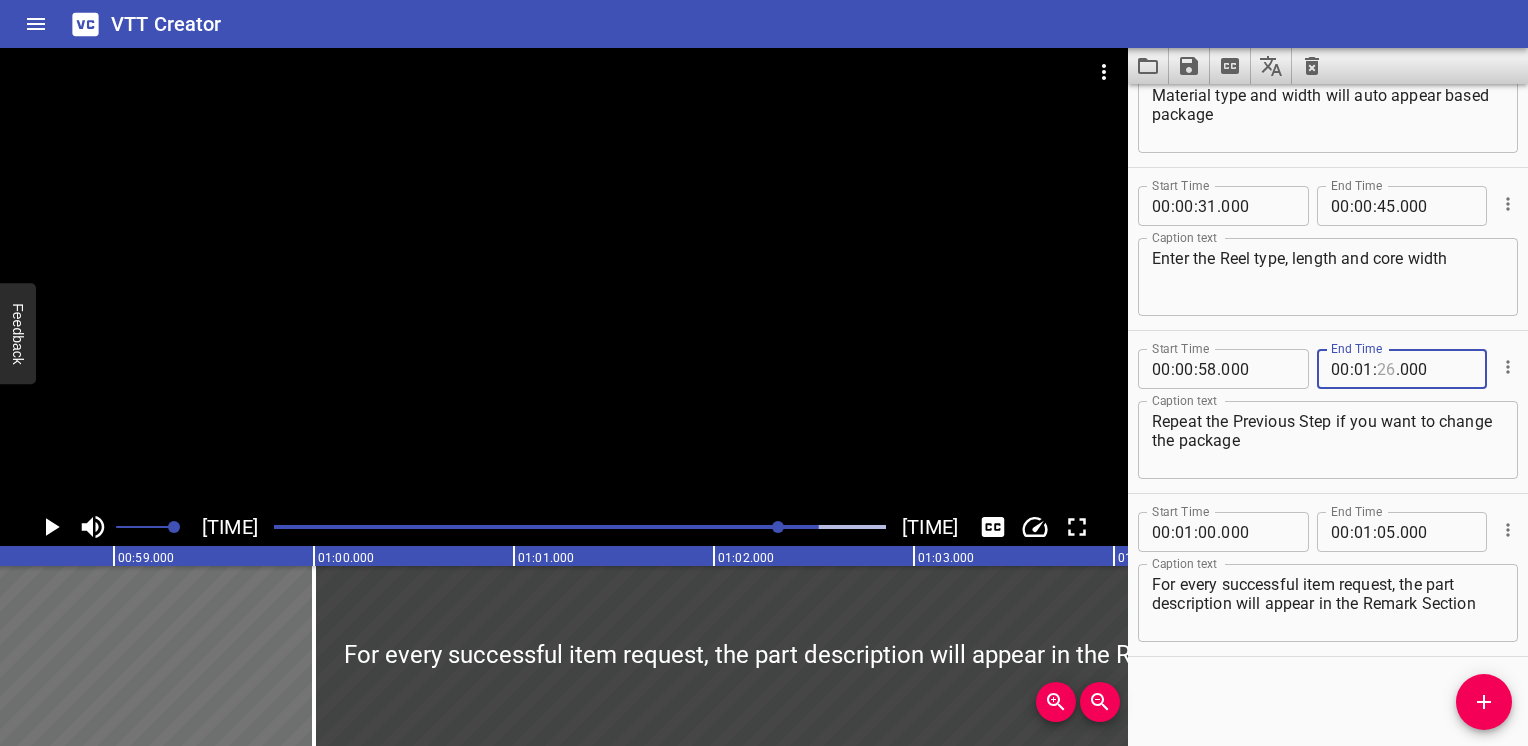 type 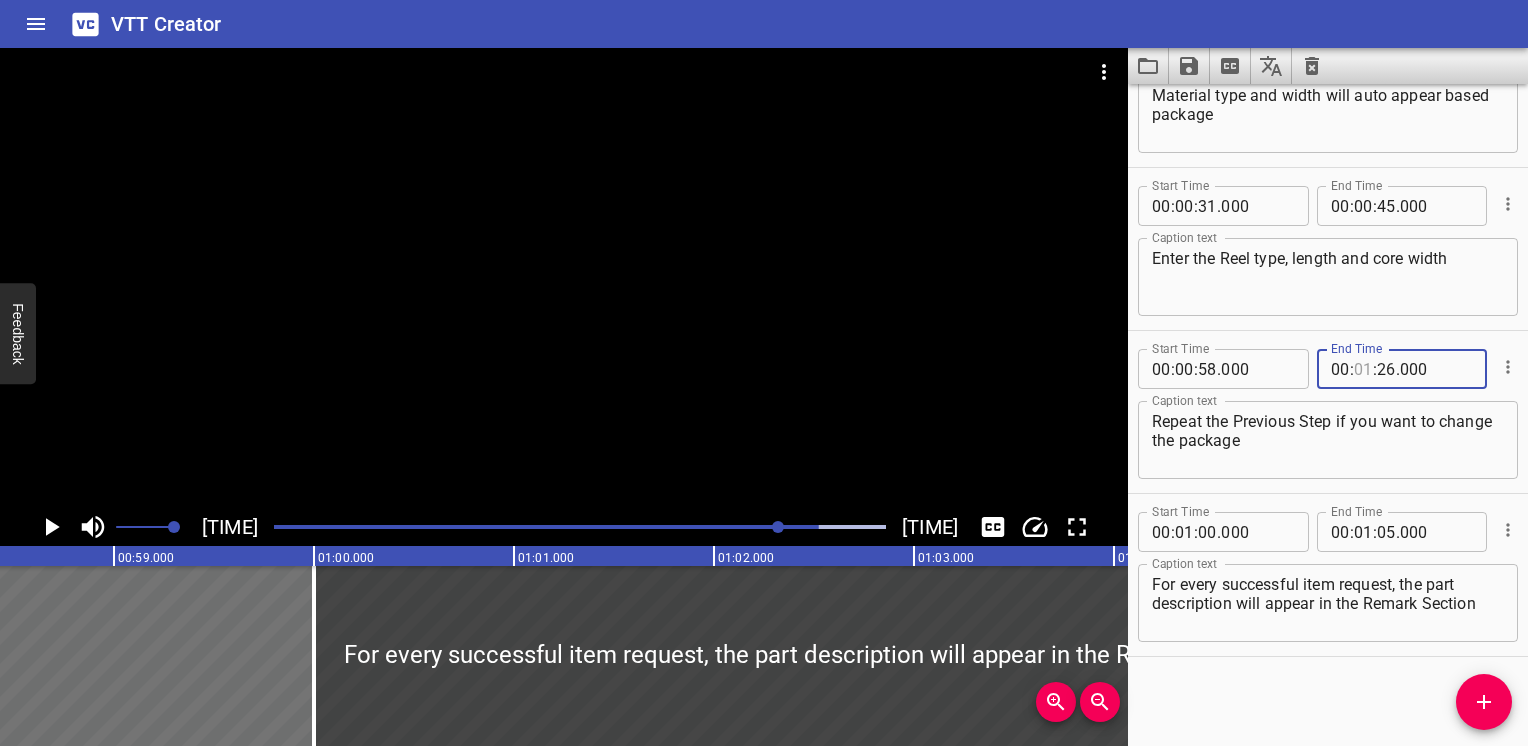 click at bounding box center [1363, 369] 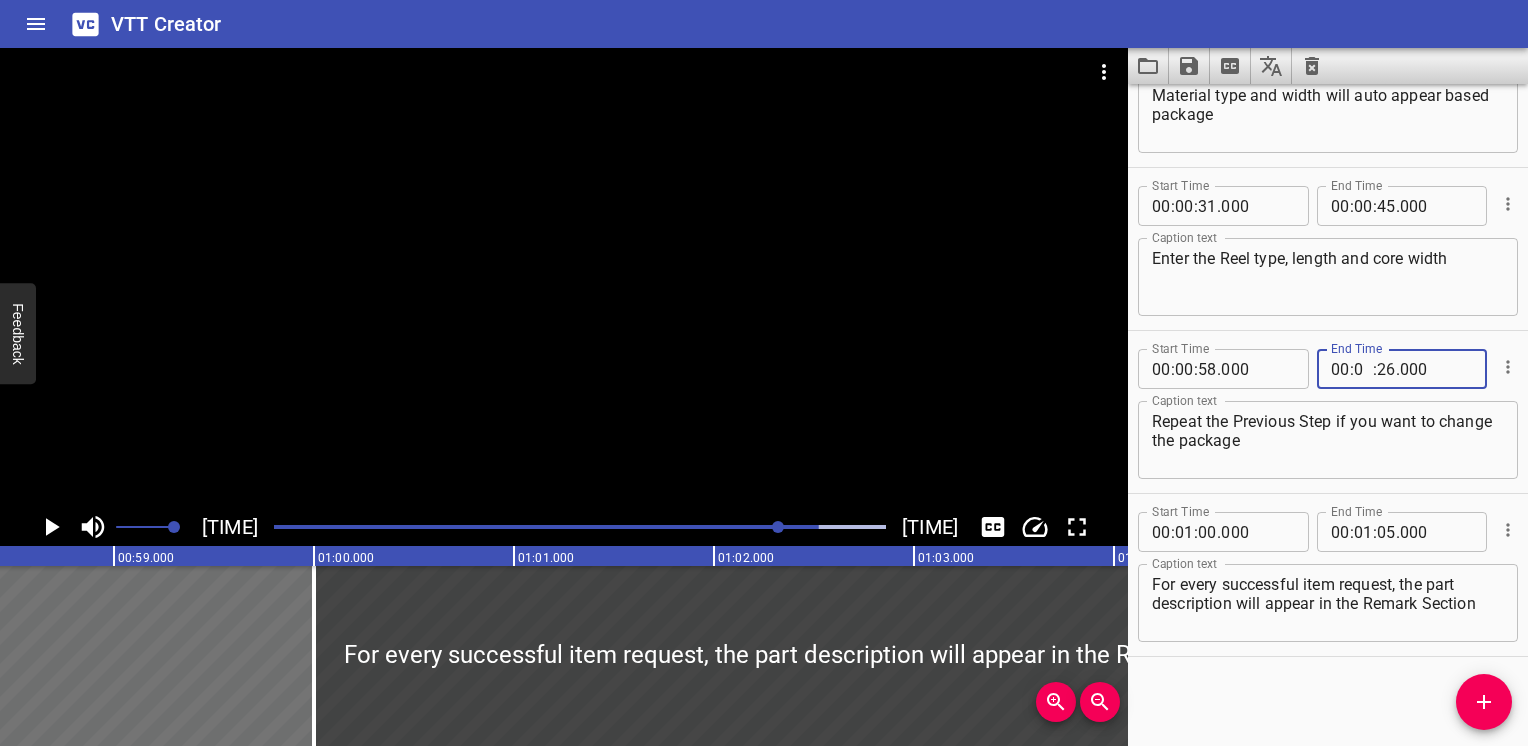 type on "00" 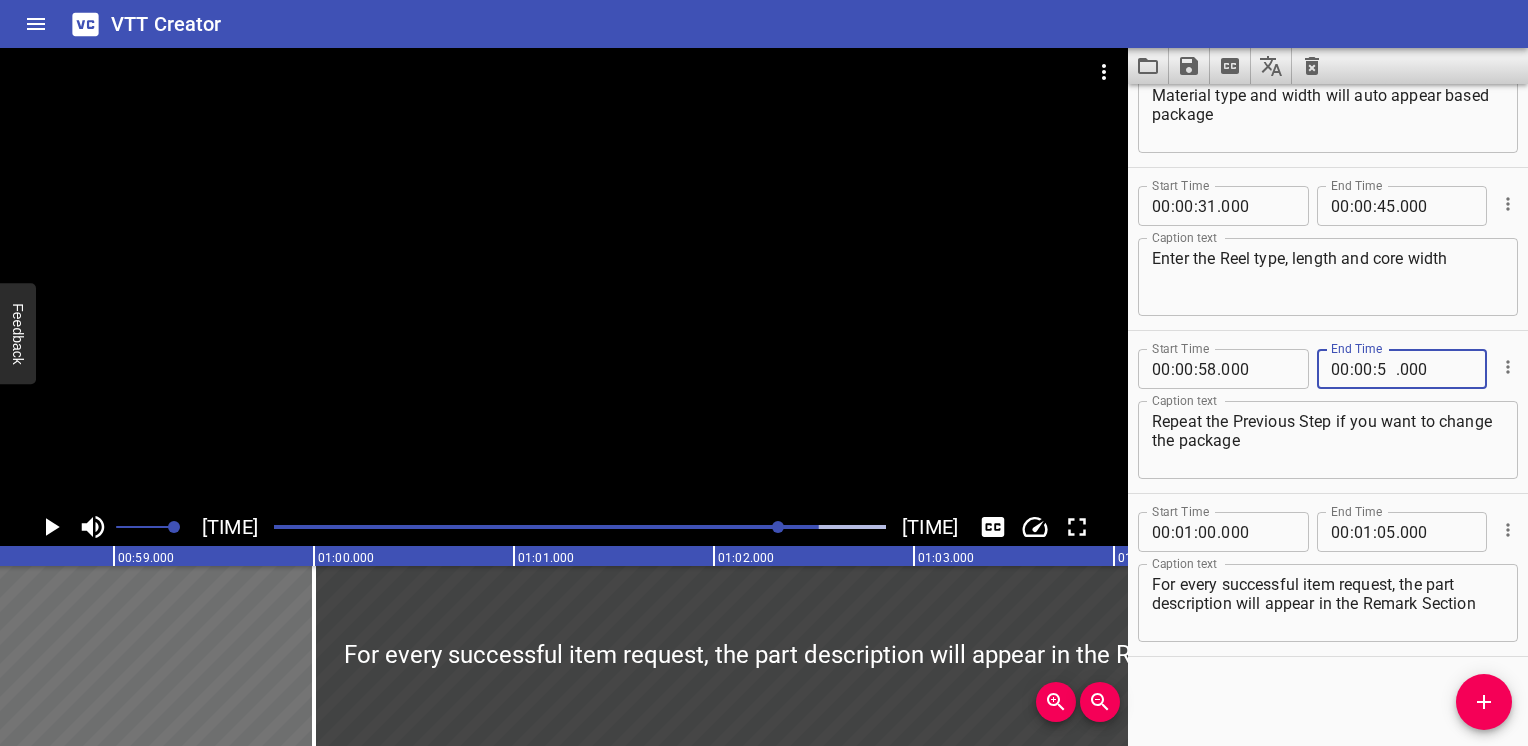 type on "59" 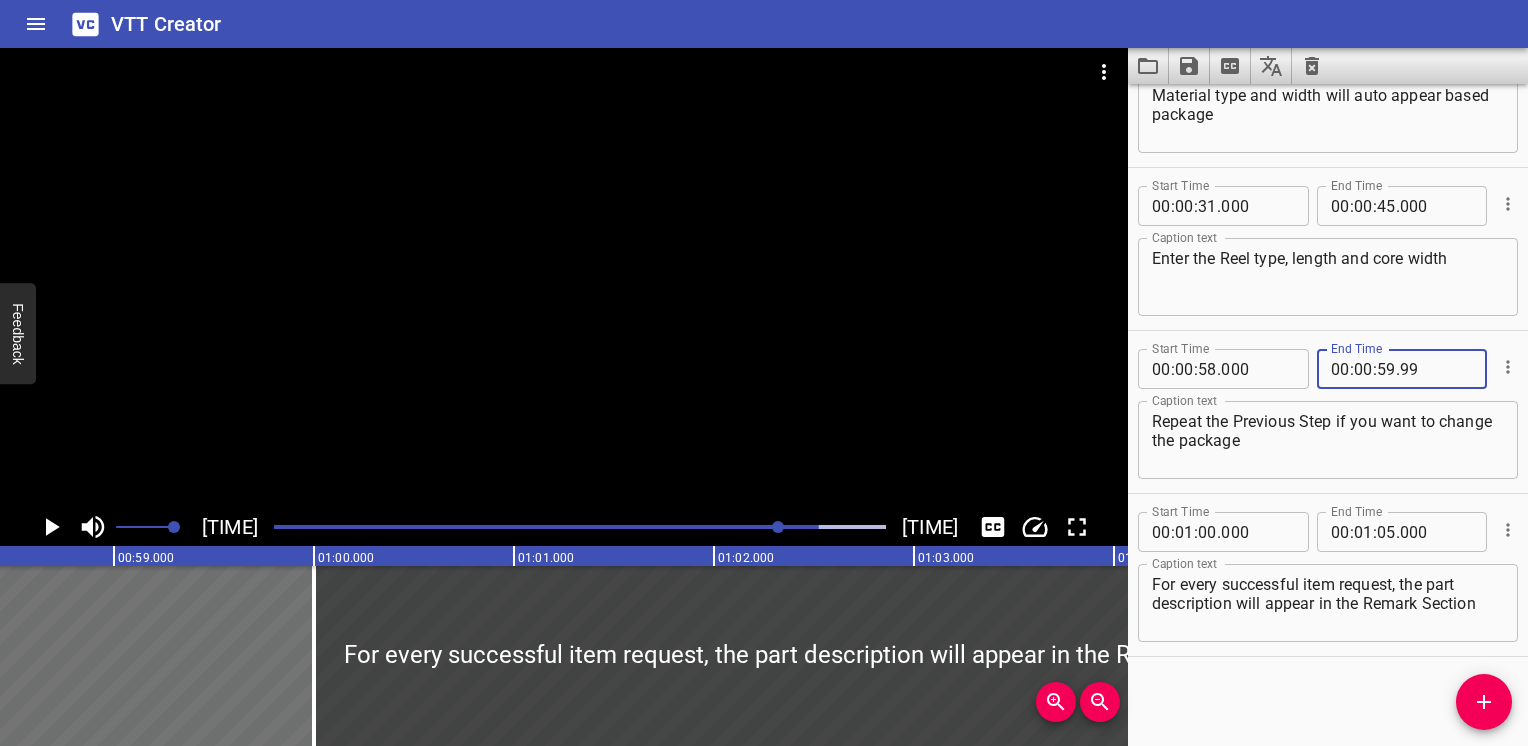 type on "099" 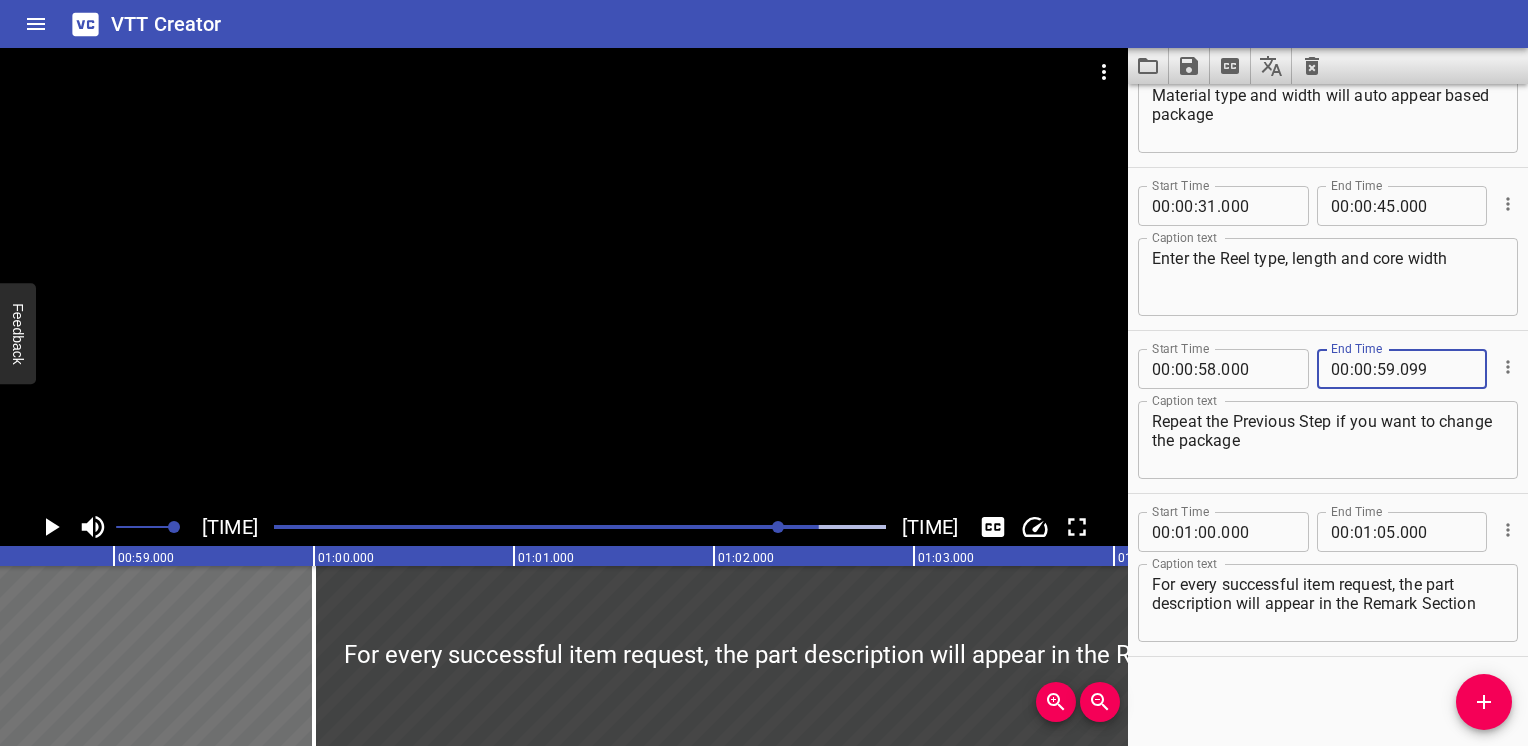 click on "Enter the Reel type, length and core width" at bounding box center [1328, 277] 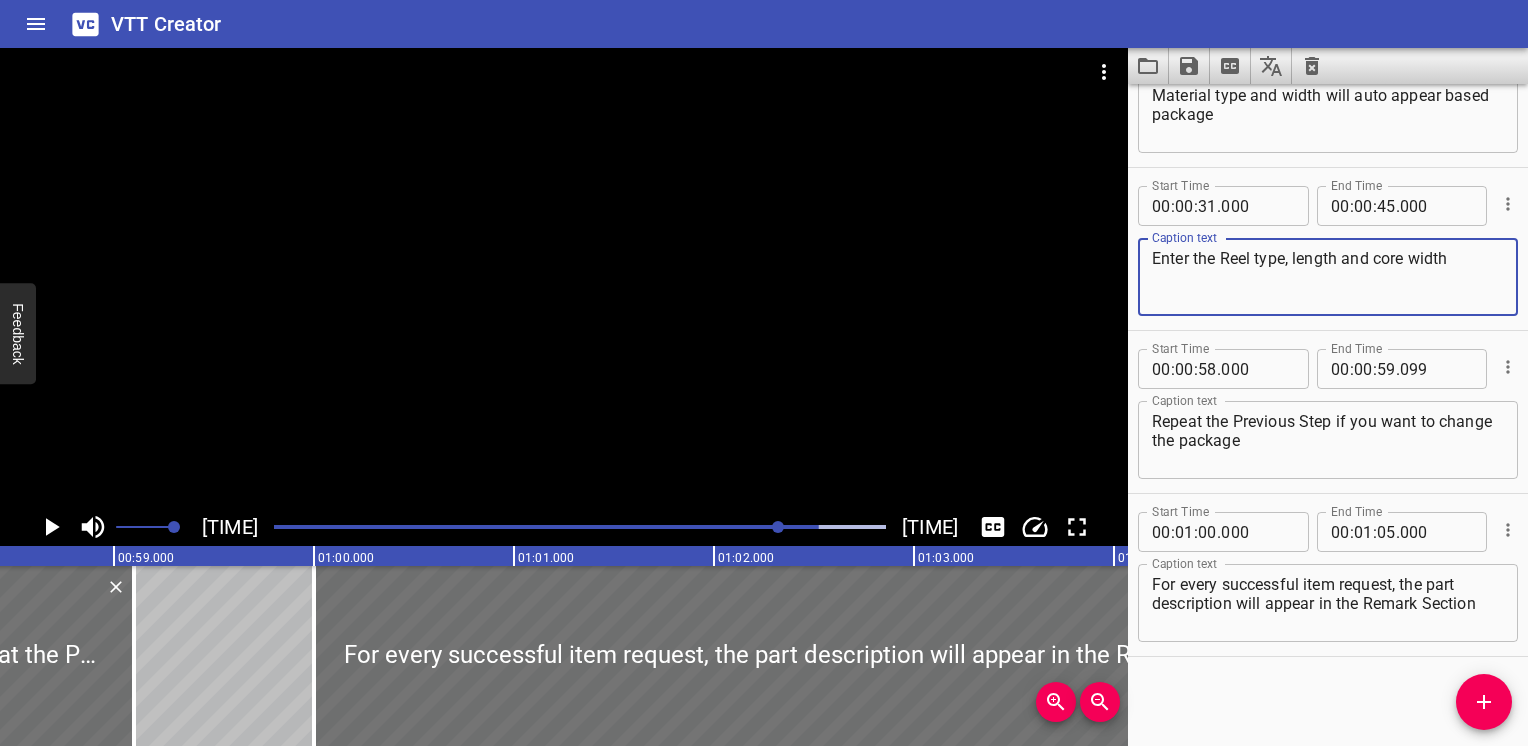click at bounding box center [513, 527] 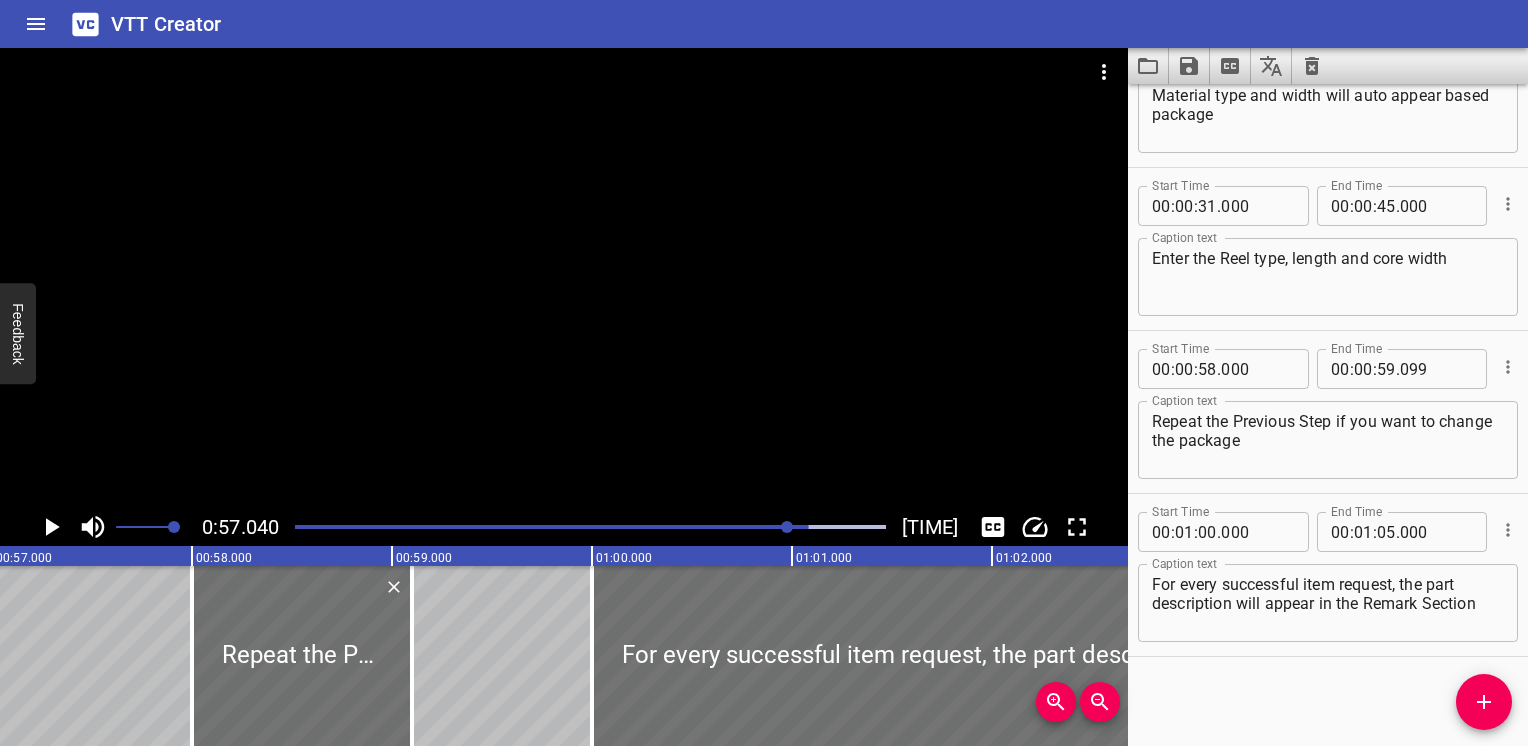 click at bounding box center (513, 527) 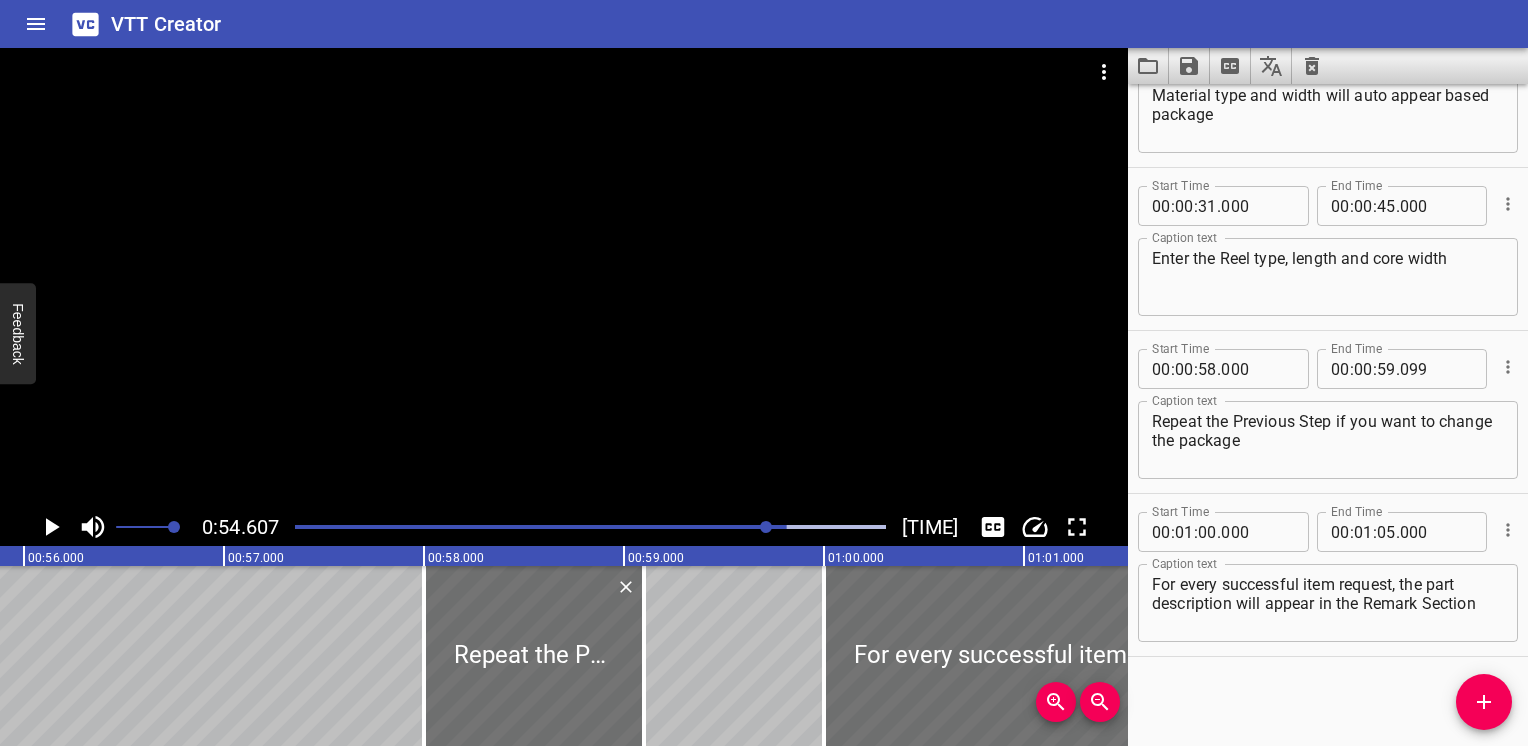 scroll, scrollTop: 0, scrollLeft: 10921, axis: horizontal 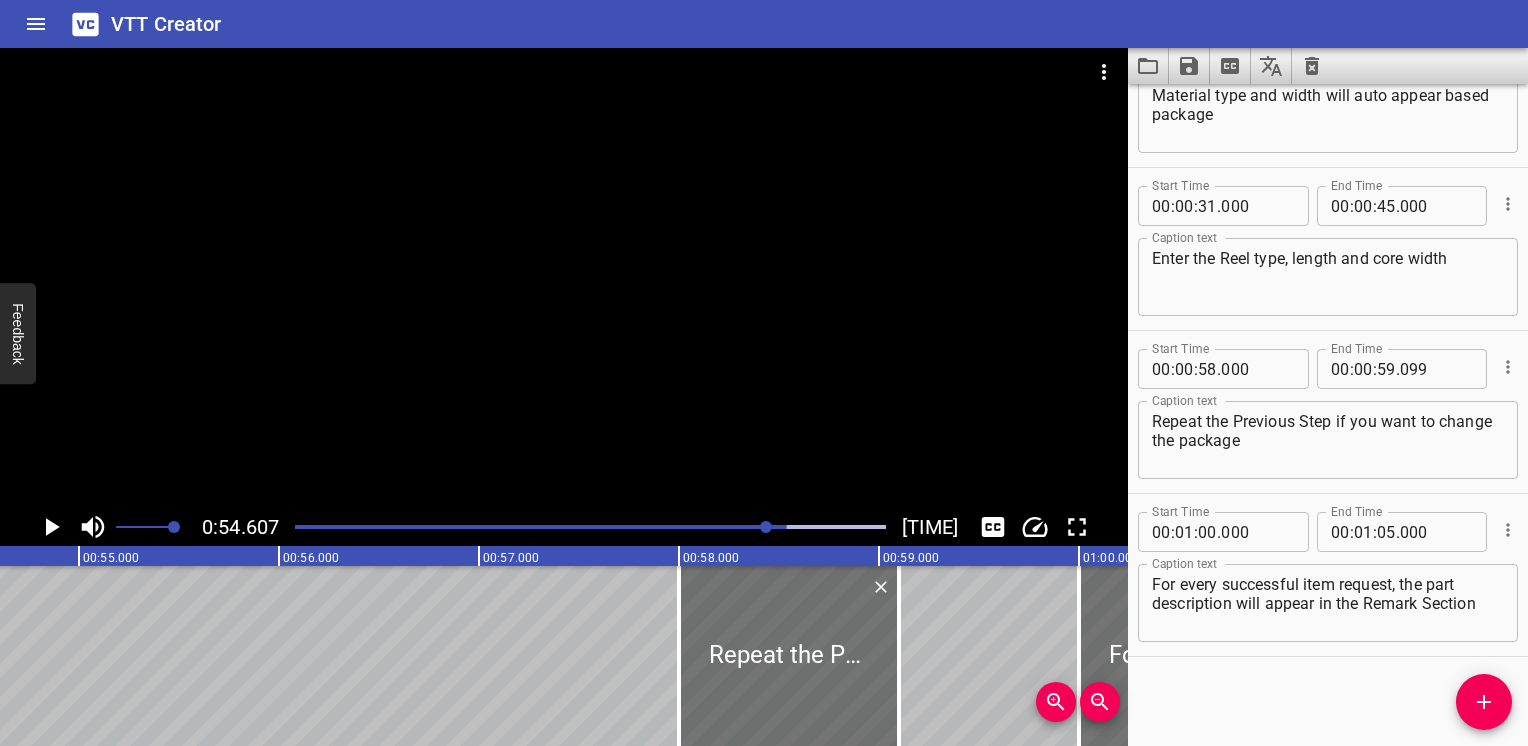 click at bounding box center [491, 527] 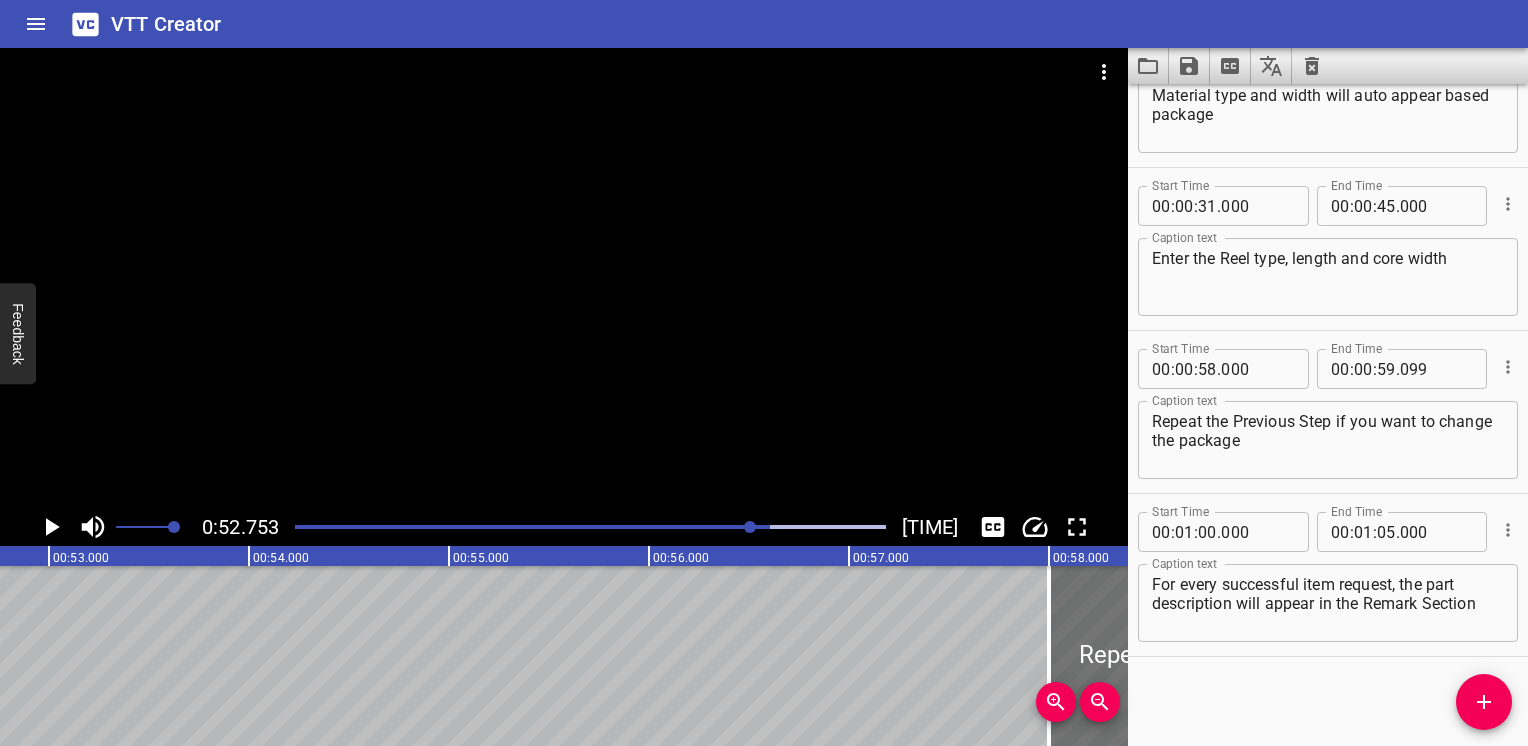 scroll, scrollTop: 0, scrollLeft: 10550, axis: horizontal 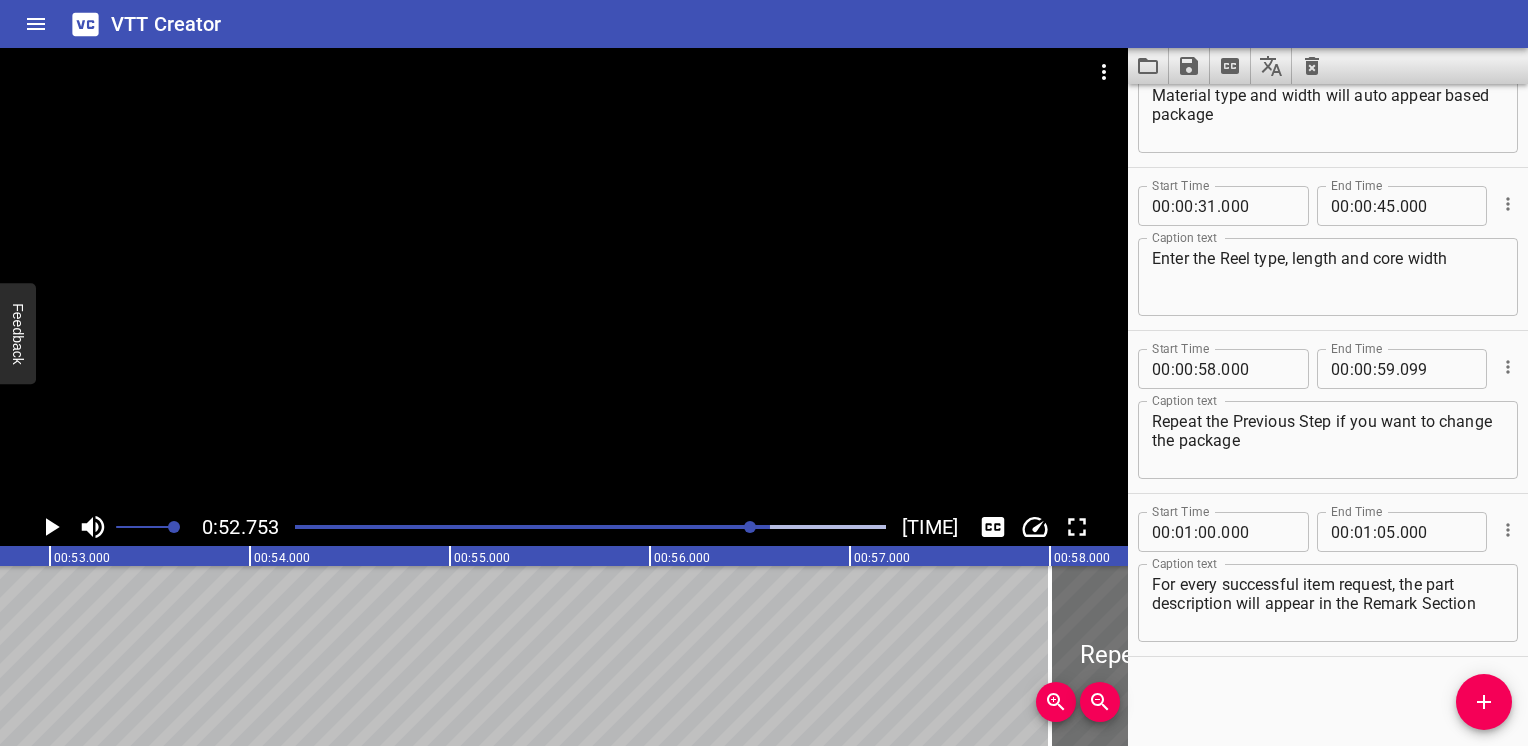 click at bounding box center [474, 527] 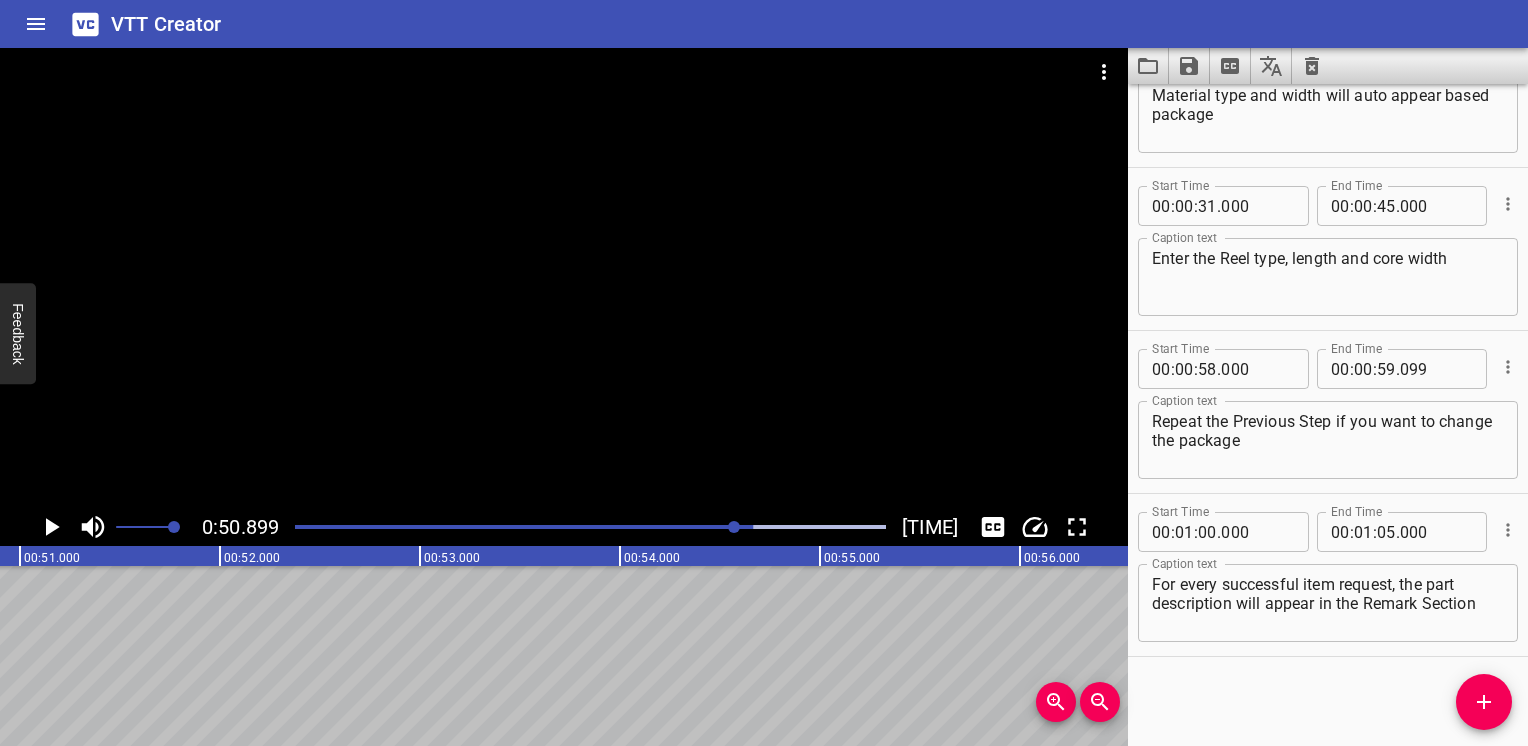 click at bounding box center [457, 527] 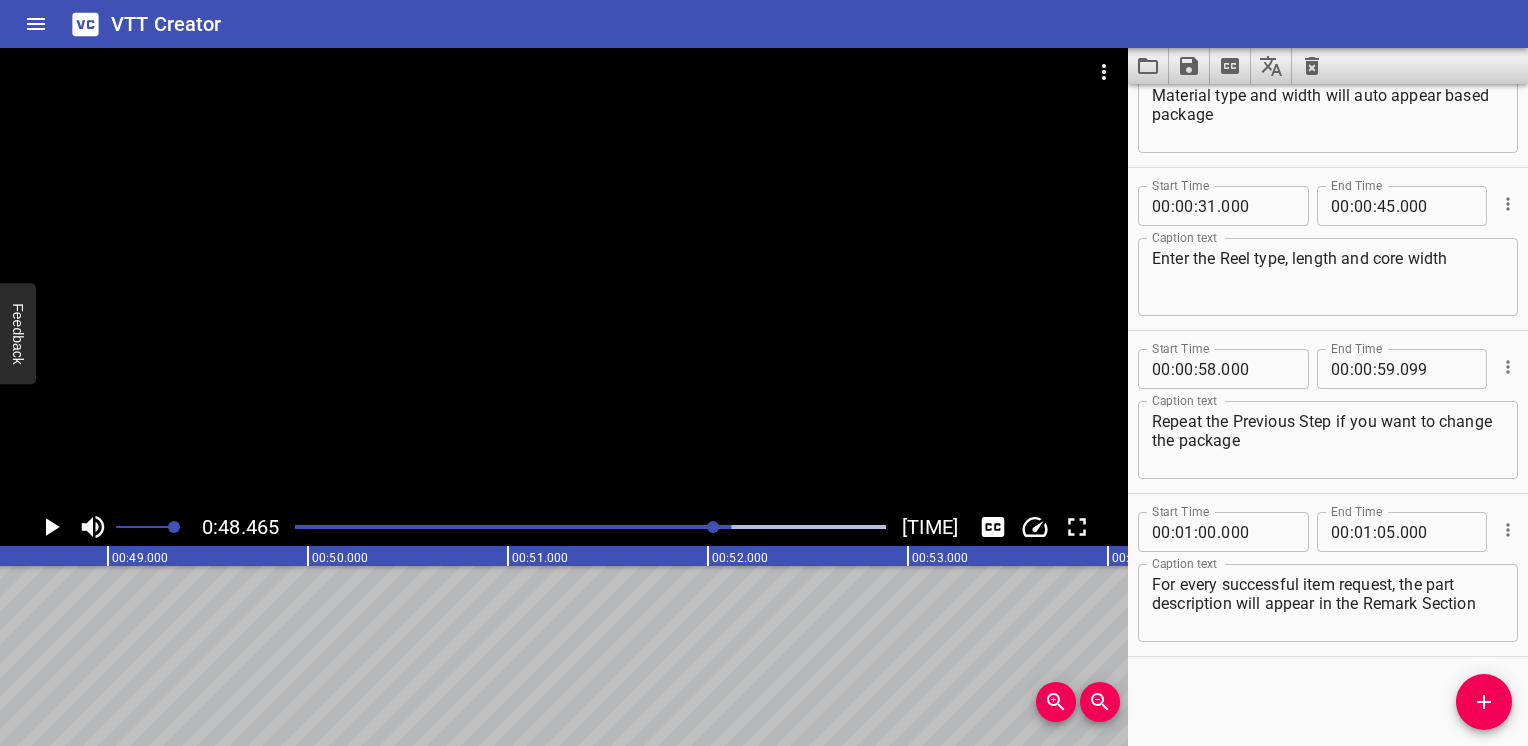 click at bounding box center [590, 527] 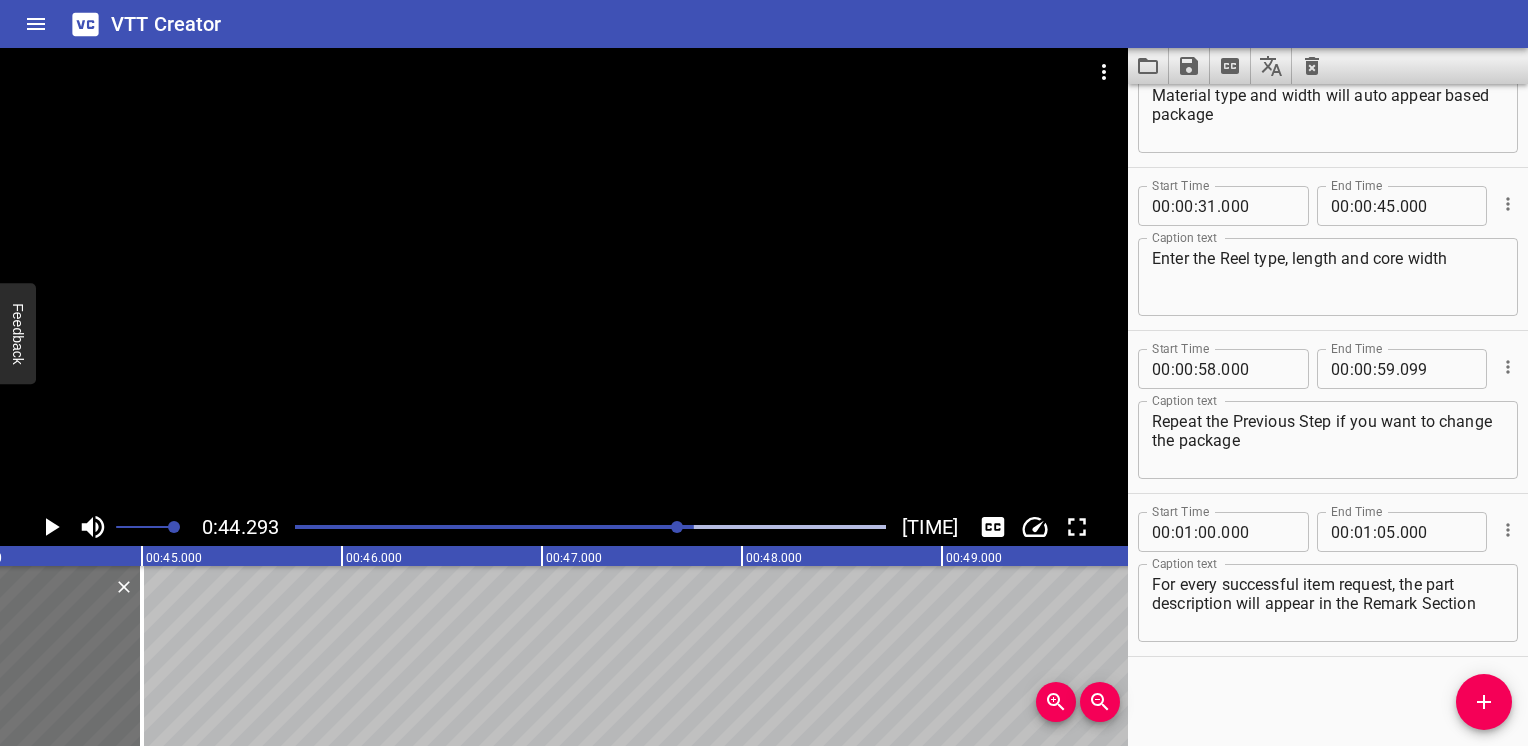 click at bounding box center [590, 527] 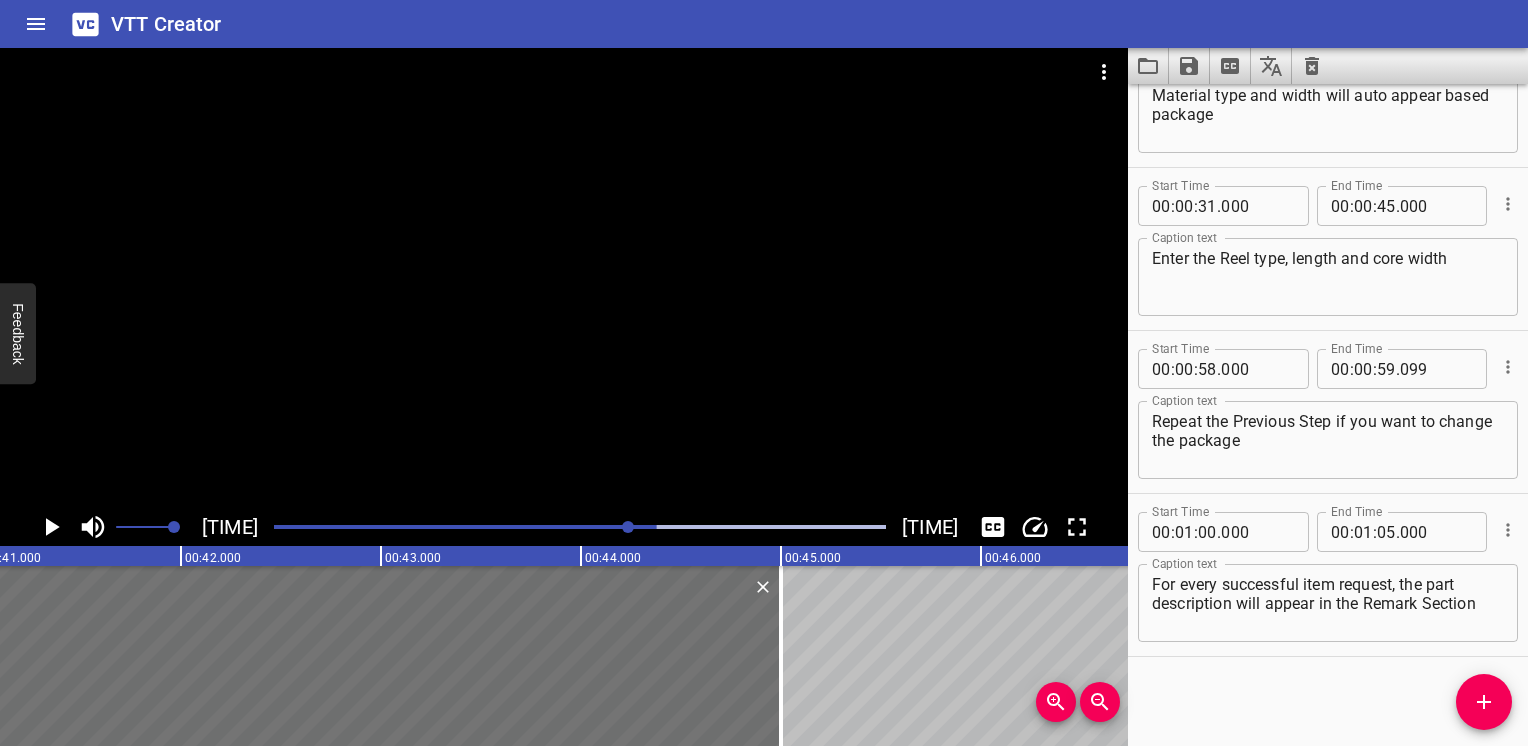 scroll, scrollTop: 0, scrollLeft: 8209, axis: horizontal 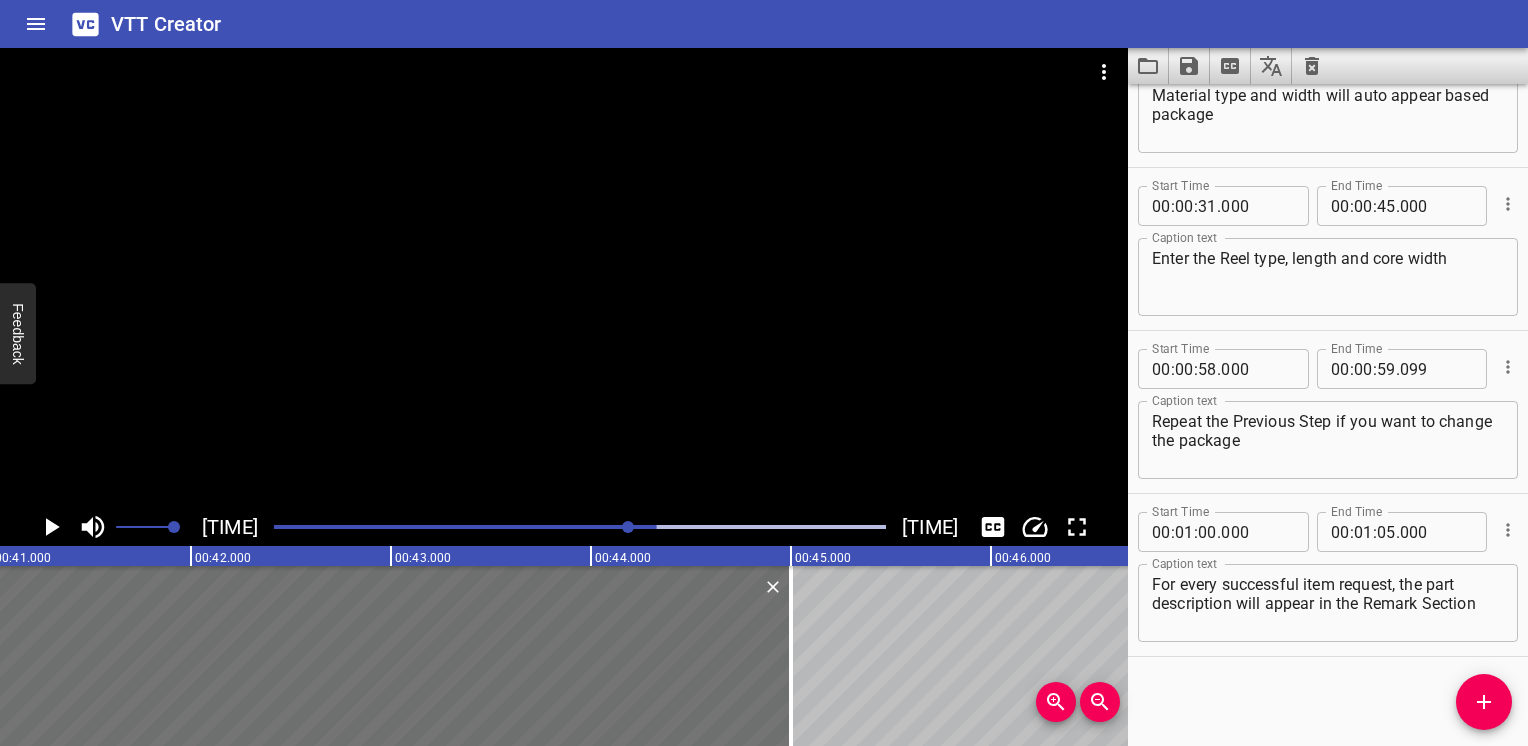 click at bounding box center [580, 527] 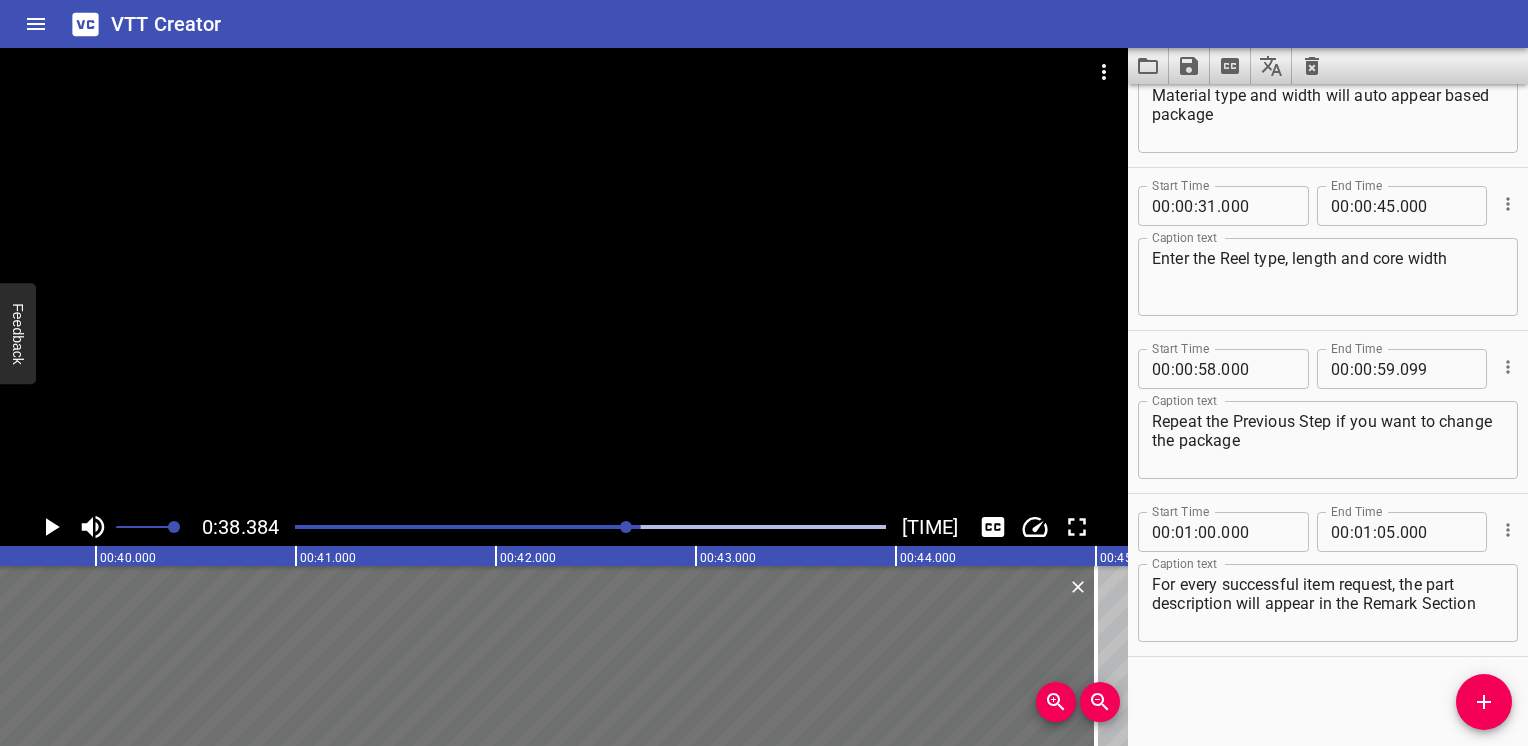 scroll, scrollTop: 0, scrollLeft: 7676, axis: horizontal 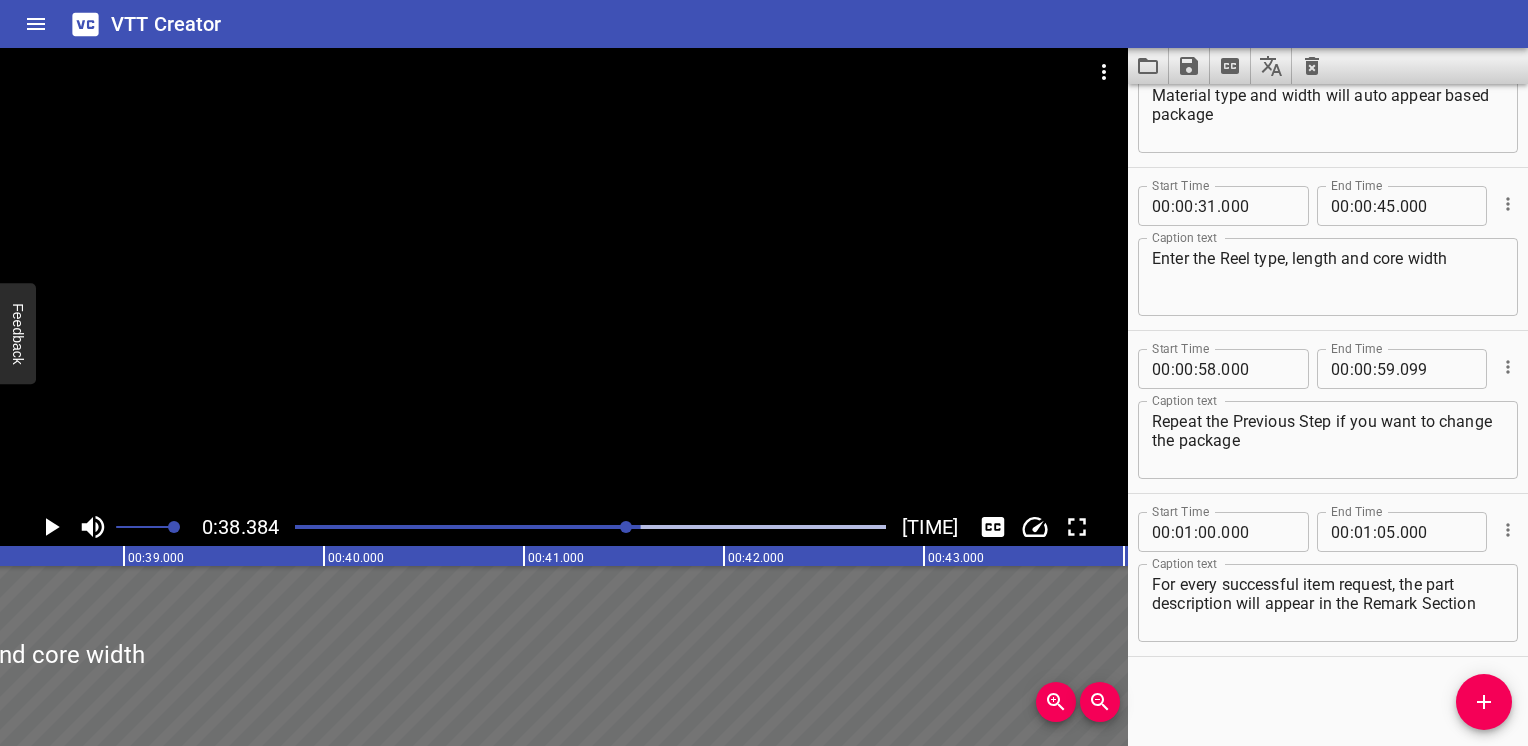 click at bounding box center (590, 527) 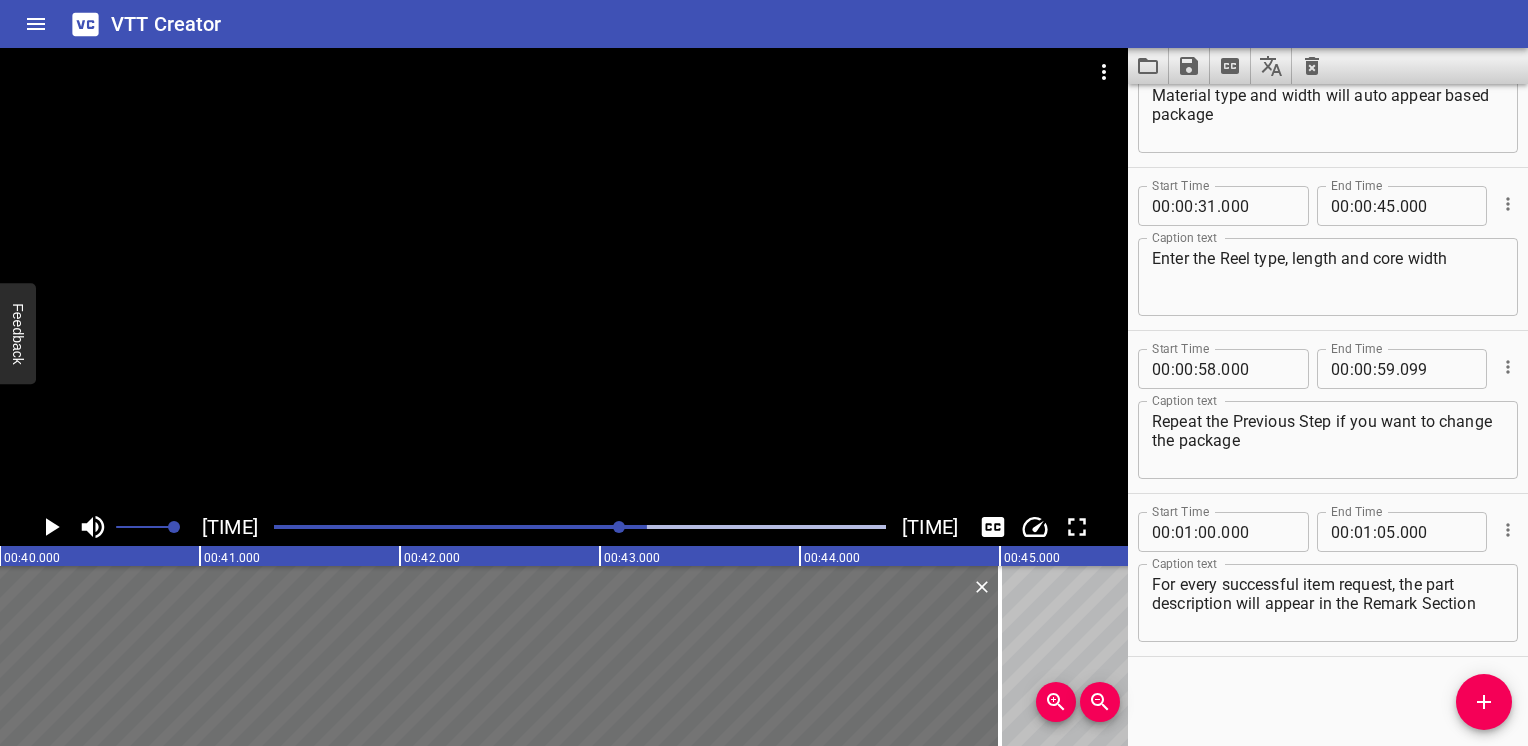 click at bounding box center (580, 527) 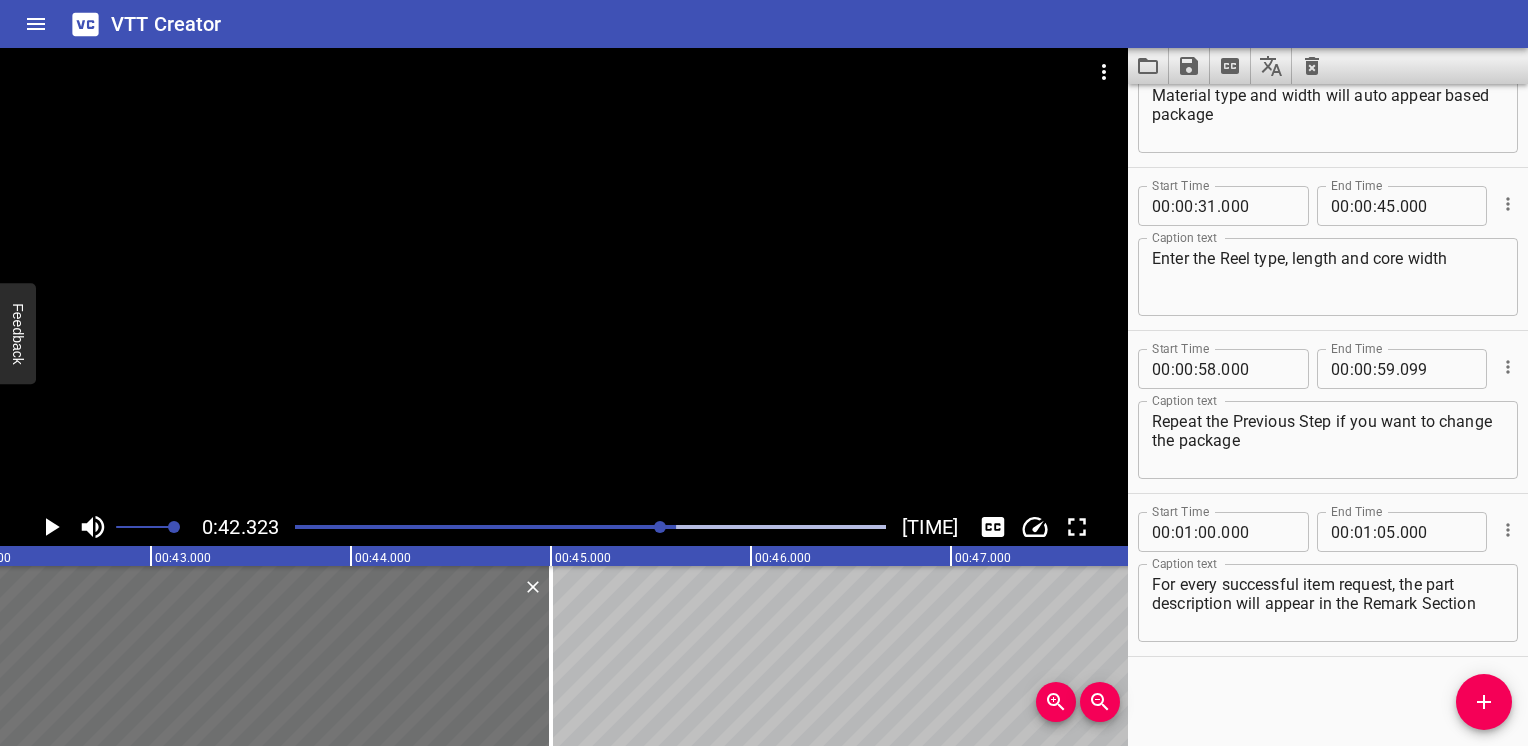 scroll, scrollTop: 0, scrollLeft: 8464, axis: horizontal 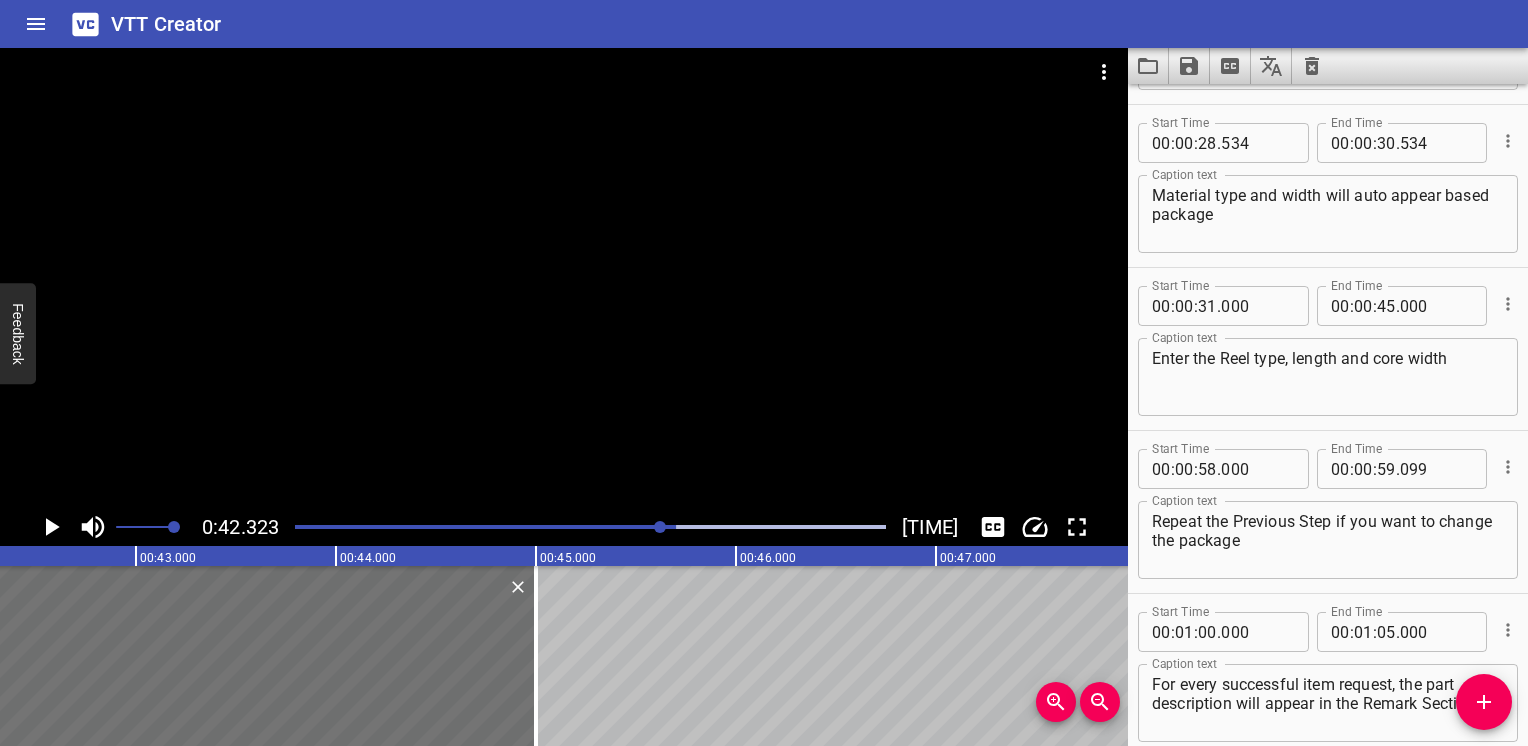 click at bounding box center (590, 527) 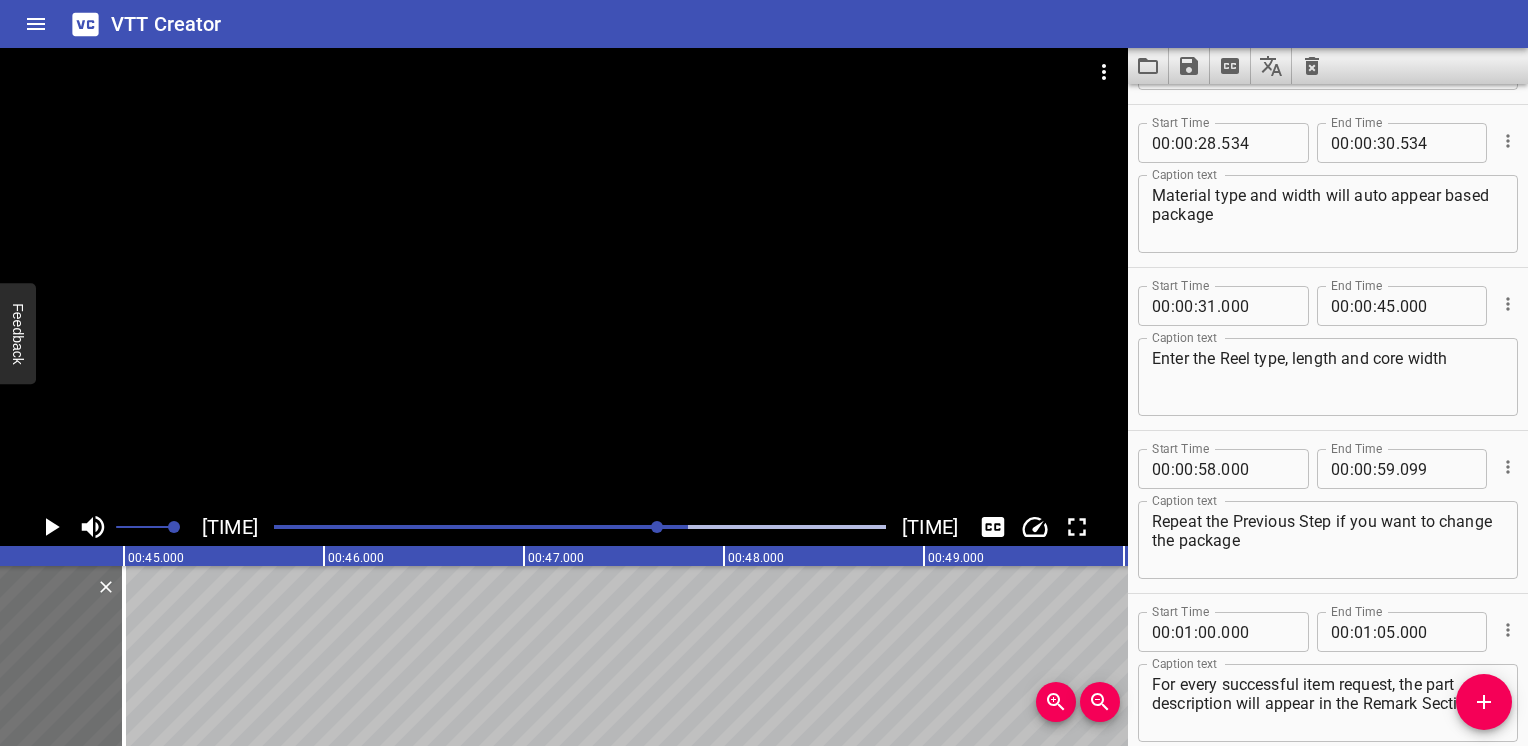 scroll, scrollTop: 0, scrollLeft: 8881, axis: horizontal 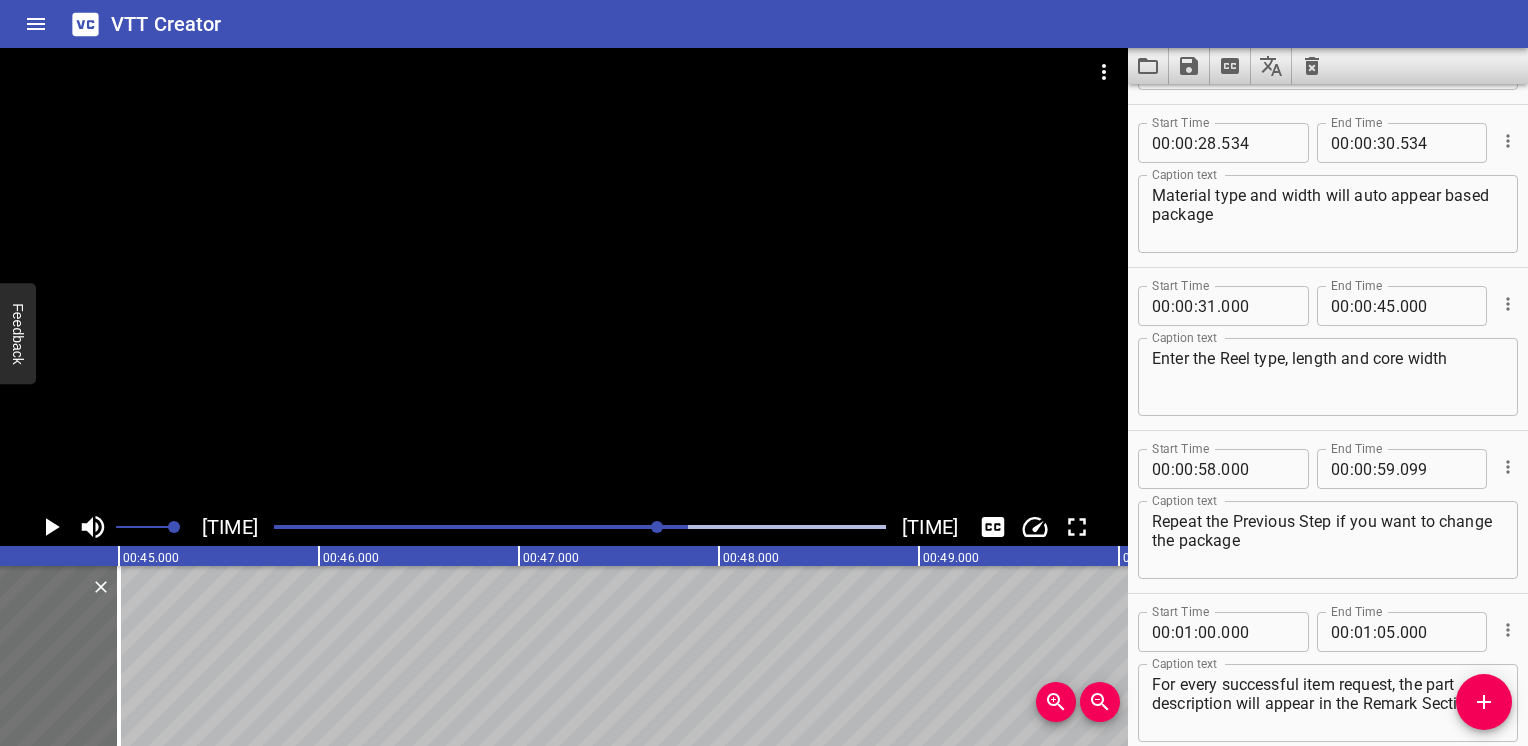 click at bounding box center [580, 527] 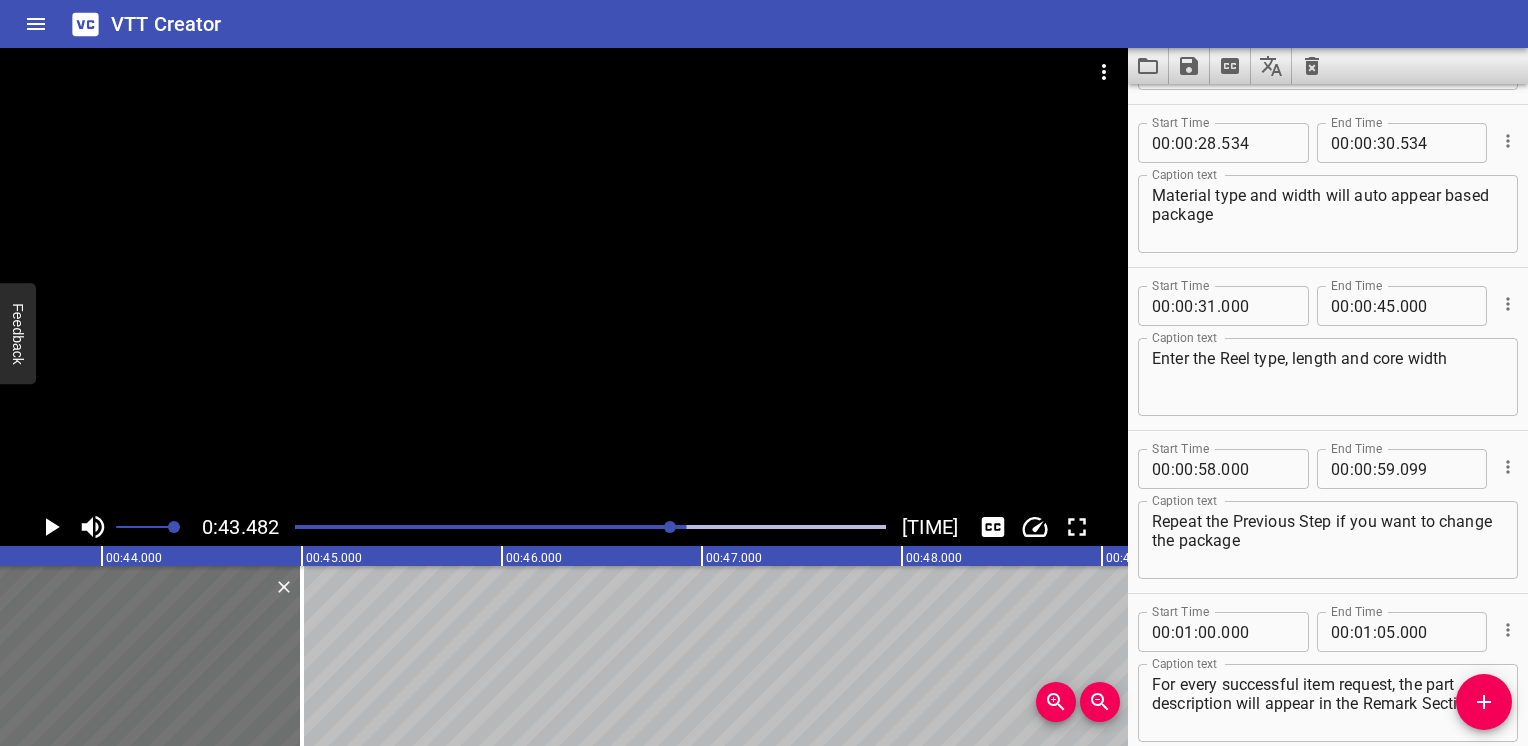 scroll, scrollTop: 0, scrollLeft: 8696, axis: horizontal 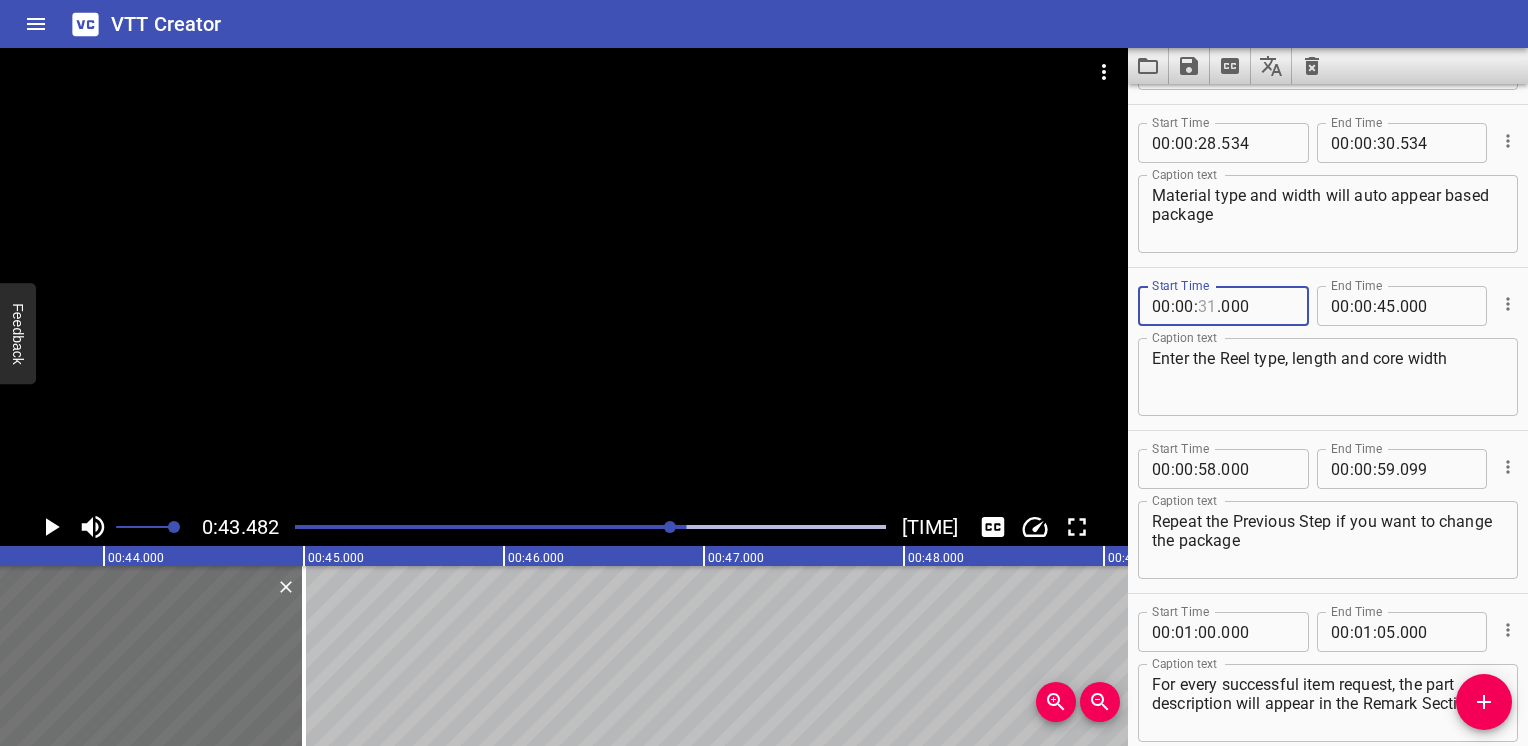 click at bounding box center [1207, 306] 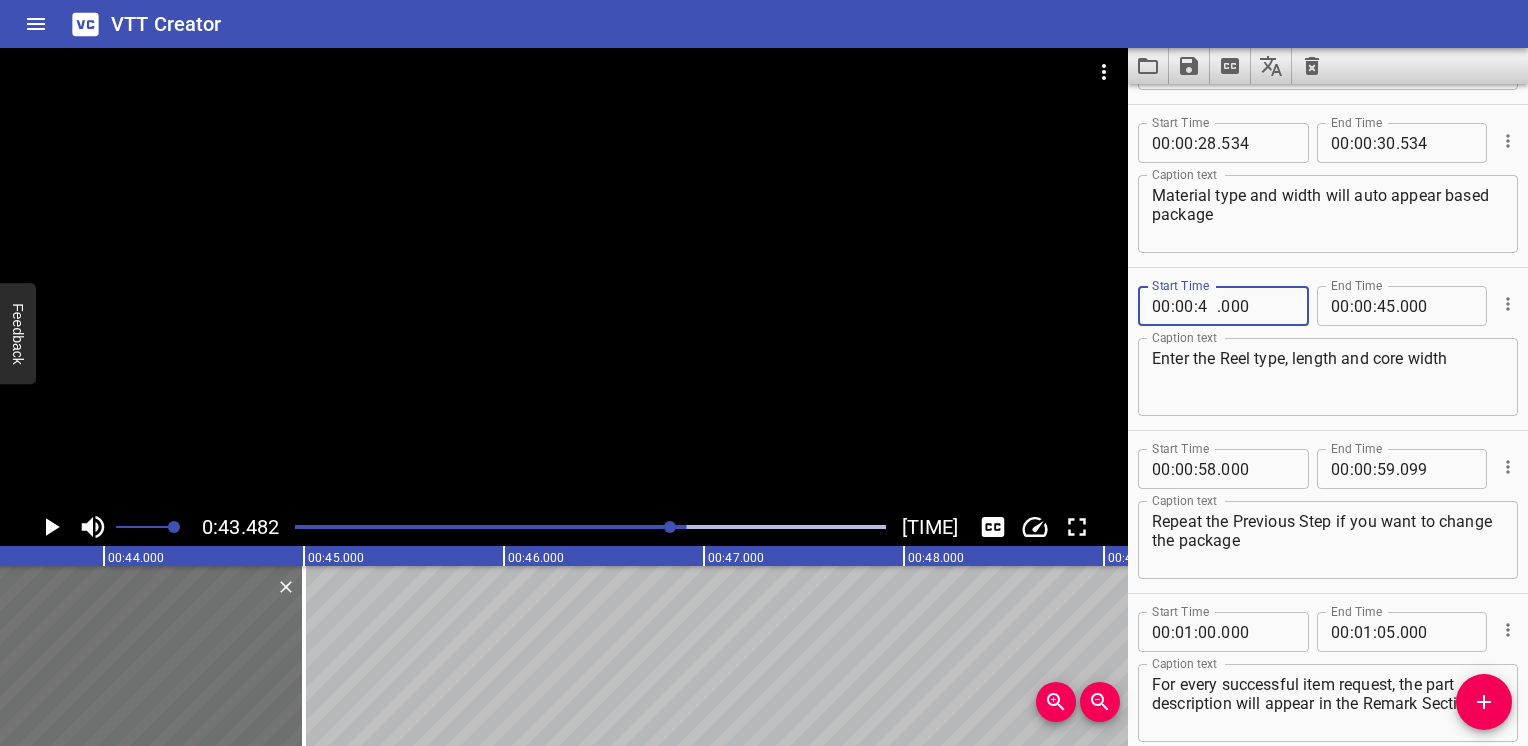 type on "42" 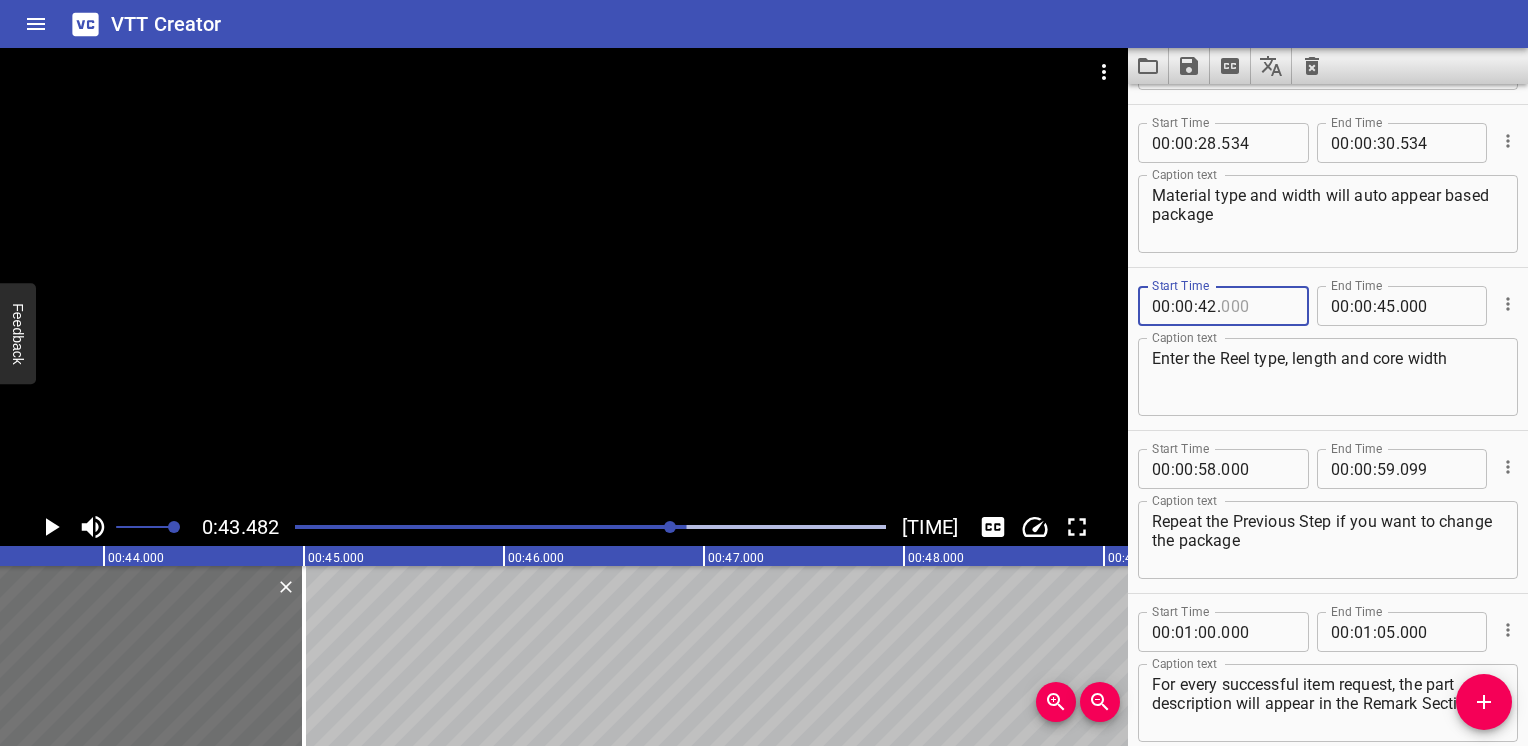 type on "000" 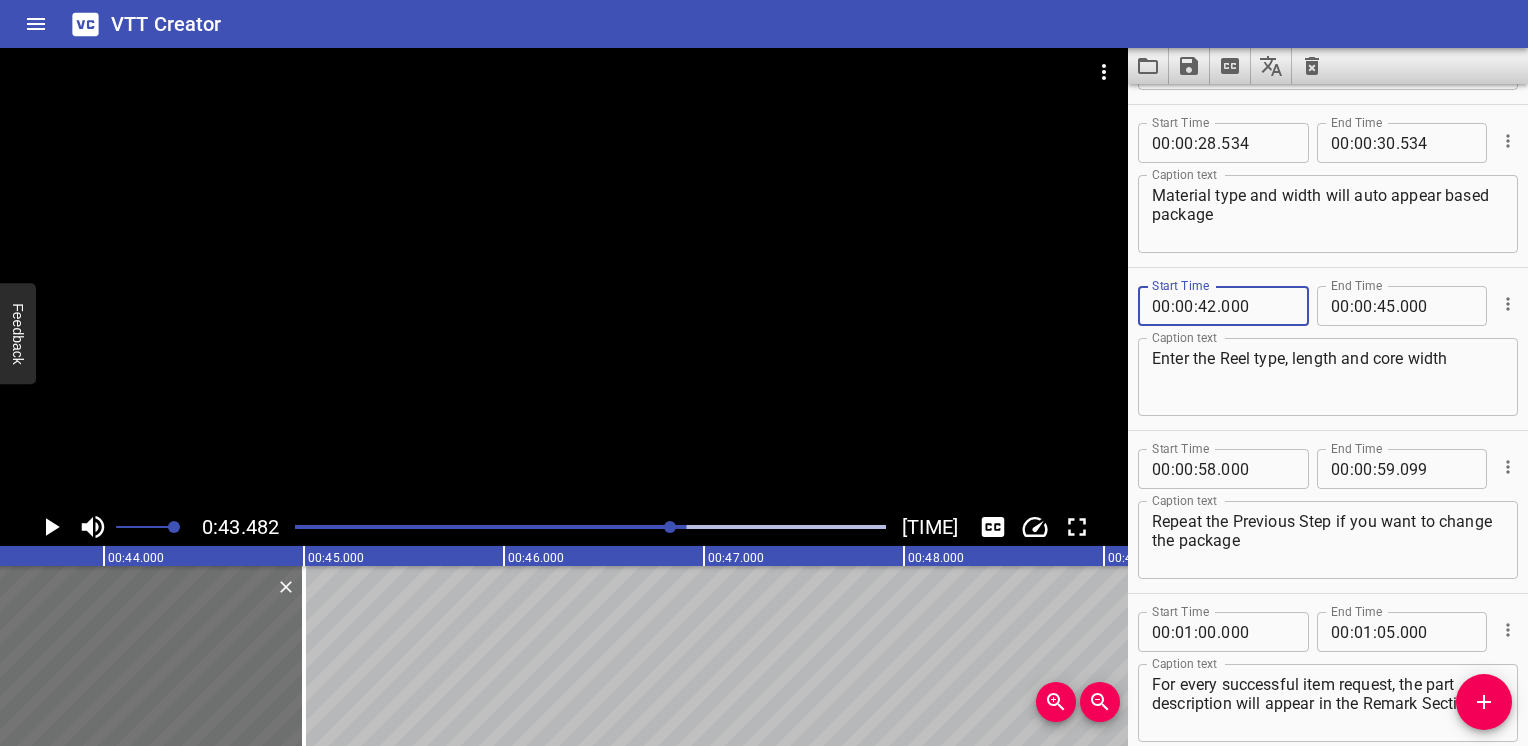click at bounding box center [590, 527] 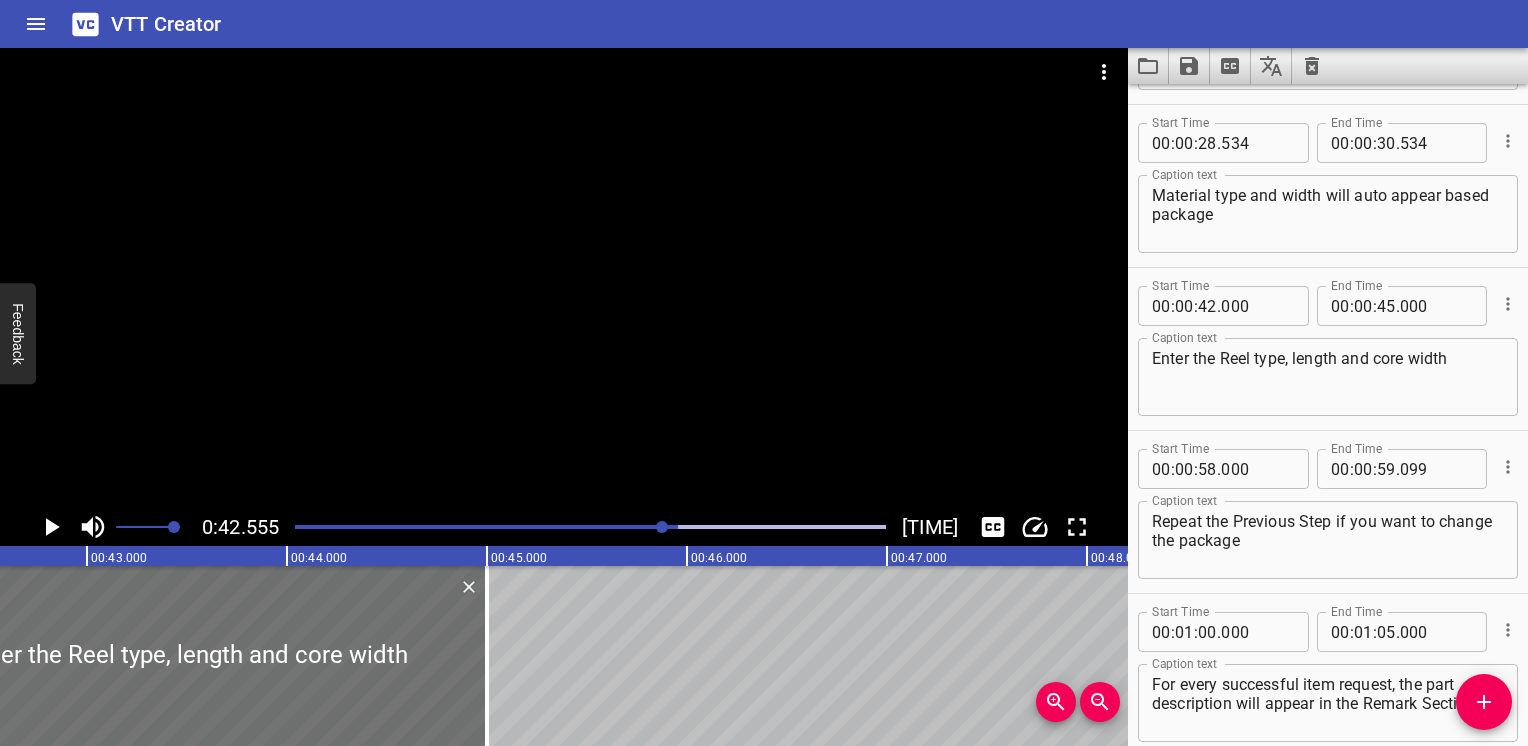 scroll, scrollTop: 0, scrollLeft: 8511, axis: horizontal 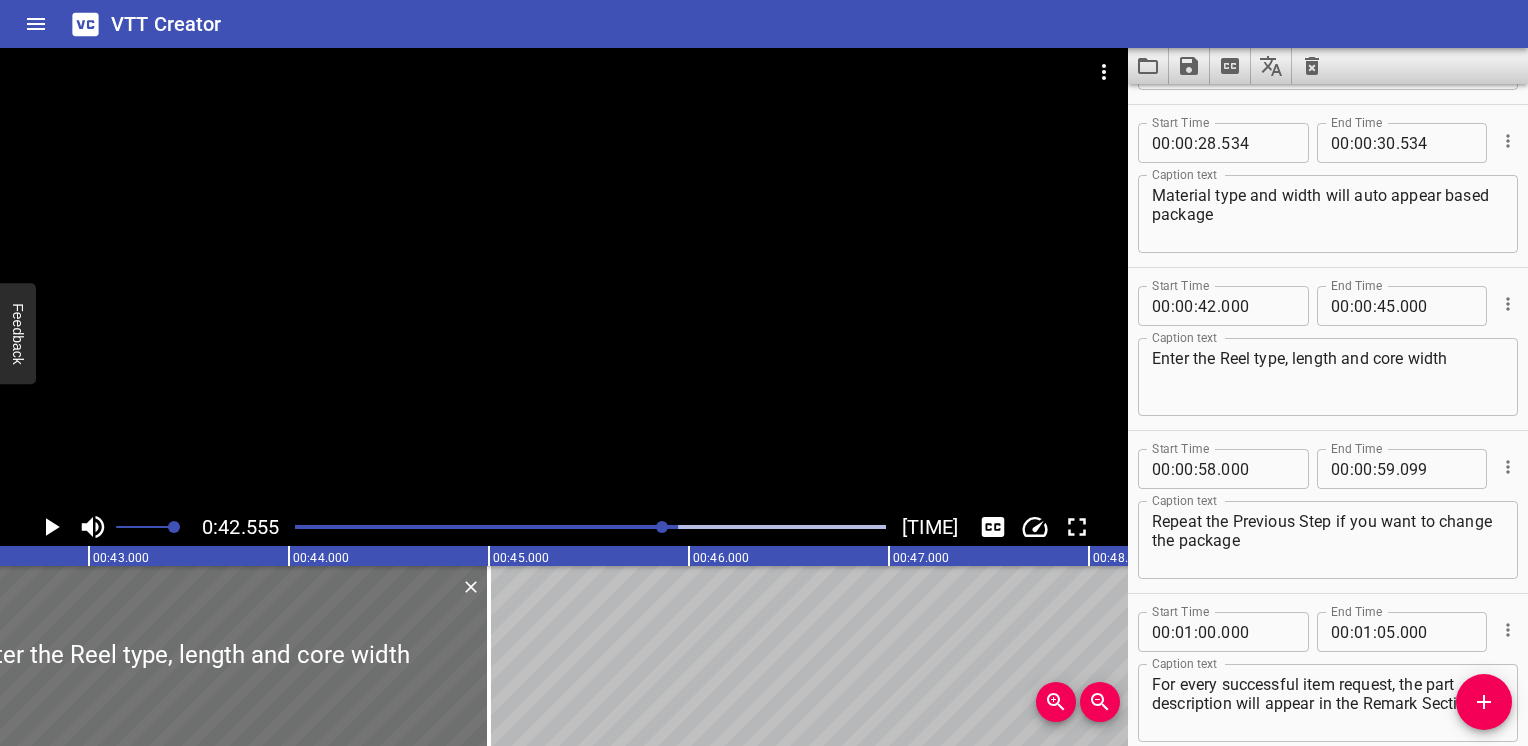 click at bounding box center [382, 527] 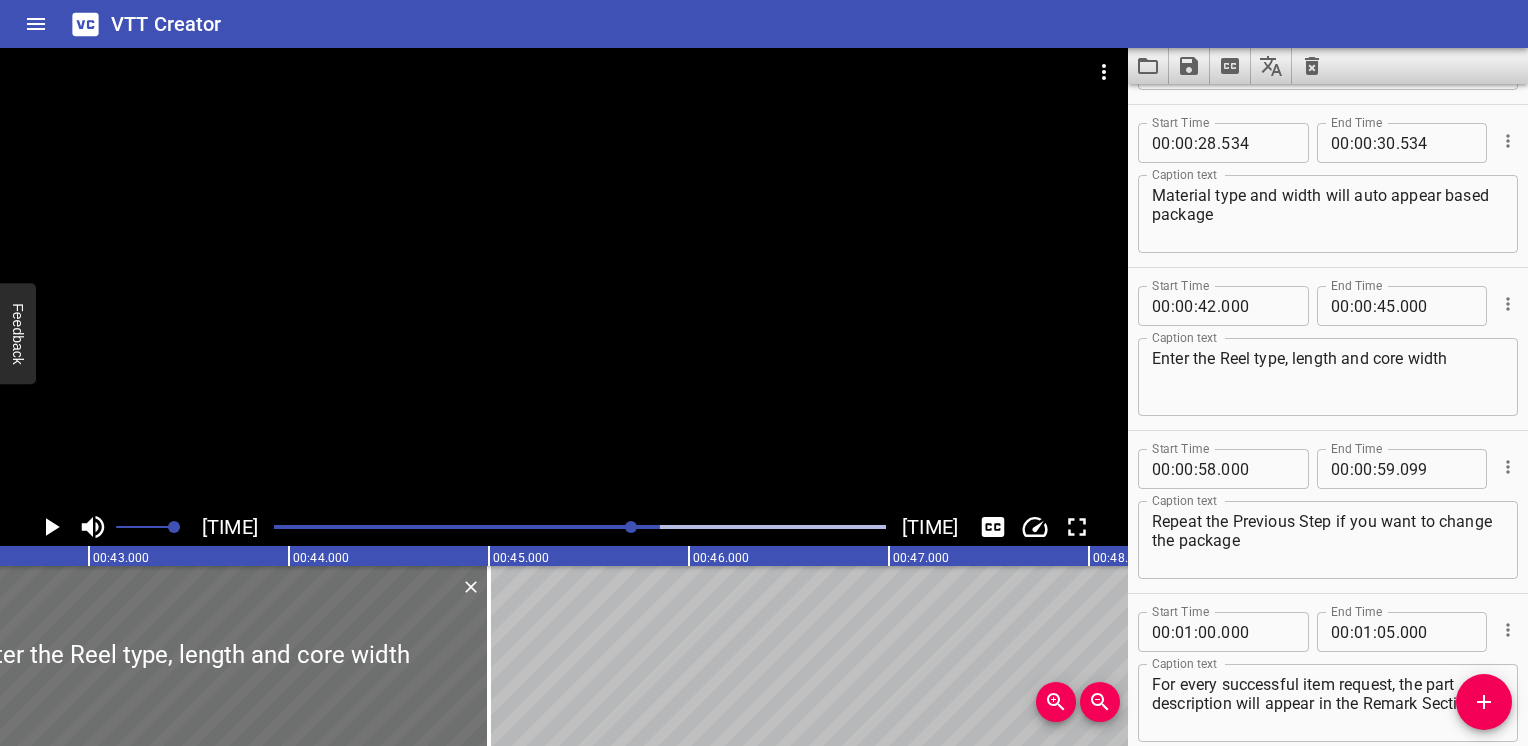 scroll, scrollTop: 1061, scrollLeft: 0, axis: vertical 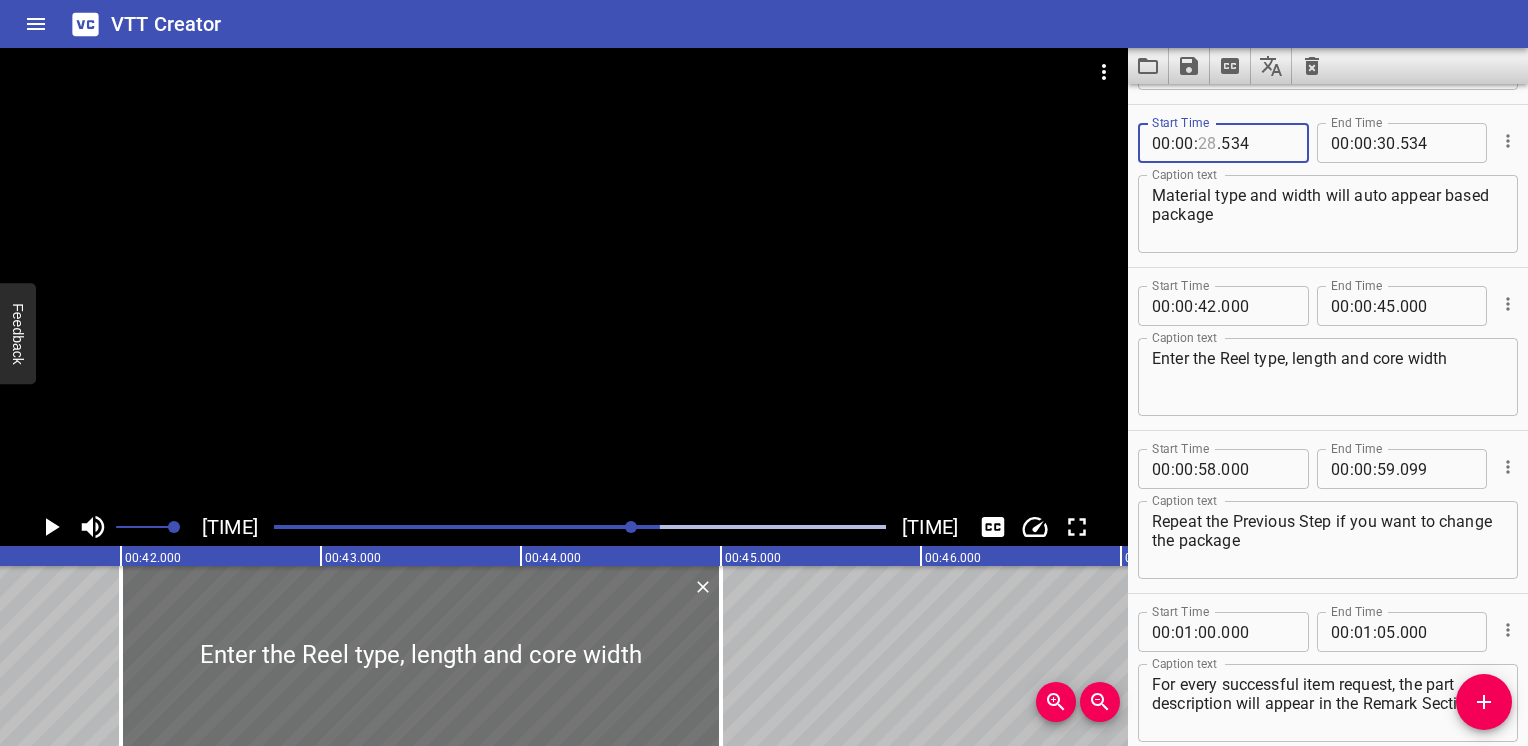 click at bounding box center [1207, 143] 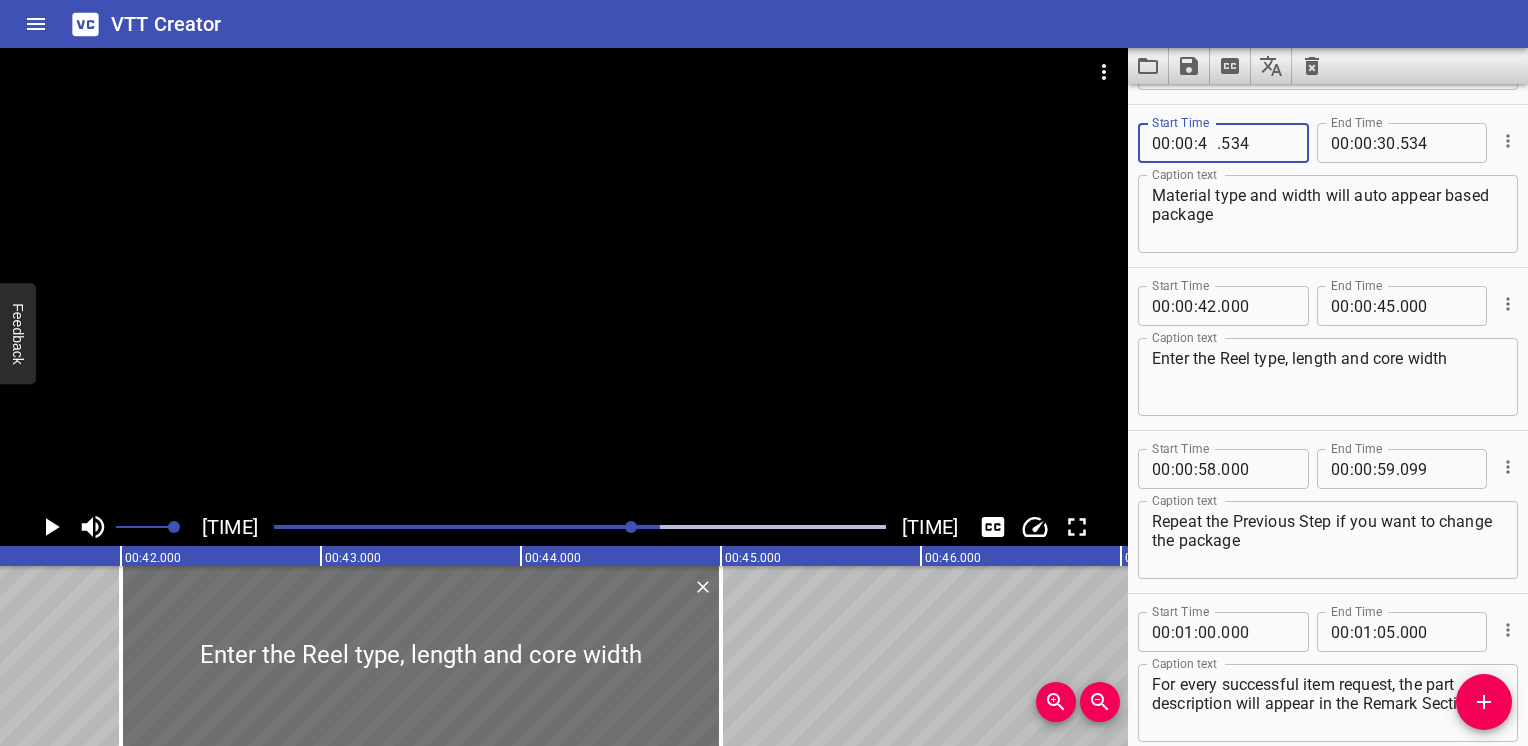 type on "40" 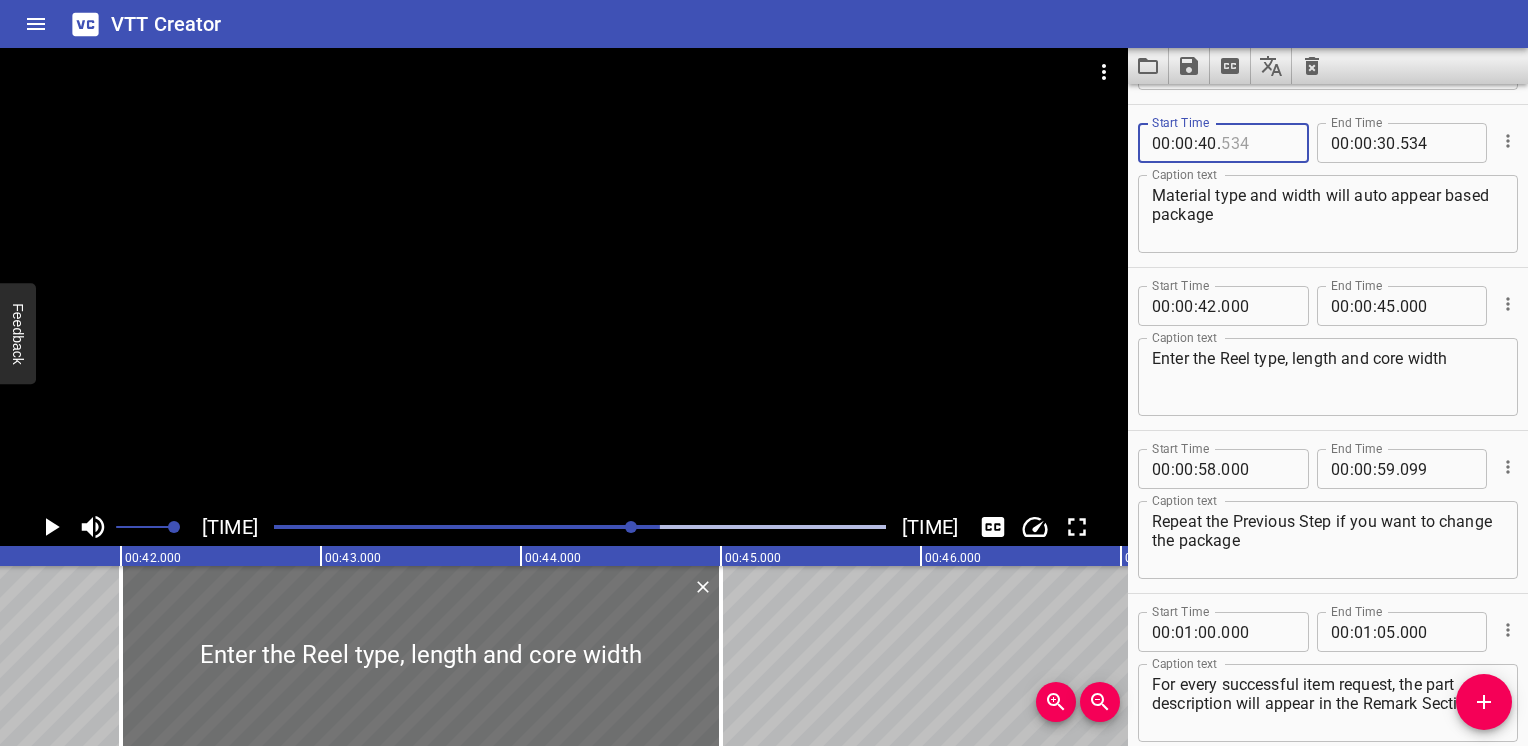 type on "534" 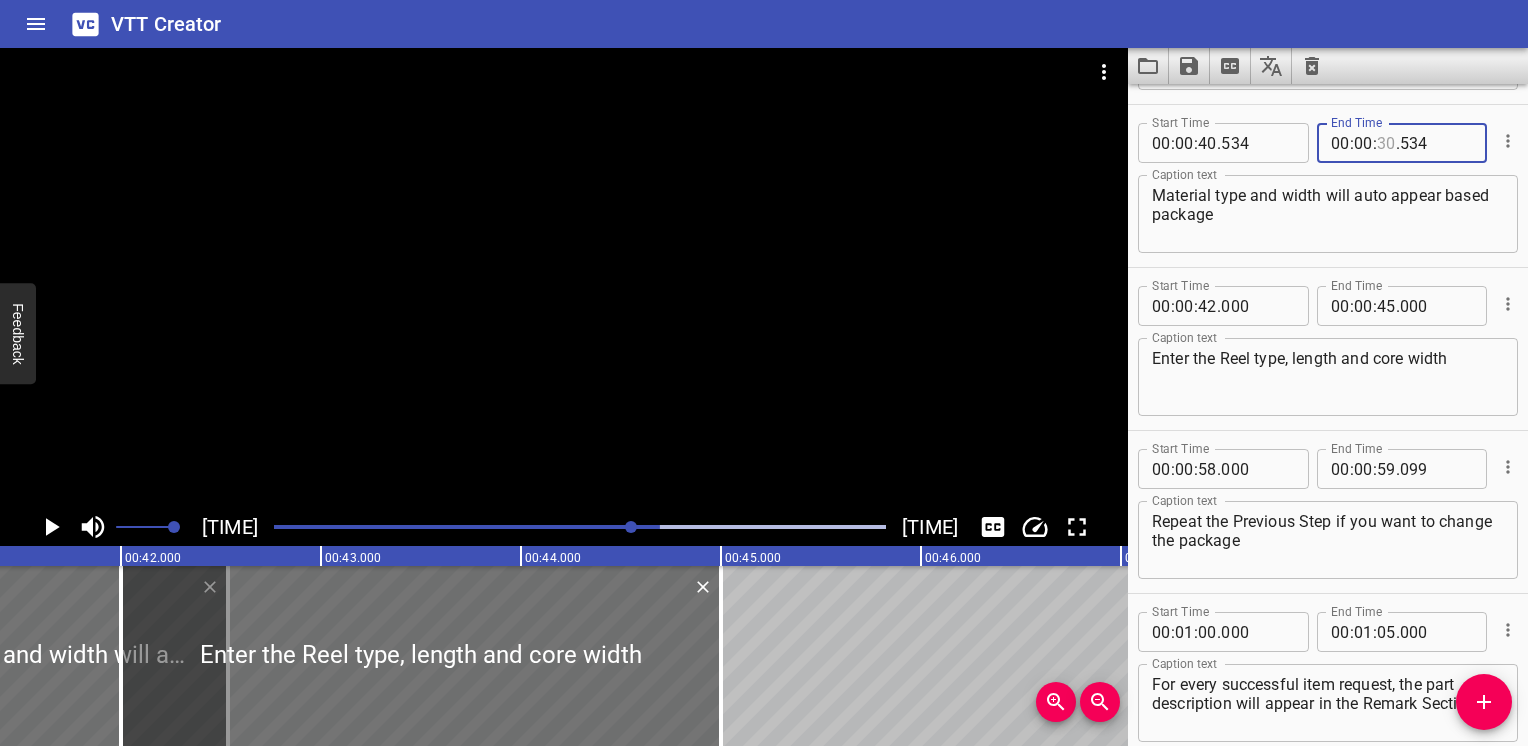 click at bounding box center (1386, 143) 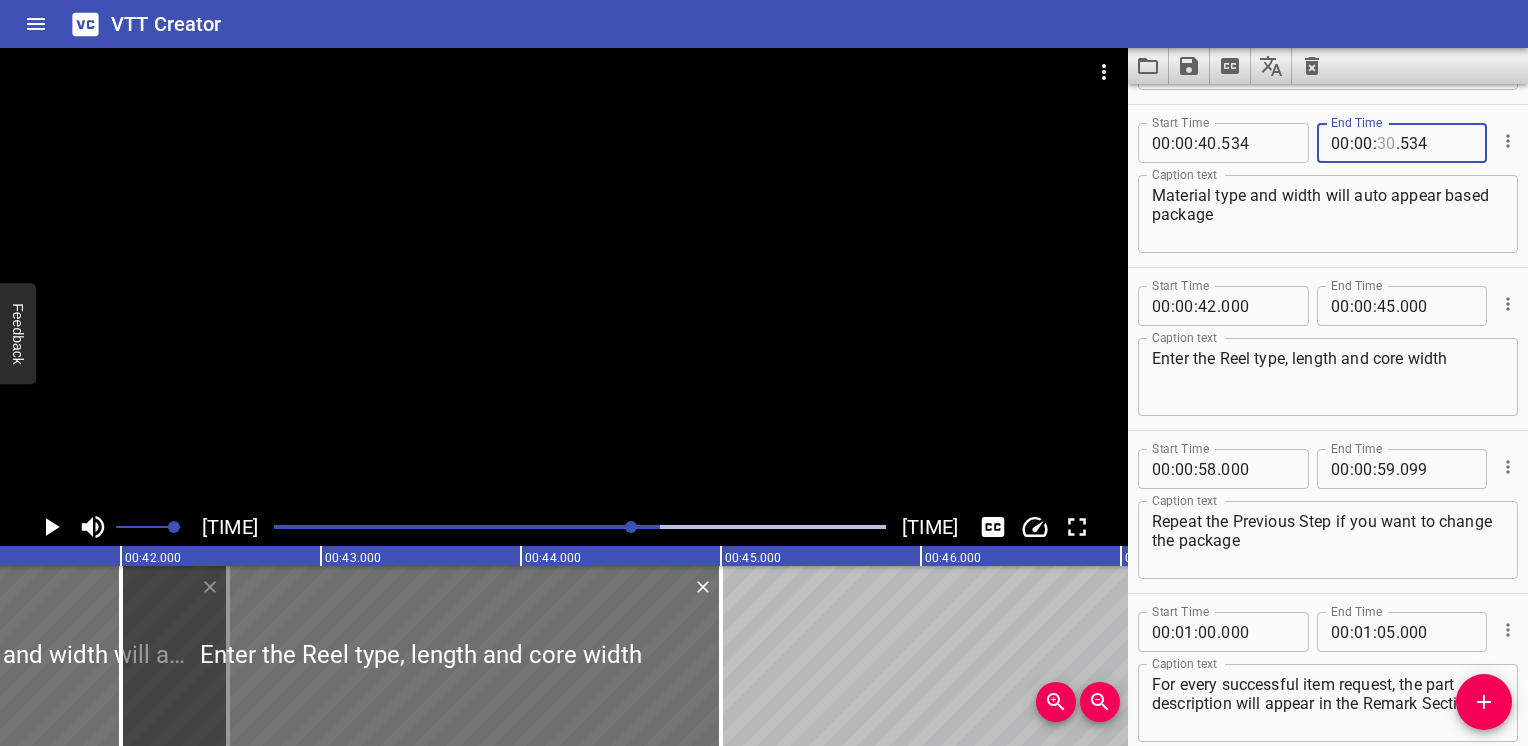 click at bounding box center [1386, 143] 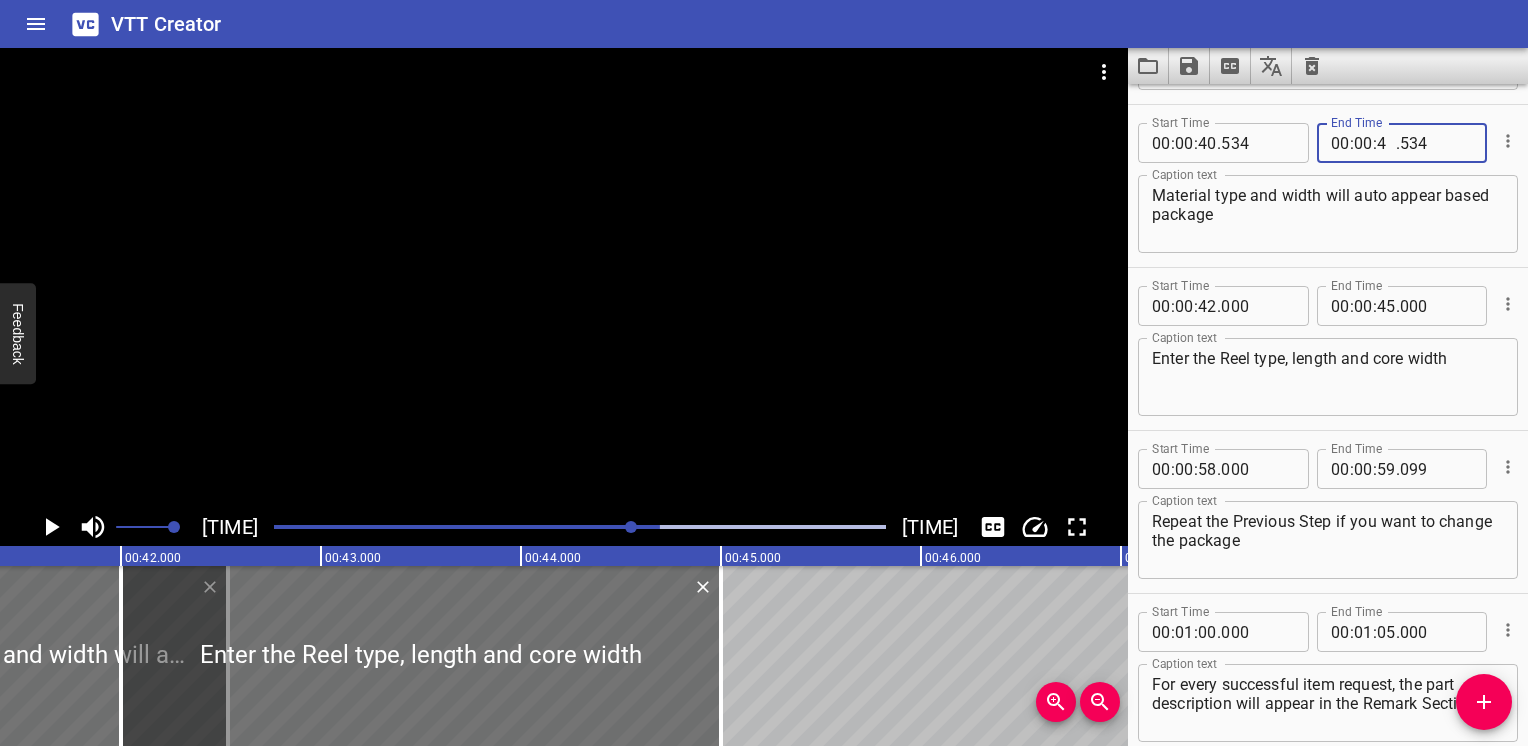 type on "41" 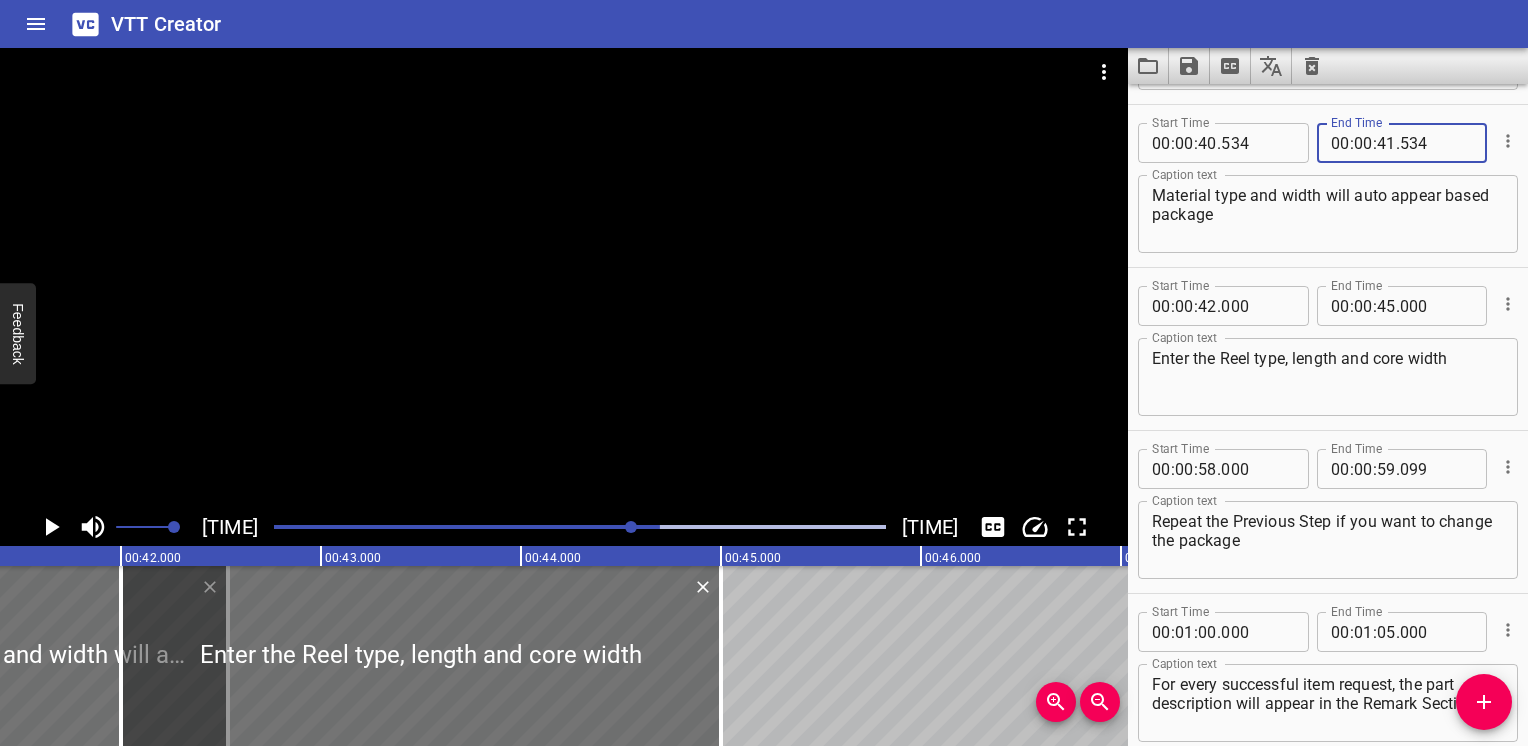 type 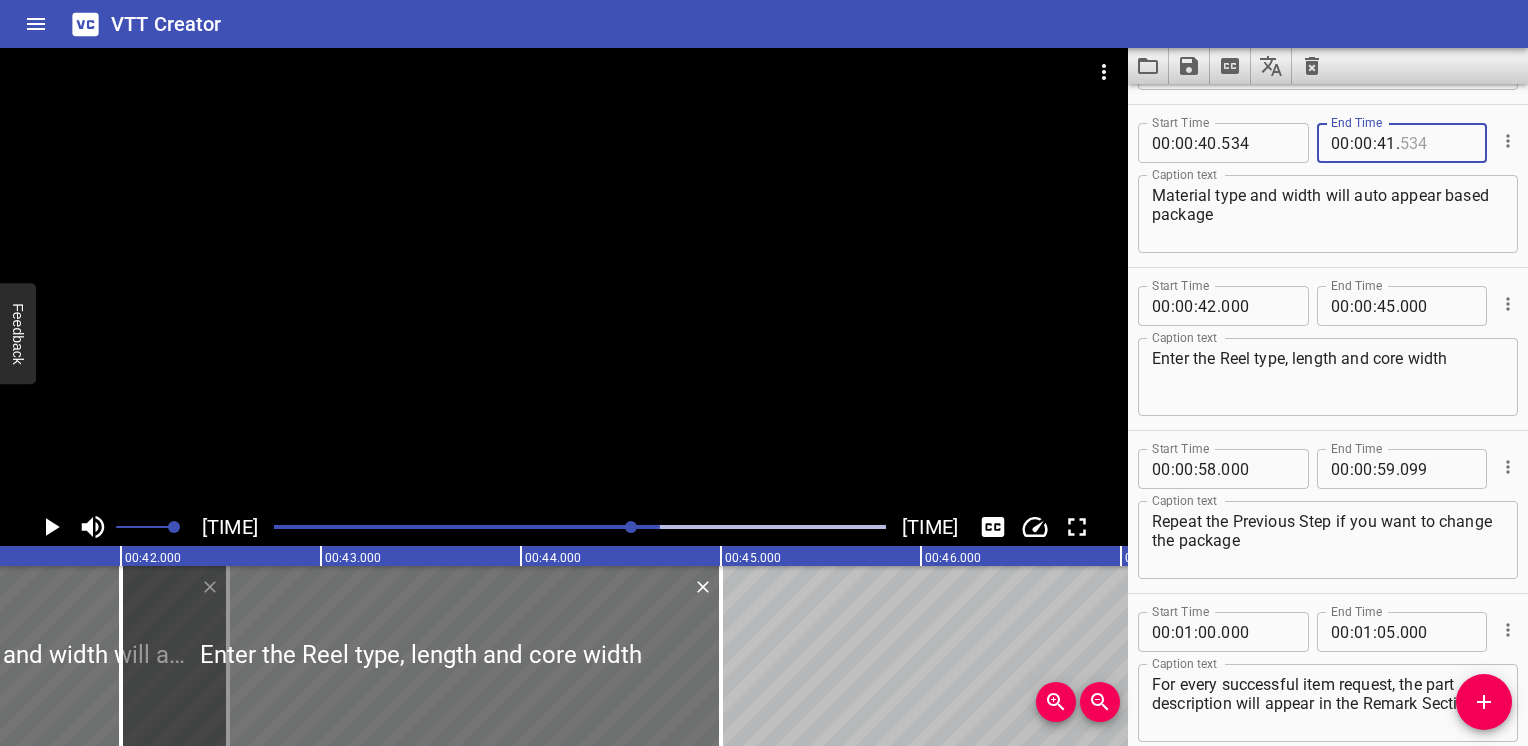 type 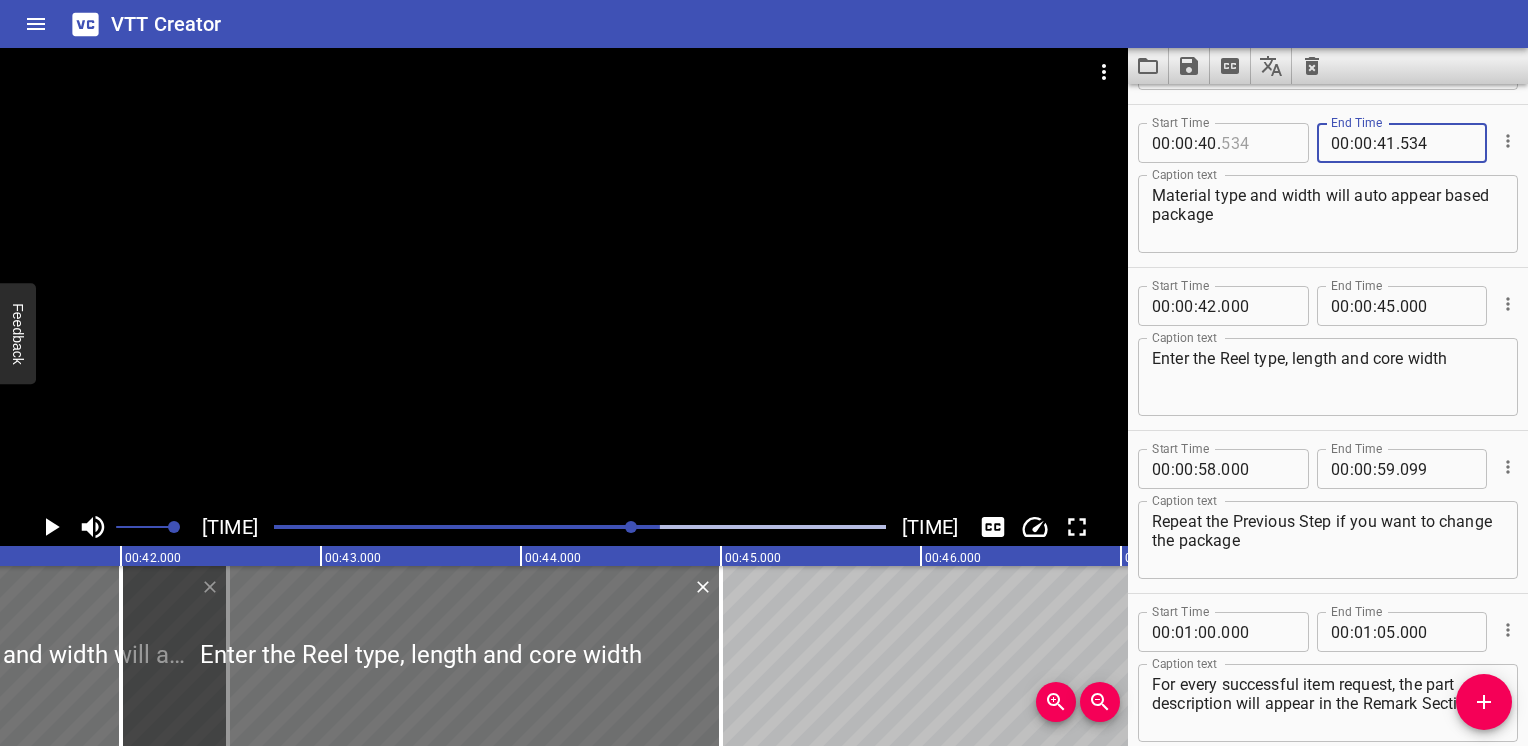 click at bounding box center [1257, 143] 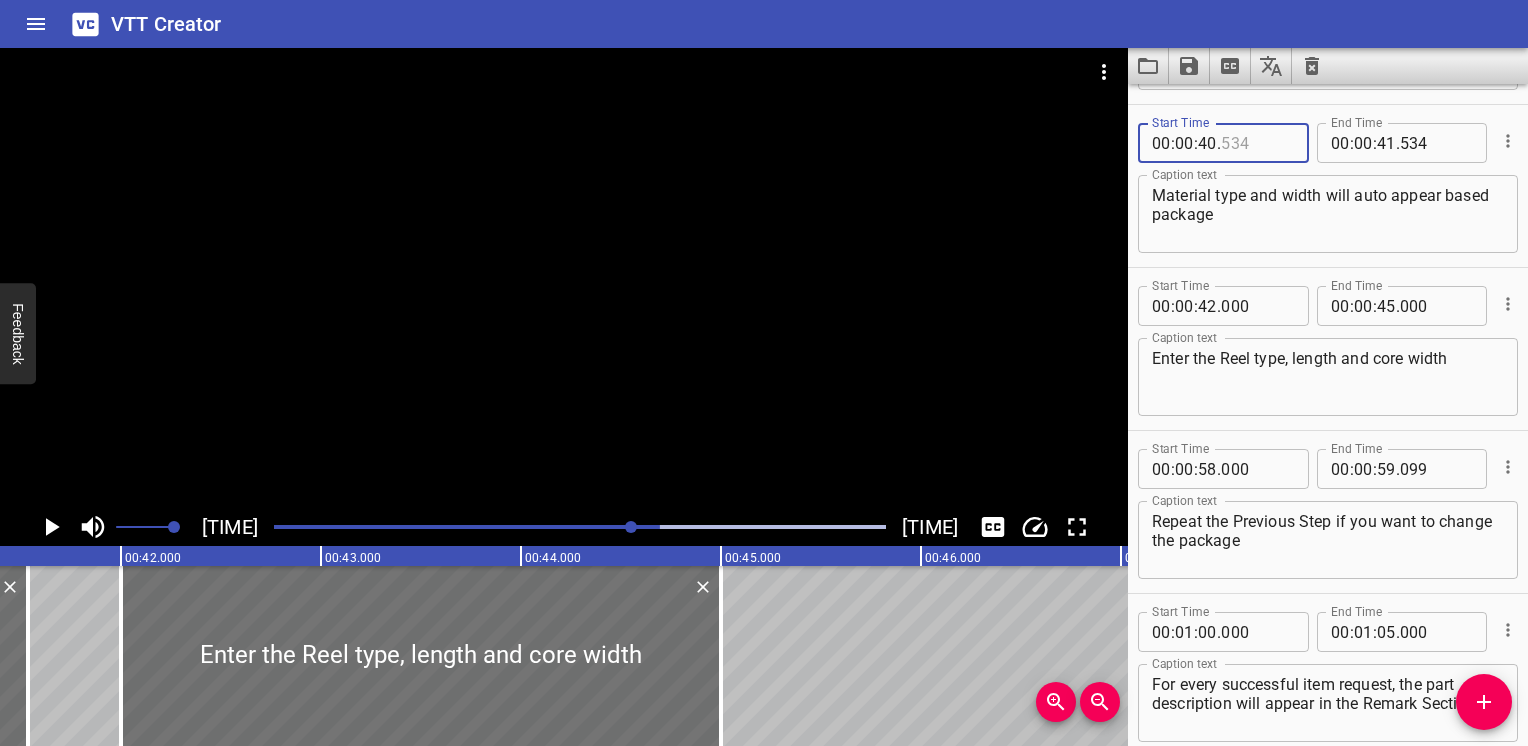 click at bounding box center [1257, 143] 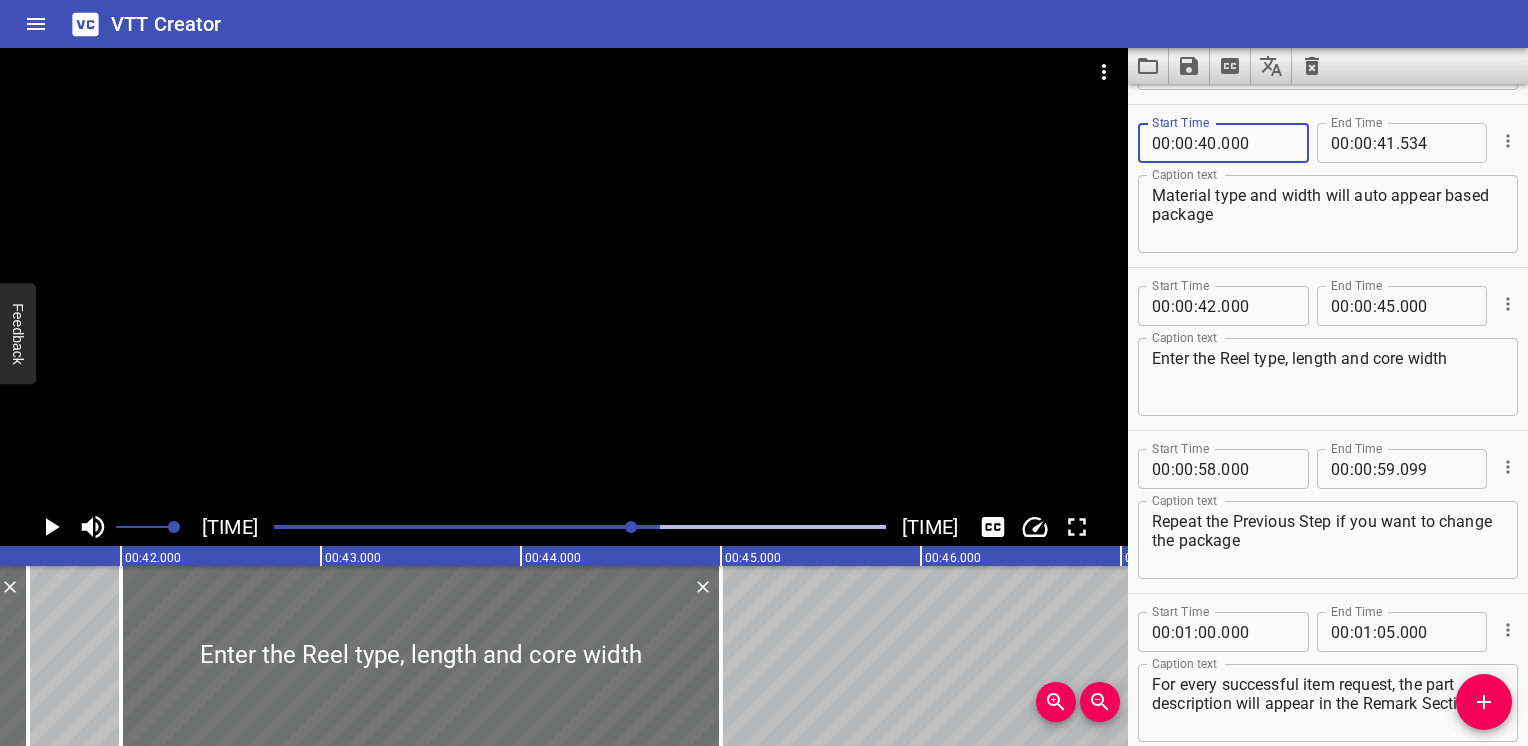 type on "000" 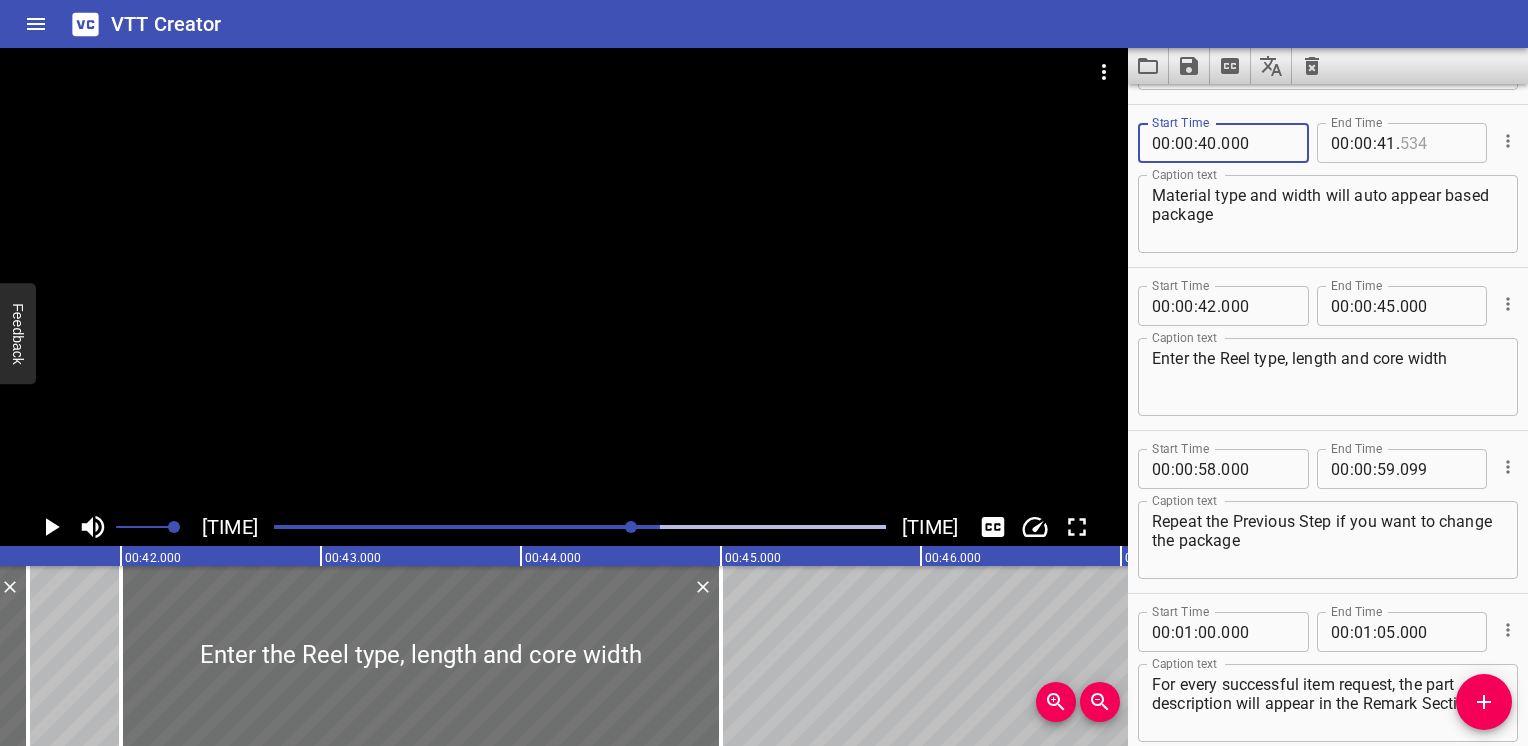 click at bounding box center [1436, 143] 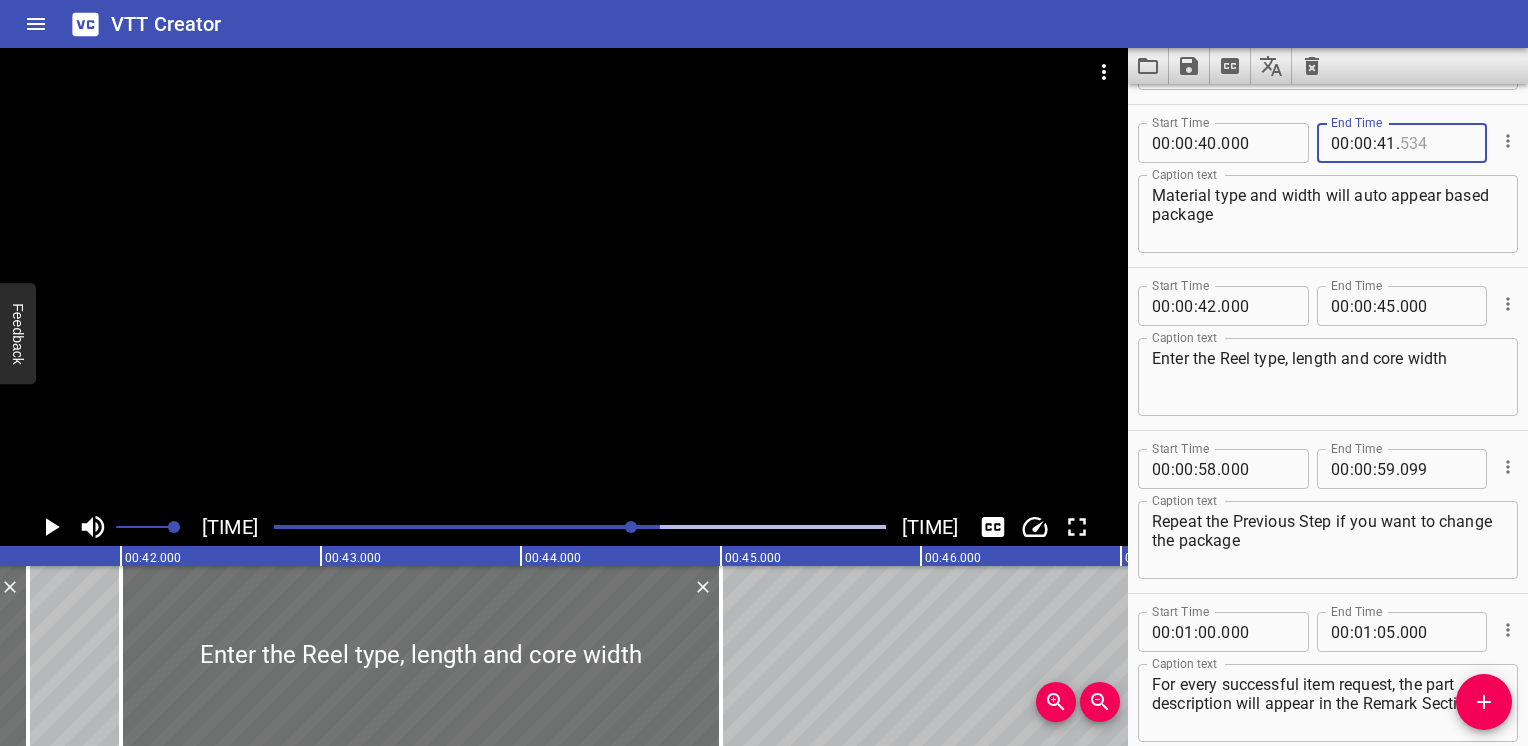 click at bounding box center [1436, 143] 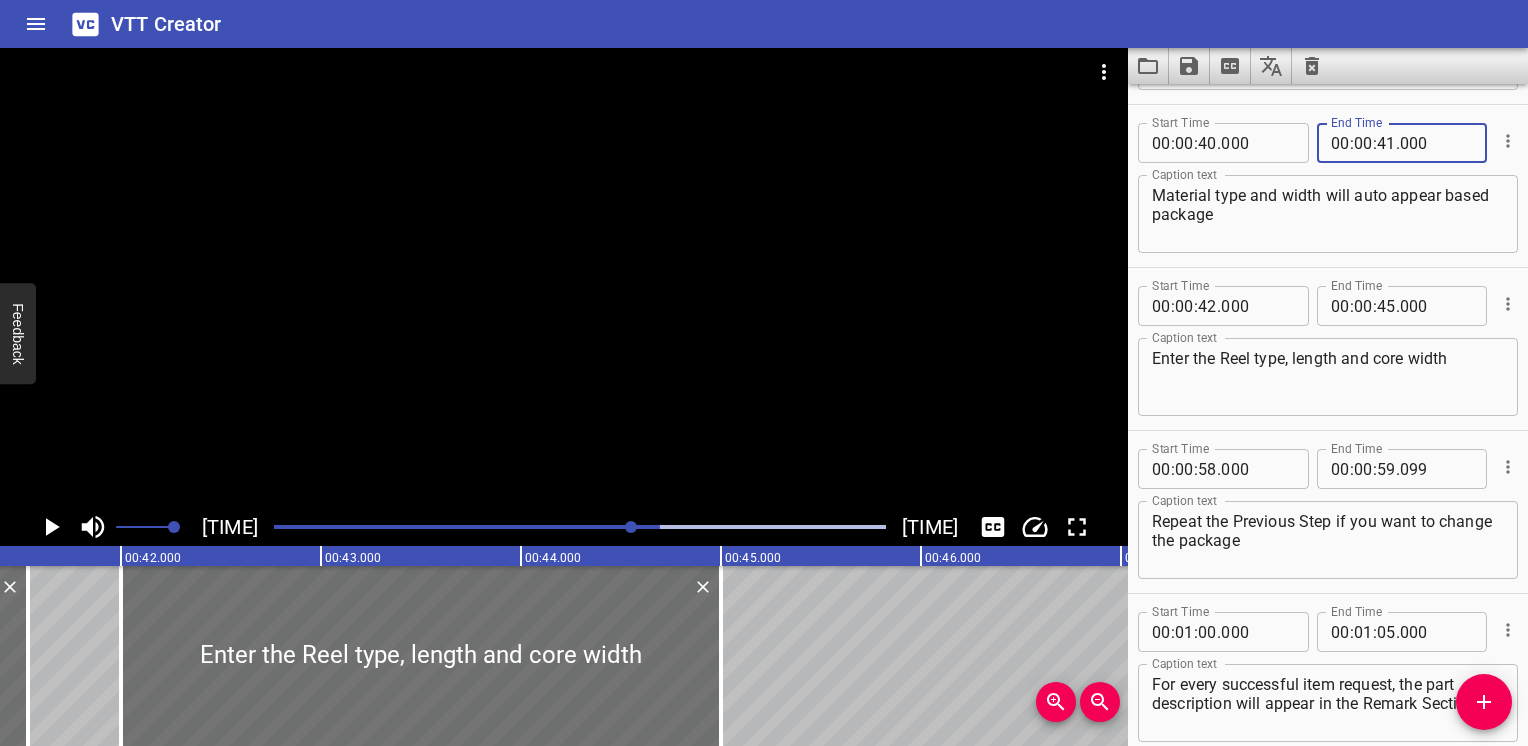 type on "000" 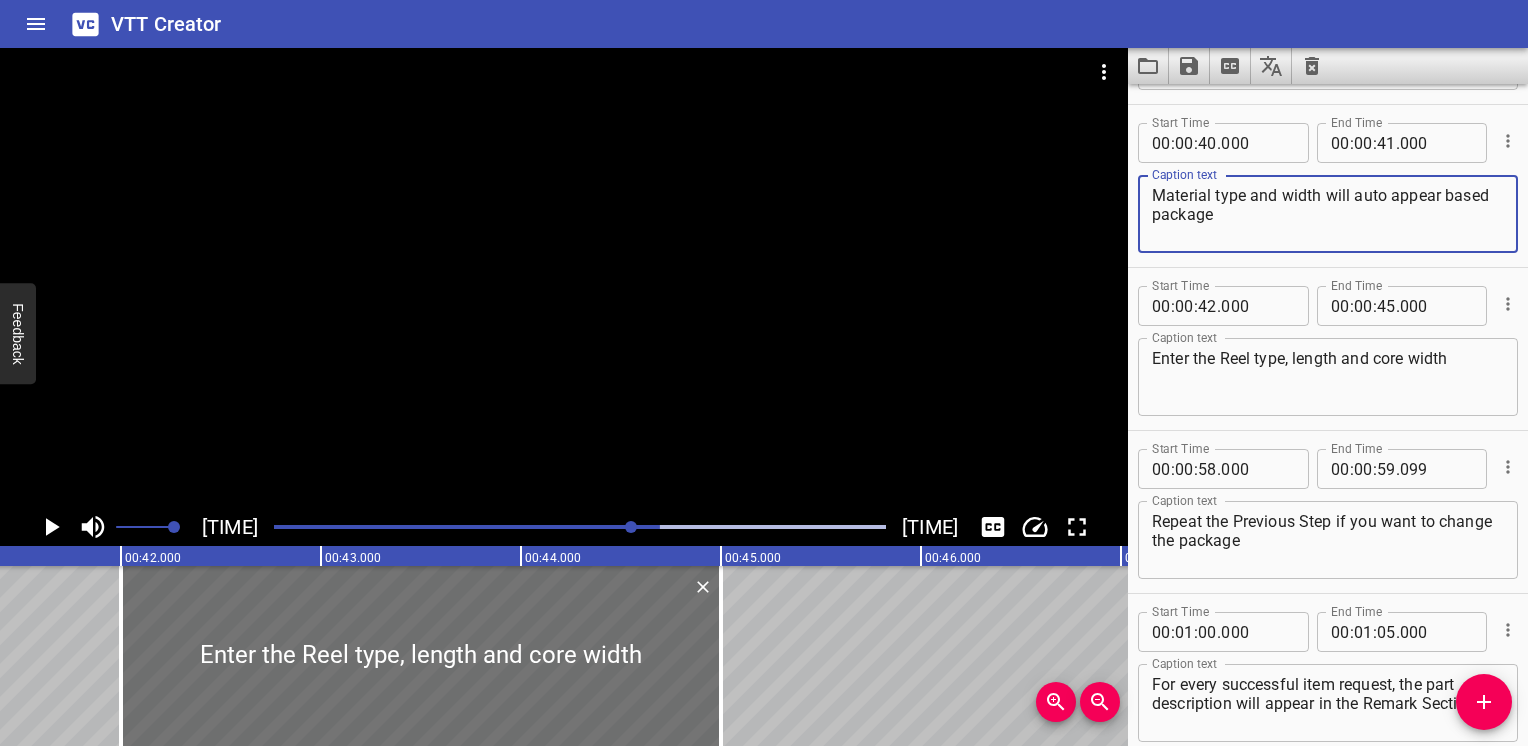 click at bounding box center (580, 527) 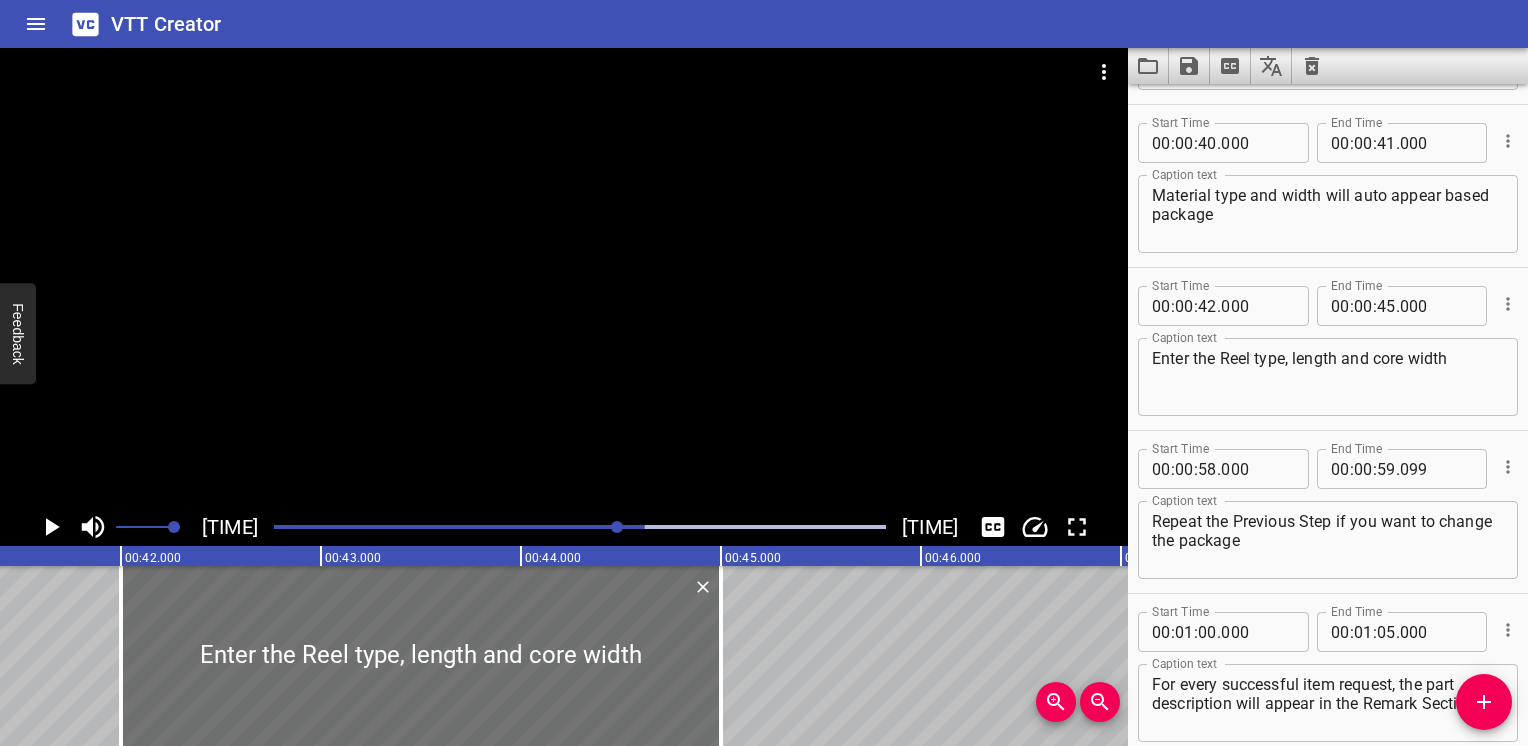 scroll, scrollTop: 978, scrollLeft: 0, axis: vertical 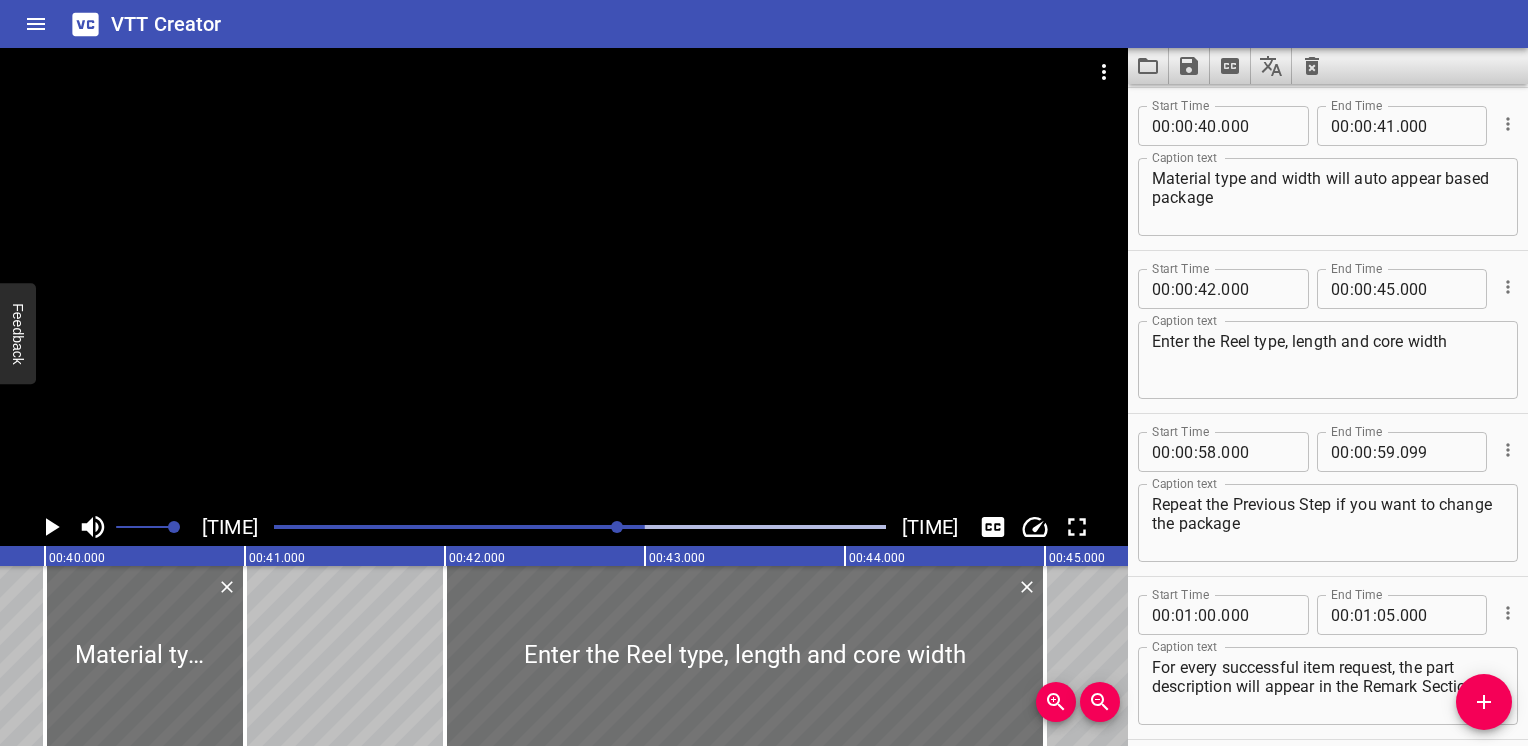 click at bounding box center (580, 527) 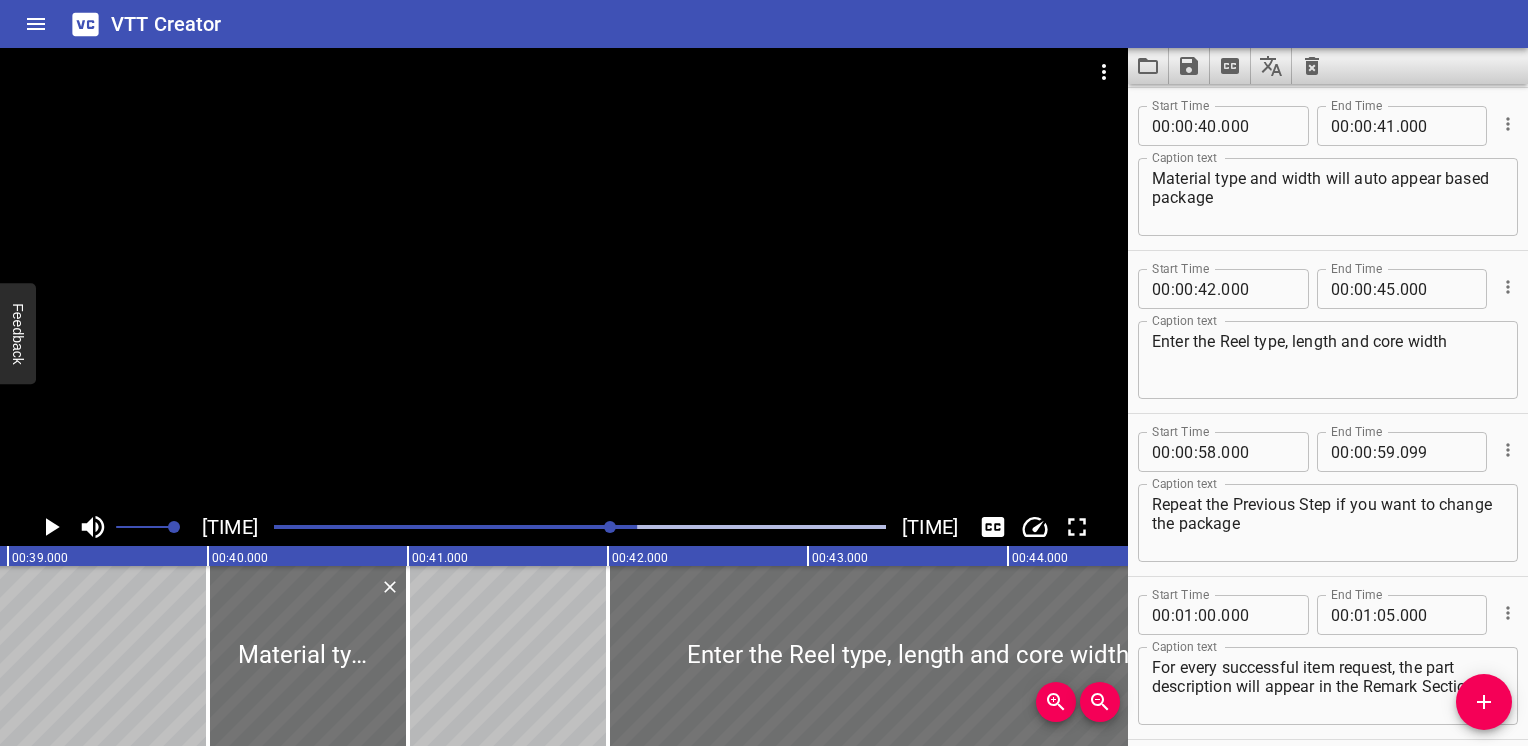 click at bounding box center [580, 527] 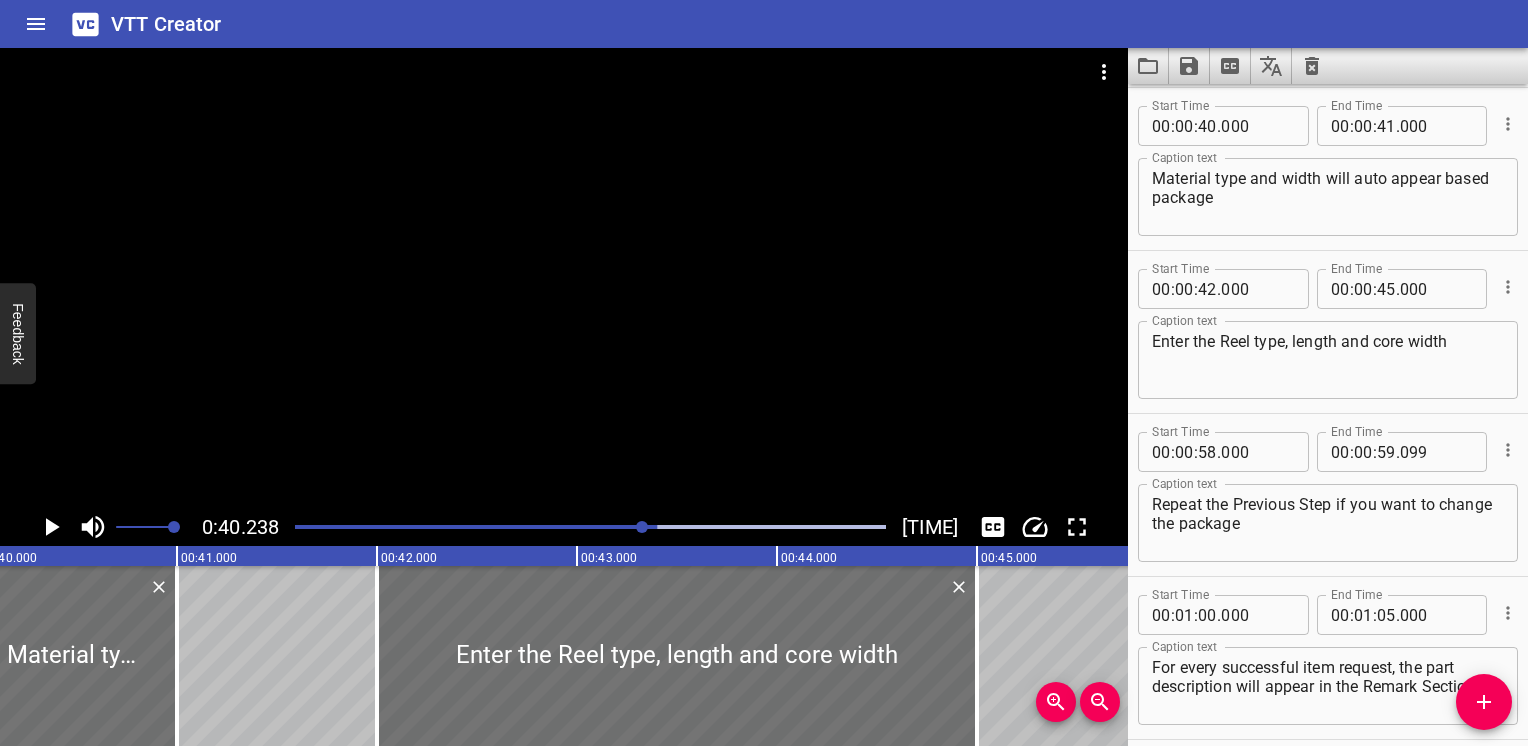 scroll, scrollTop: 0, scrollLeft: 8047, axis: horizontal 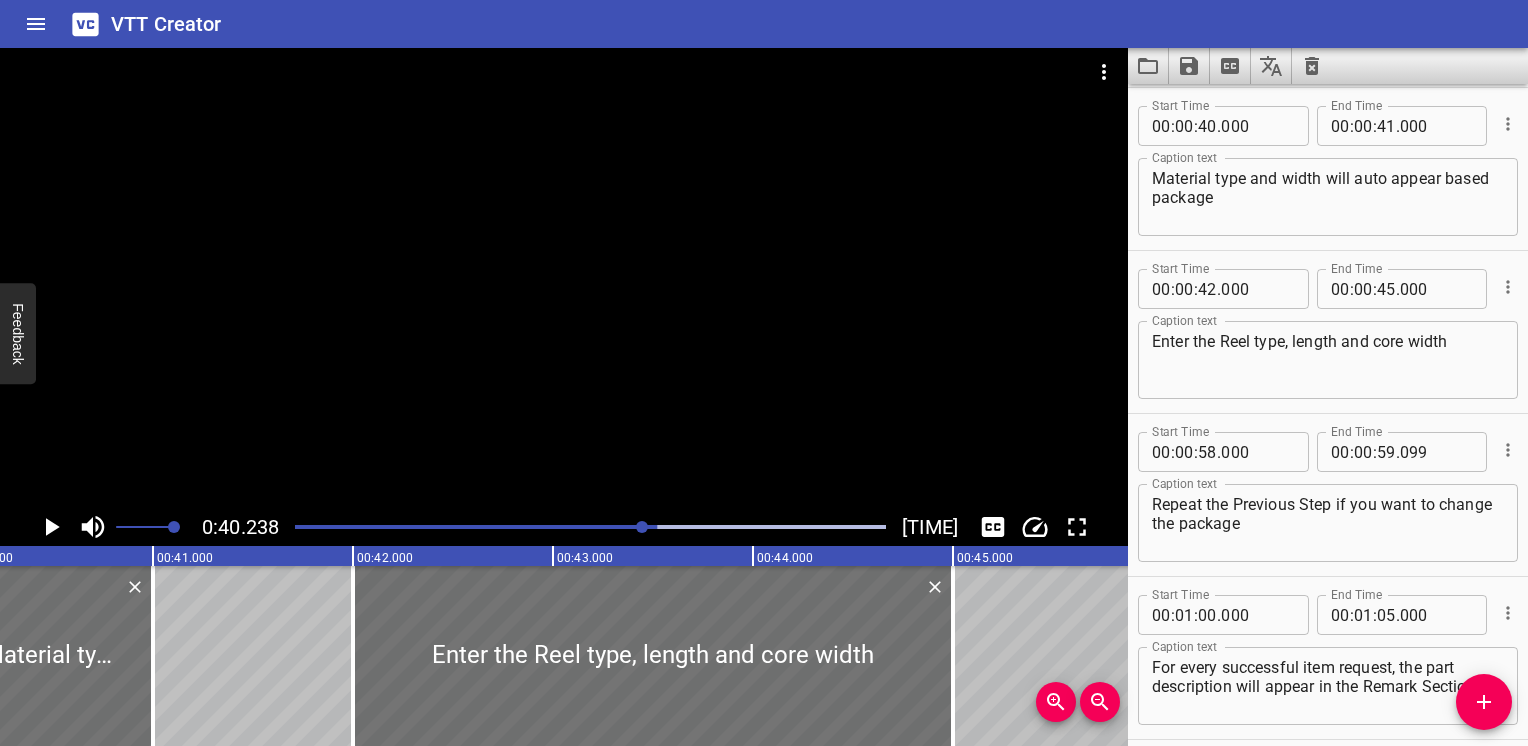 click at bounding box center [642, 527] 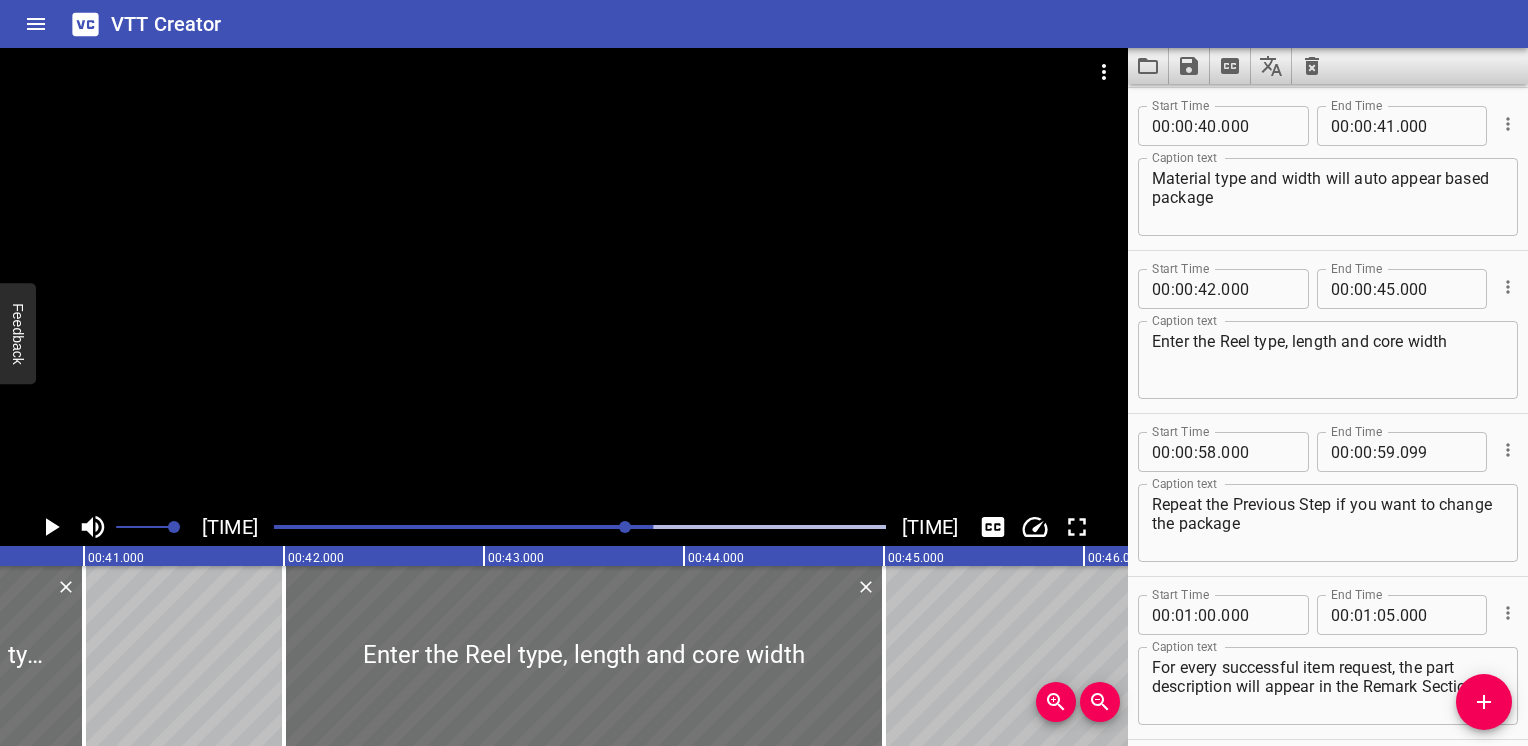 scroll, scrollTop: 0, scrollLeft: 8140, axis: horizontal 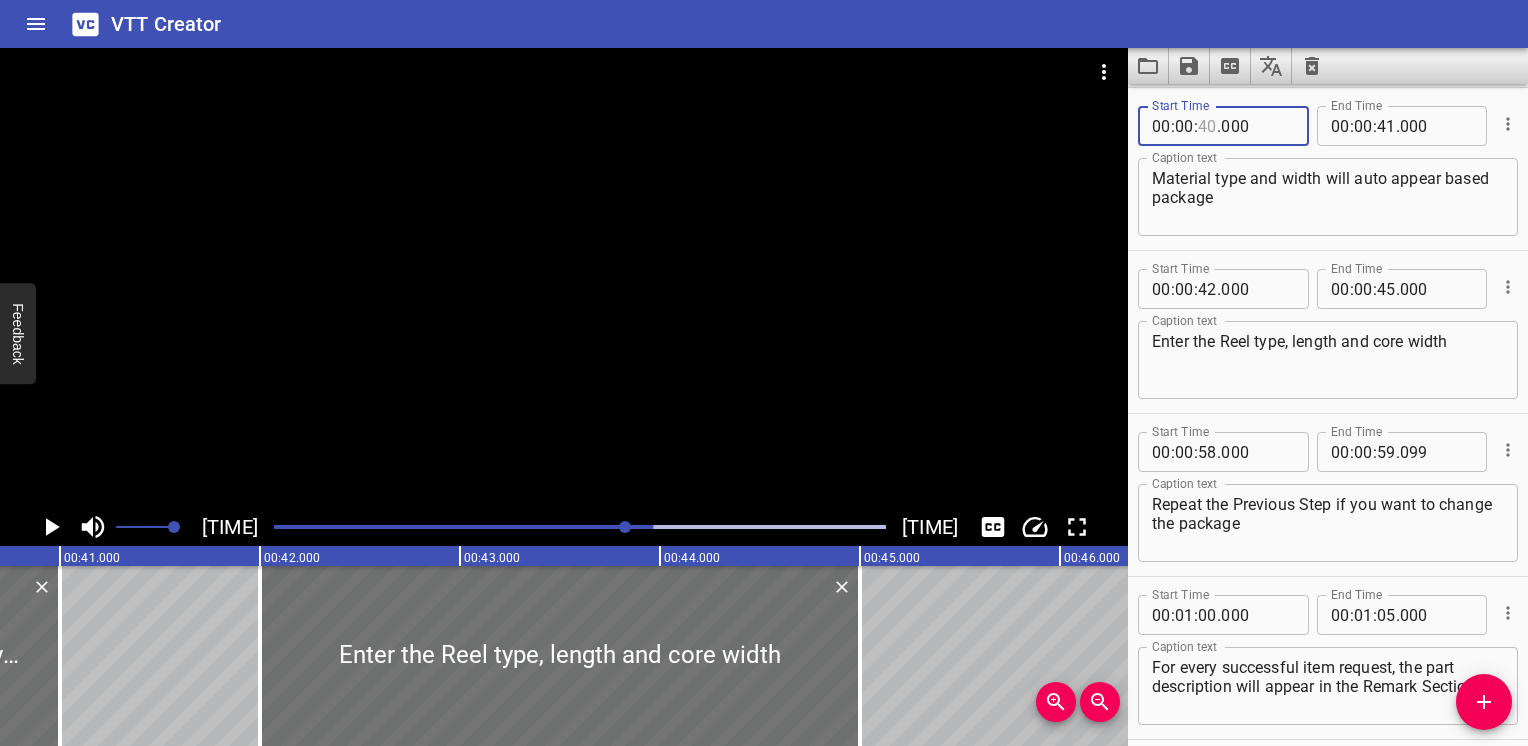 click at bounding box center (1207, 126) 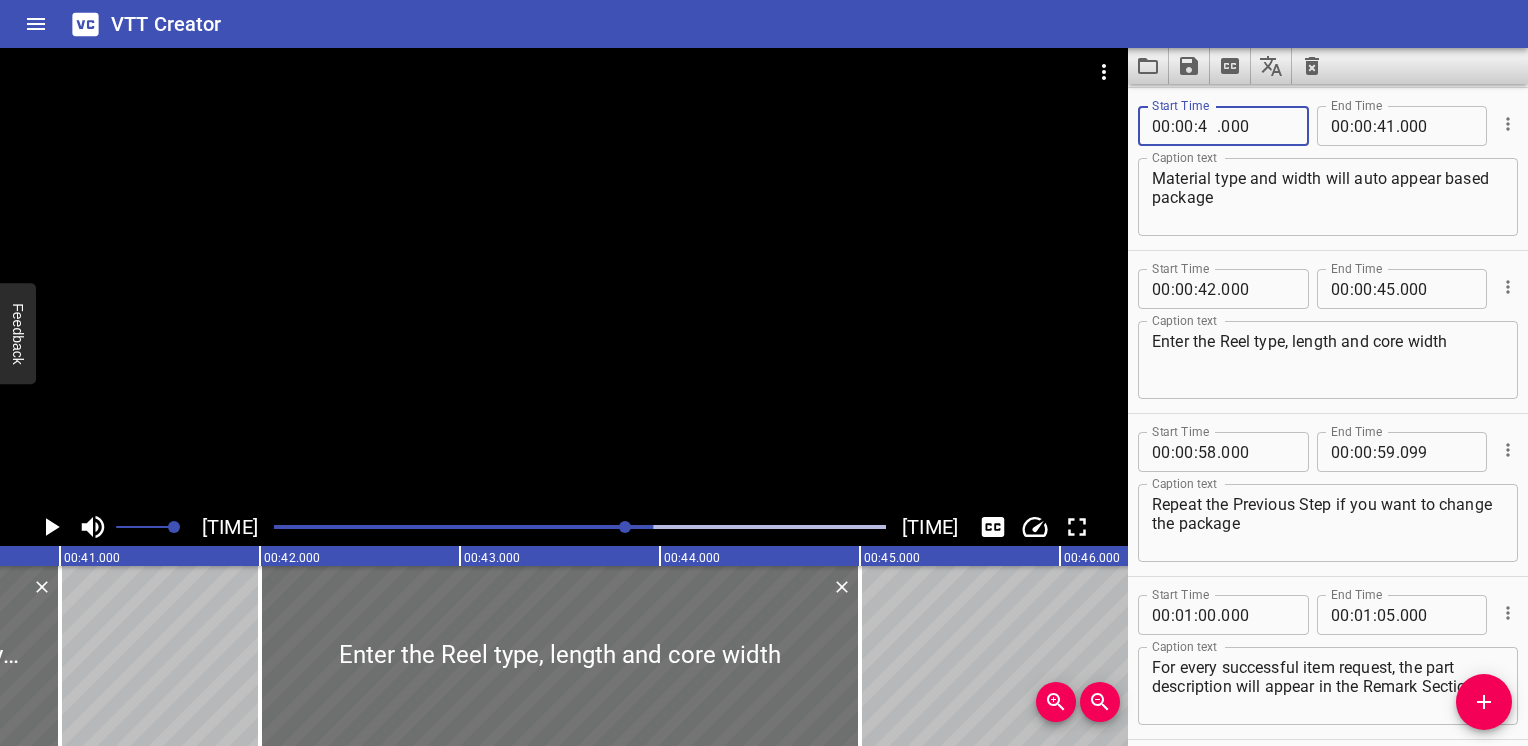 type on "41" 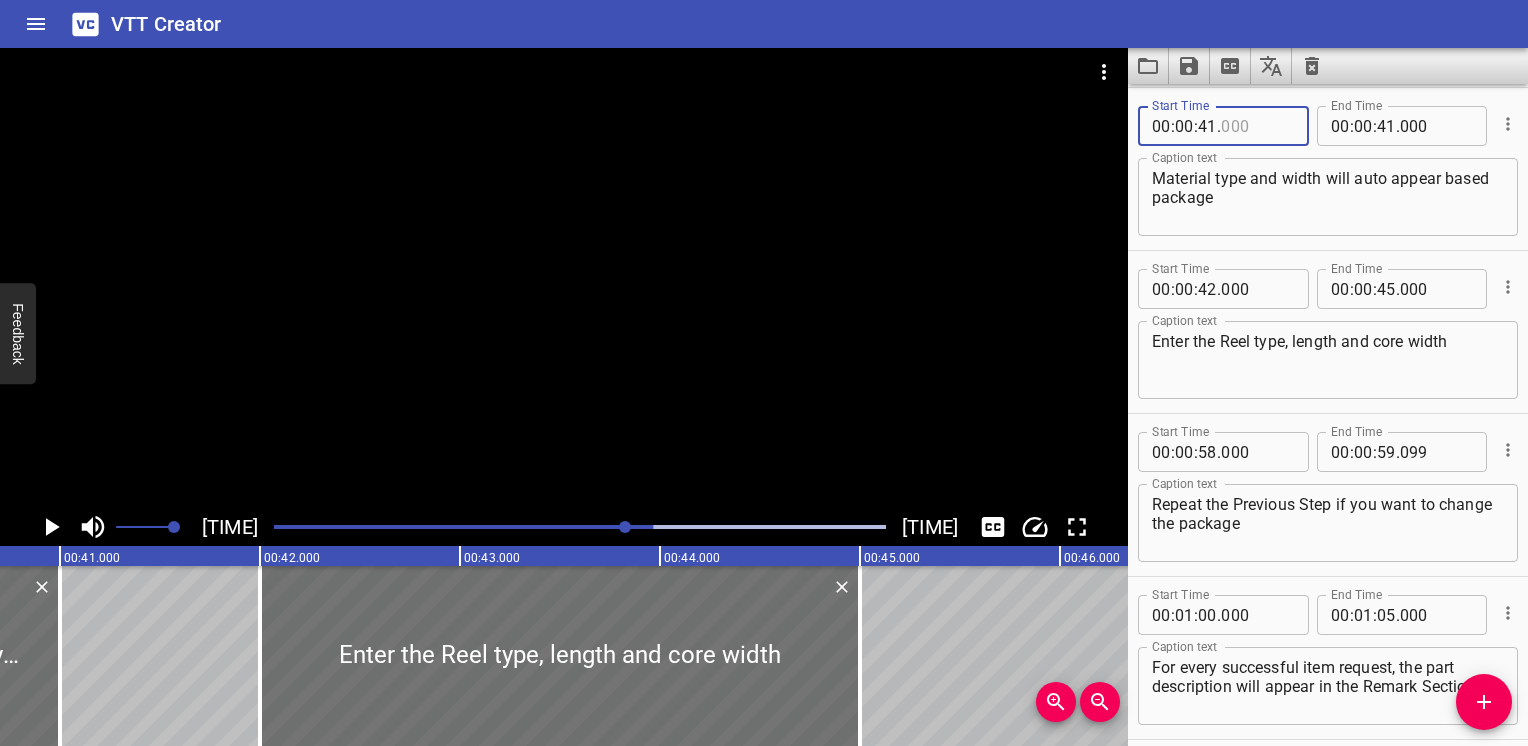 type on "000" 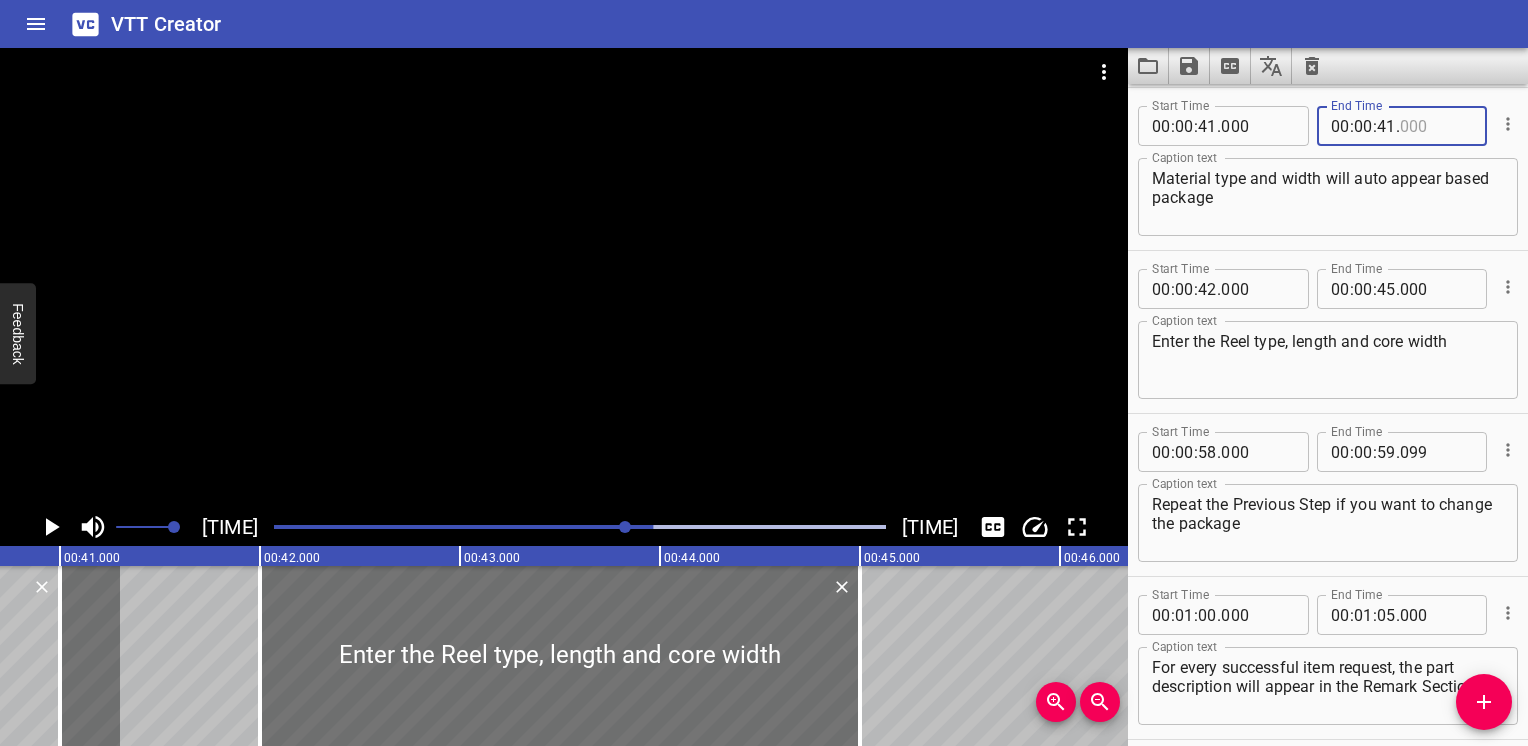 click at bounding box center [1436, 126] 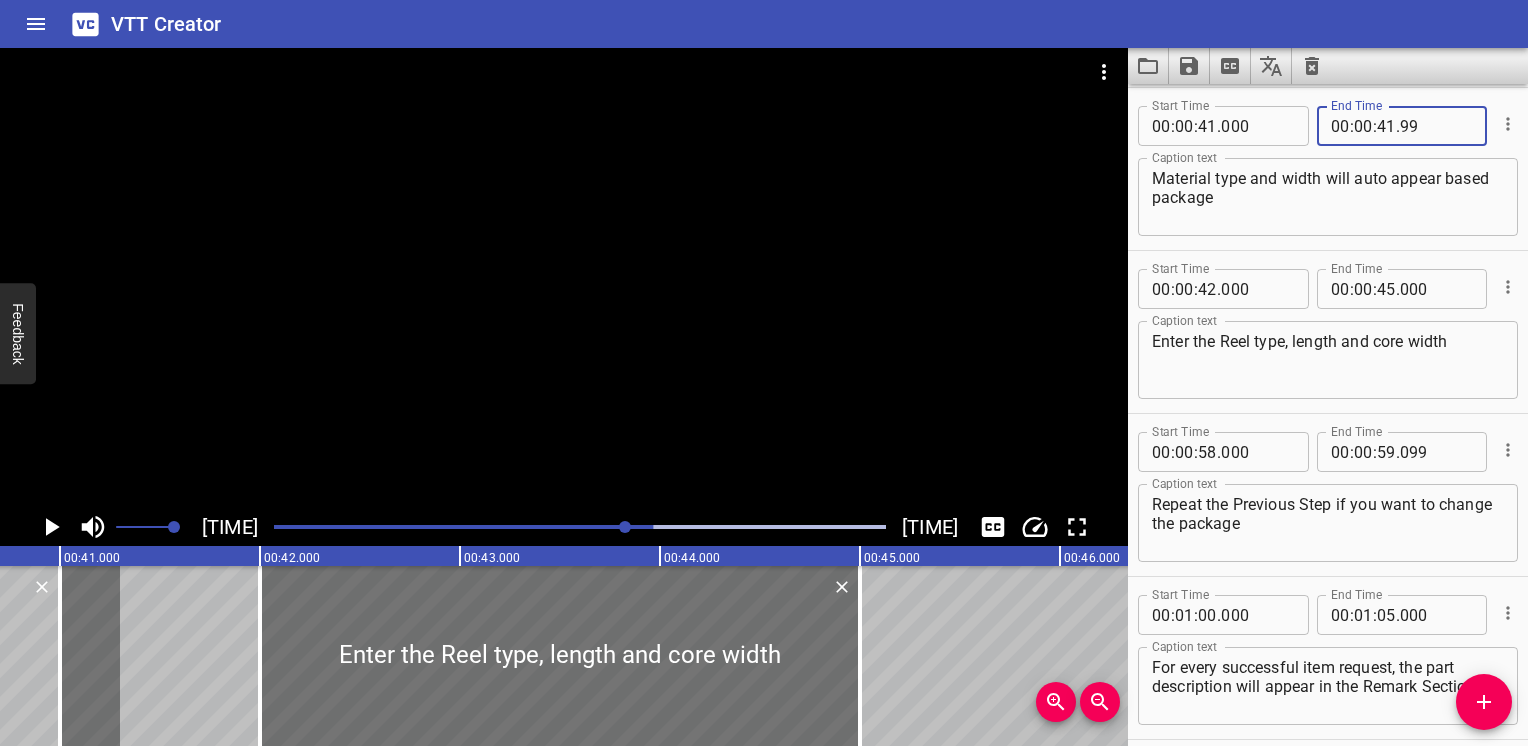 type on "099" 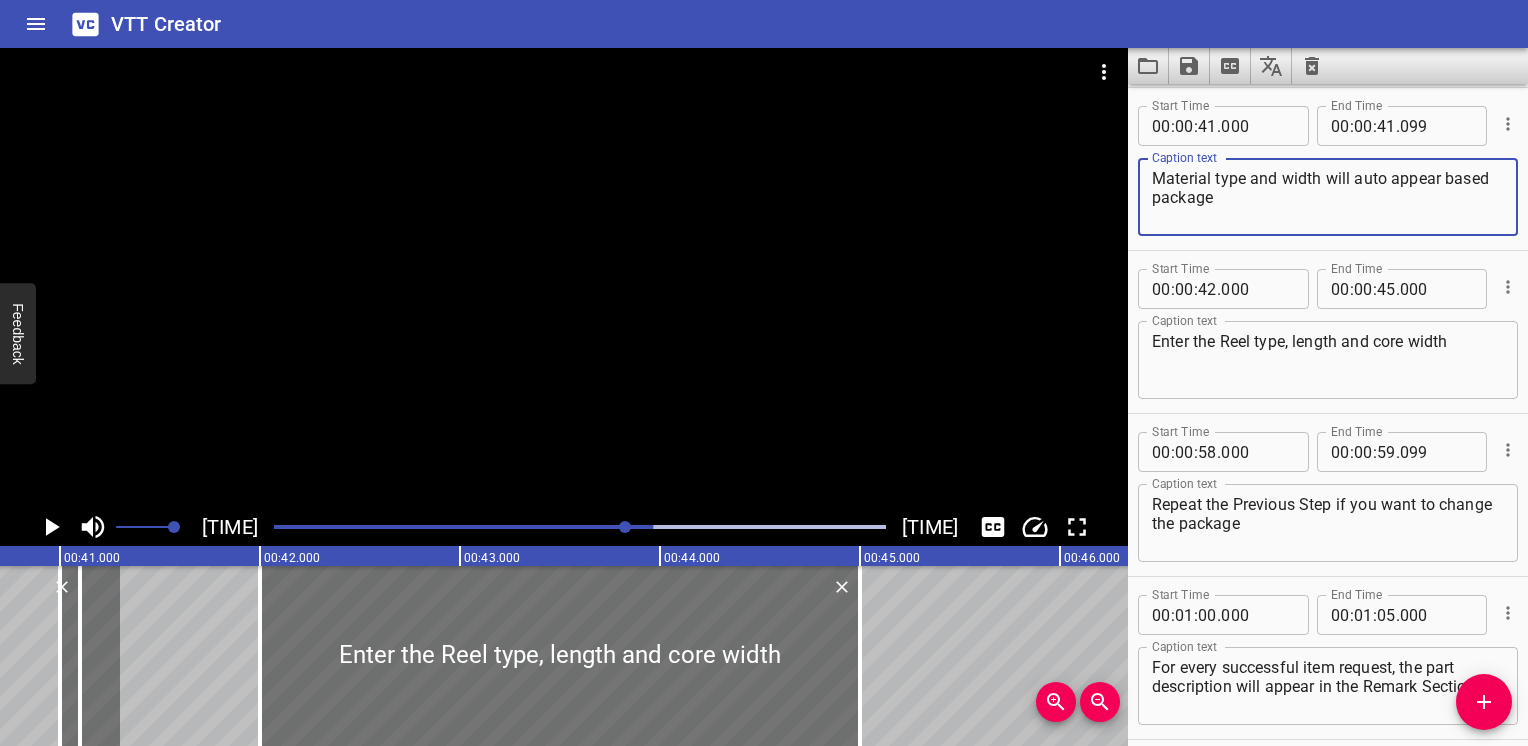 click on "Material type and width will auto appear based package" at bounding box center [1328, 197] 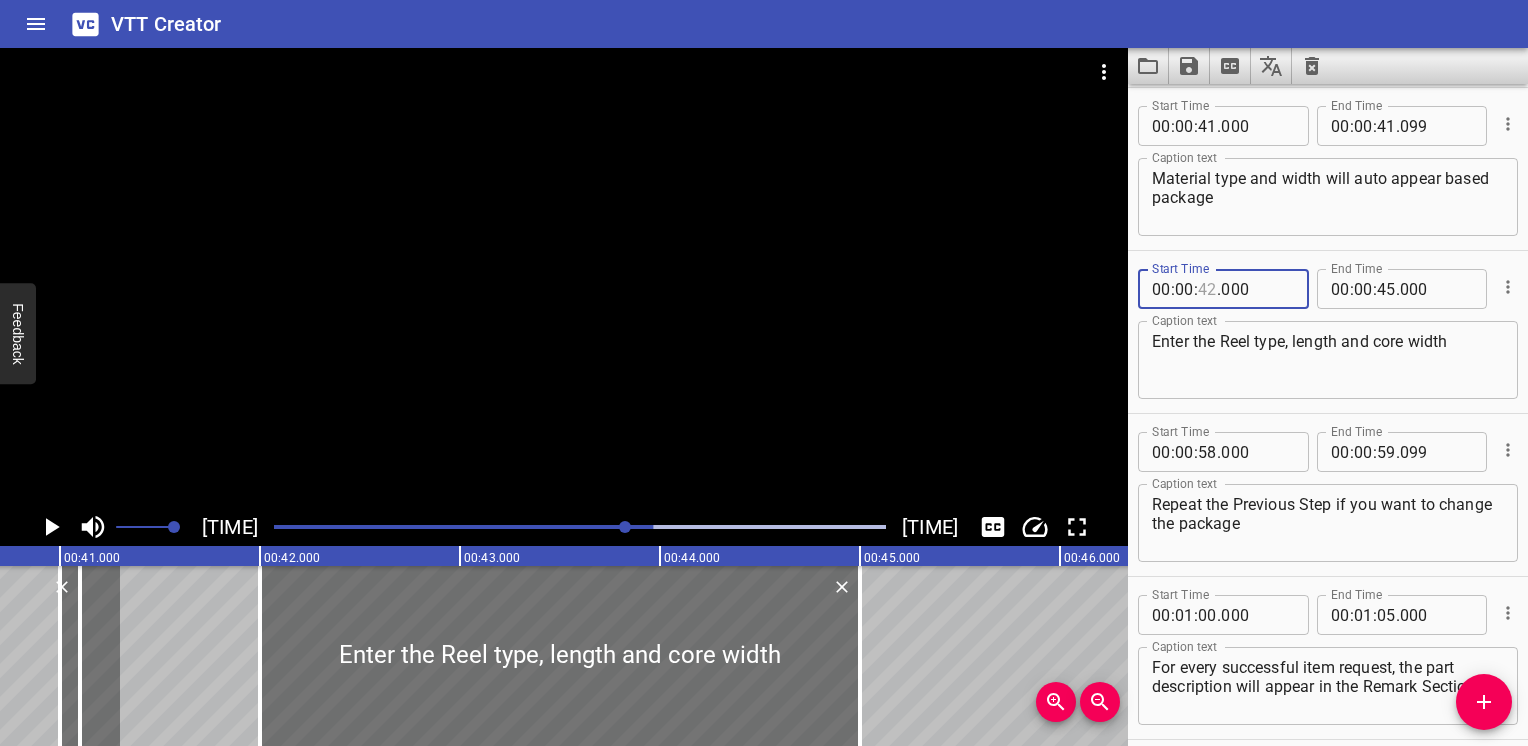 click at bounding box center [1207, 289] 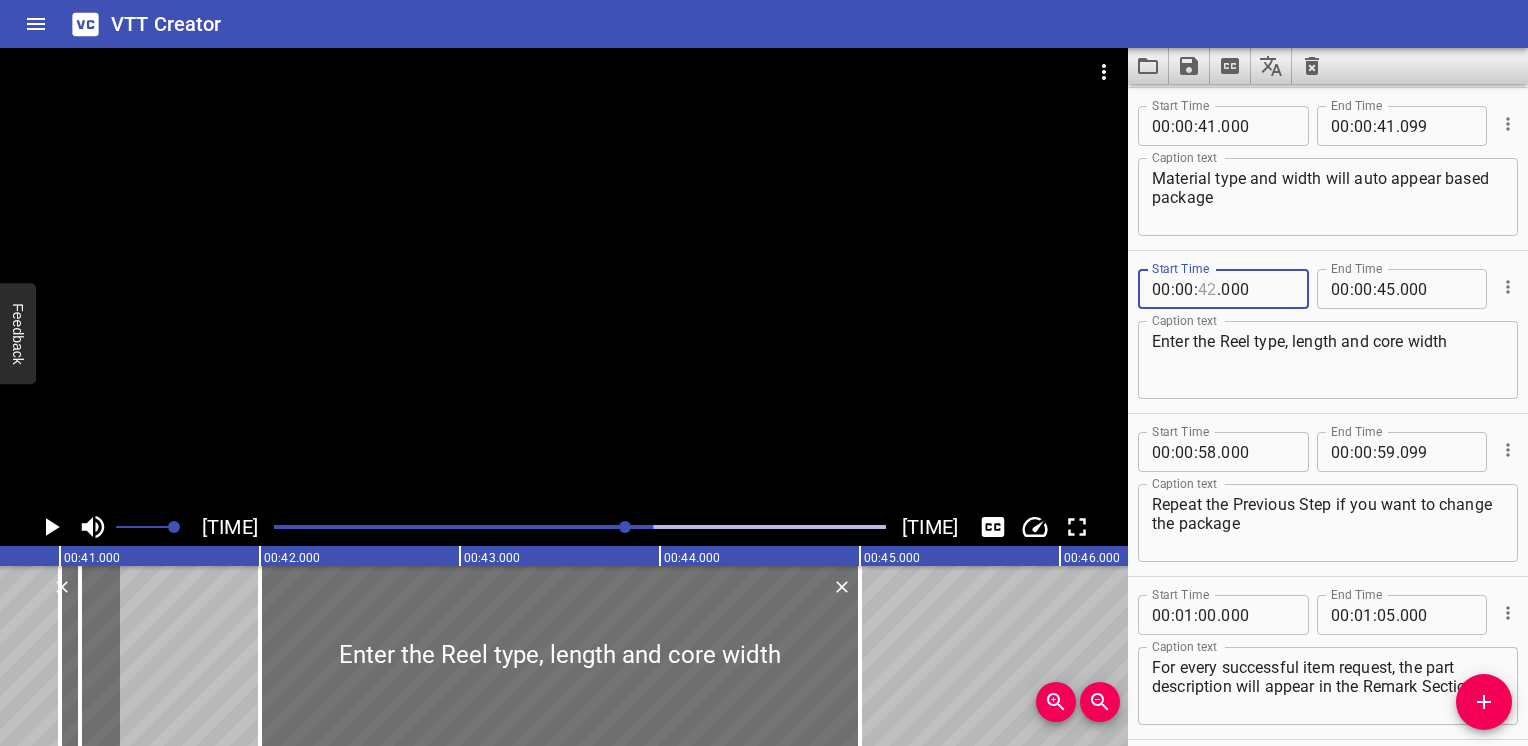 click at bounding box center (1207, 289) 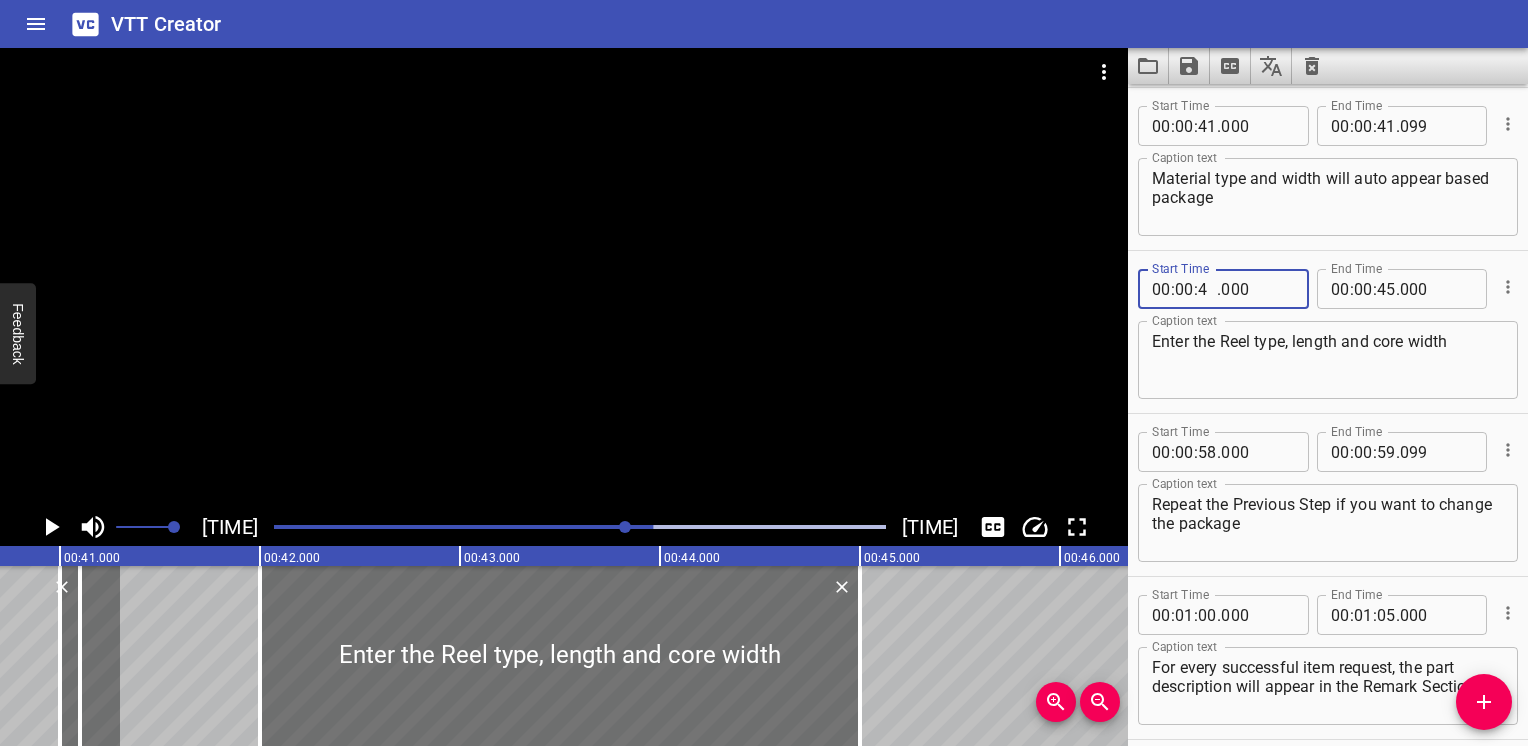 type on "43" 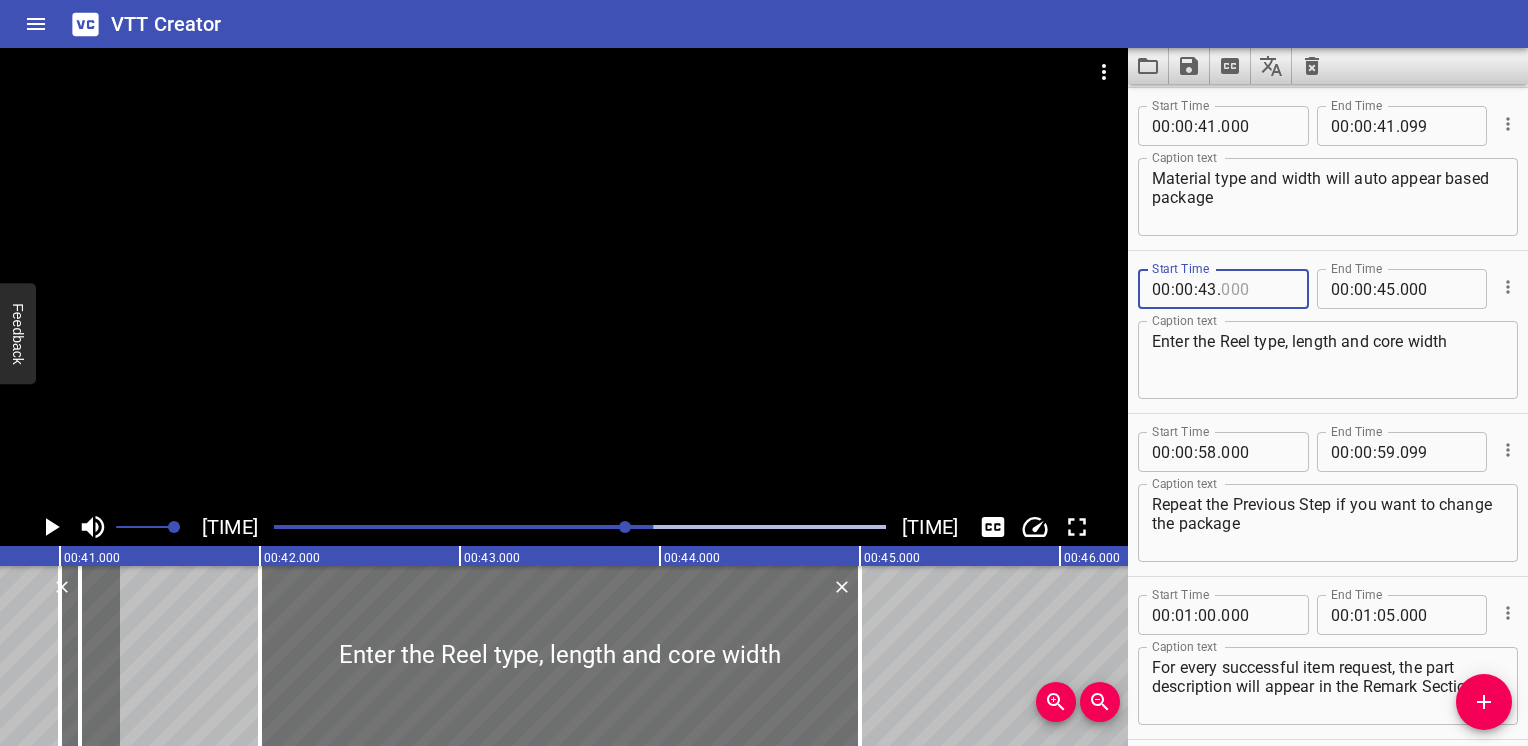 type on "000" 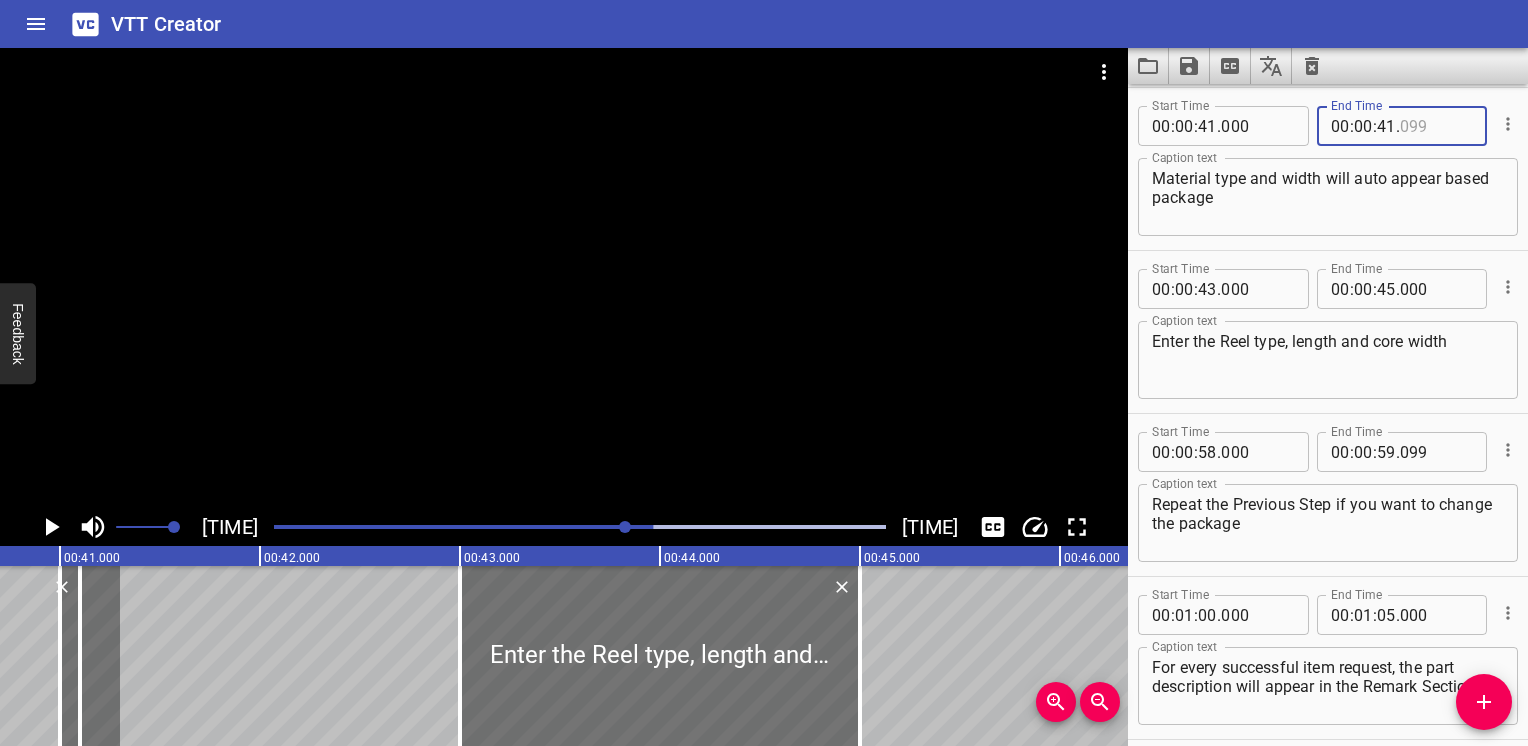 click at bounding box center (1436, 126) 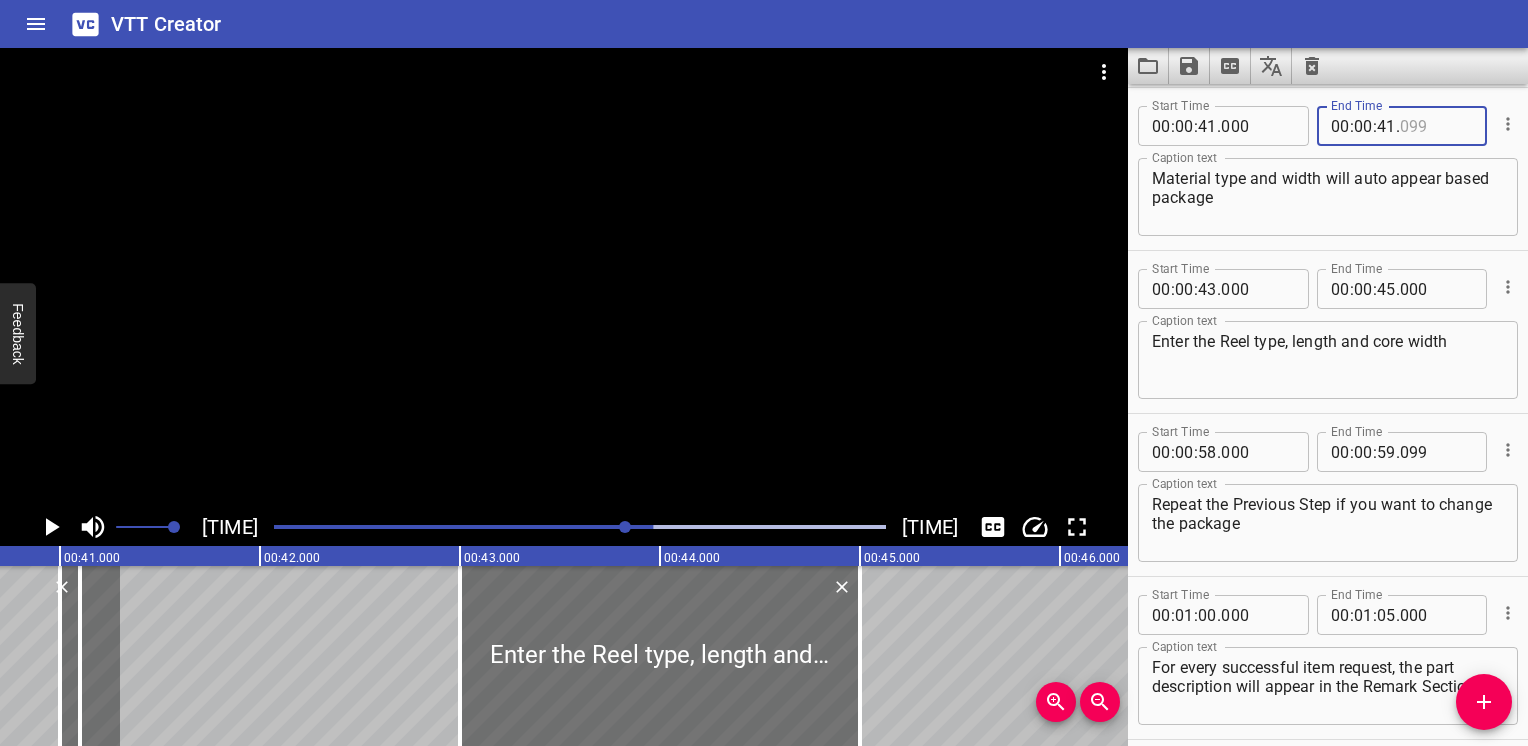 type 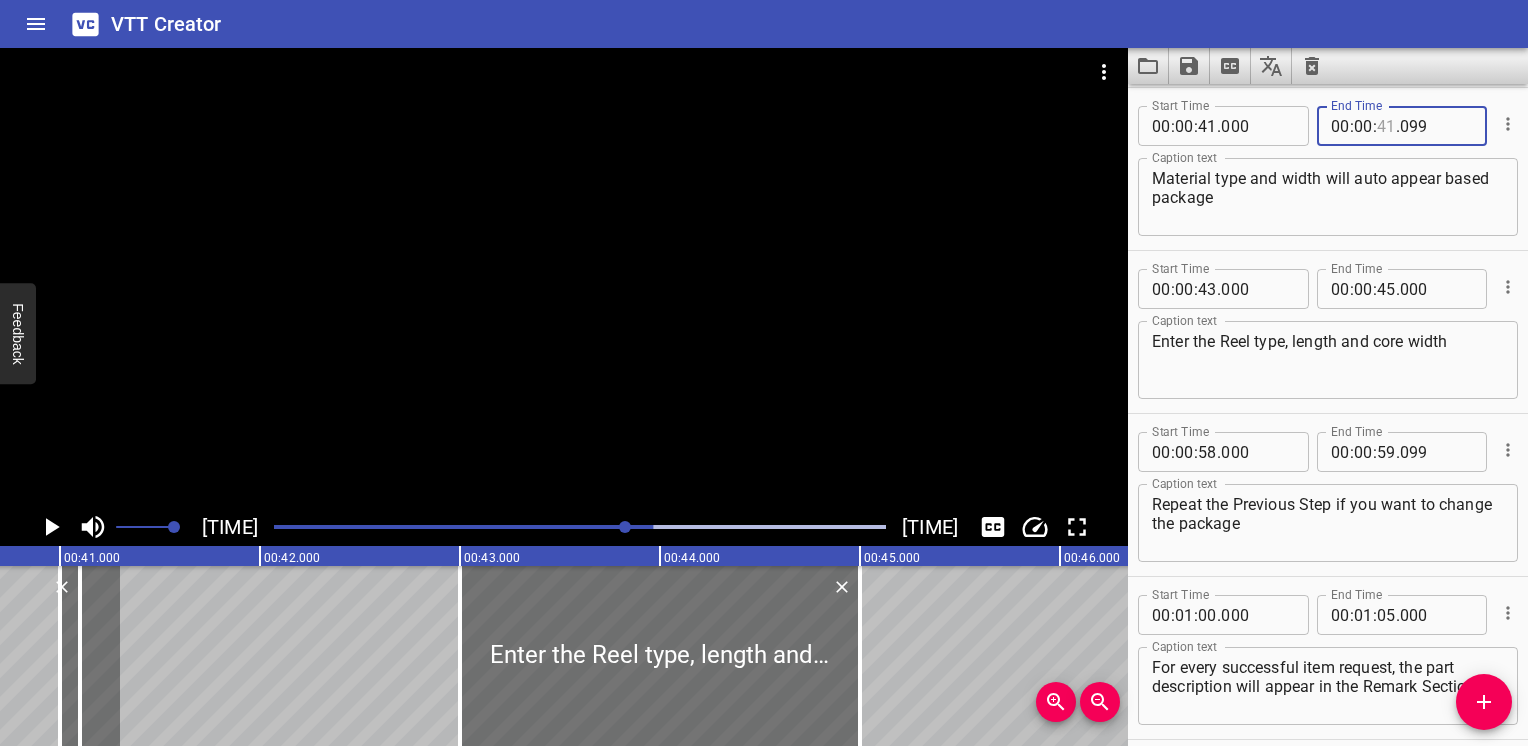 drag, startPoint x: 1382, startPoint y: 126, endPoint x: 1416, endPoint y: 132, distance: 34.525352 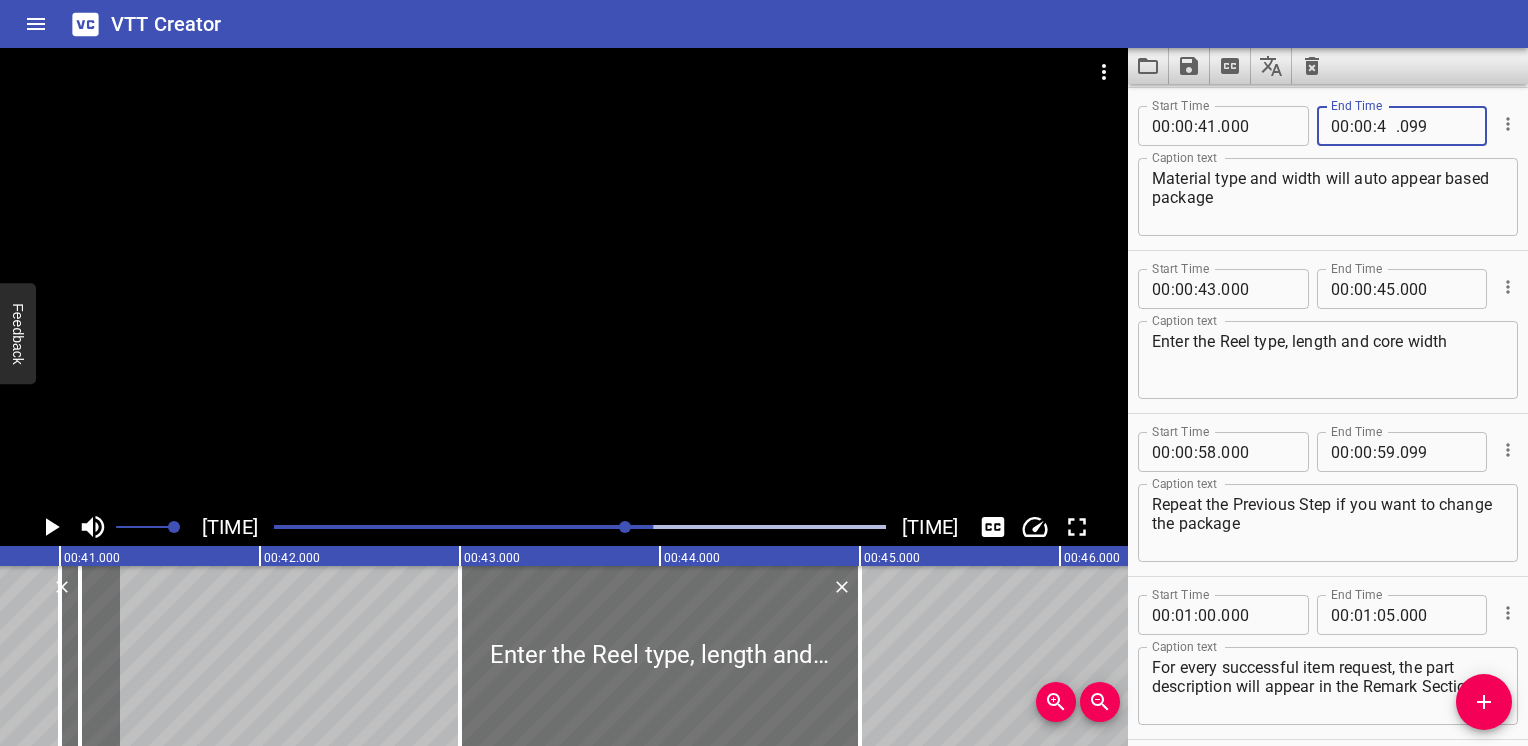 type on "42" 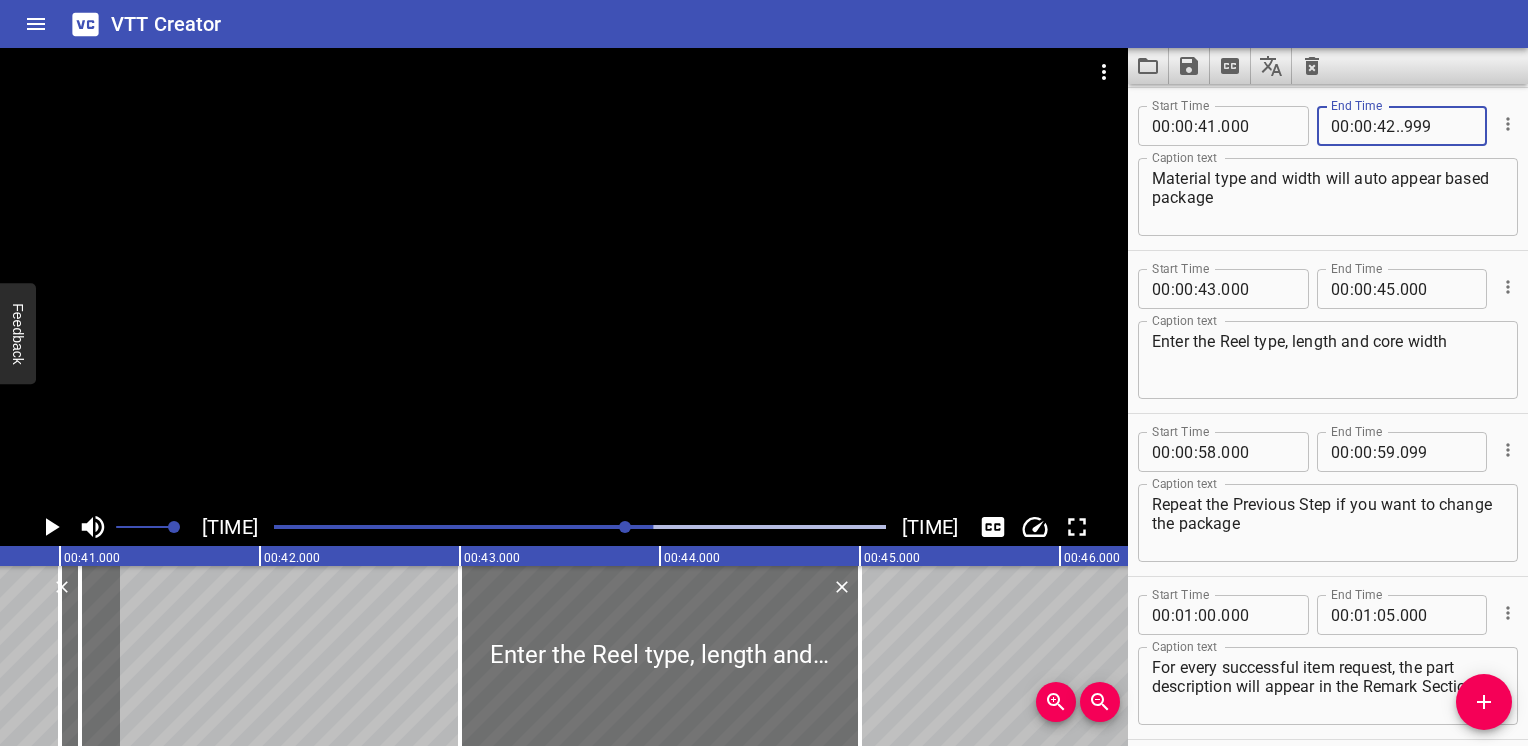 click on ".999" at bounding box center [1436, 126] 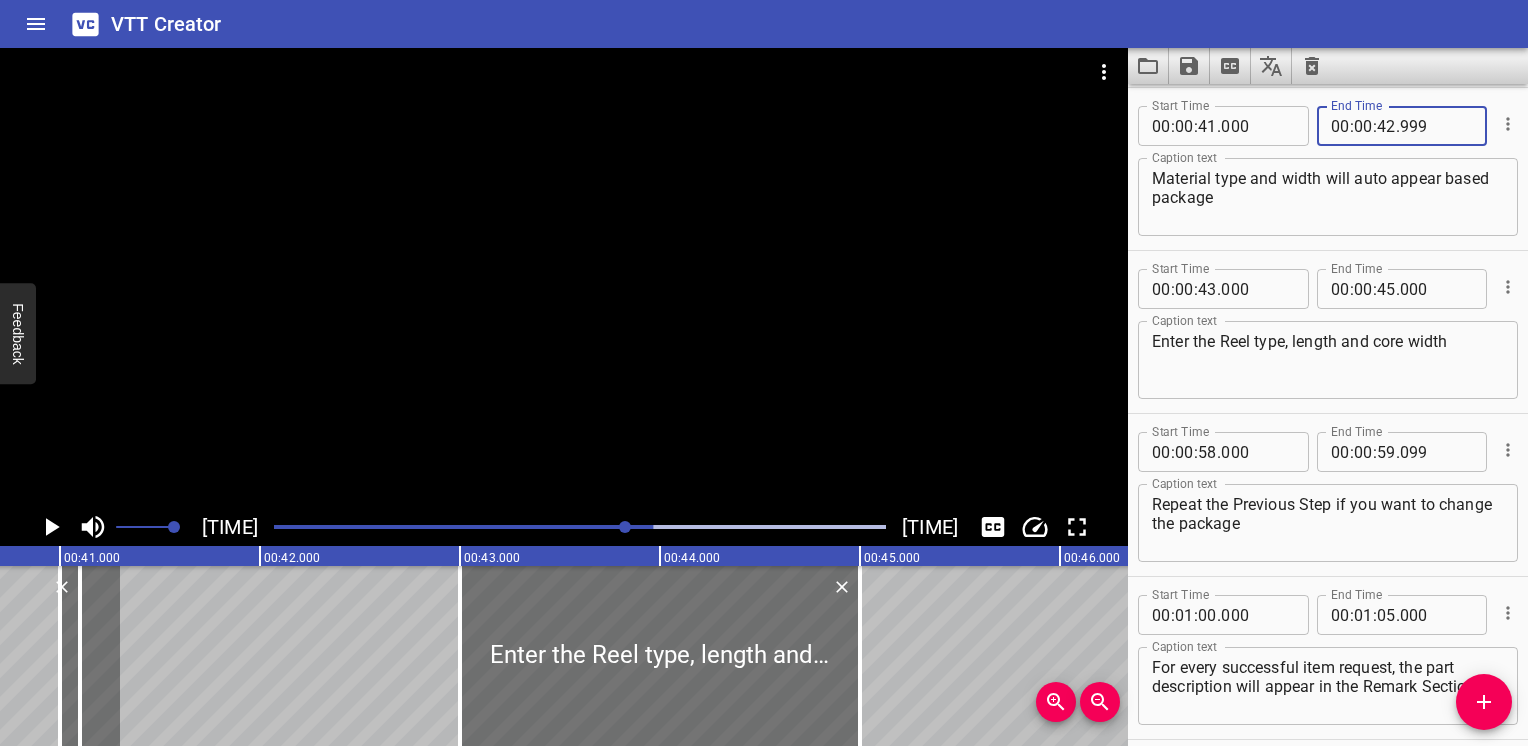 type on "999" 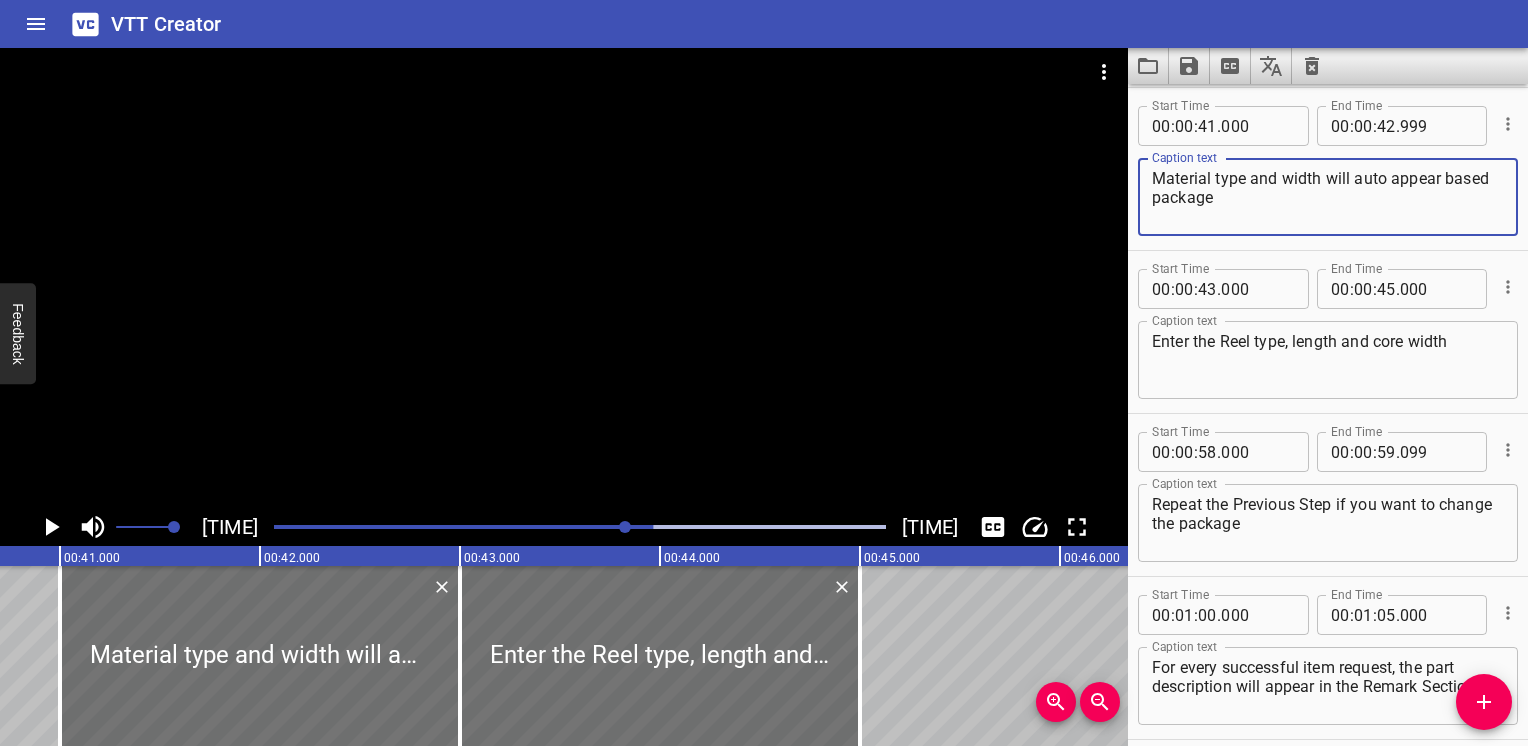 click on "Material type and width will auto appear based package" at bounding box center [1328, 197] 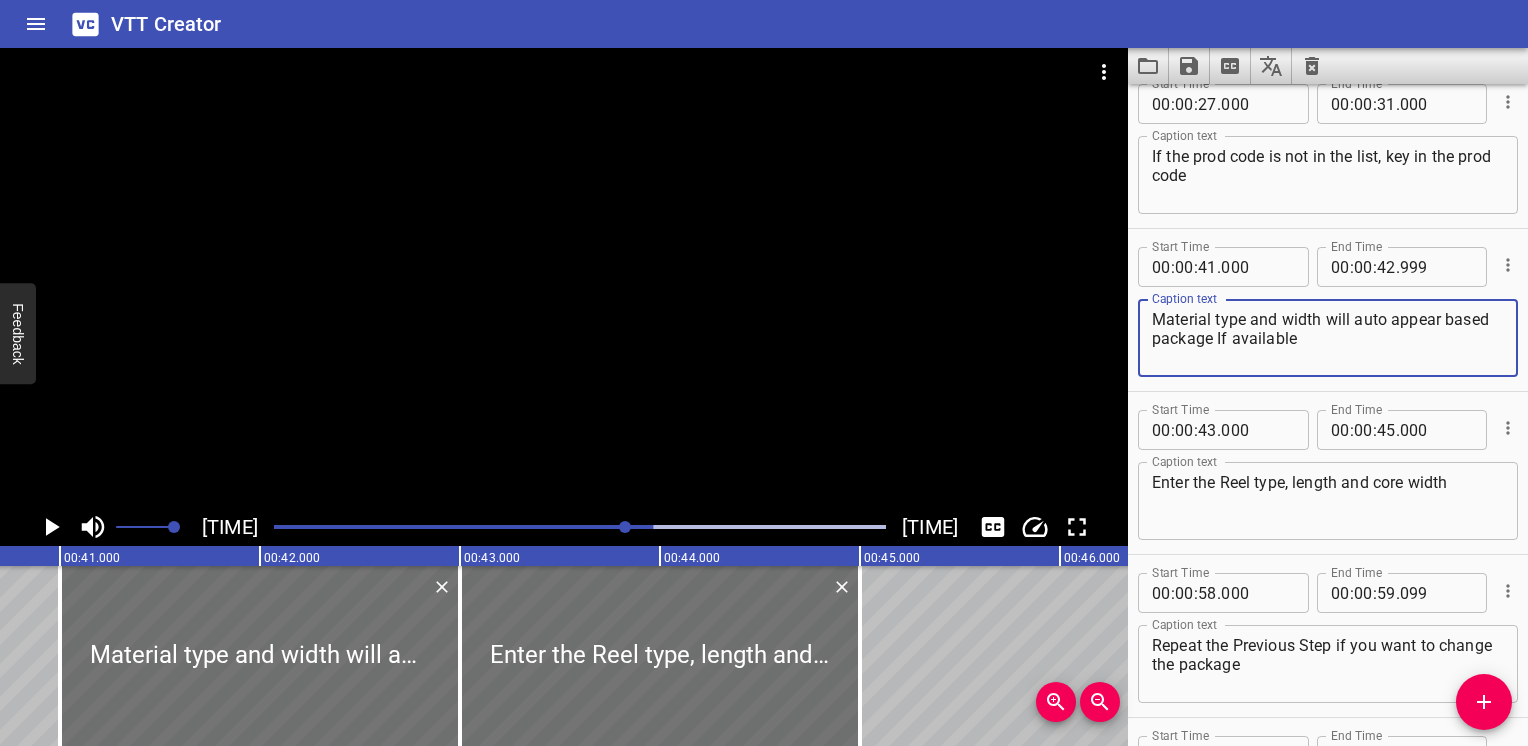 scroll, scrollTop: 778, scrollLeft: 0, axis: vertical 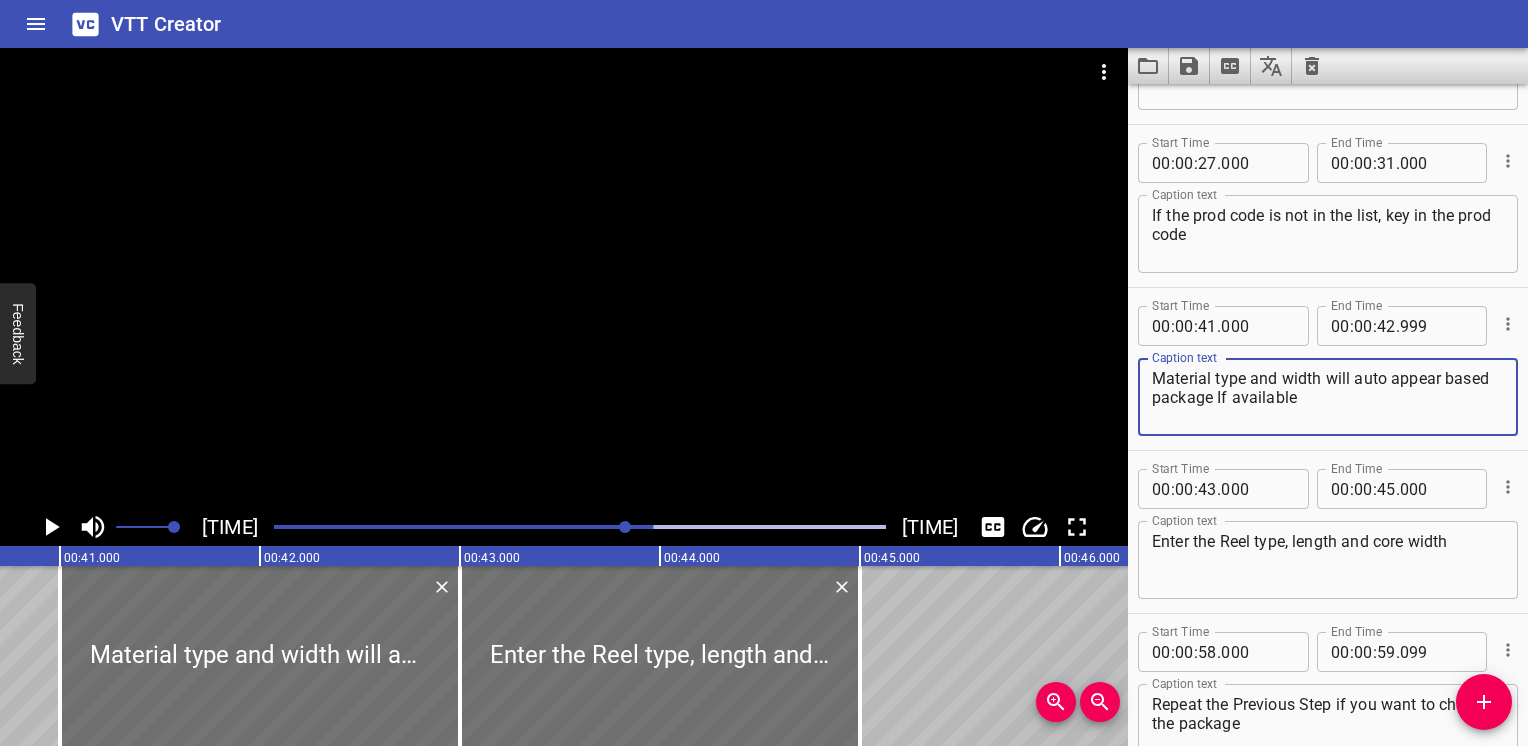 type on "Material type and width will auto appear based package If available" 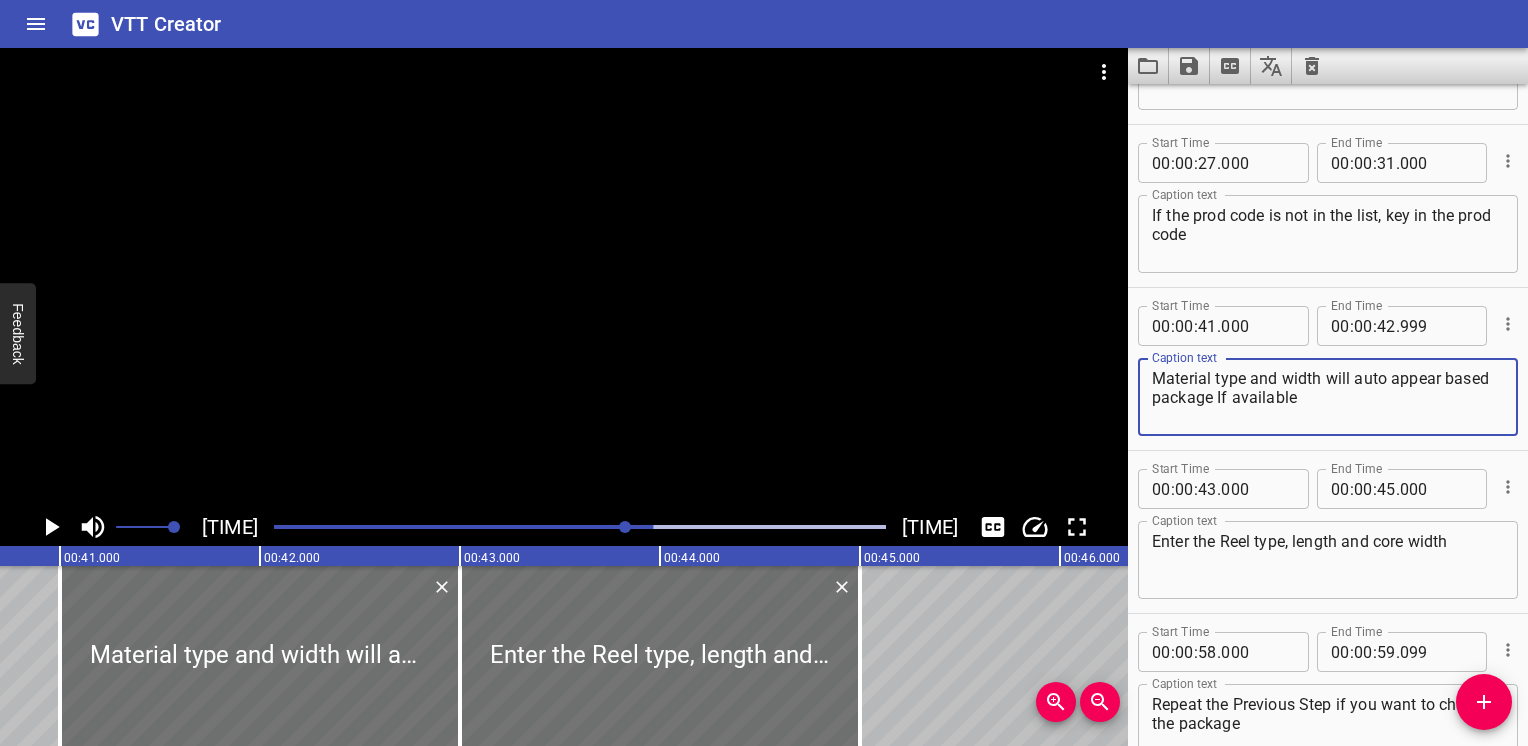 click on "If the prod code is not in the list, key in the prod code" at bounding box center (1328, 234) 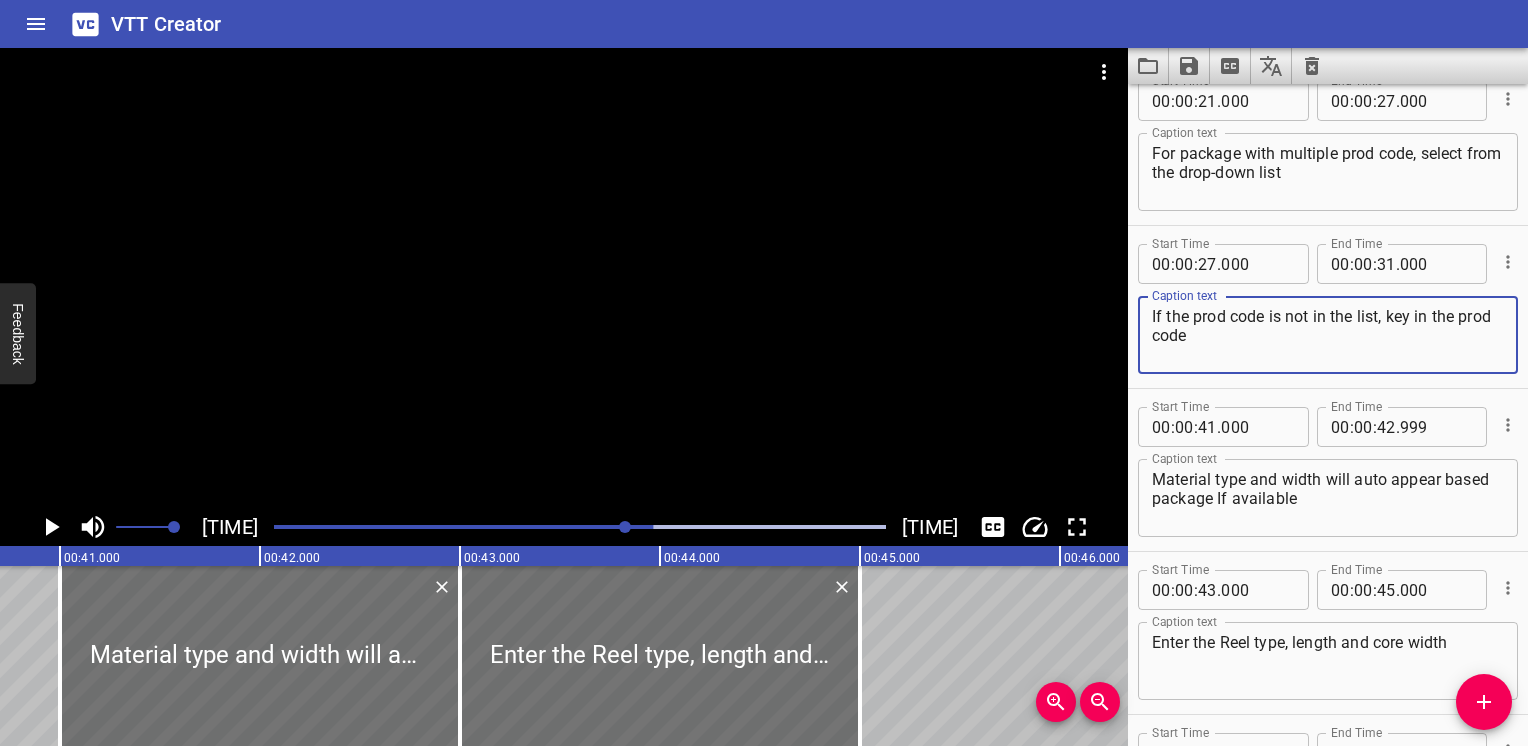 scroll, scrollTop: 678, scrollLeft: 0, axis: vertical 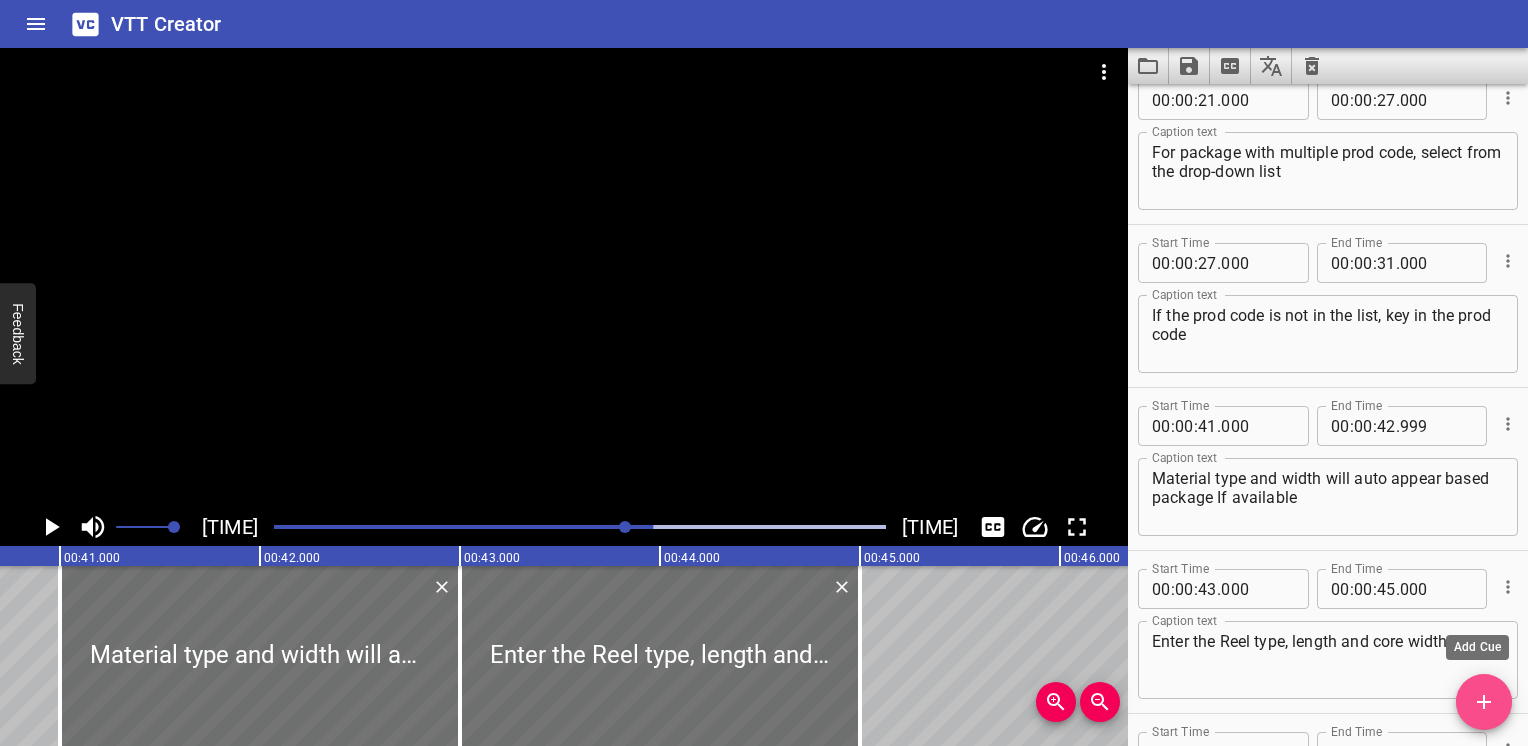 click 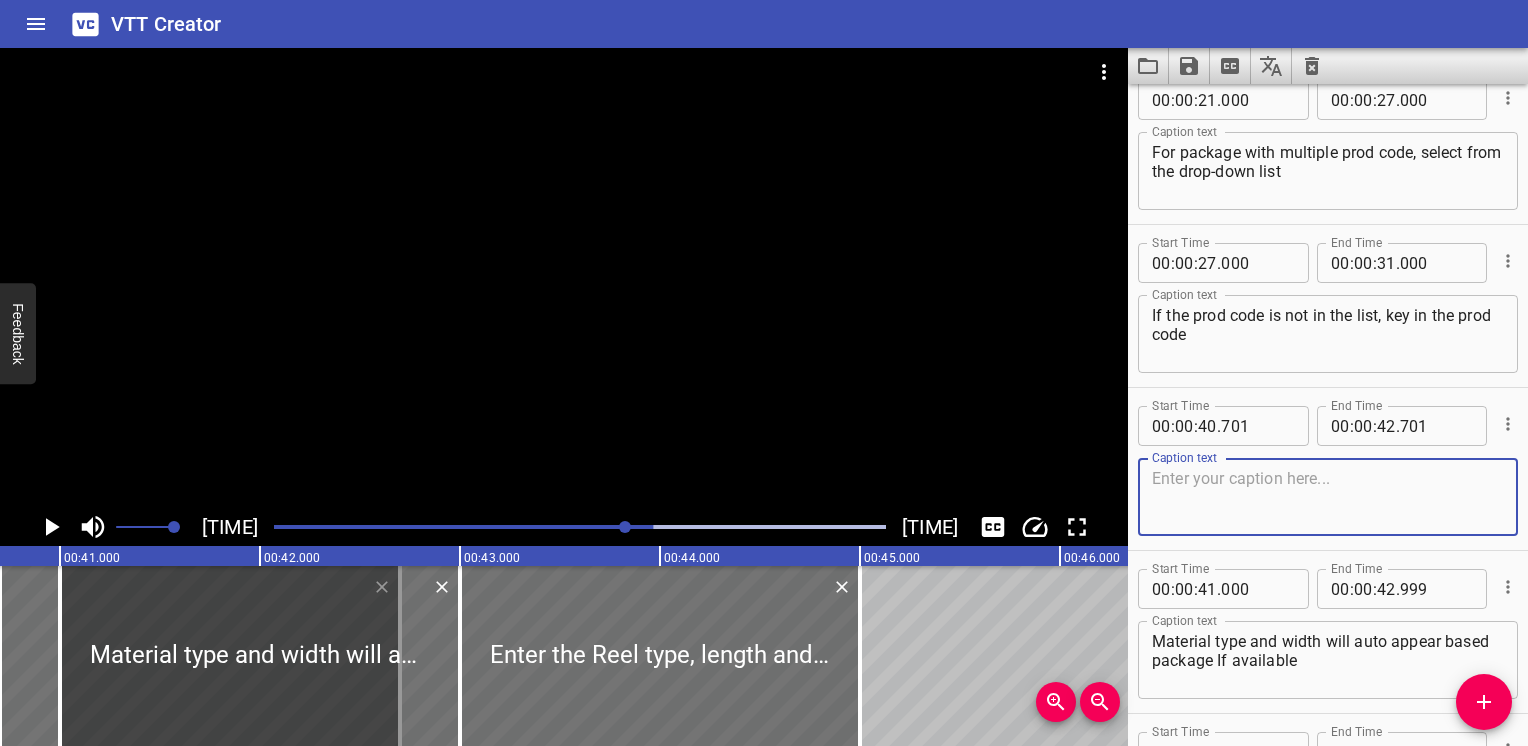 click at bounding box center (580, 527) 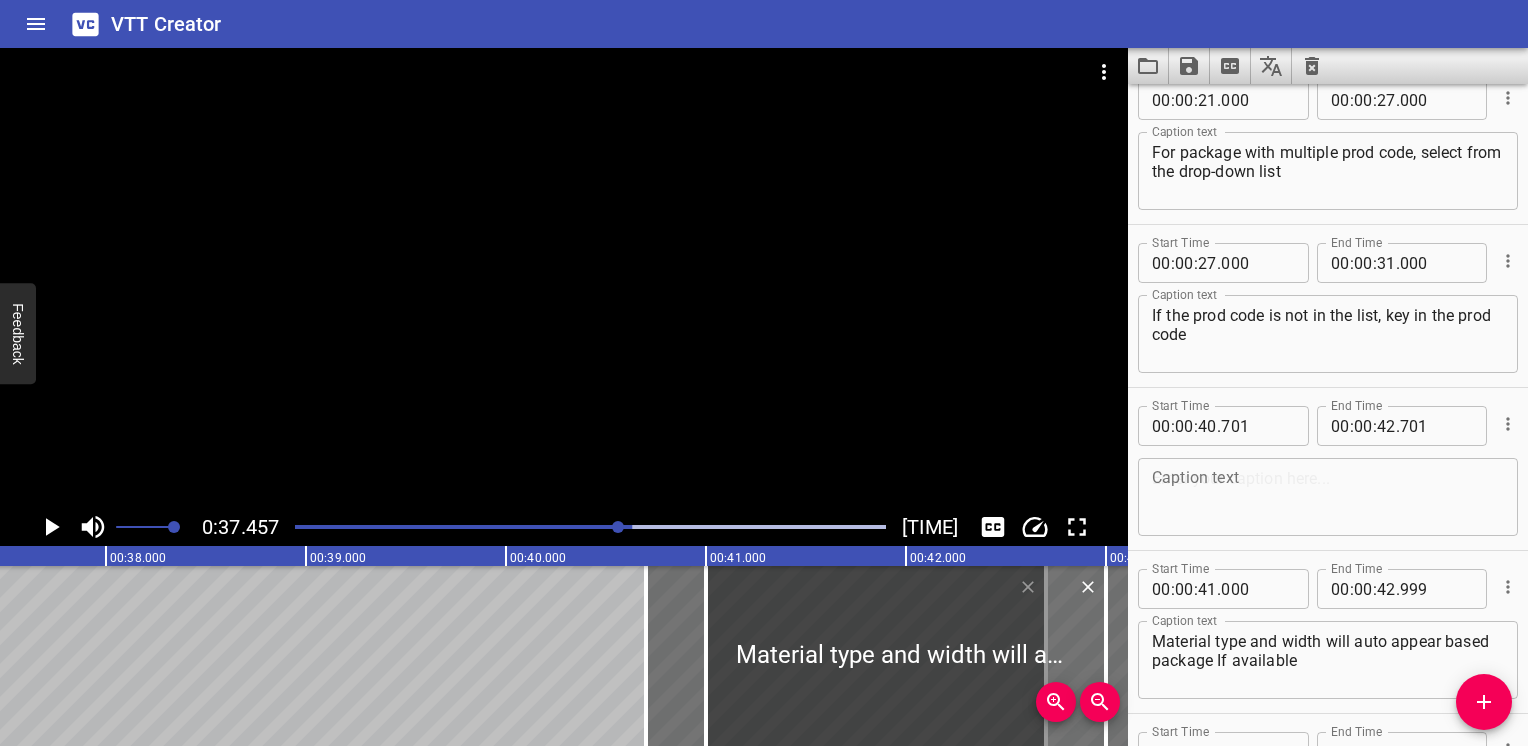 click at bounding box center (336, 527) 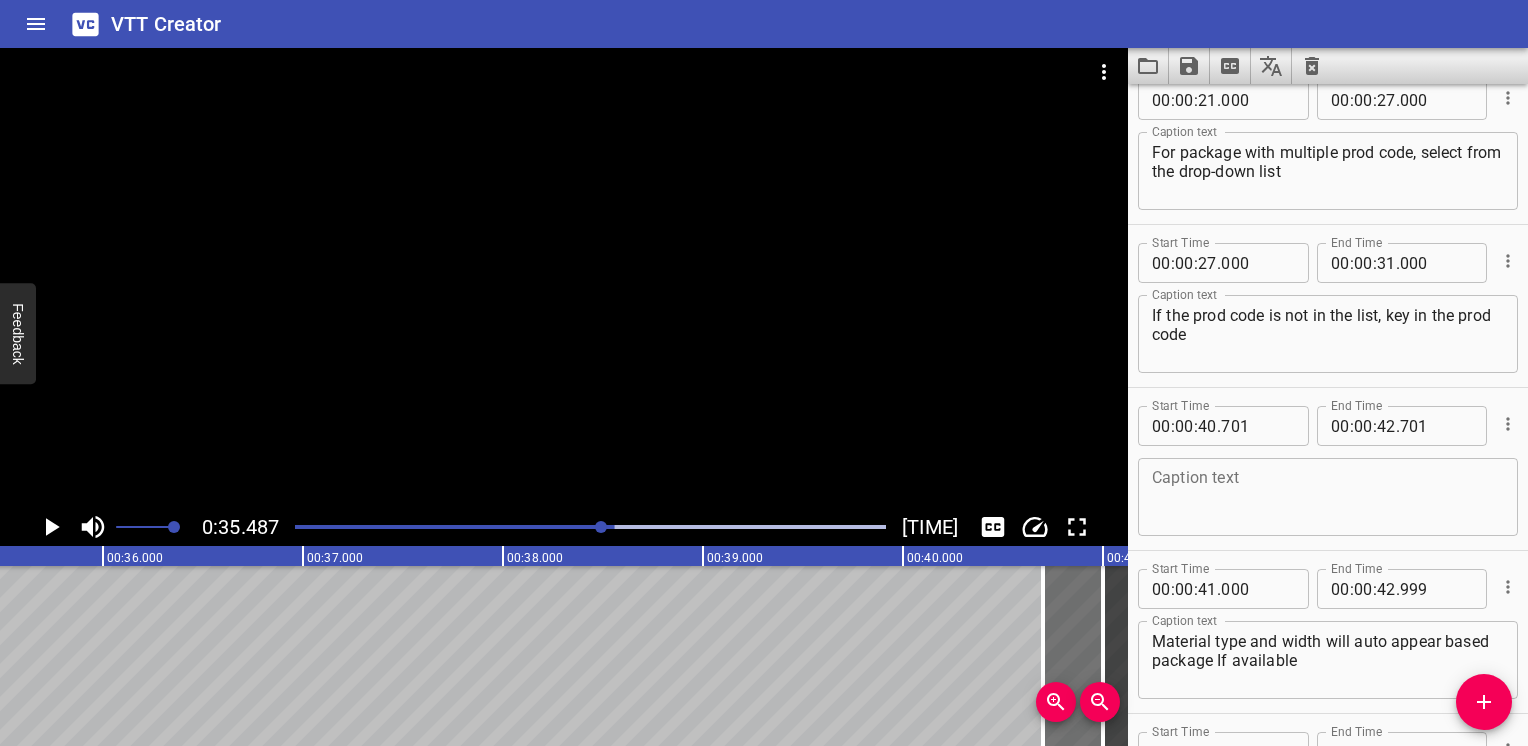 click at bounding box center (319, 527) 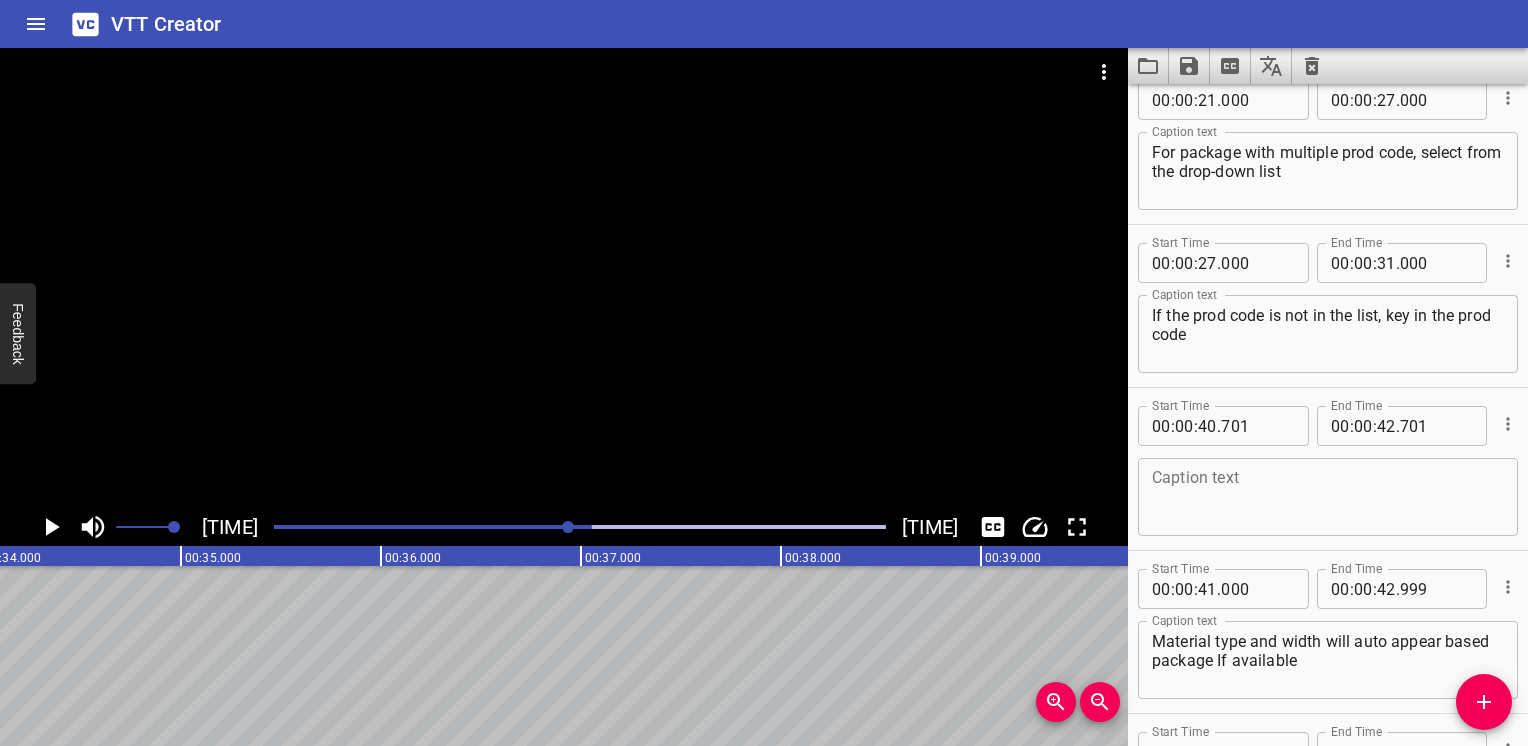click at bounding box center (286, 527) 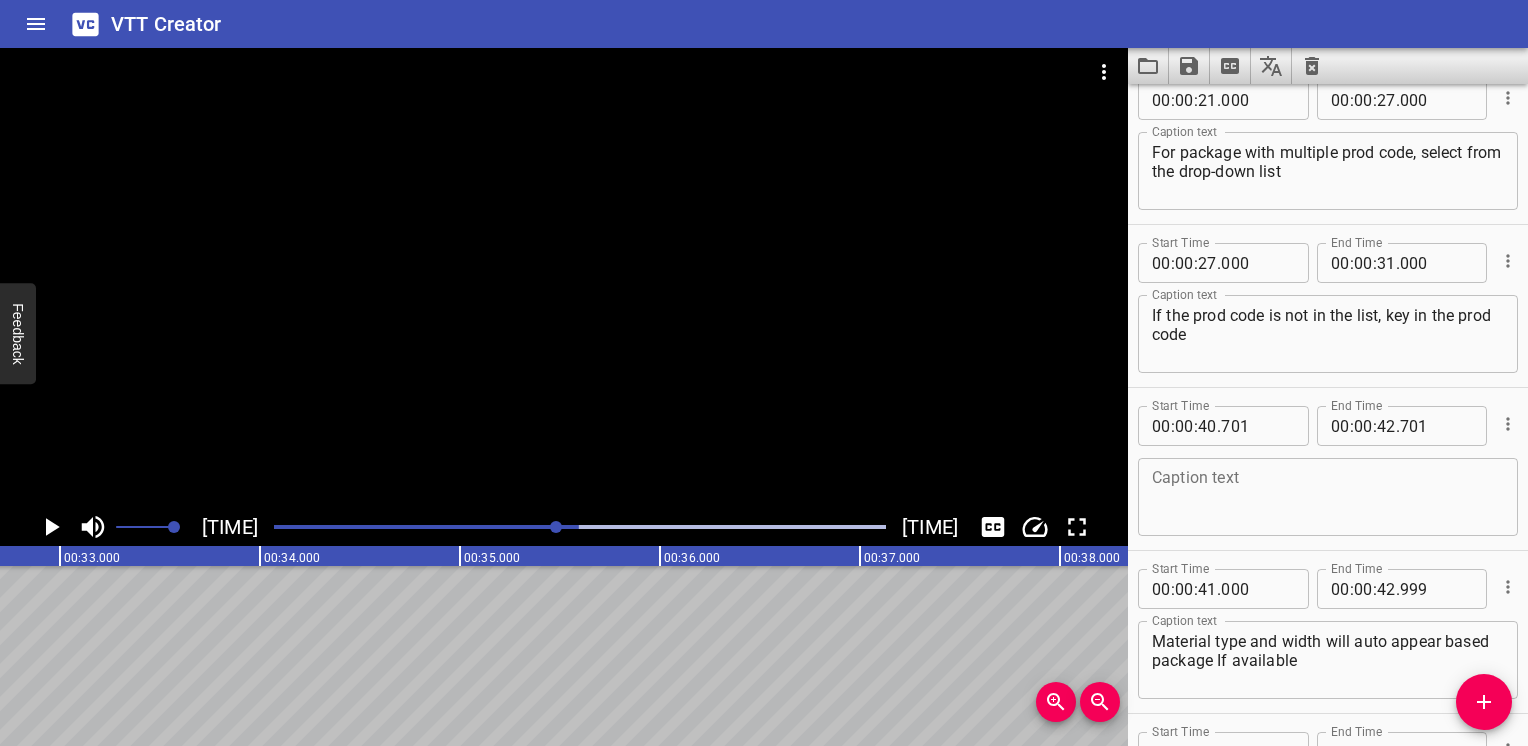 click at bounding box center (273, 527) 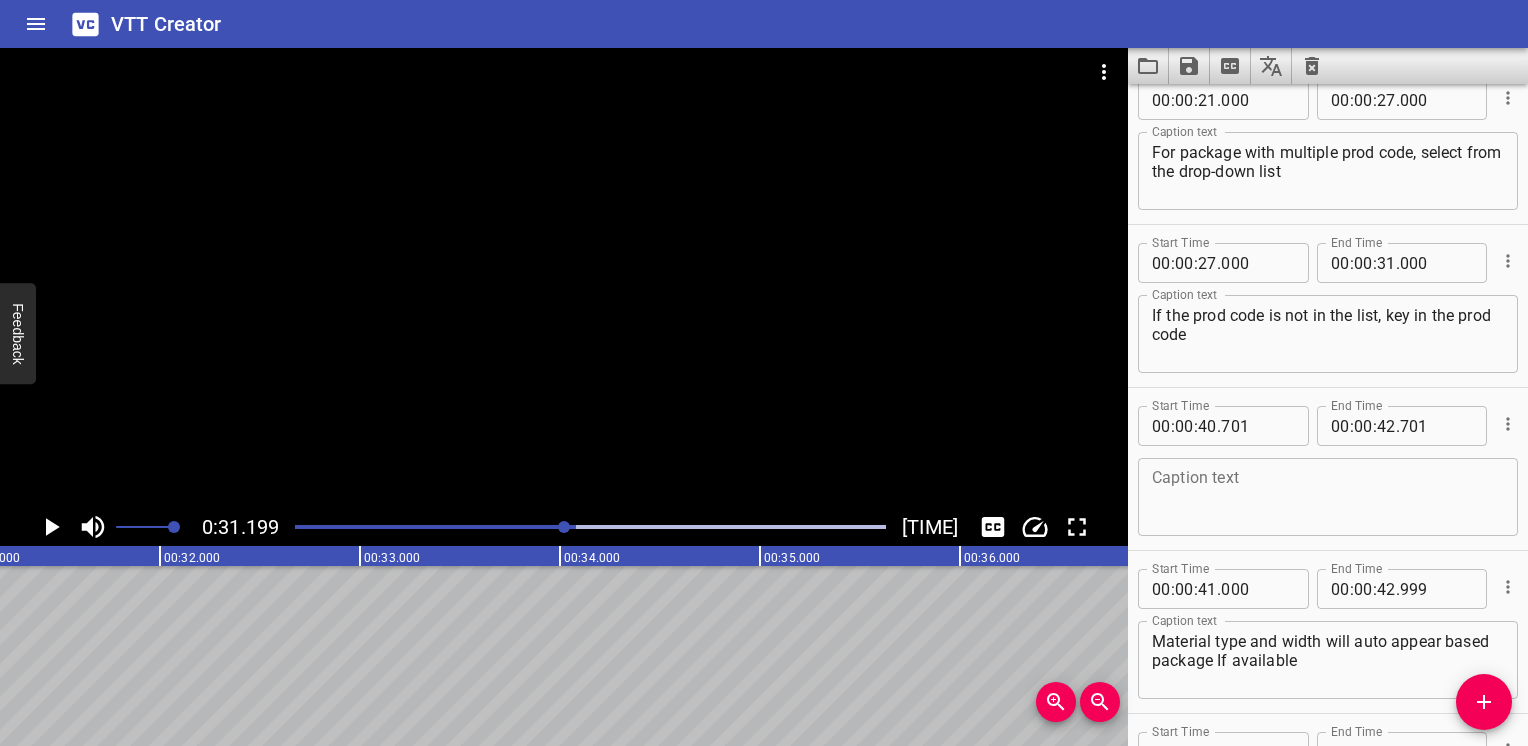 click at bounding box center (590, 527) 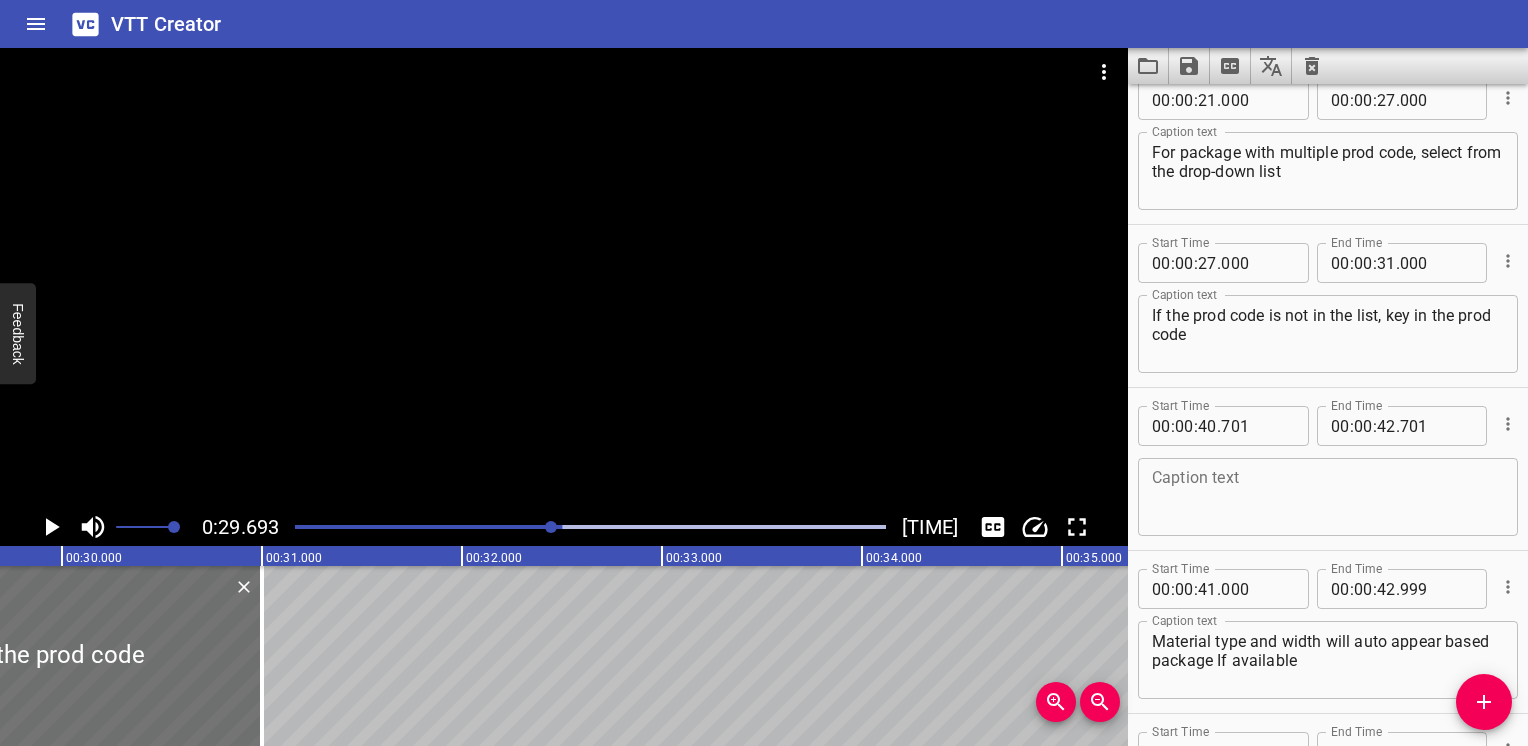 click at bounding box center (590, 527) 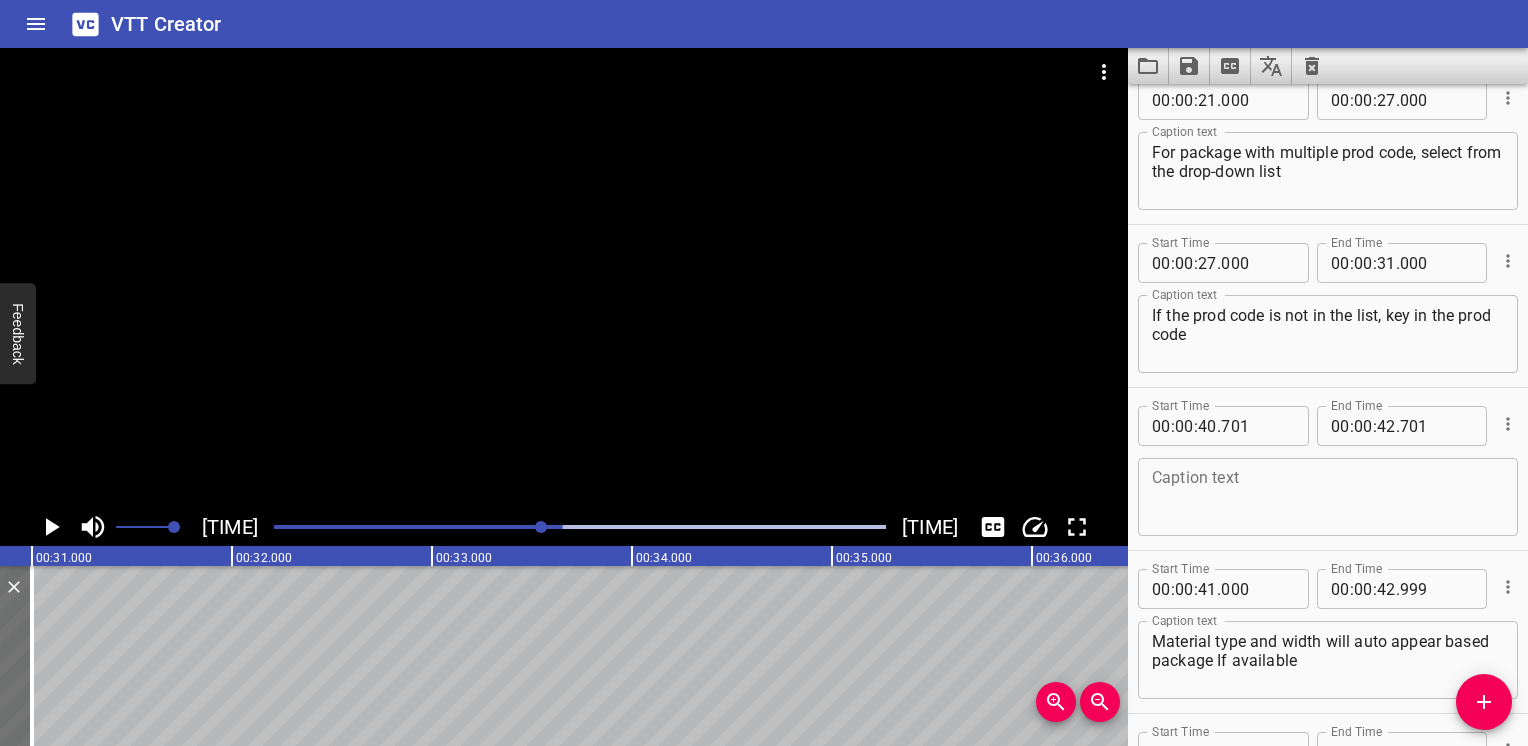 scroll, scrollTop: 0, scrollLeft: 6193, axis: horizontal 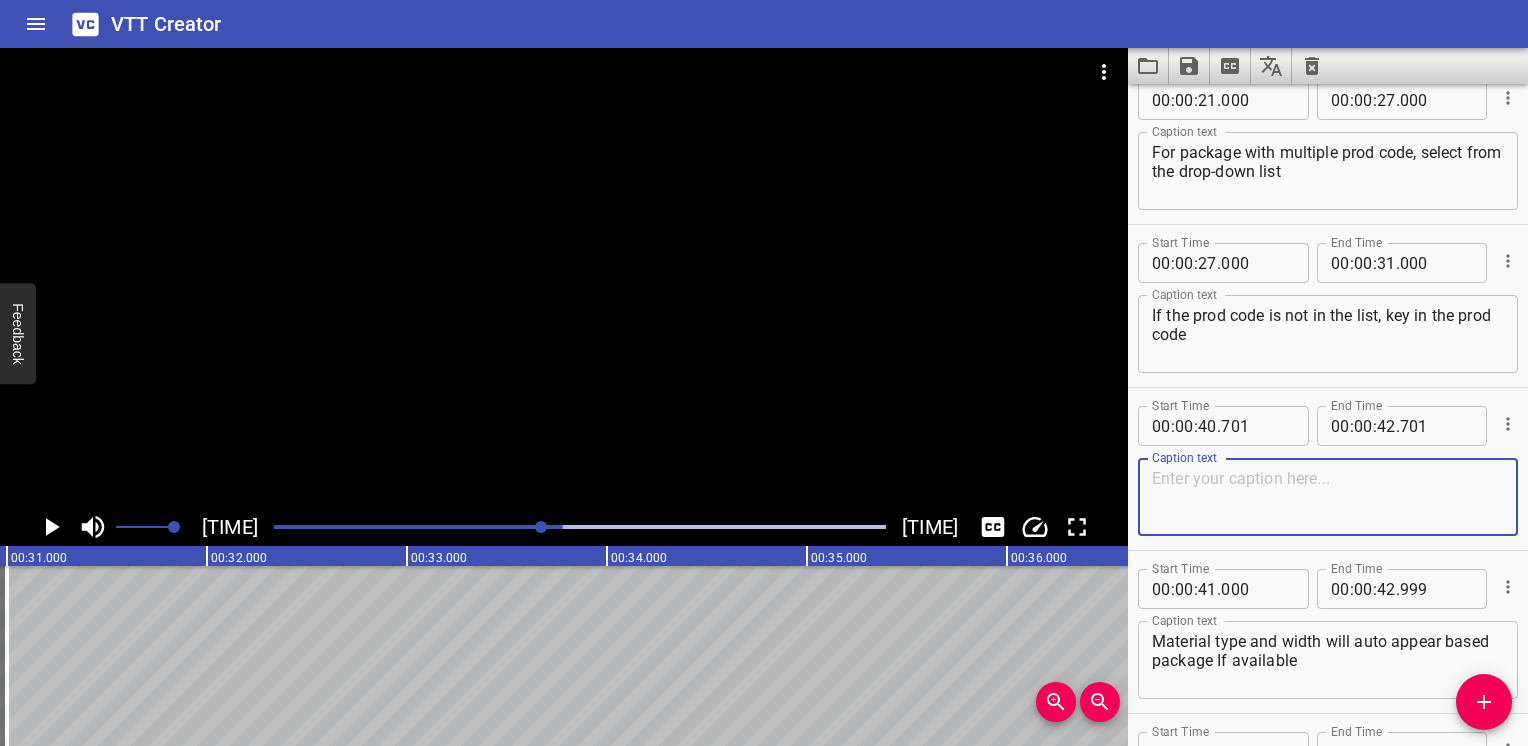 click at bounding box center (1328, 497) 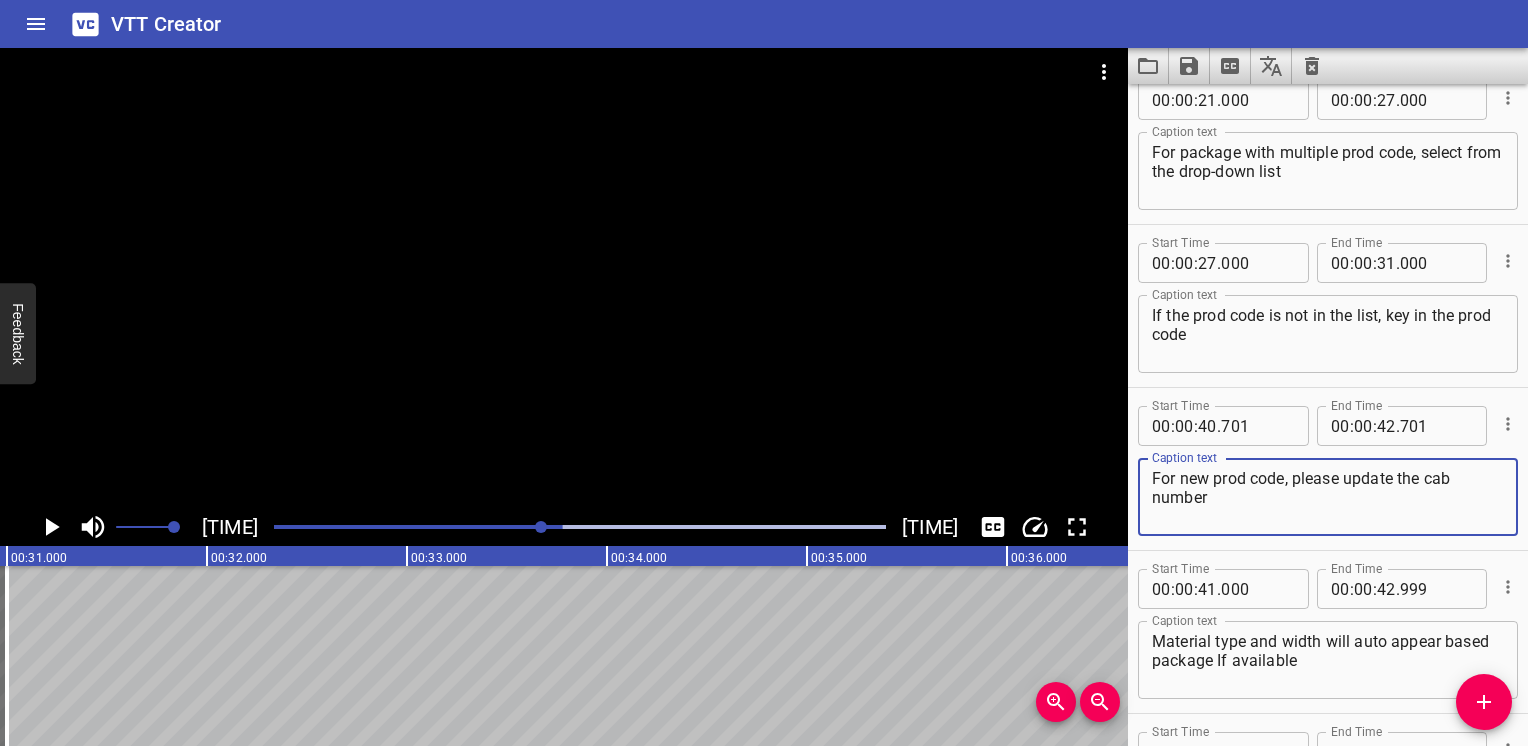 type on "For new prod code, please update the cab number" 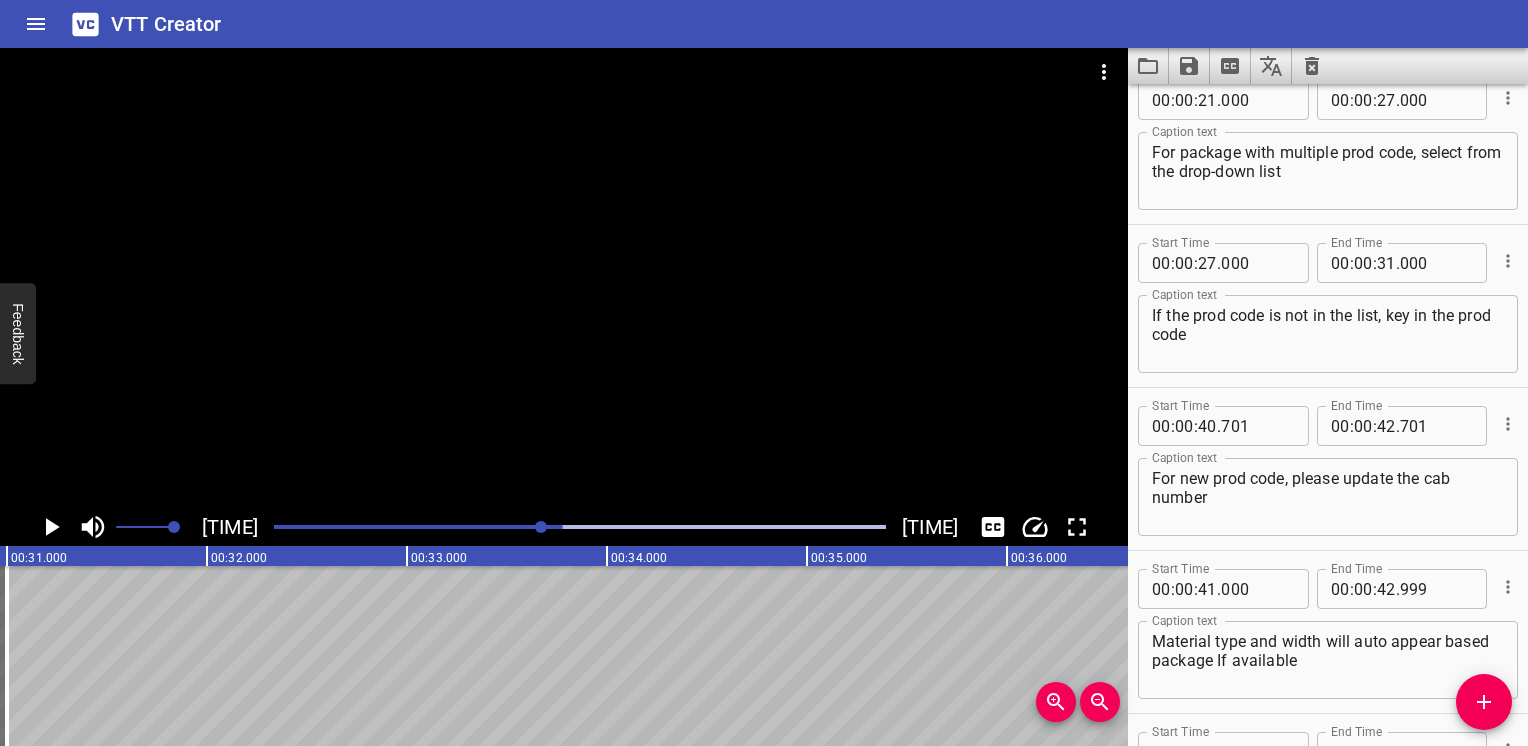 click at bounding box center [257, 527] 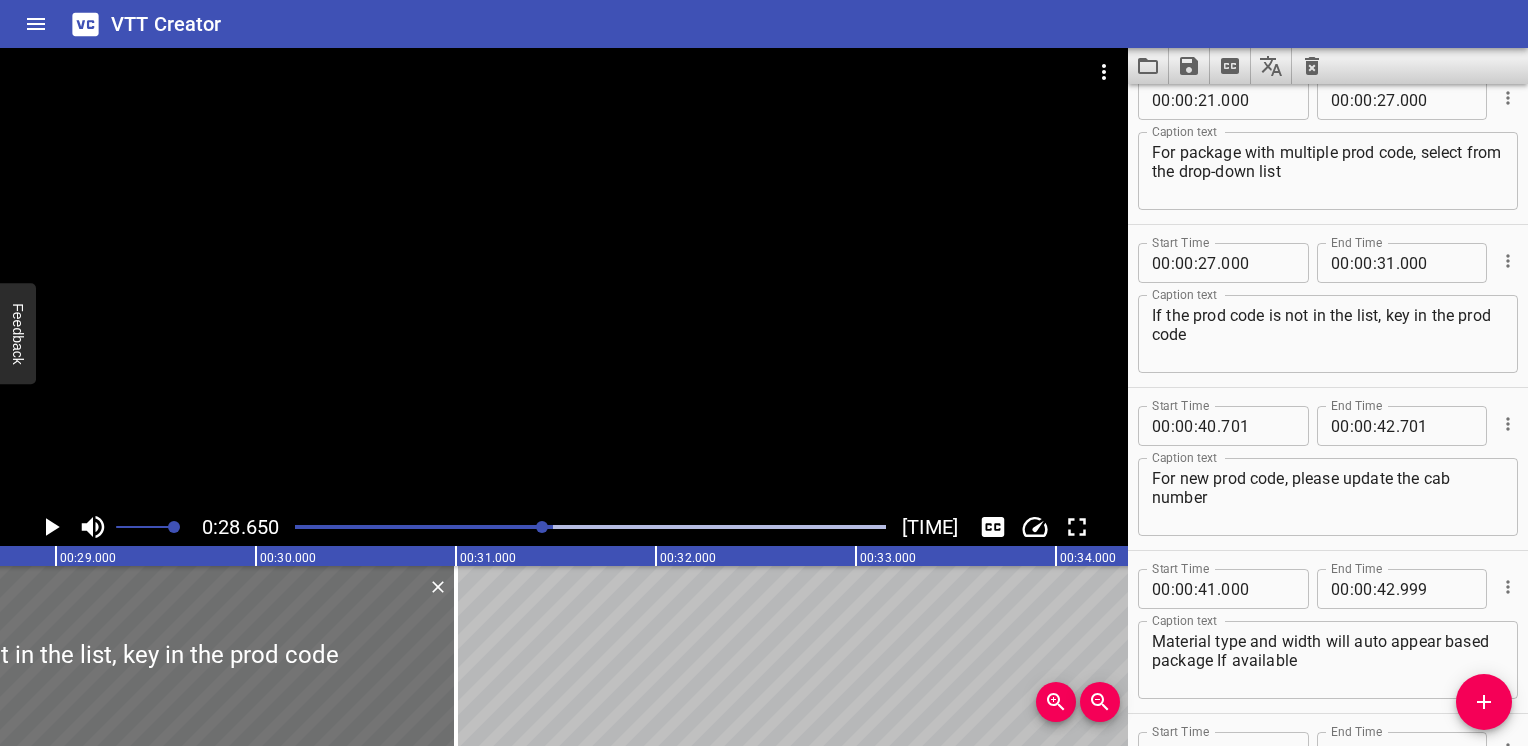scroll, scrollTop: 0, scrollLeft: 5729, axis: horizontal 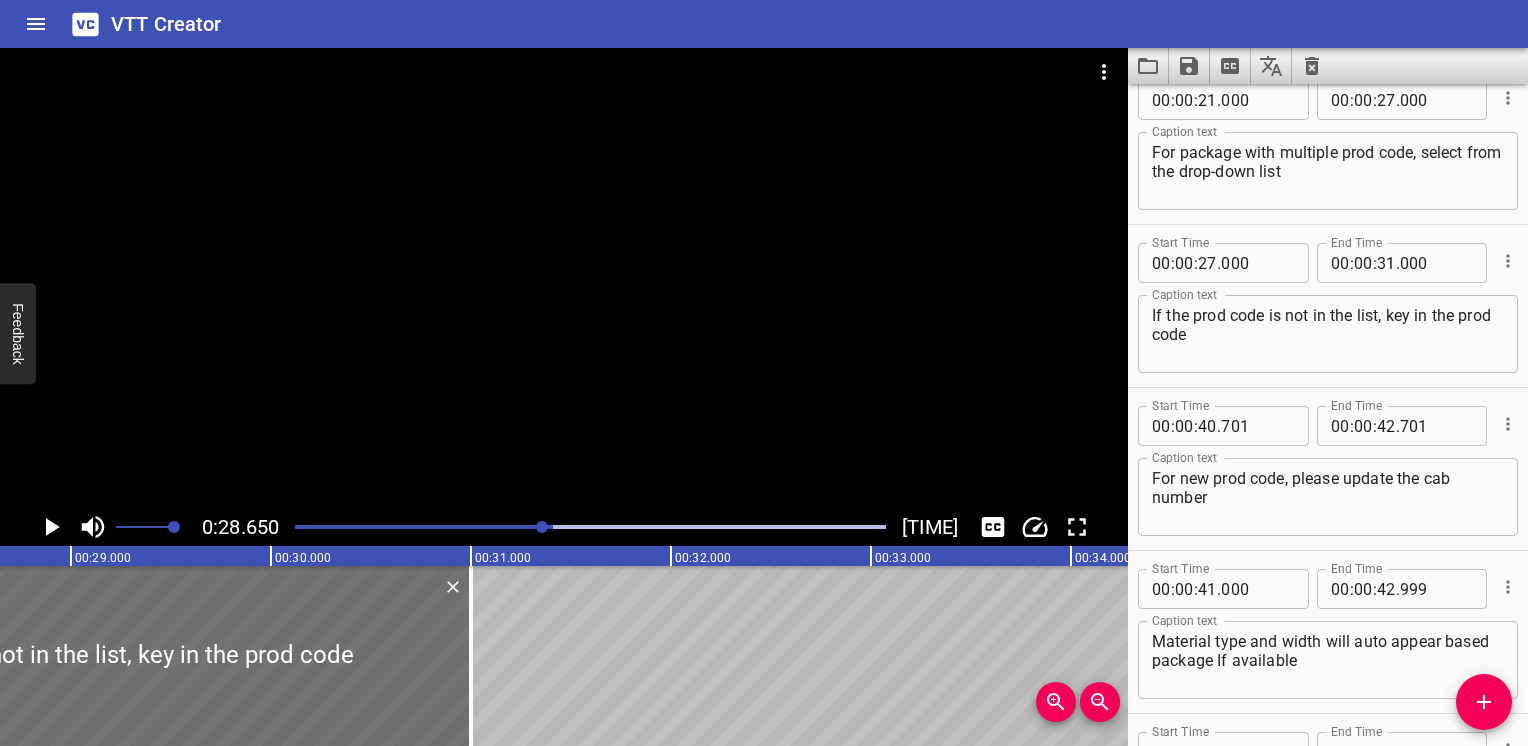 click at bounding box center (257, 527) 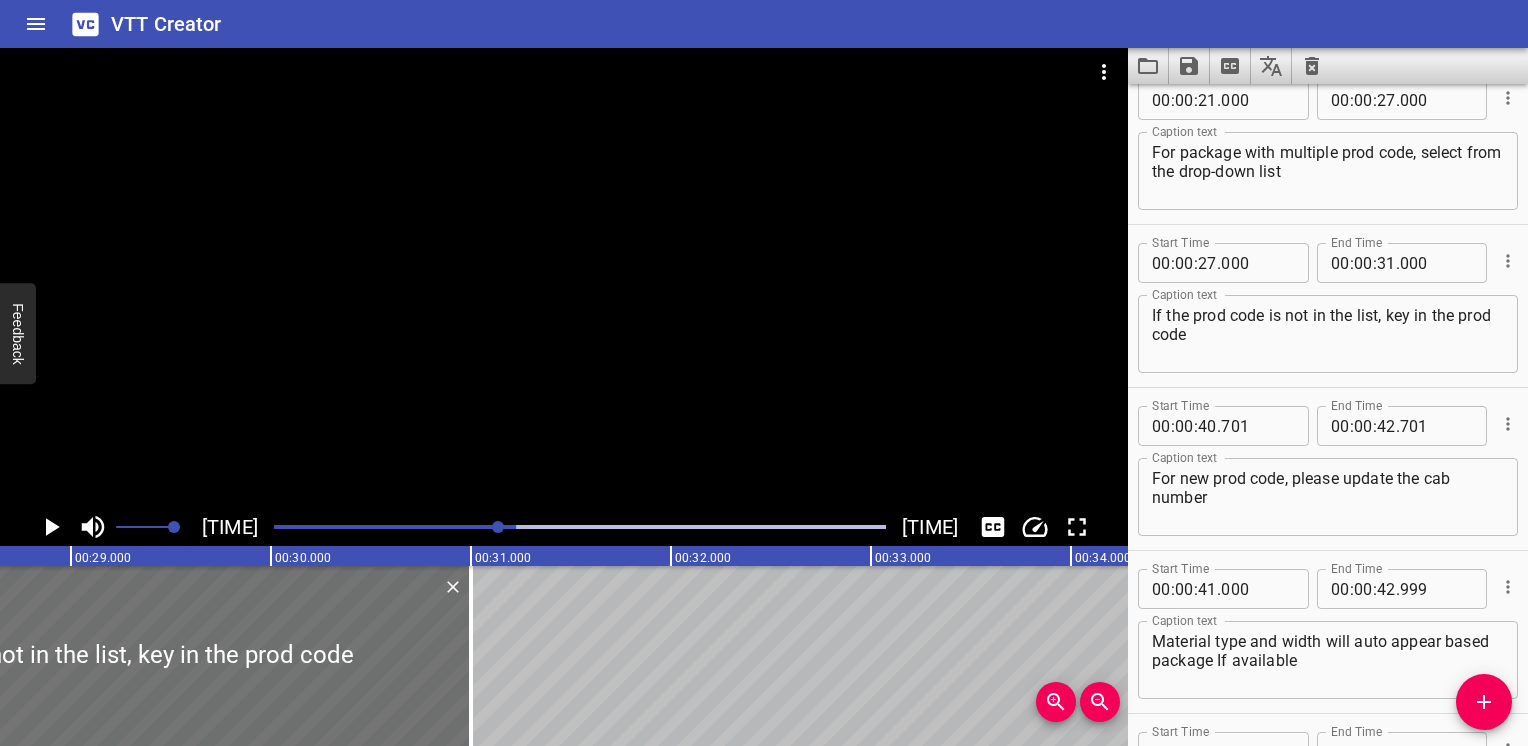 scroll, scrollTop: 815, scrollLeft: 0, axis: vertical 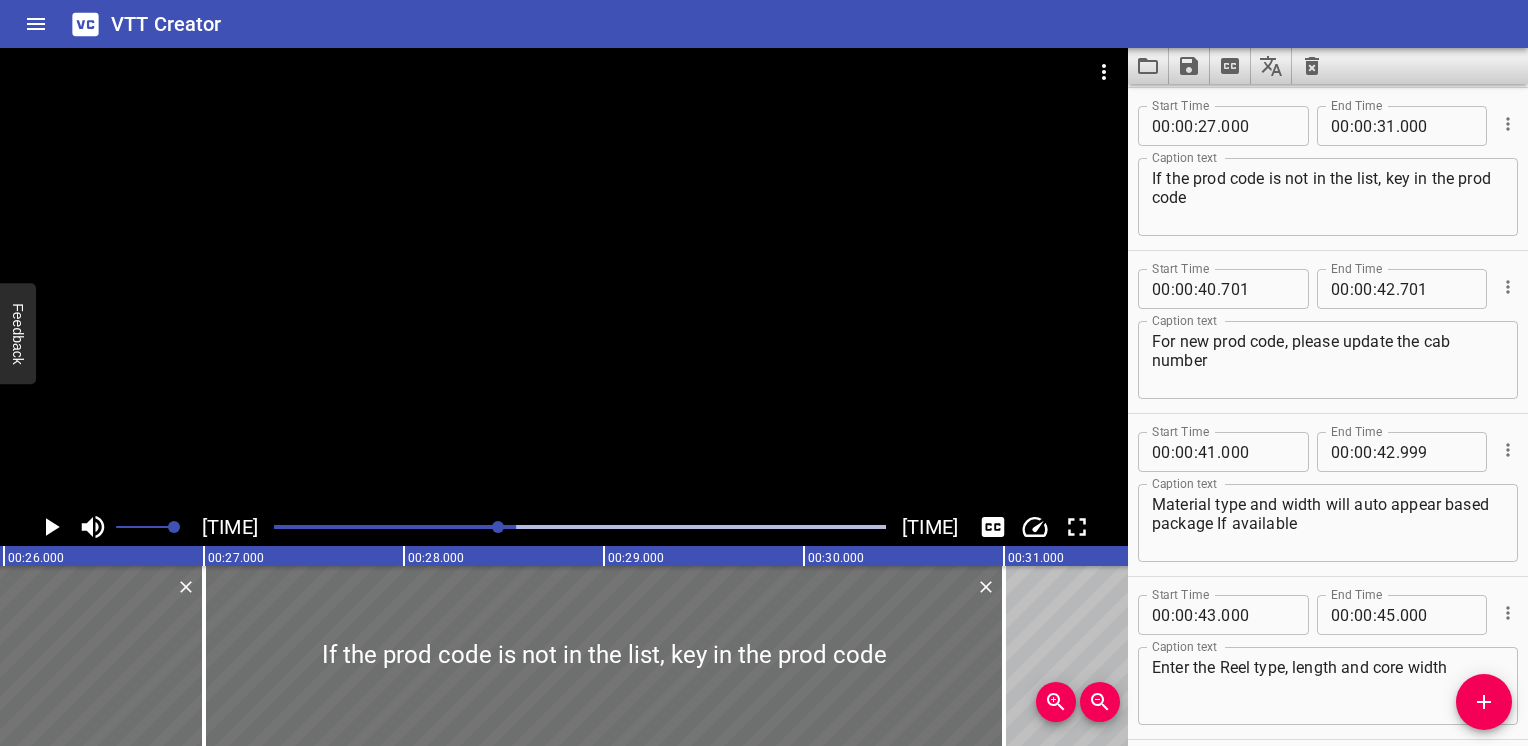click at bounding box center (580, 527) 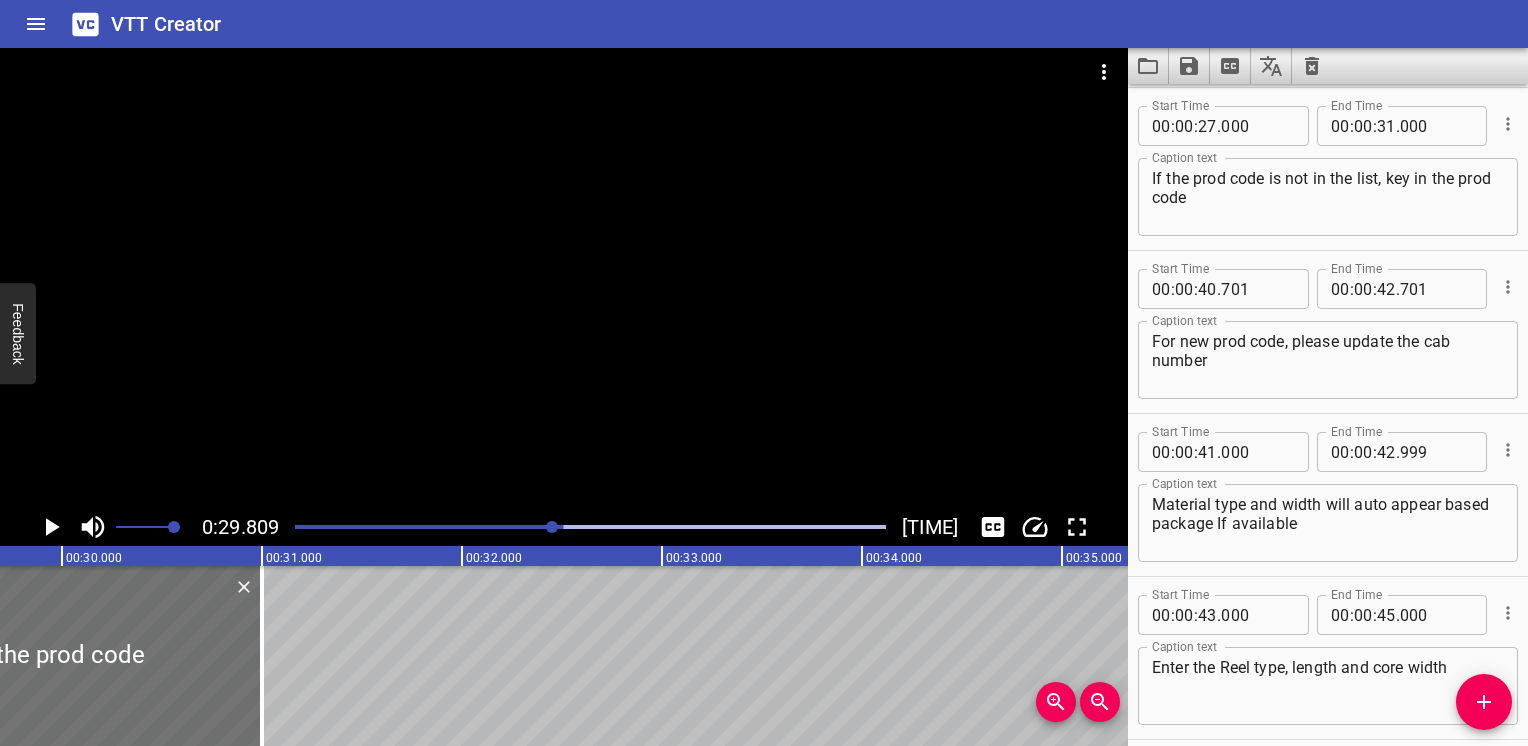 click at bounding box center [590, 527] 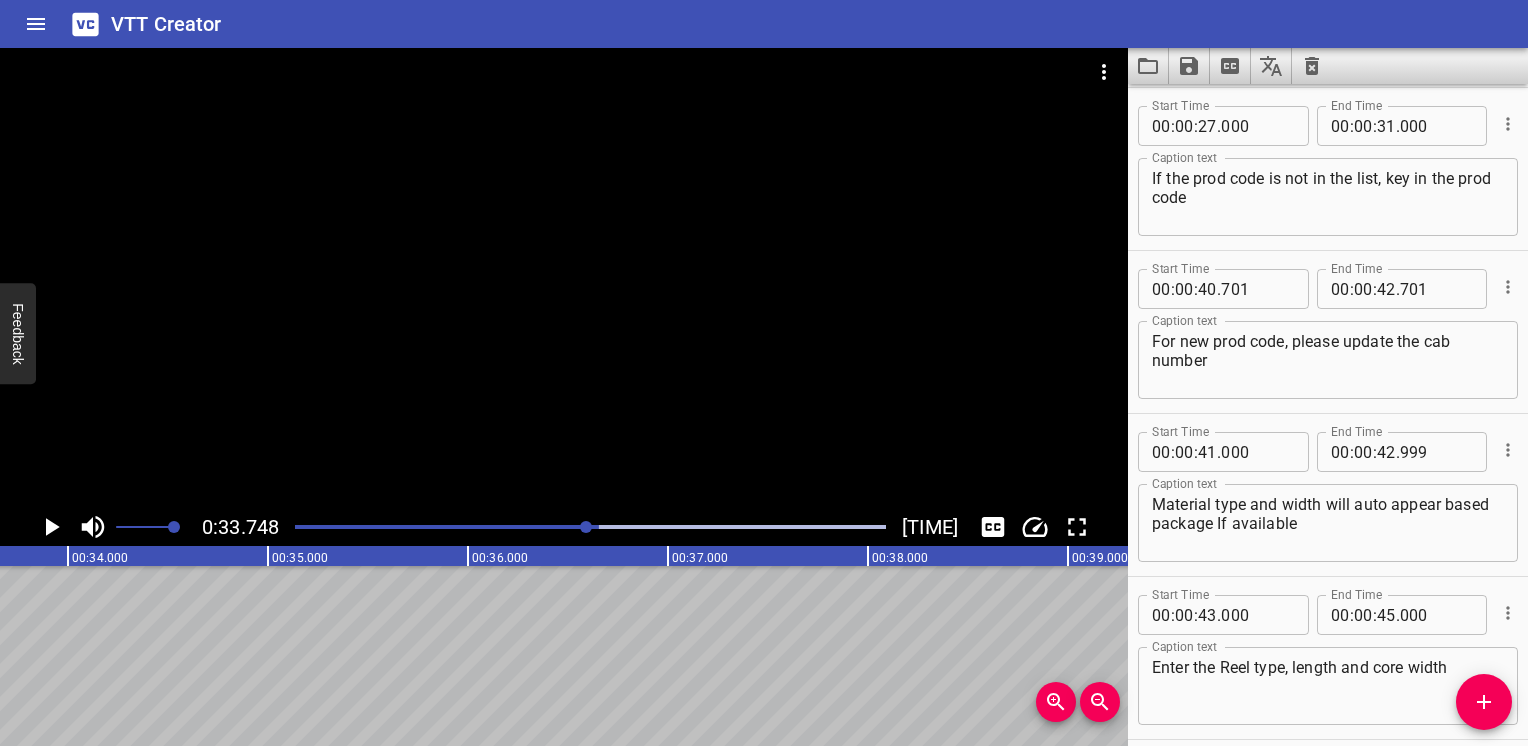 scroll, scrollTop: 0, scrollLeft: 6749, axis: horizontal 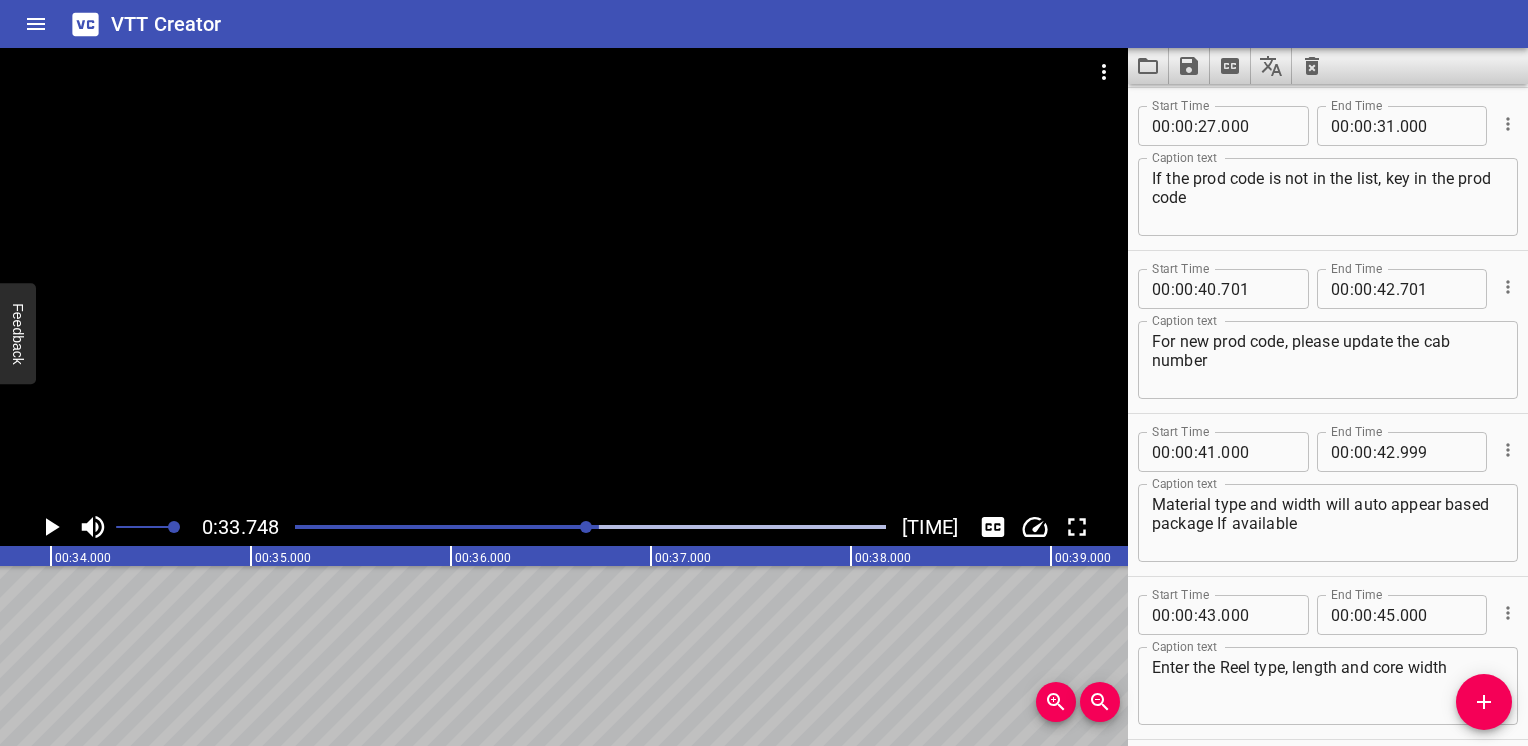 click at bounding box center [303, 527] 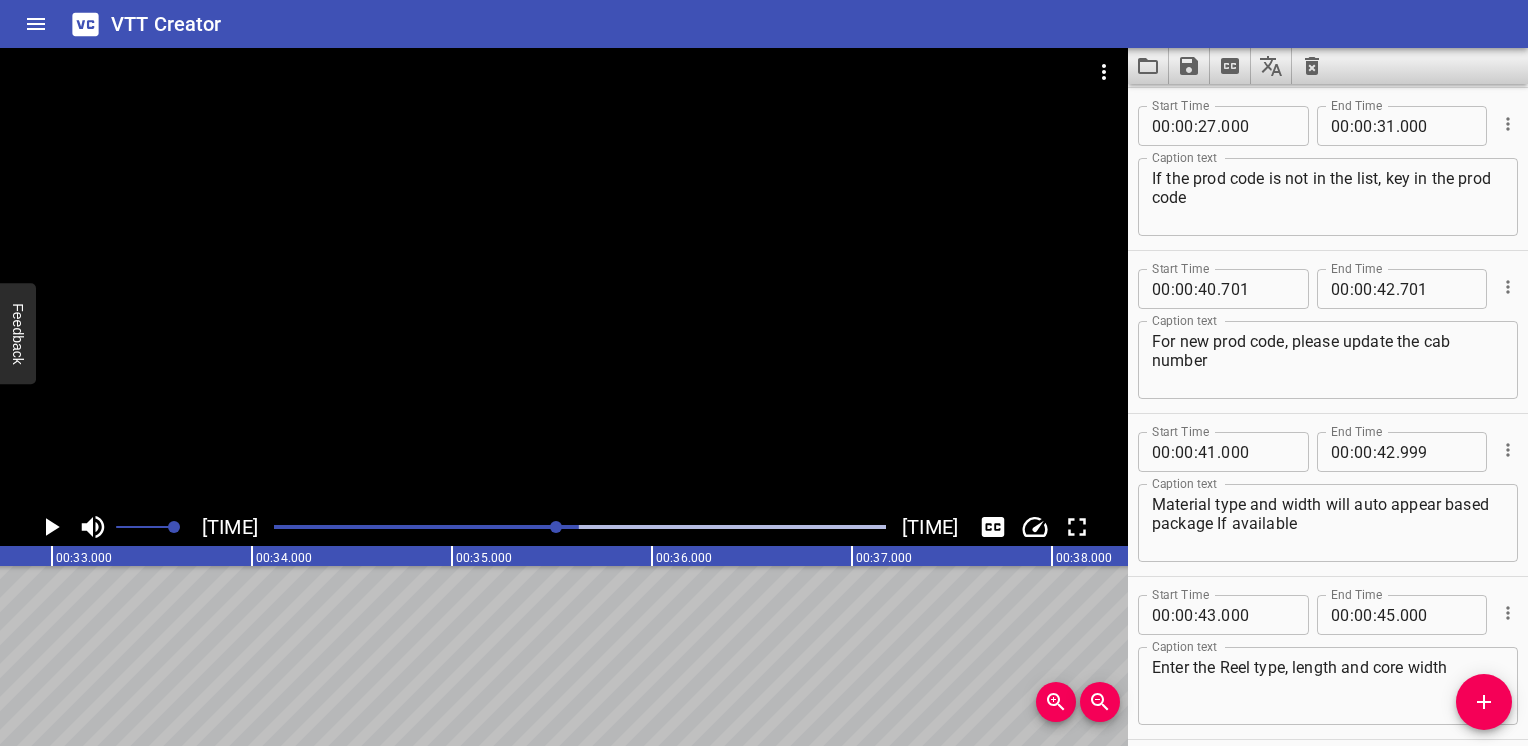 scroll, scrollTop: 0, scrollLeft: 6540, axis: horizontal 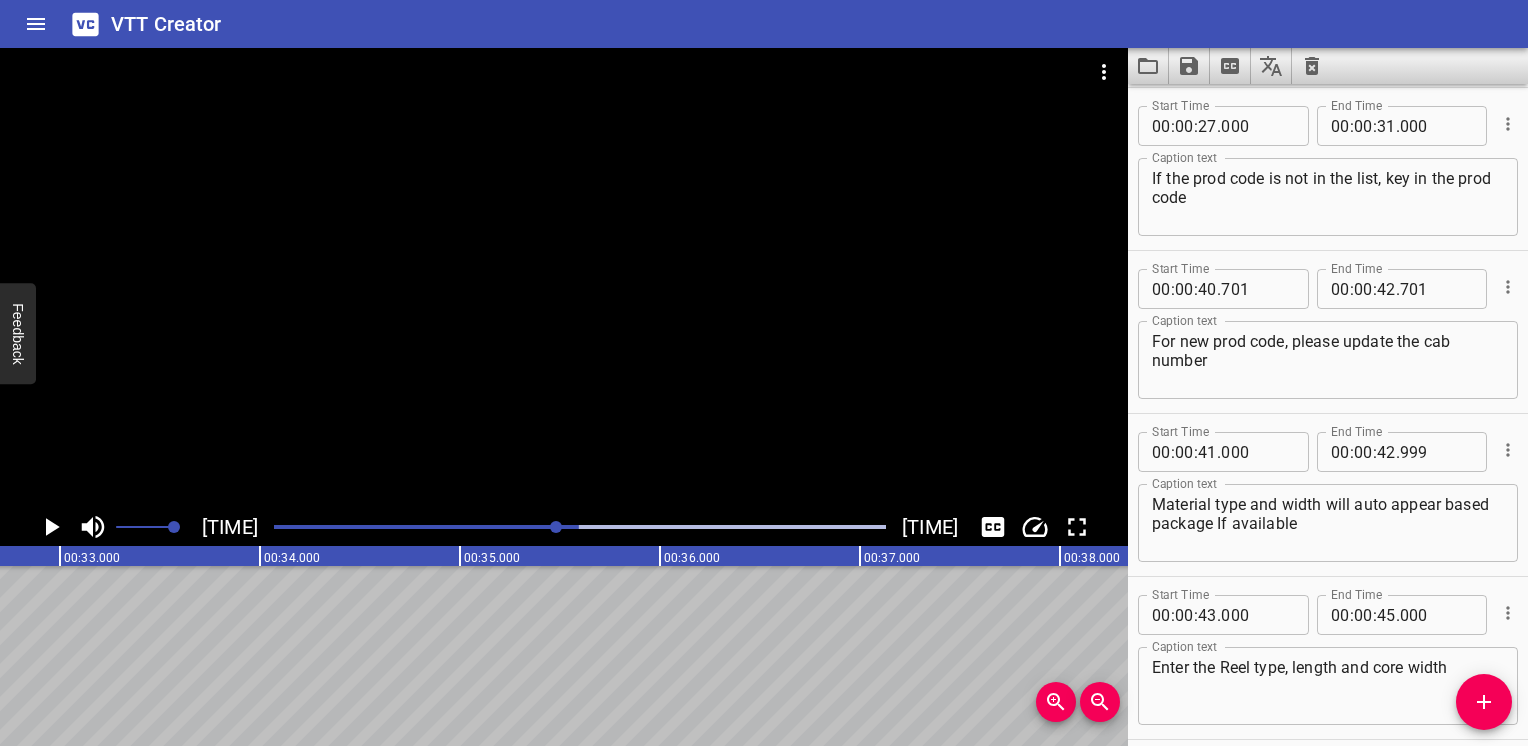click at bounding box center (273, 527) 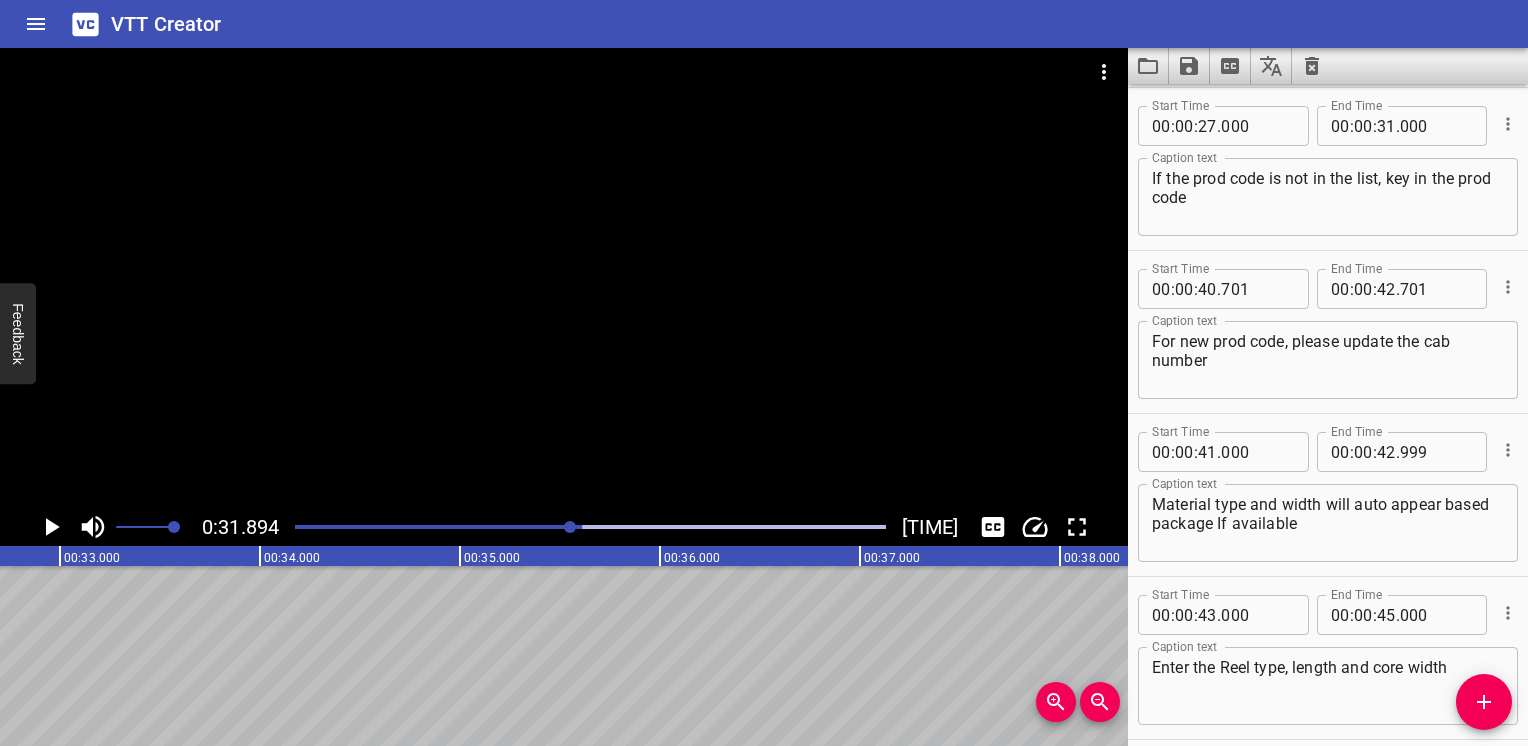 scroll, scrollTop: 0, scrollLeft: 6379, axis: horizontal 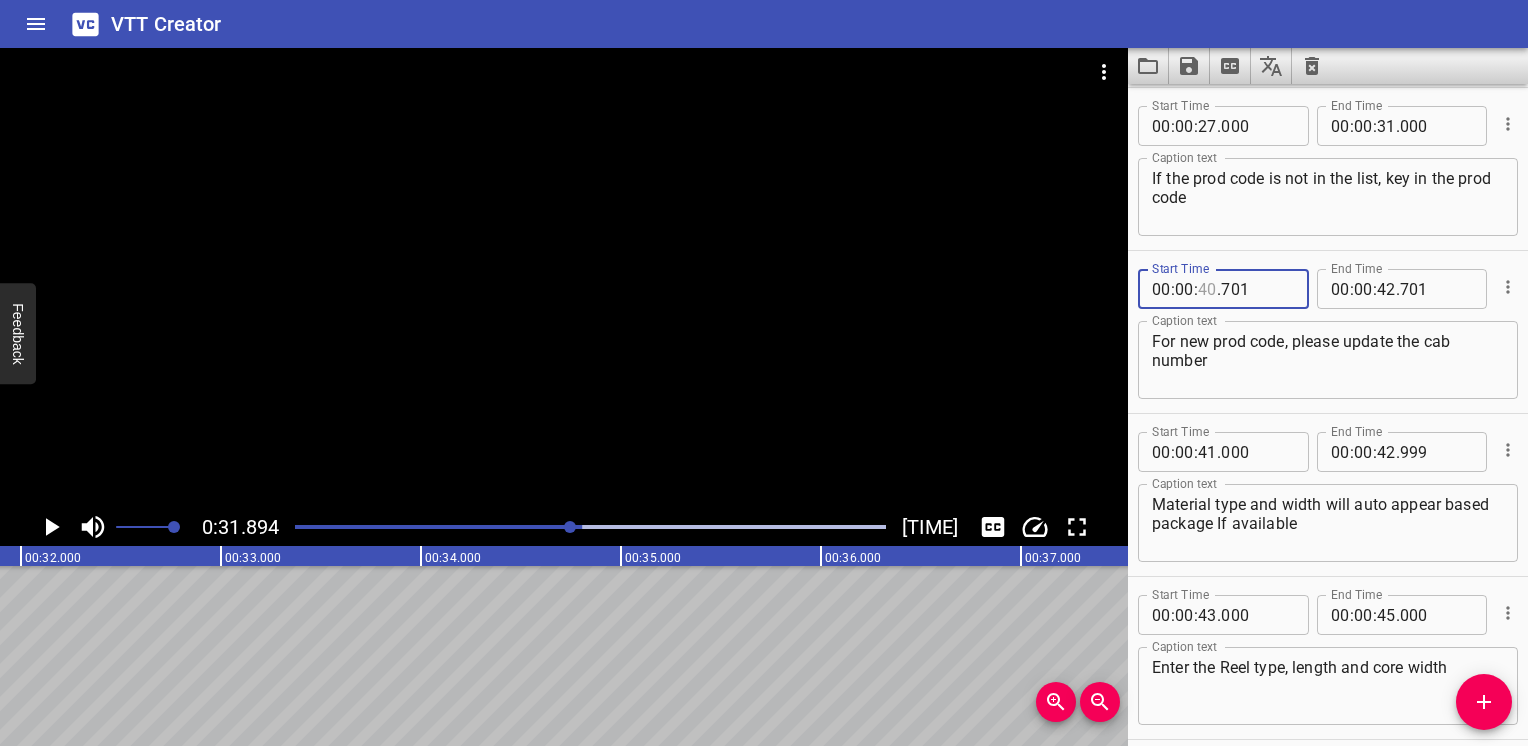 click at bounding box center [1207, 289] 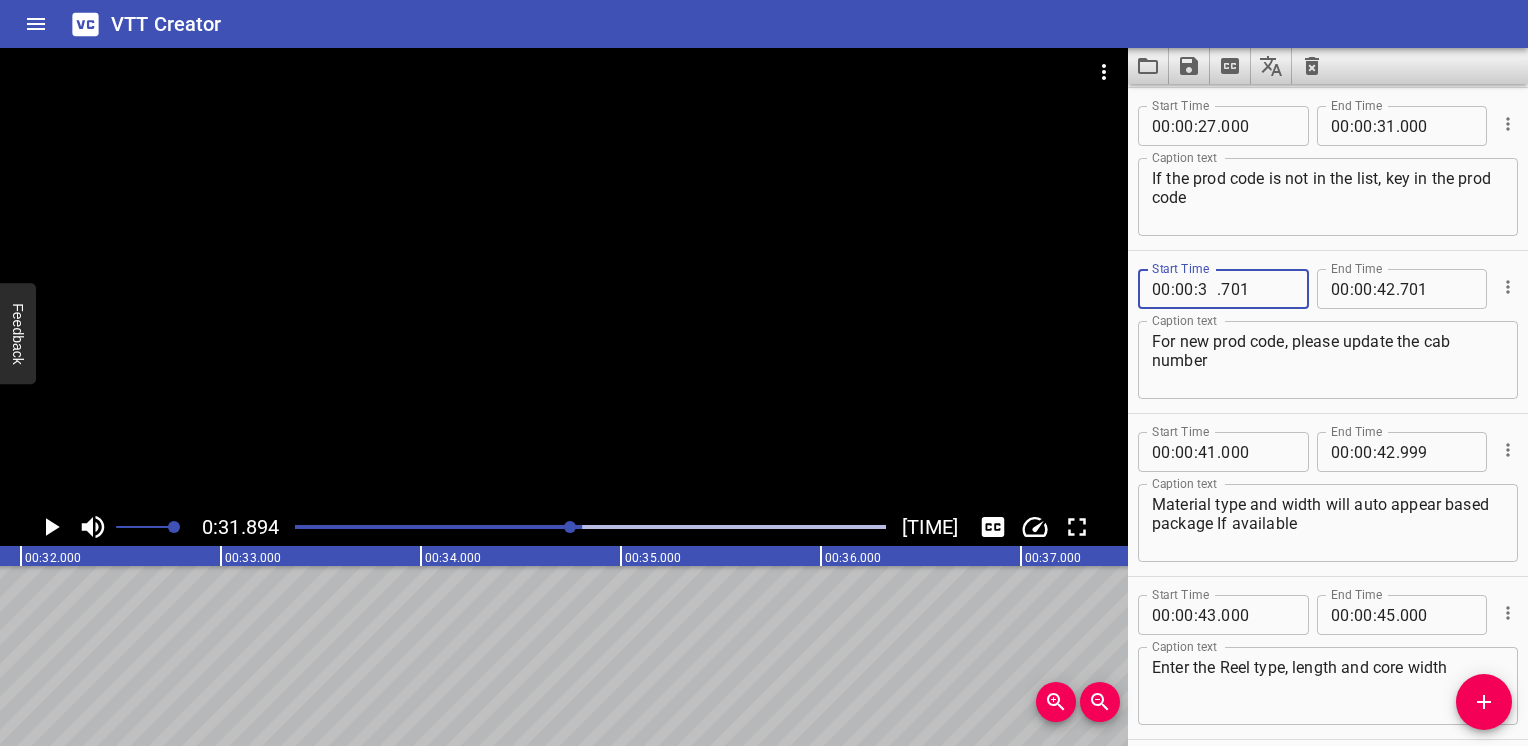 type on "31" 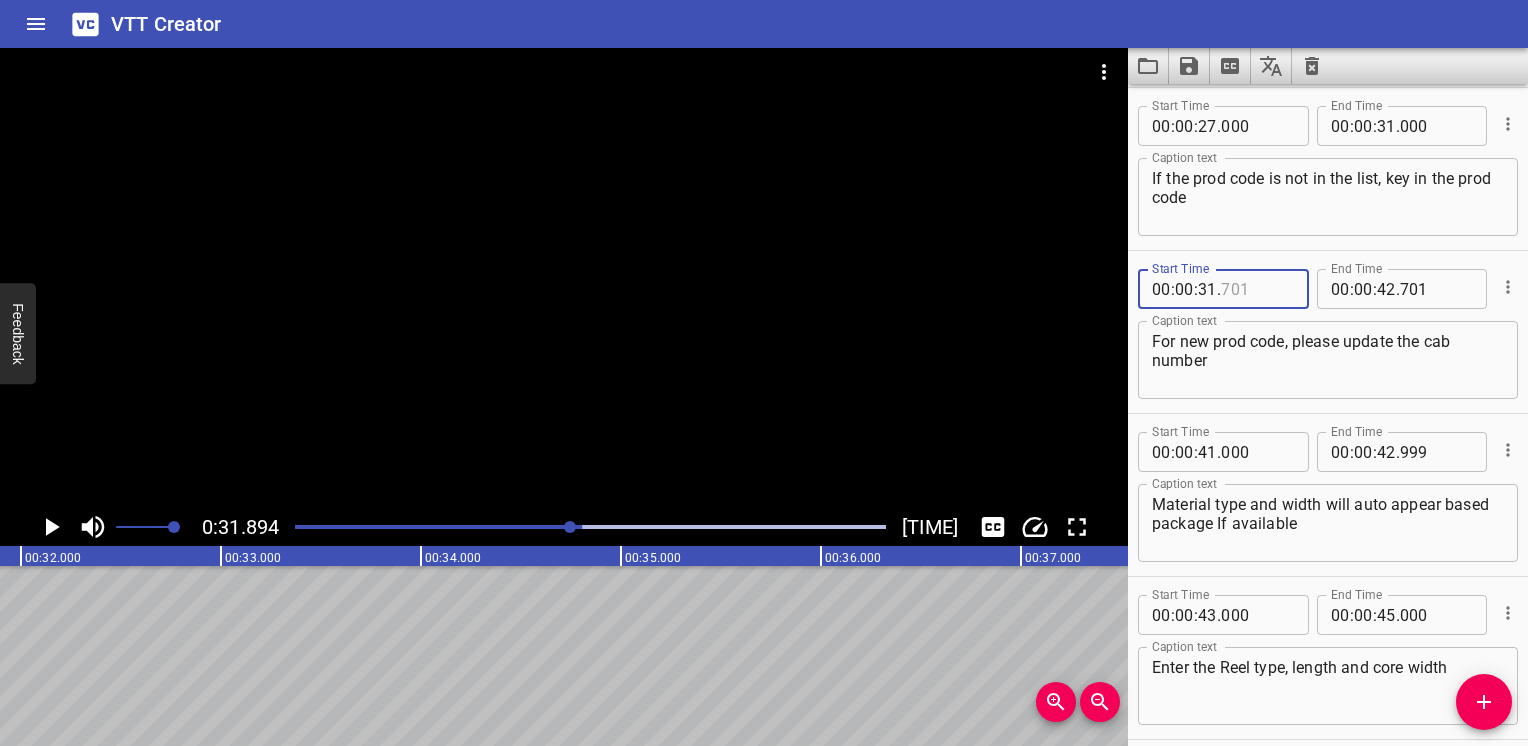 type on "701" 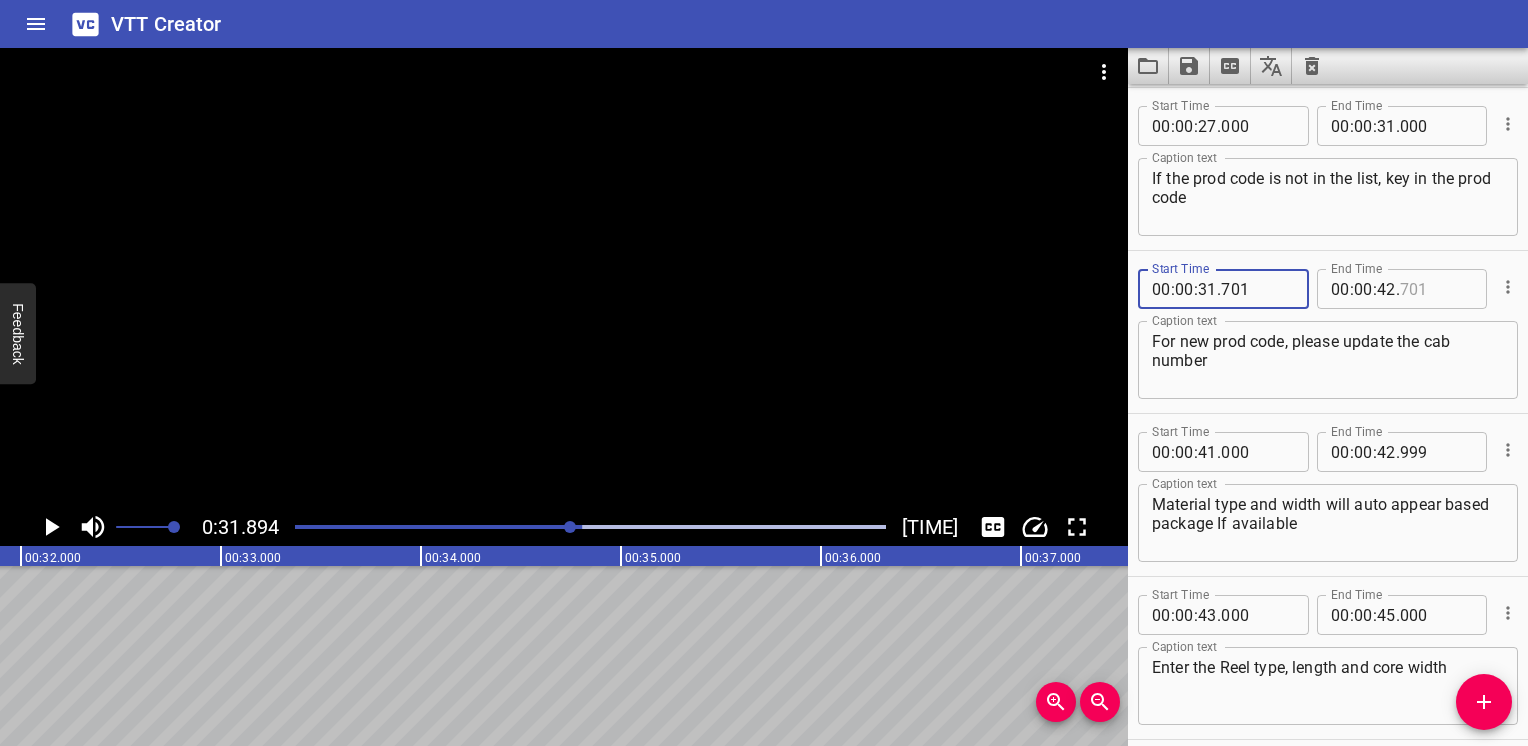 click at bounding box center [1436, 289] 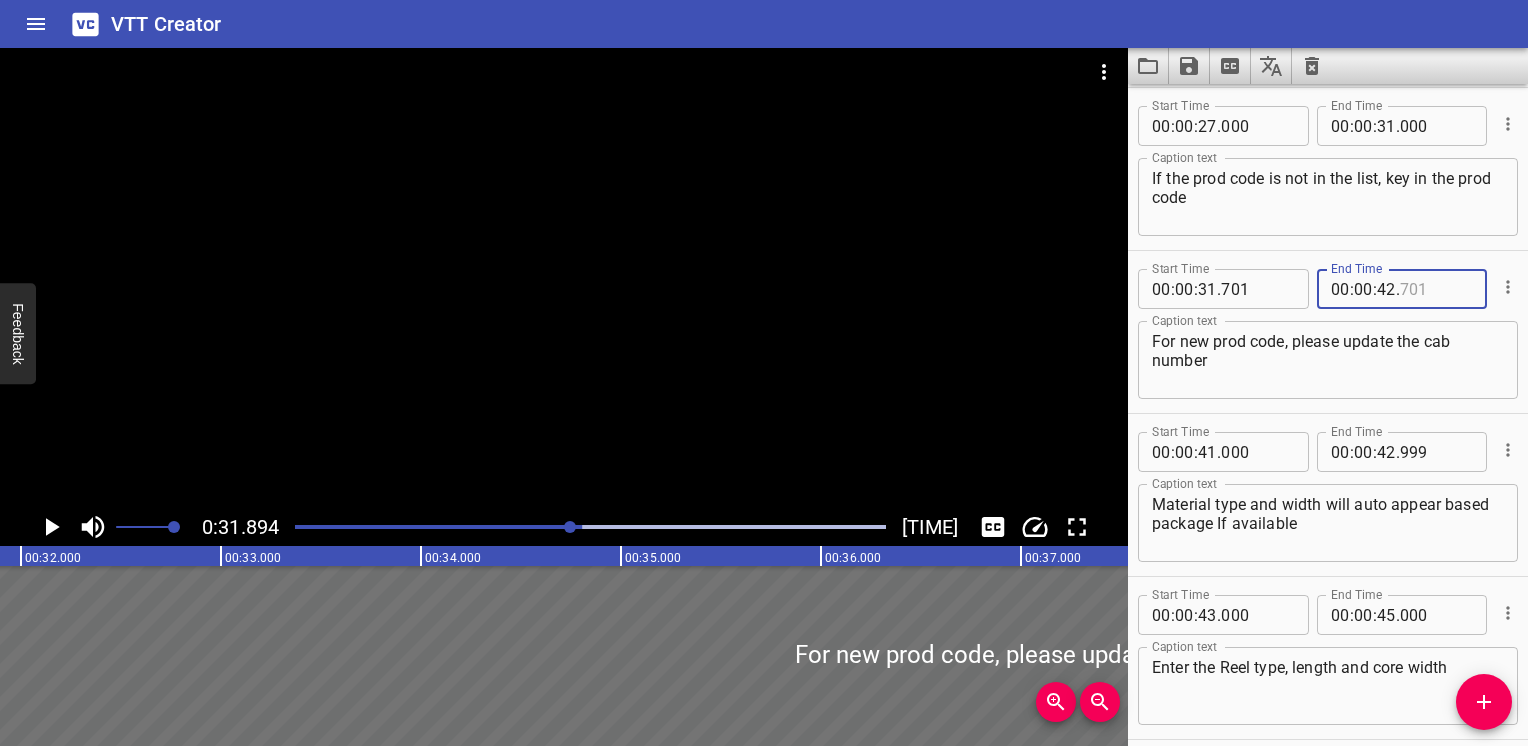 type 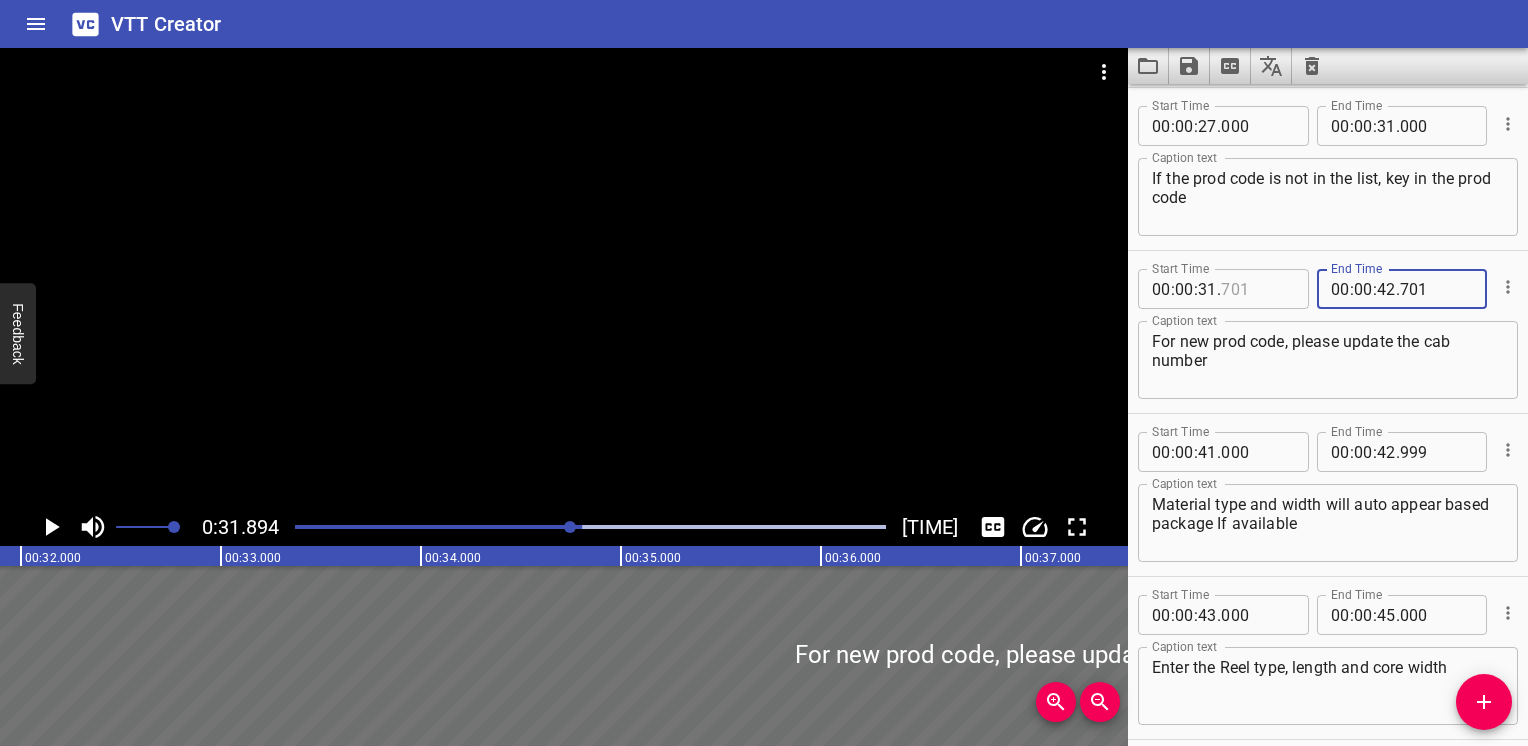 click at bounding box center [1257, 289] 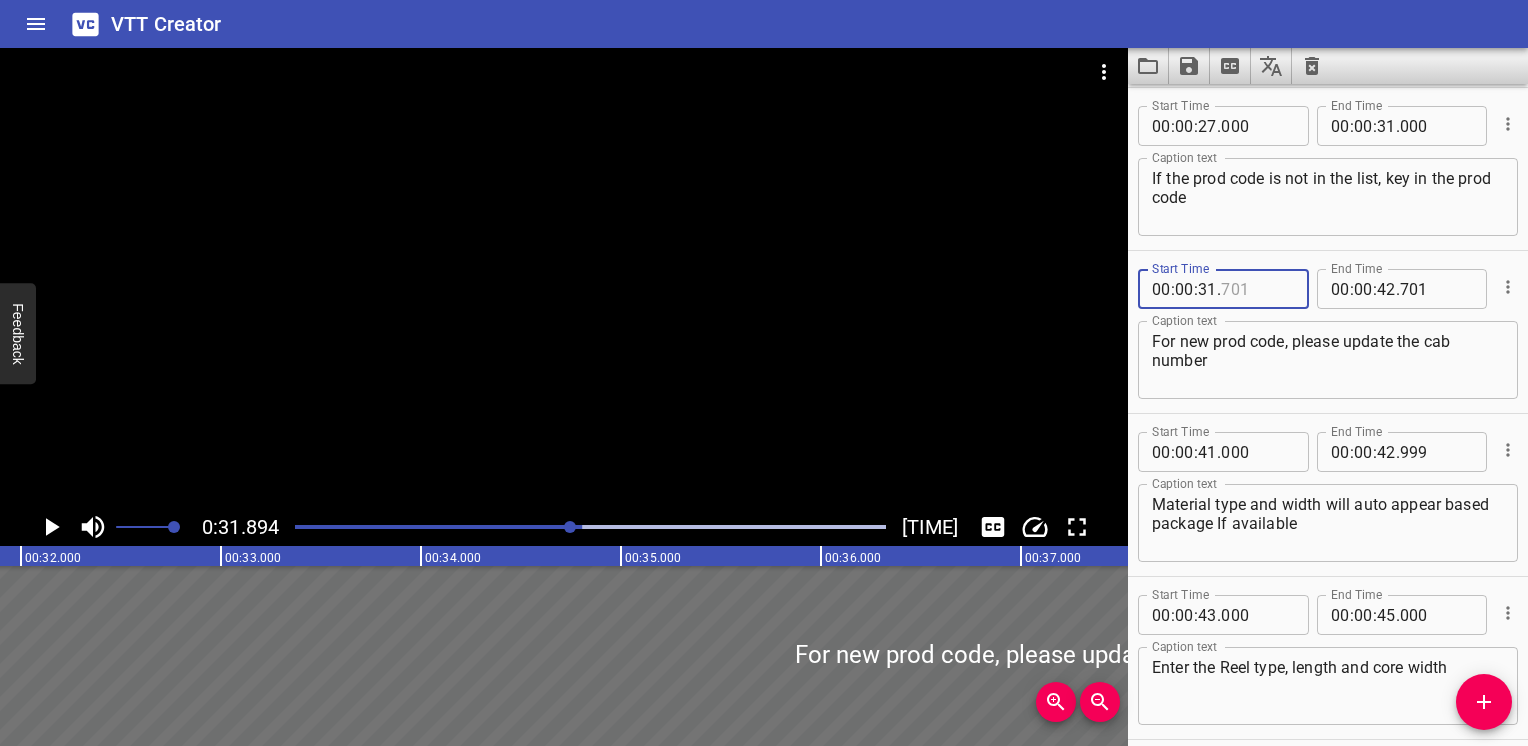 click at bounding box center (1257, 289) 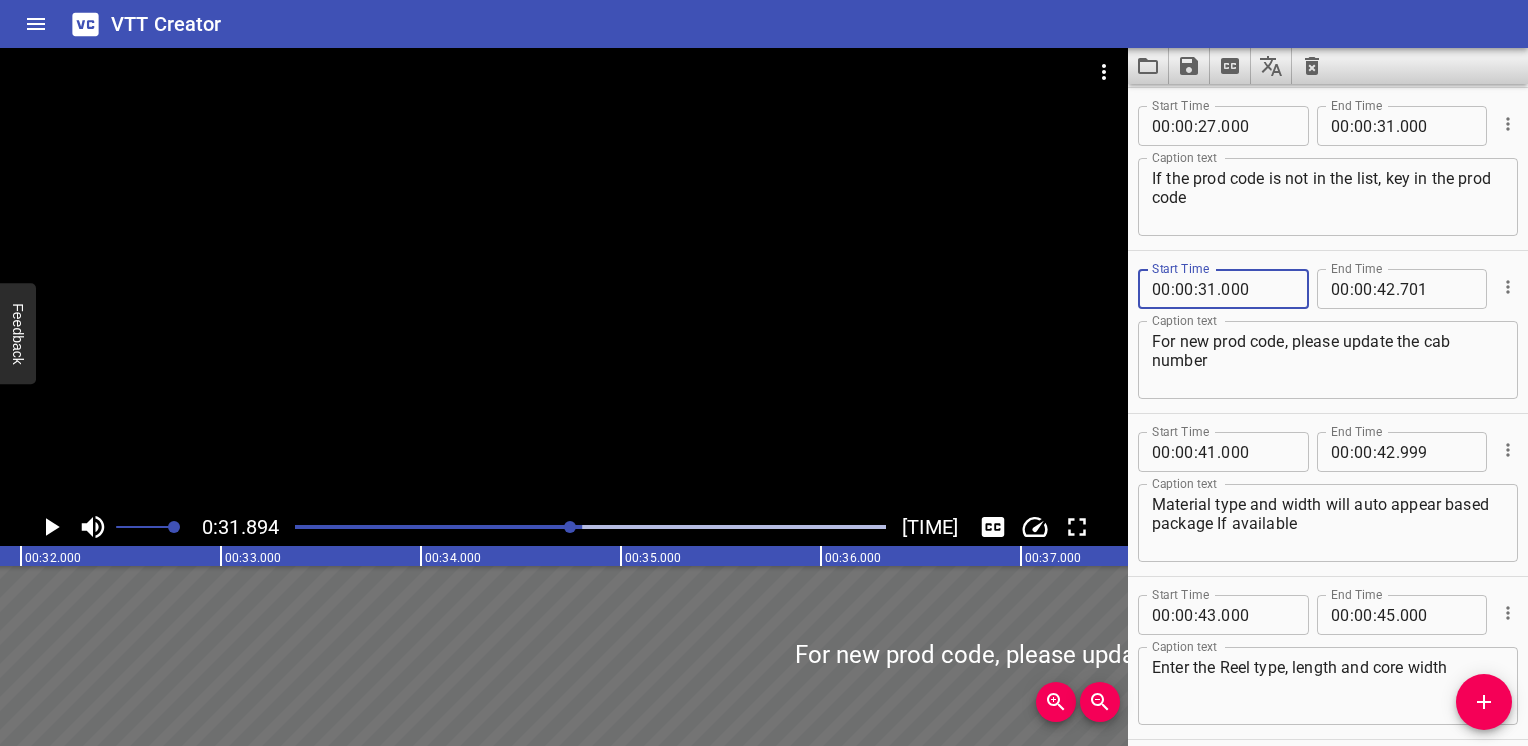 type on "000" 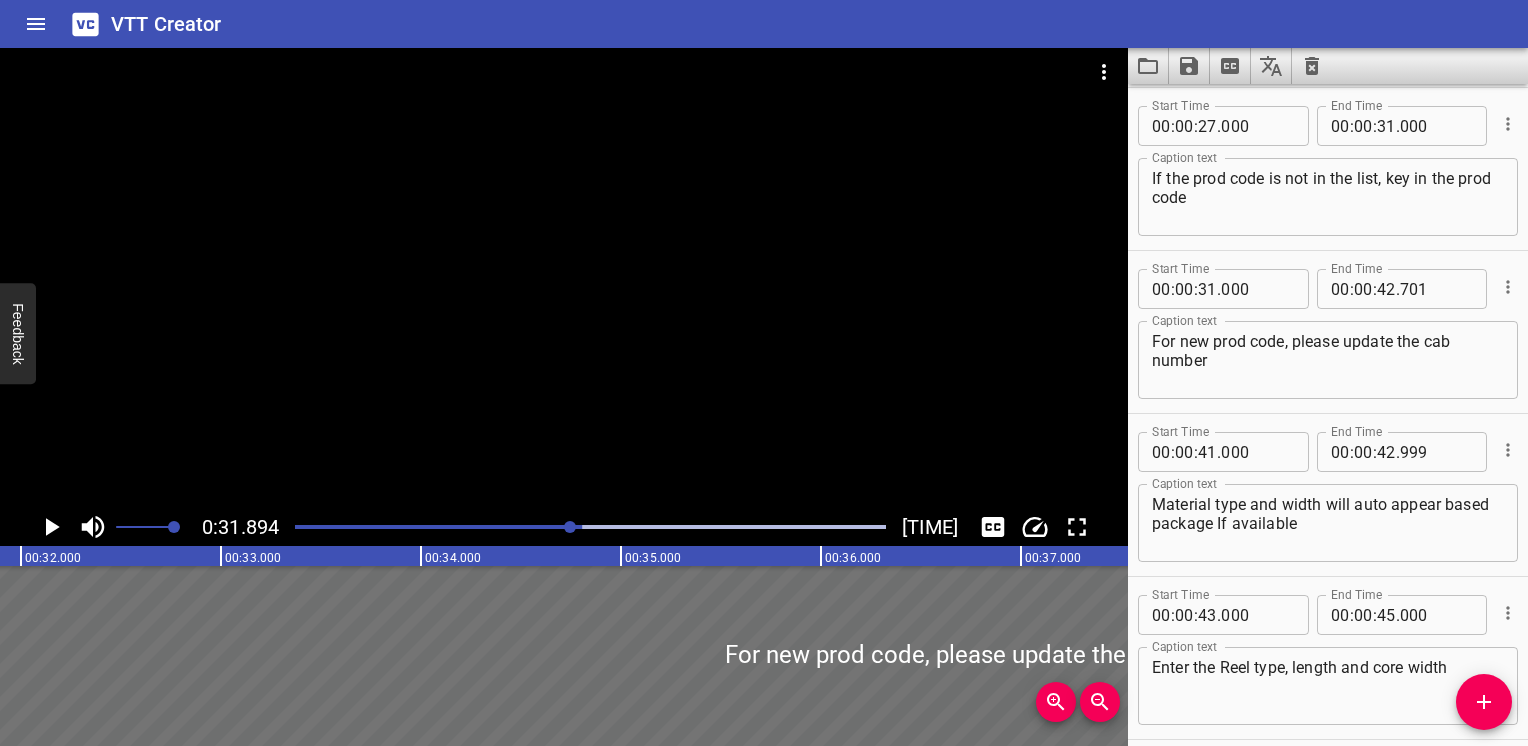 drag, startPoint x: 588, startPoint y: 530, endPoint x: 603, endPoint y: 530, distance: 15 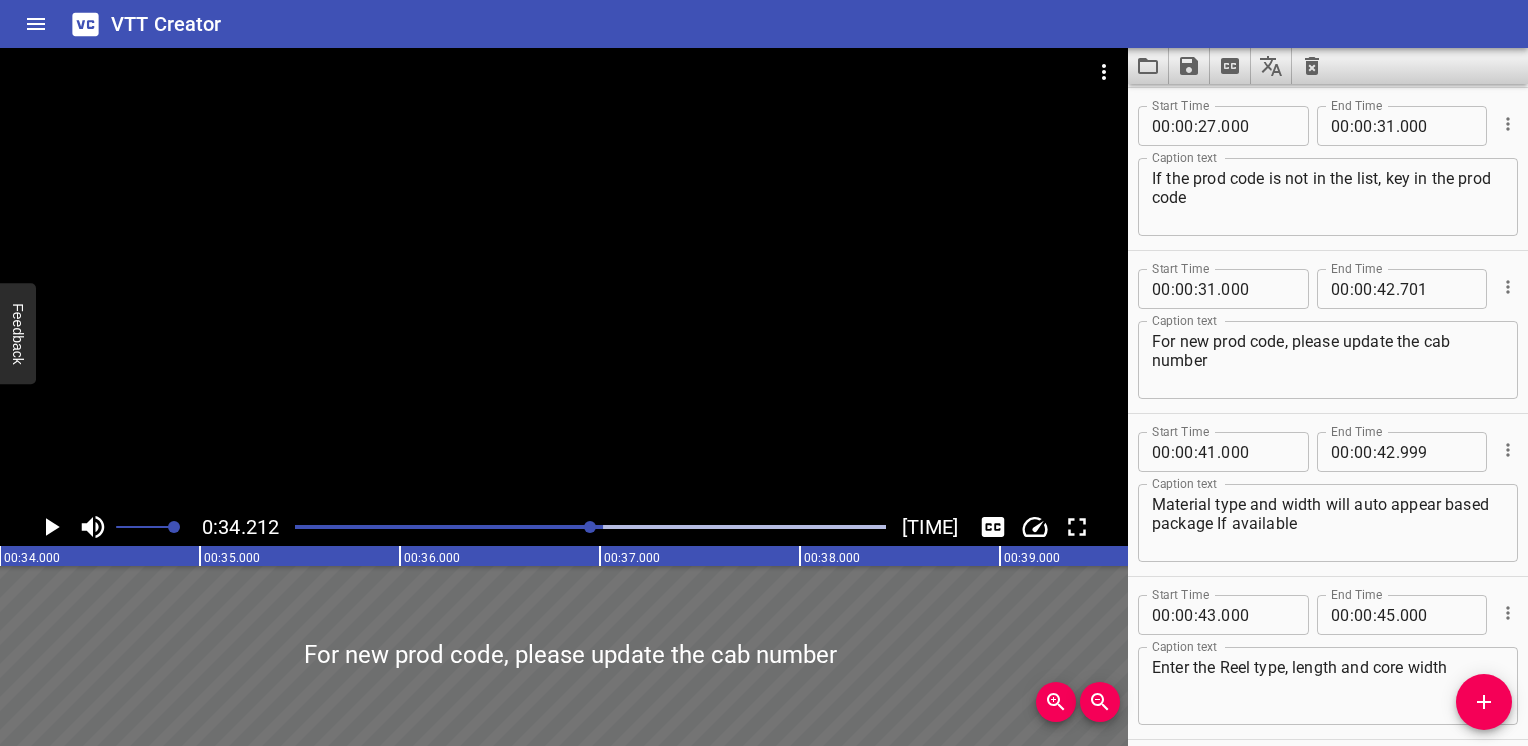 click at bounding box center (590, 527) 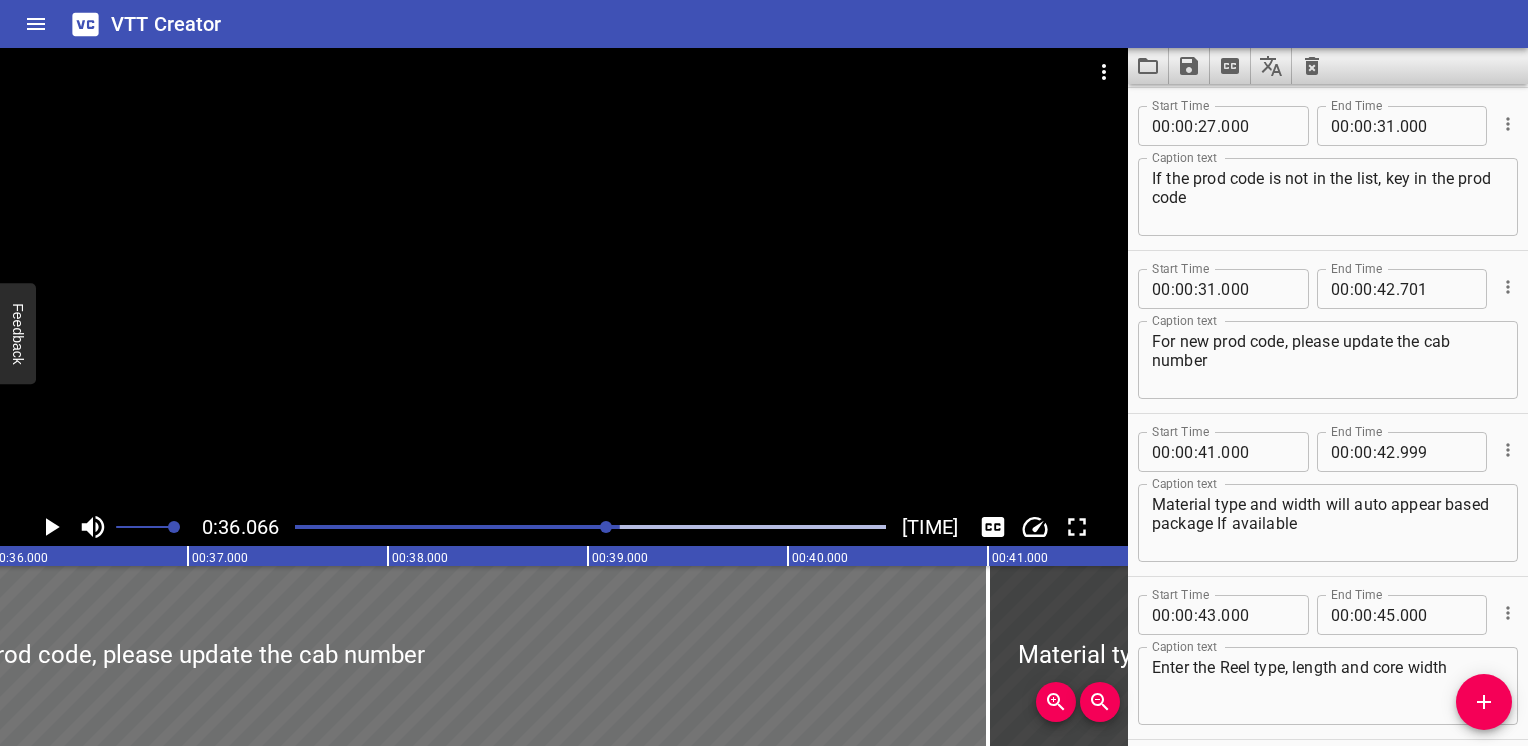 click at bounding box center [590, 527] 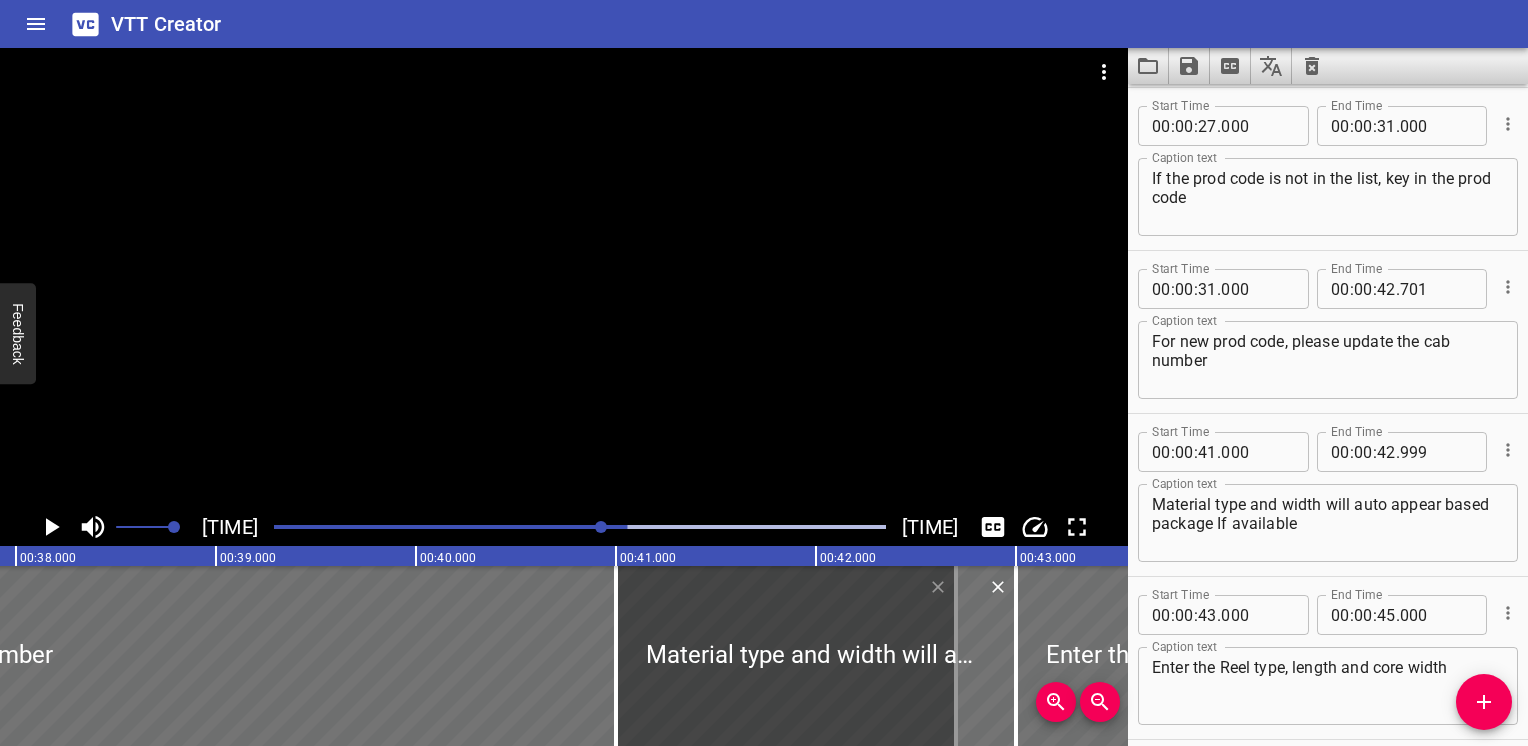 click at bounding box center [580, 527] 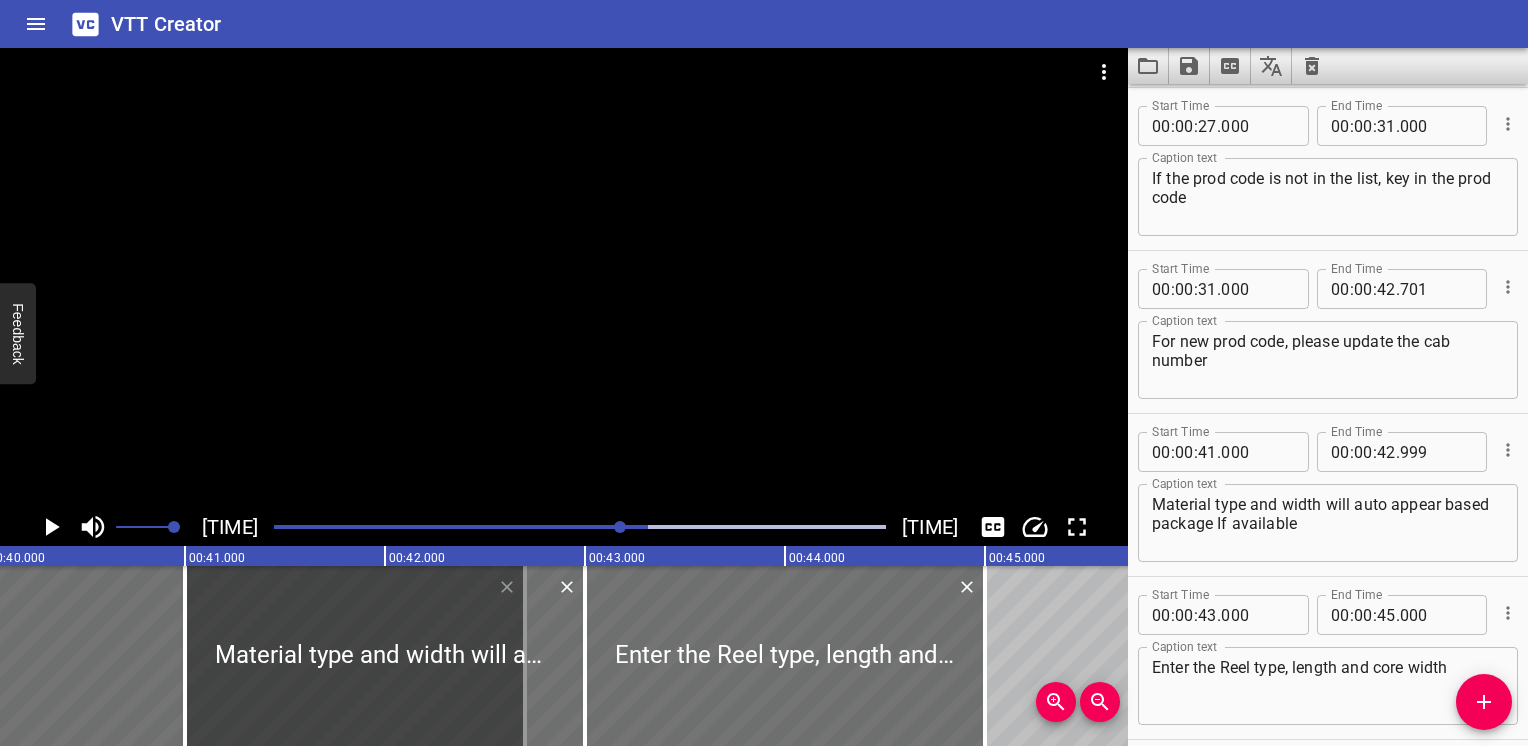 scroll, scrollTop: 0, scrollLeft: 8024, axis: horizontal 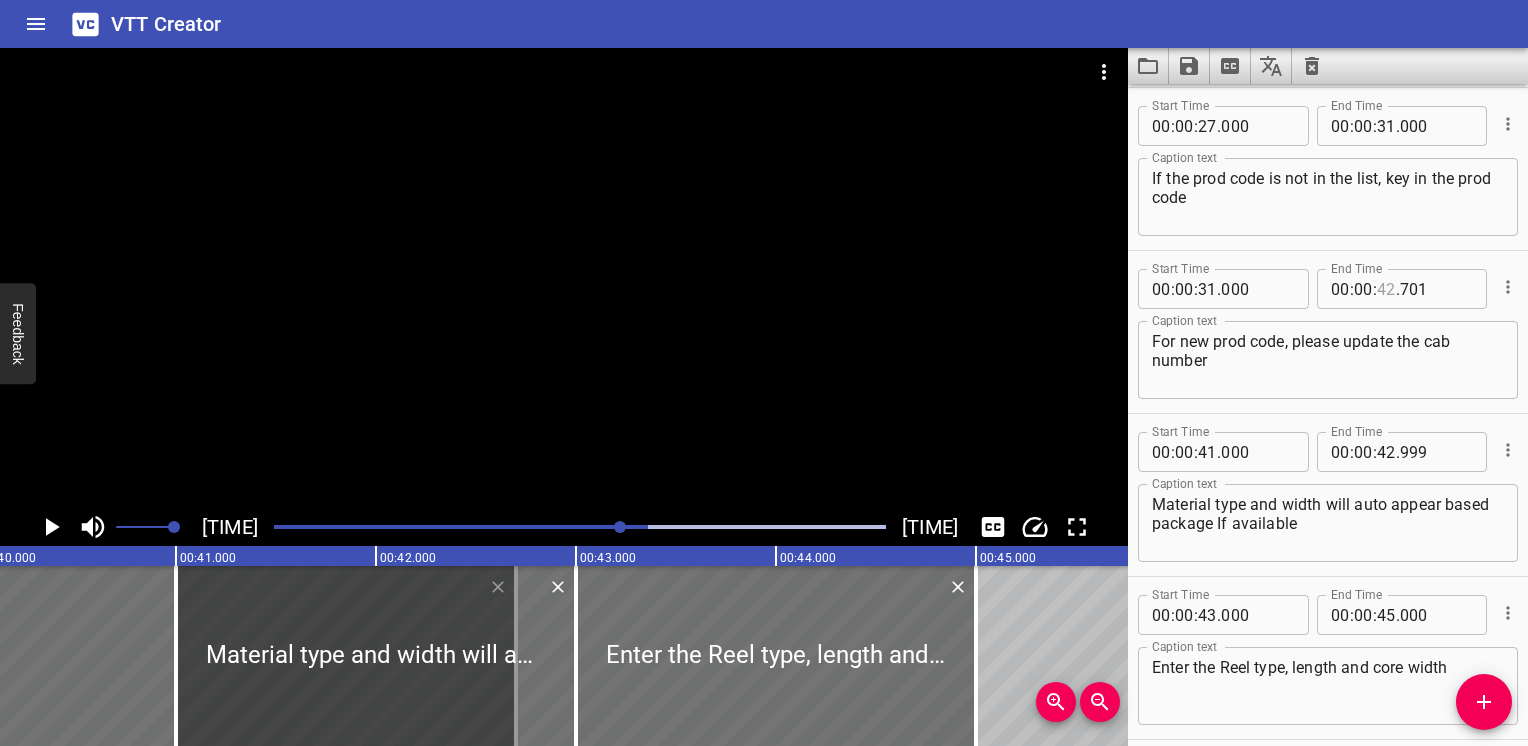 click at bounding box center [1386, 289] 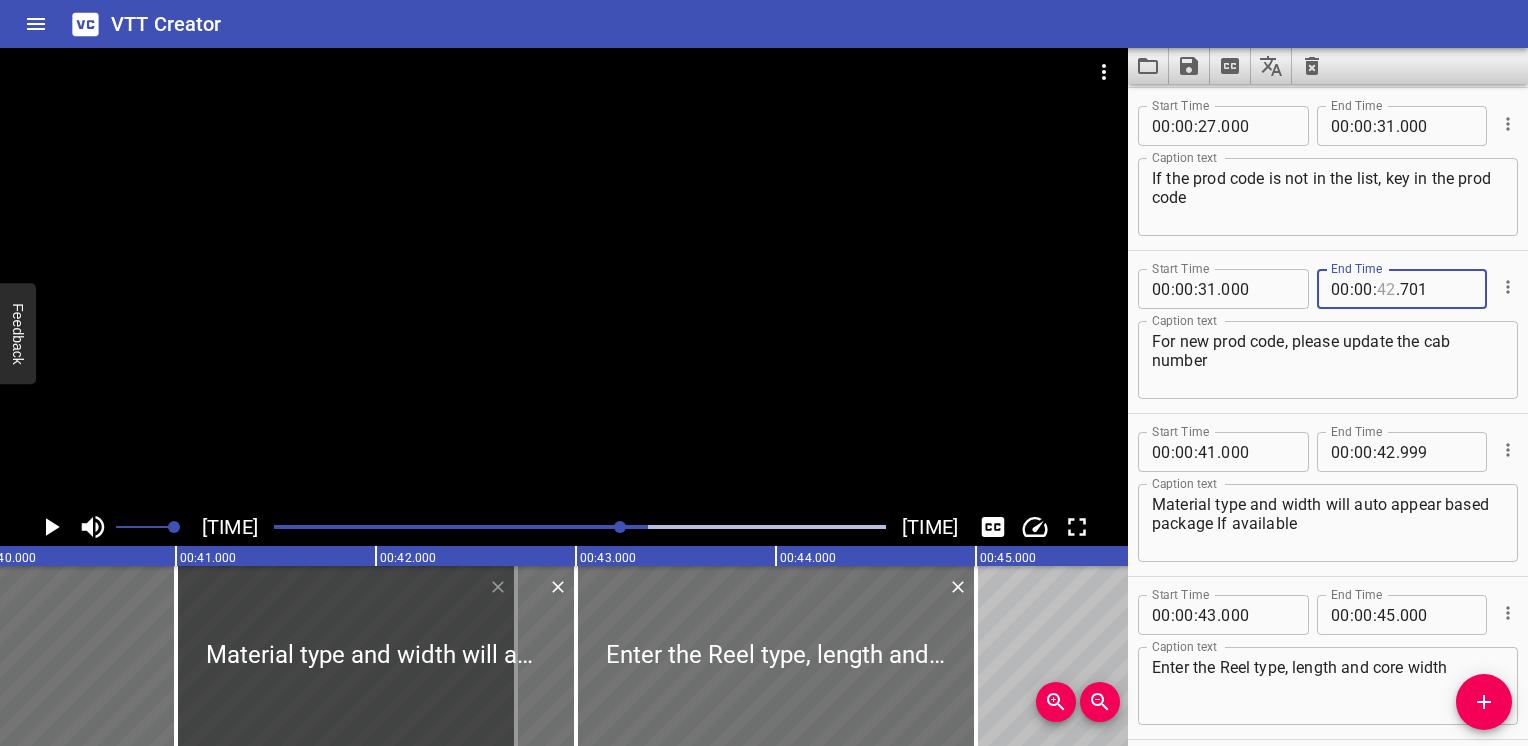 click at bounding box center (1386, 289) 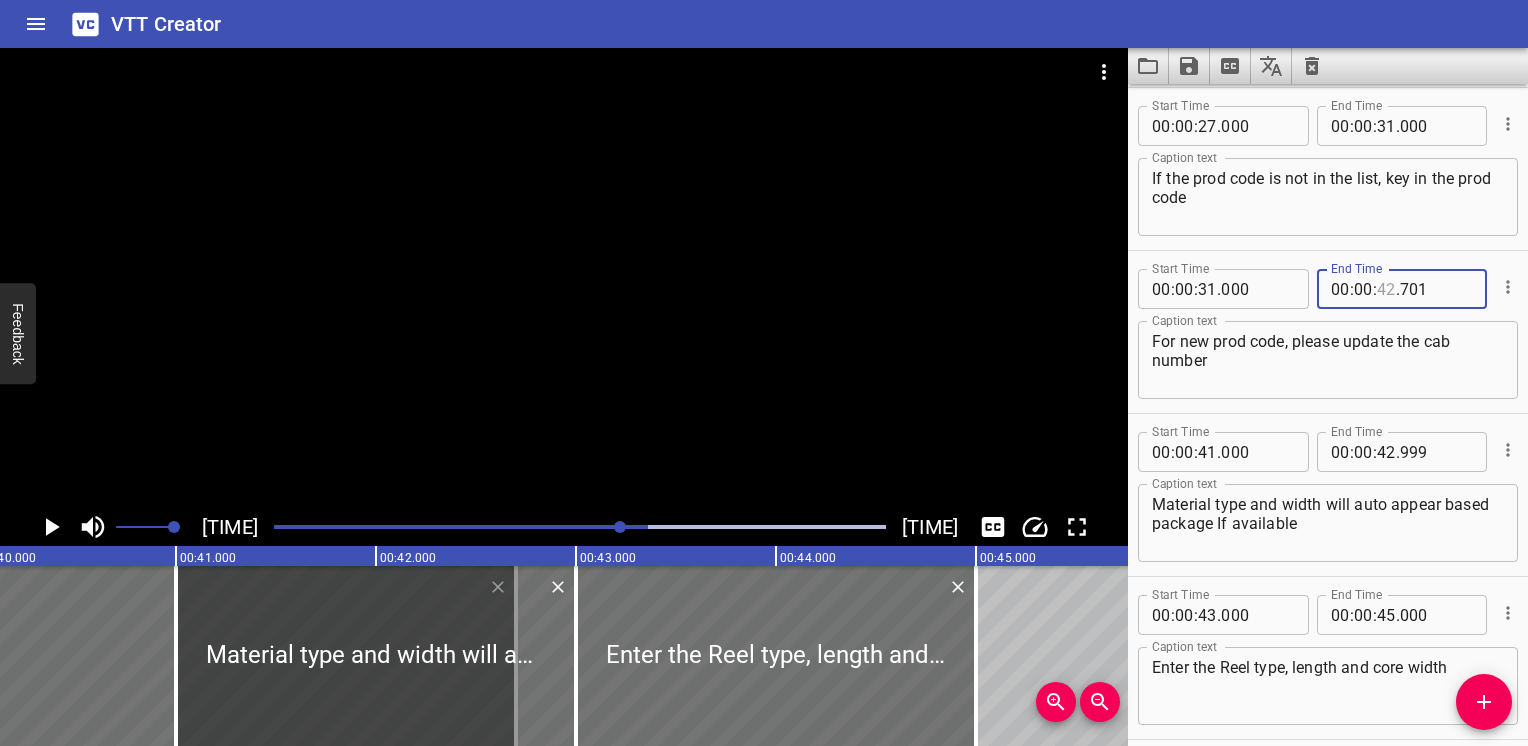 type on "0" 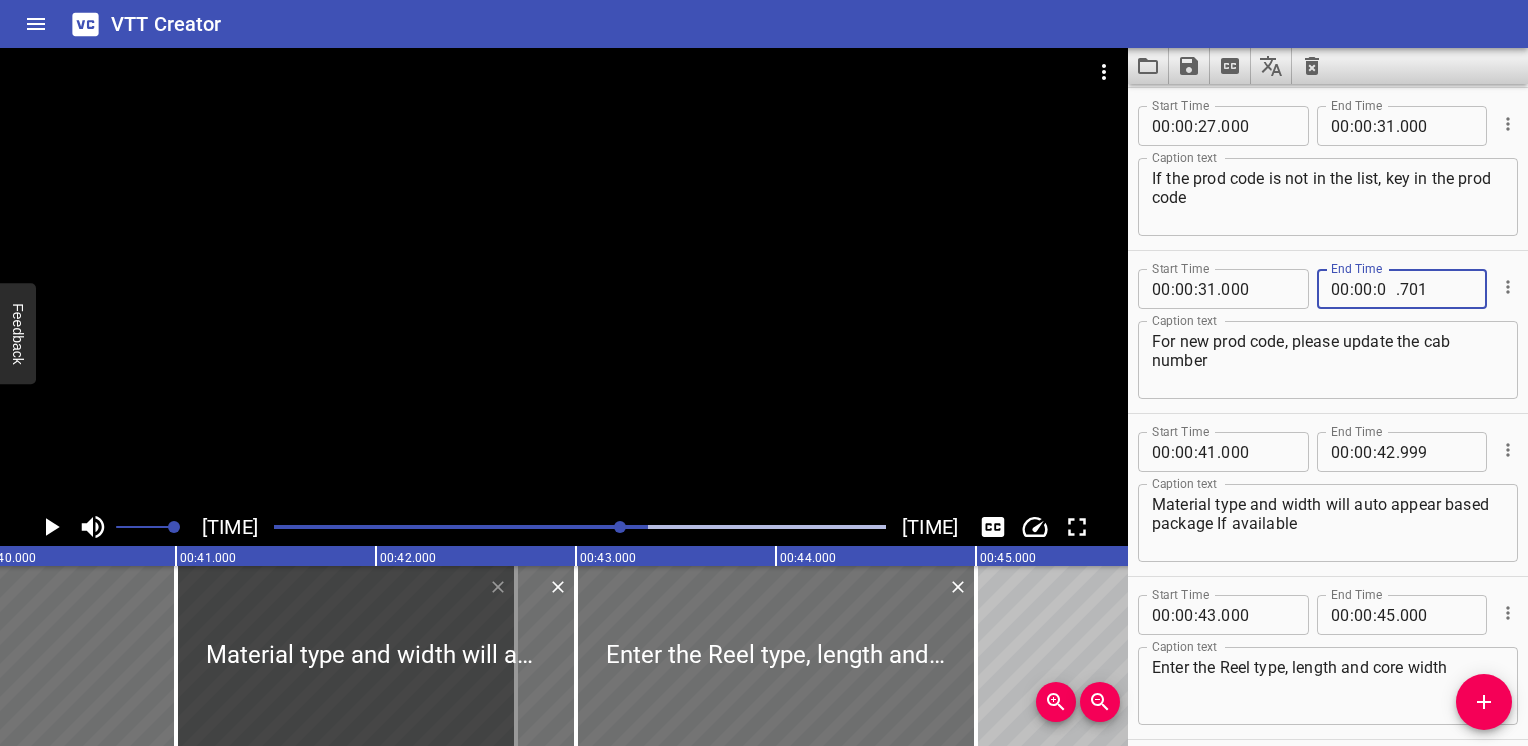 type 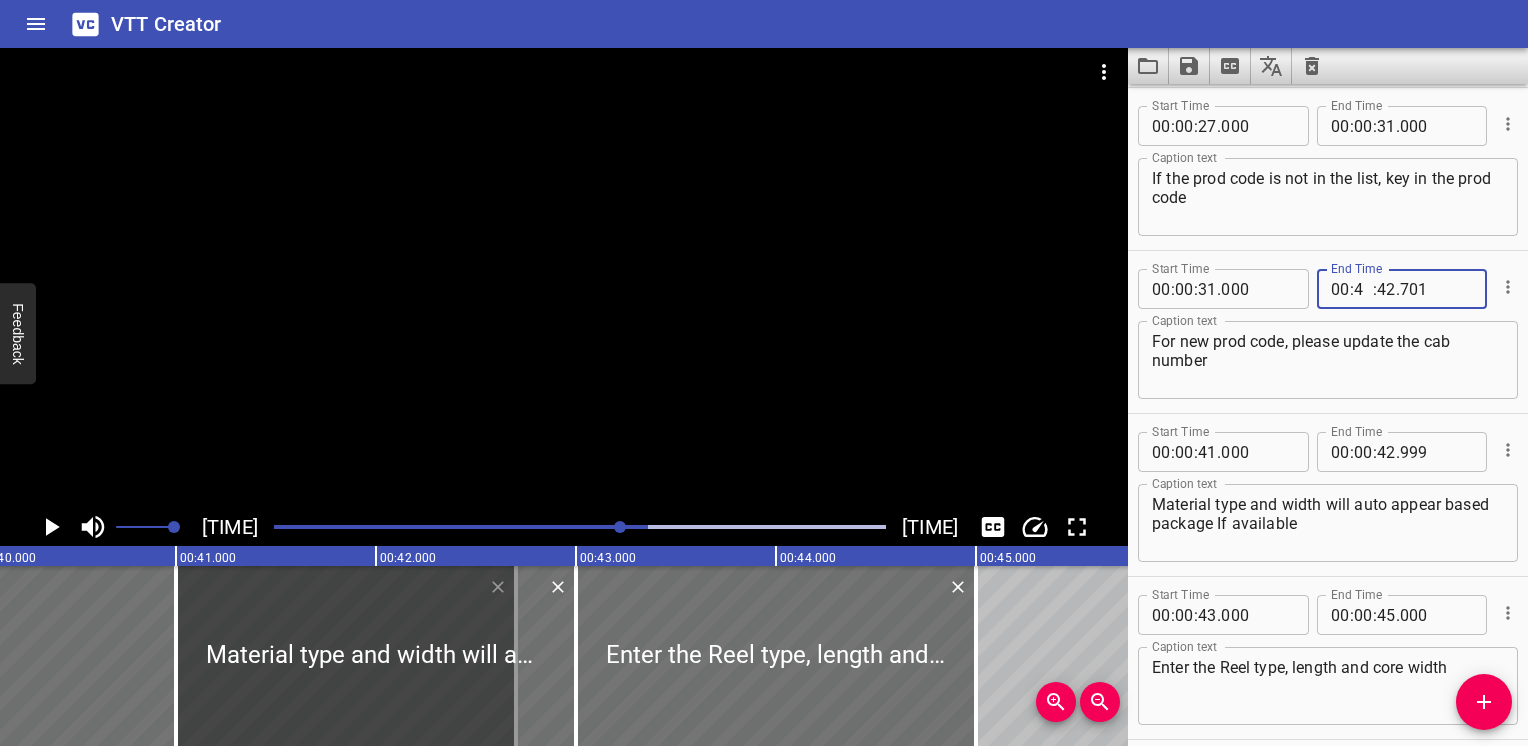 type on "40" 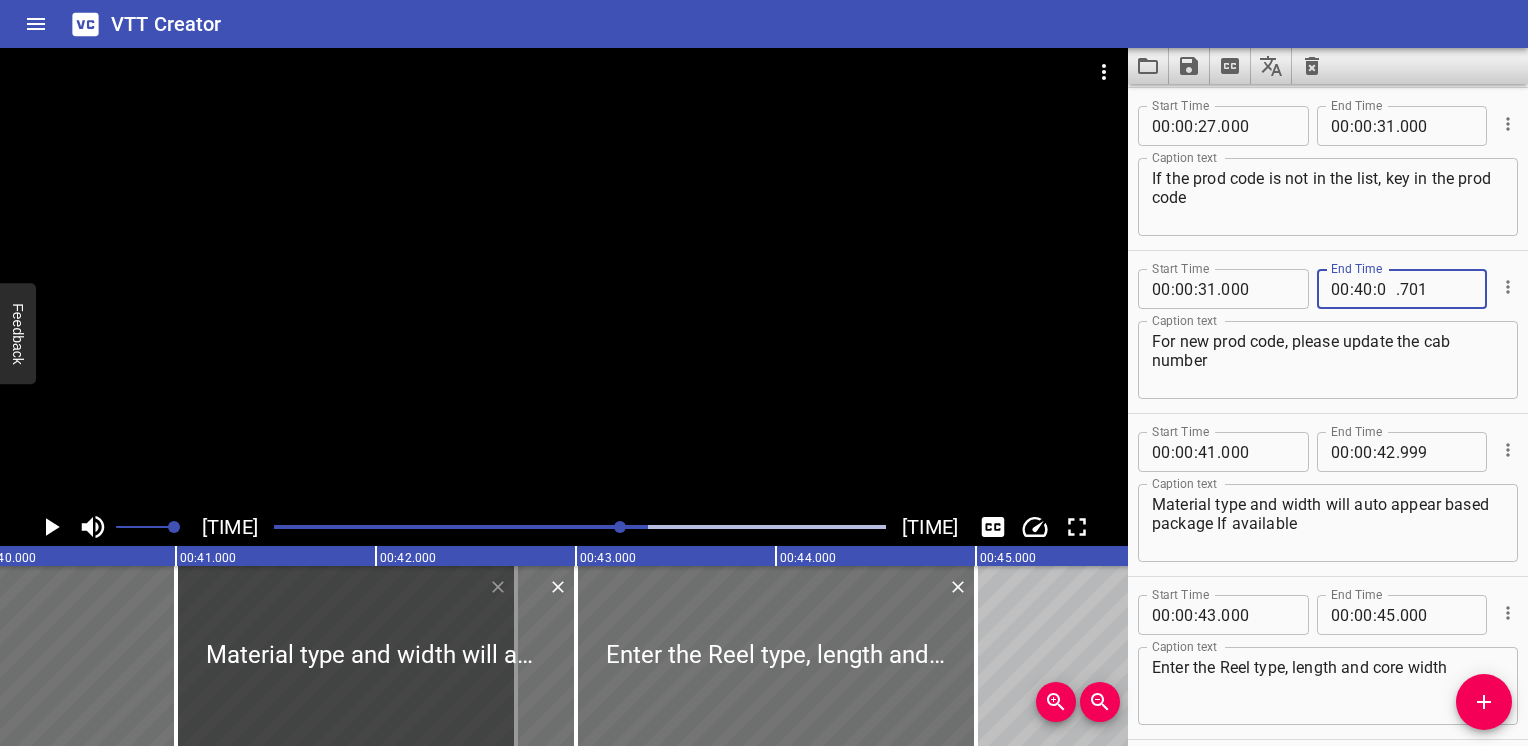 type on "00" 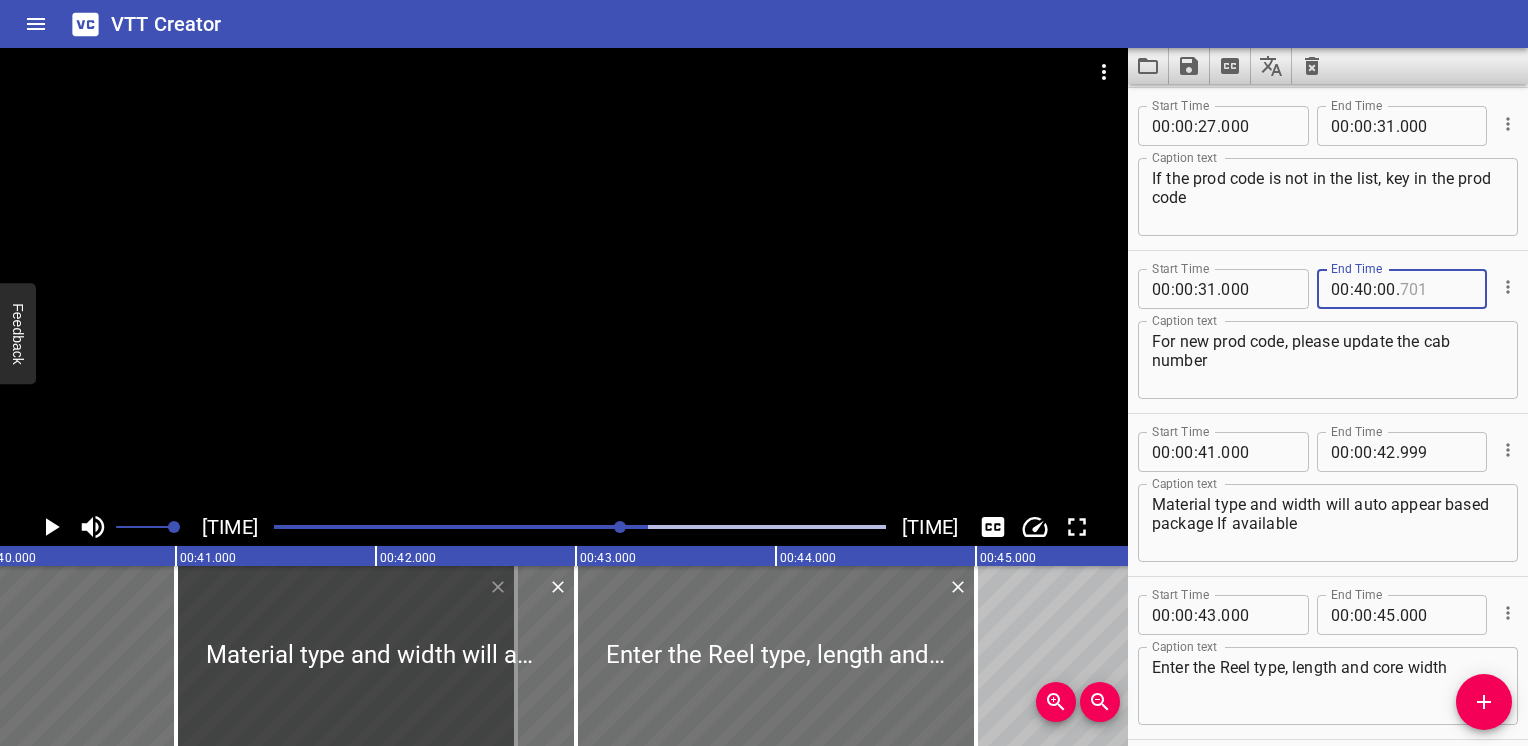 type on "0" 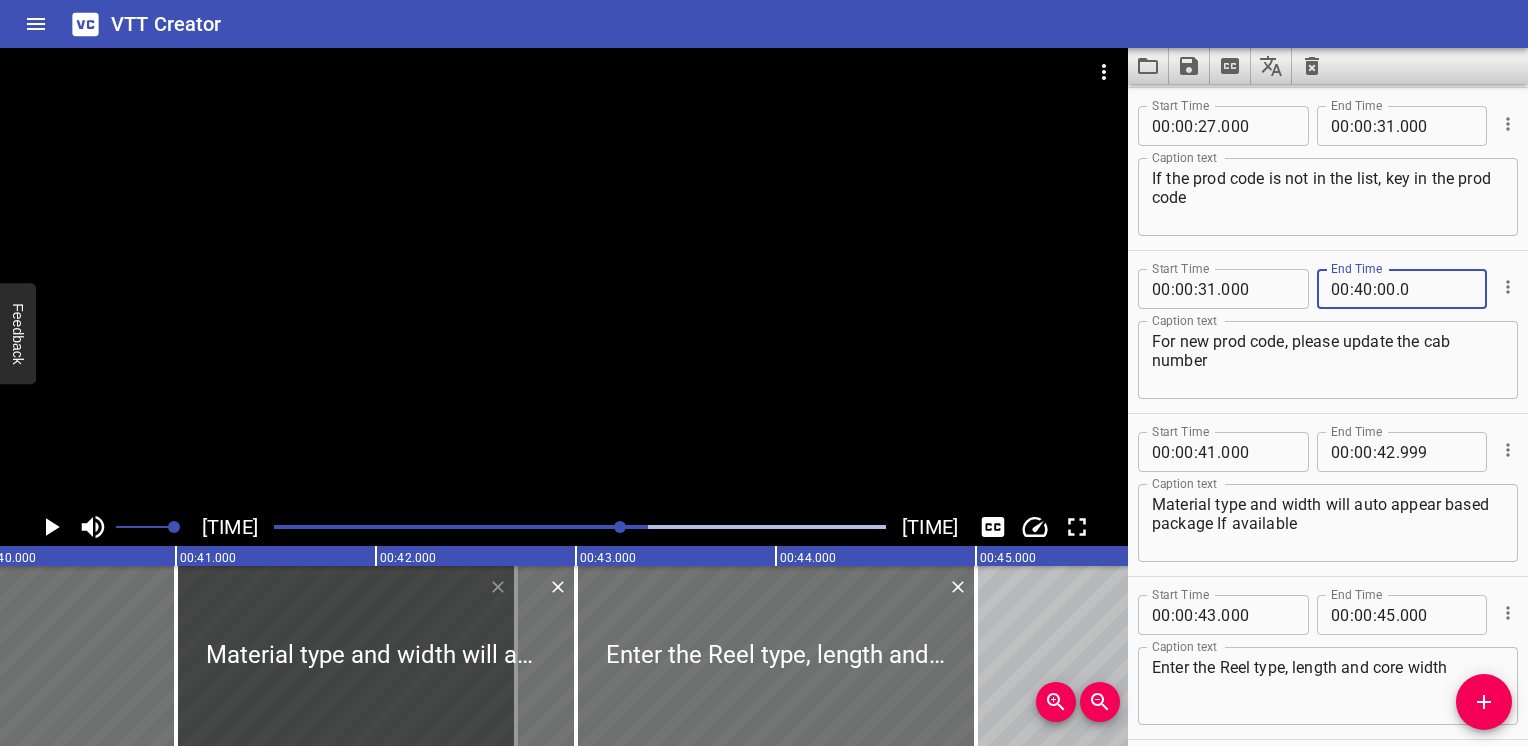 type 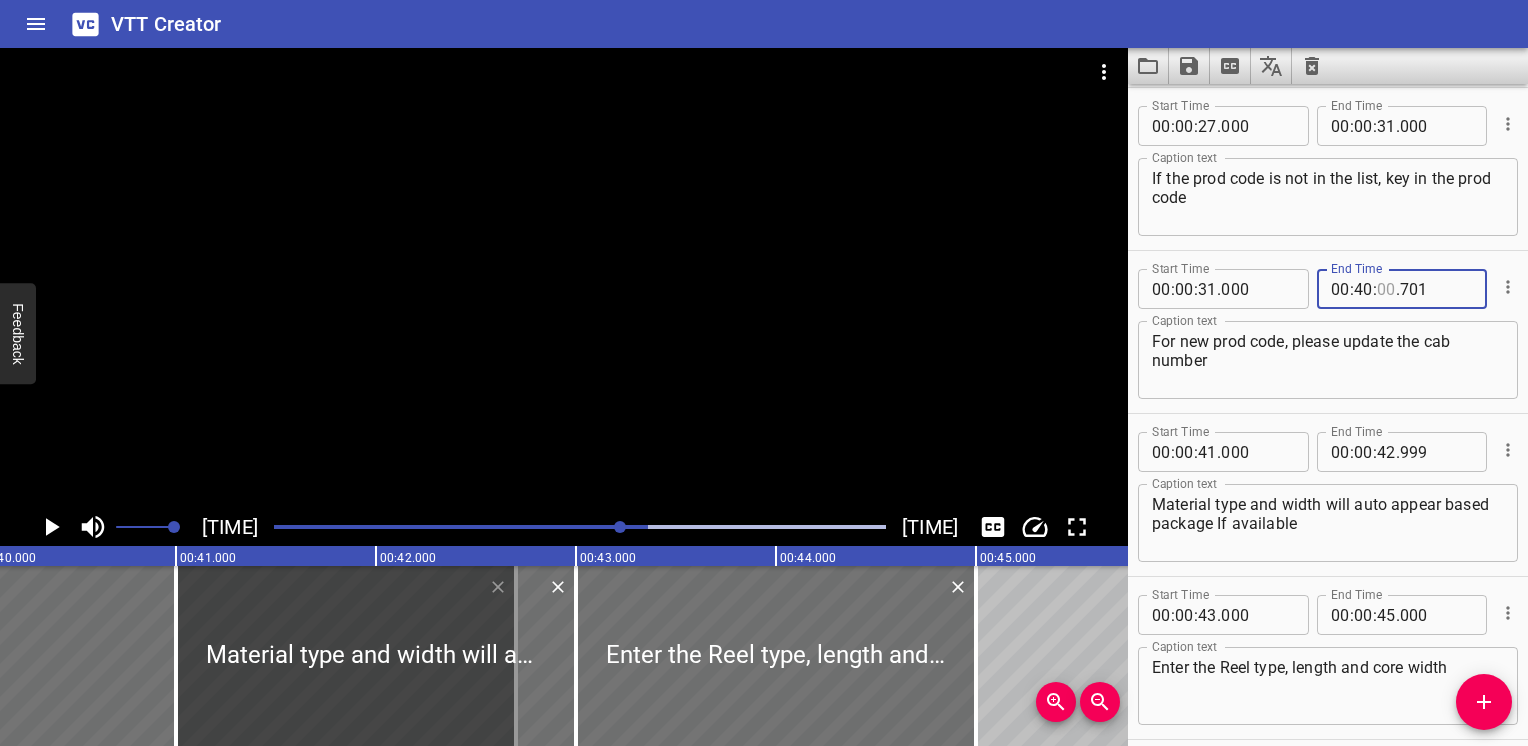 type 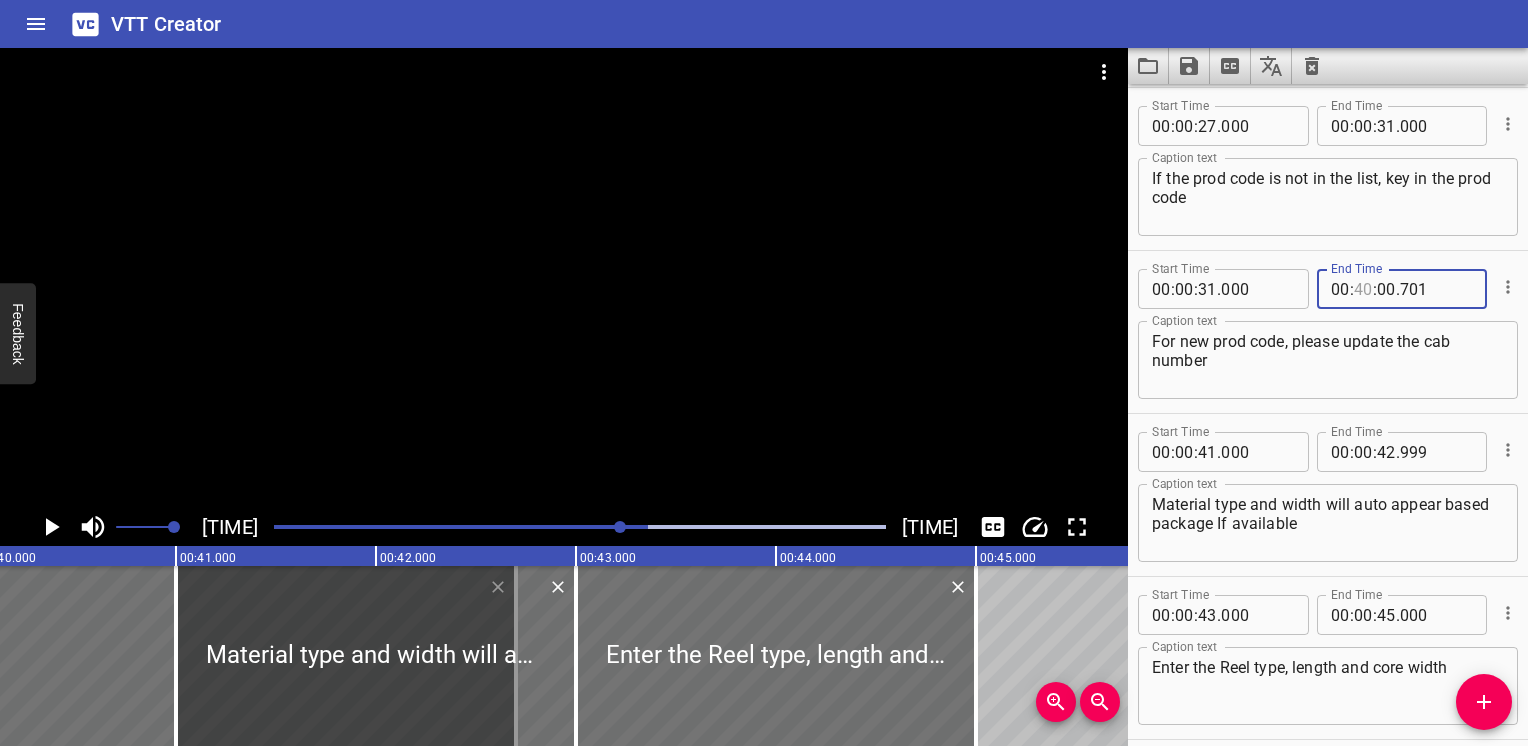 click at bounding box center [1363, 289] 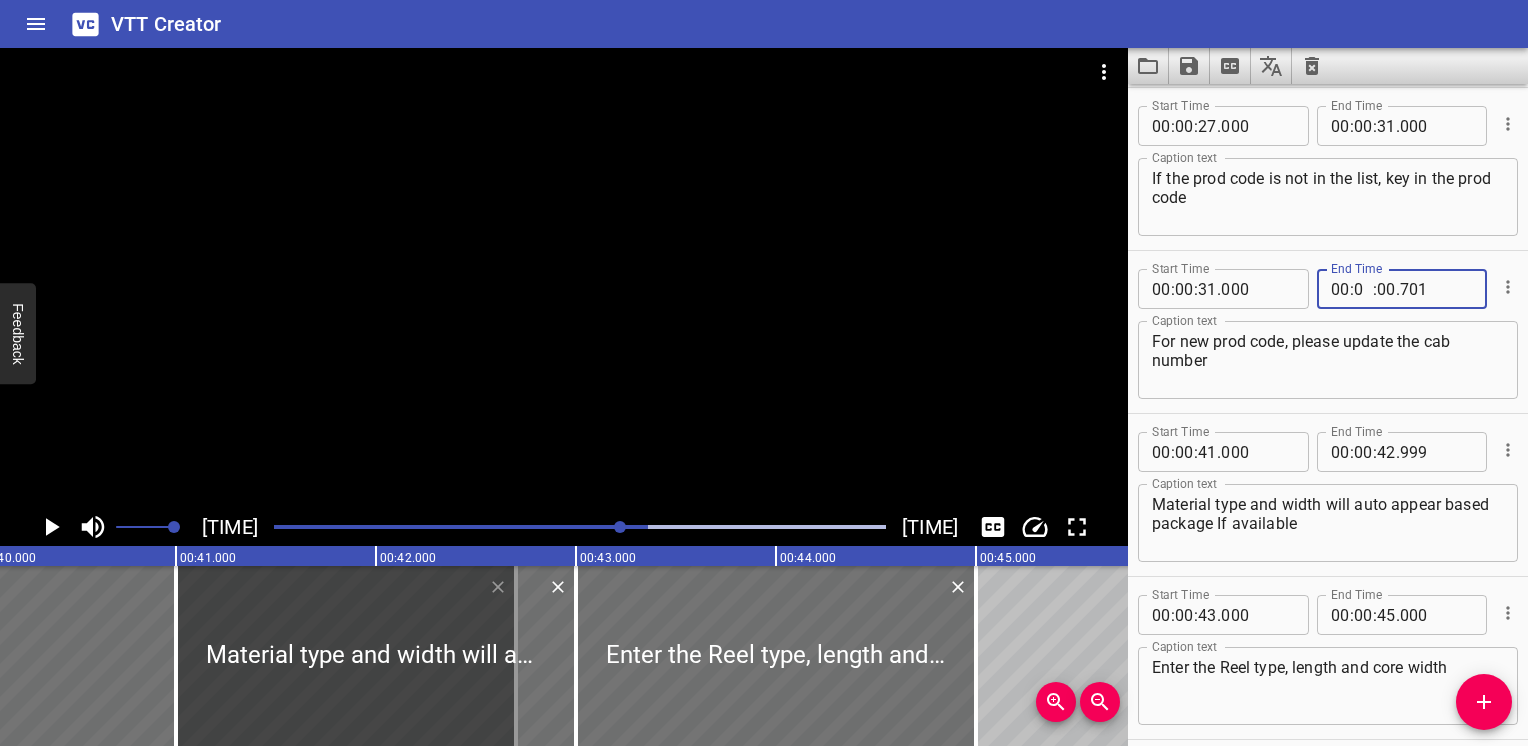 type on "00" 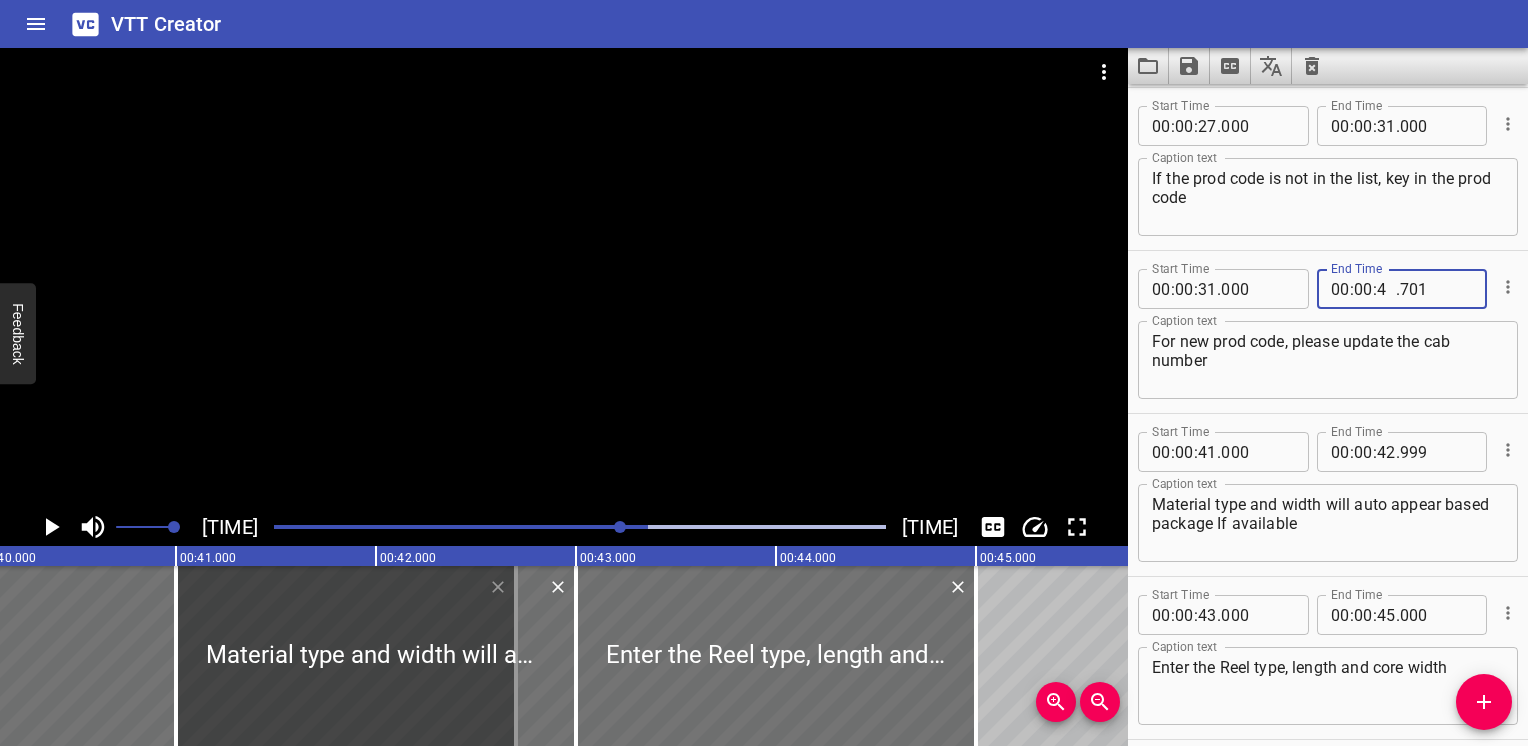 type on "40" 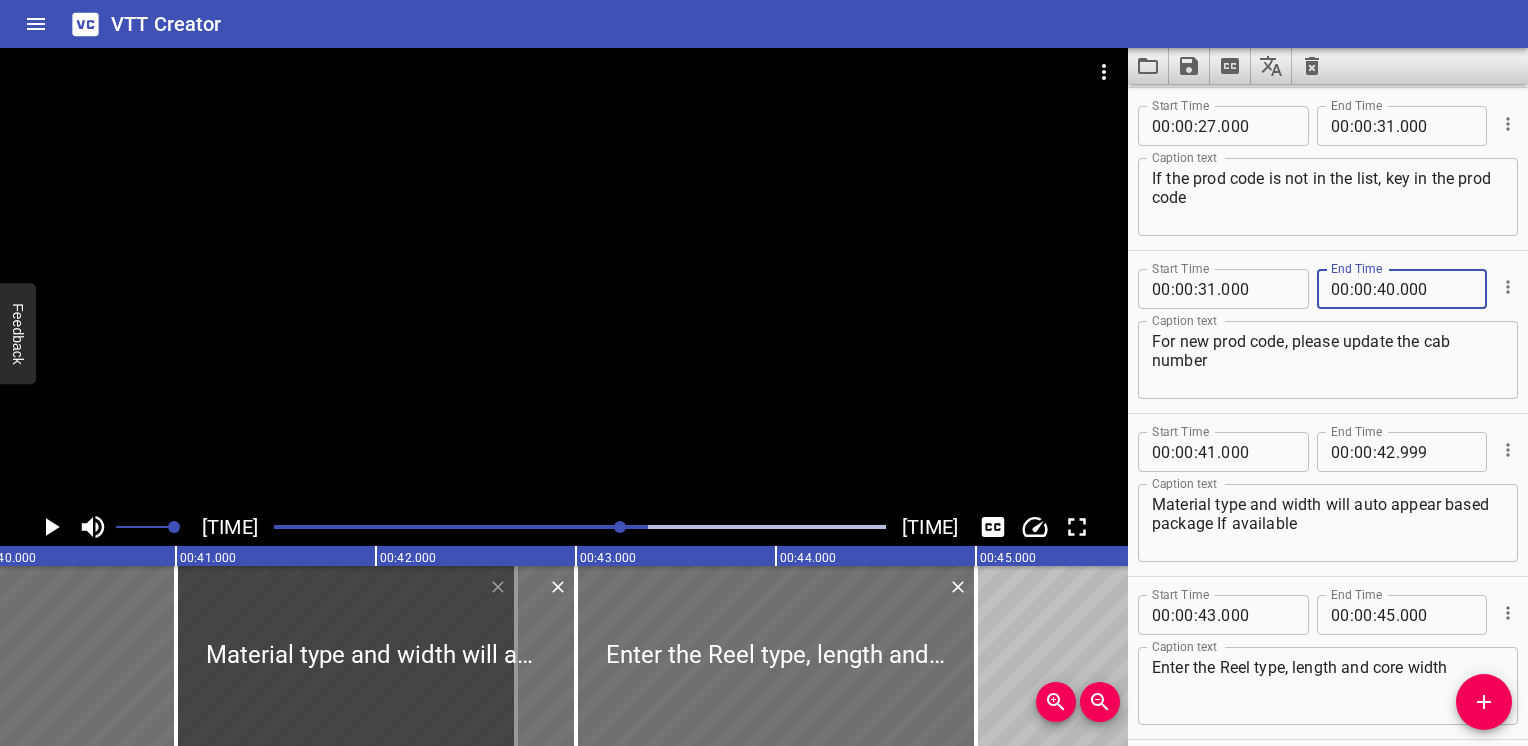 type on "000" 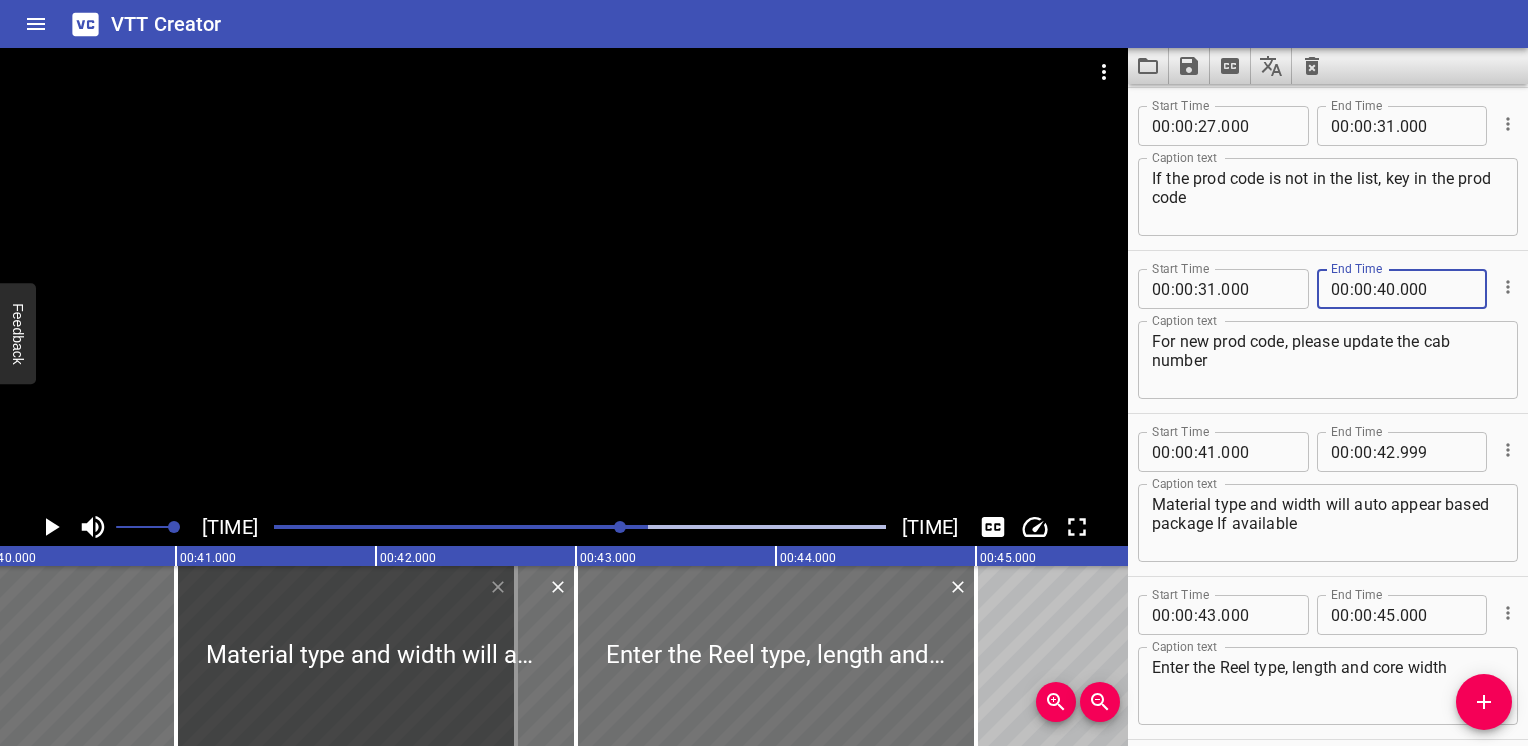 click on "If the prod code is not in the list, key in the prod code Caption text" at bounding box center (1328, 197) 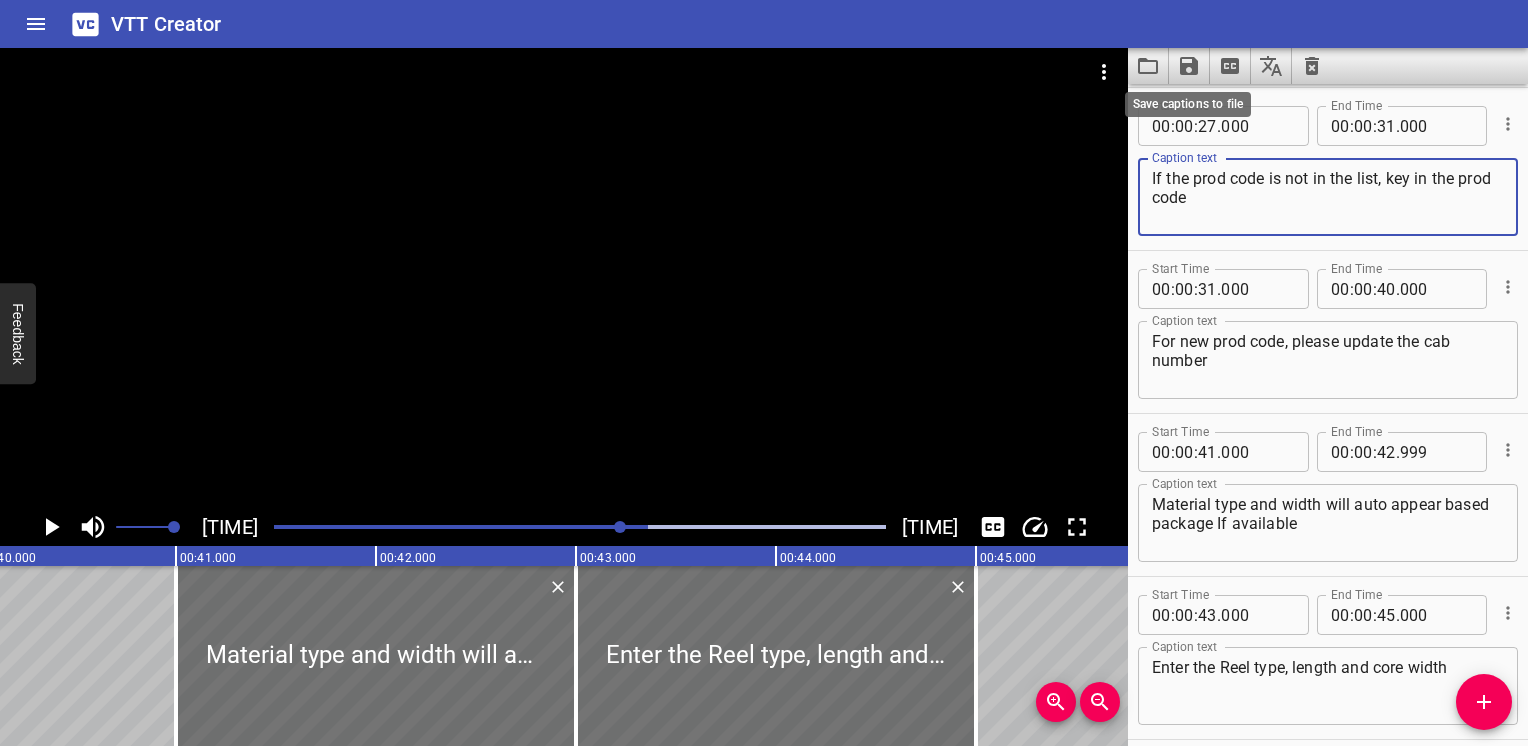 click 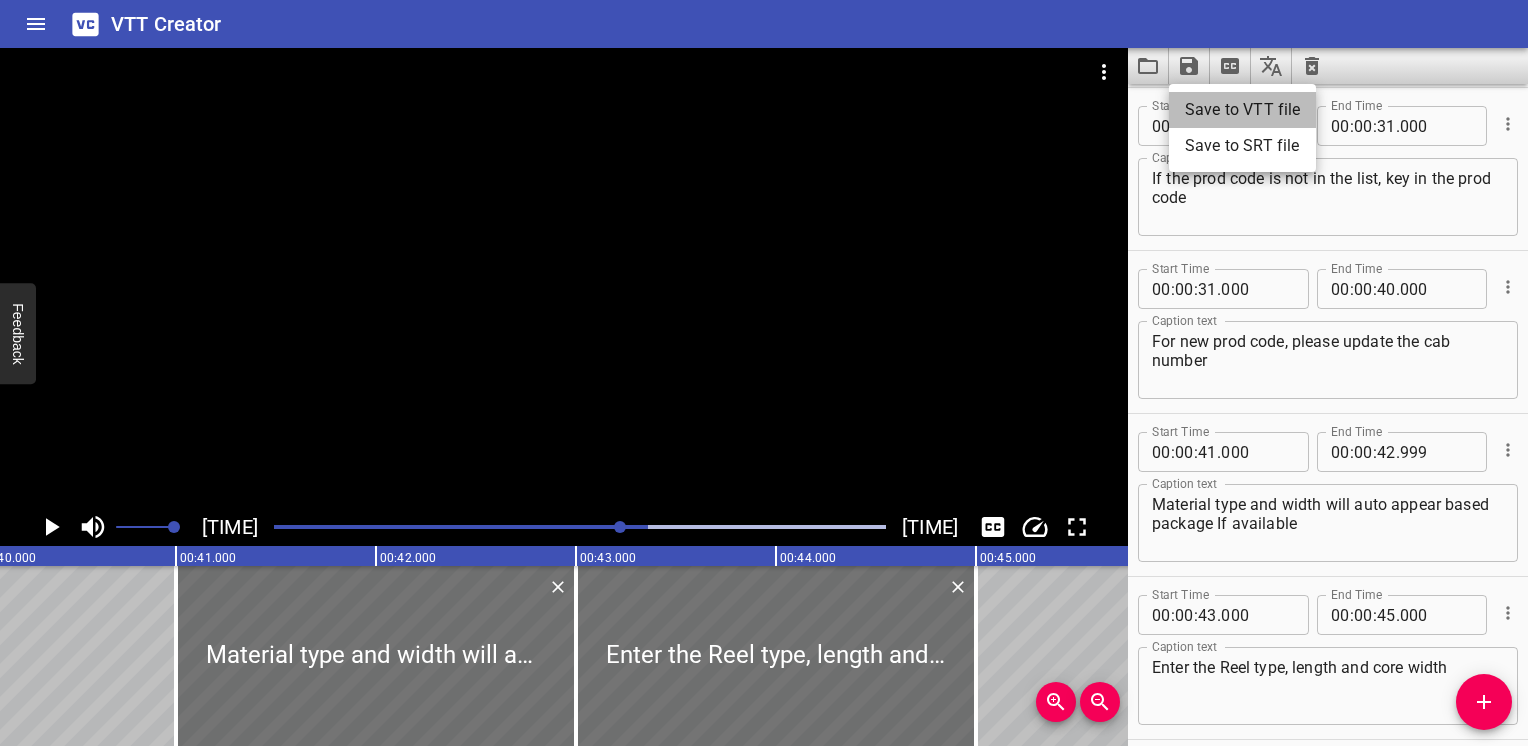 click on "Save to VTT file" at bounding box center [1242, 110] 